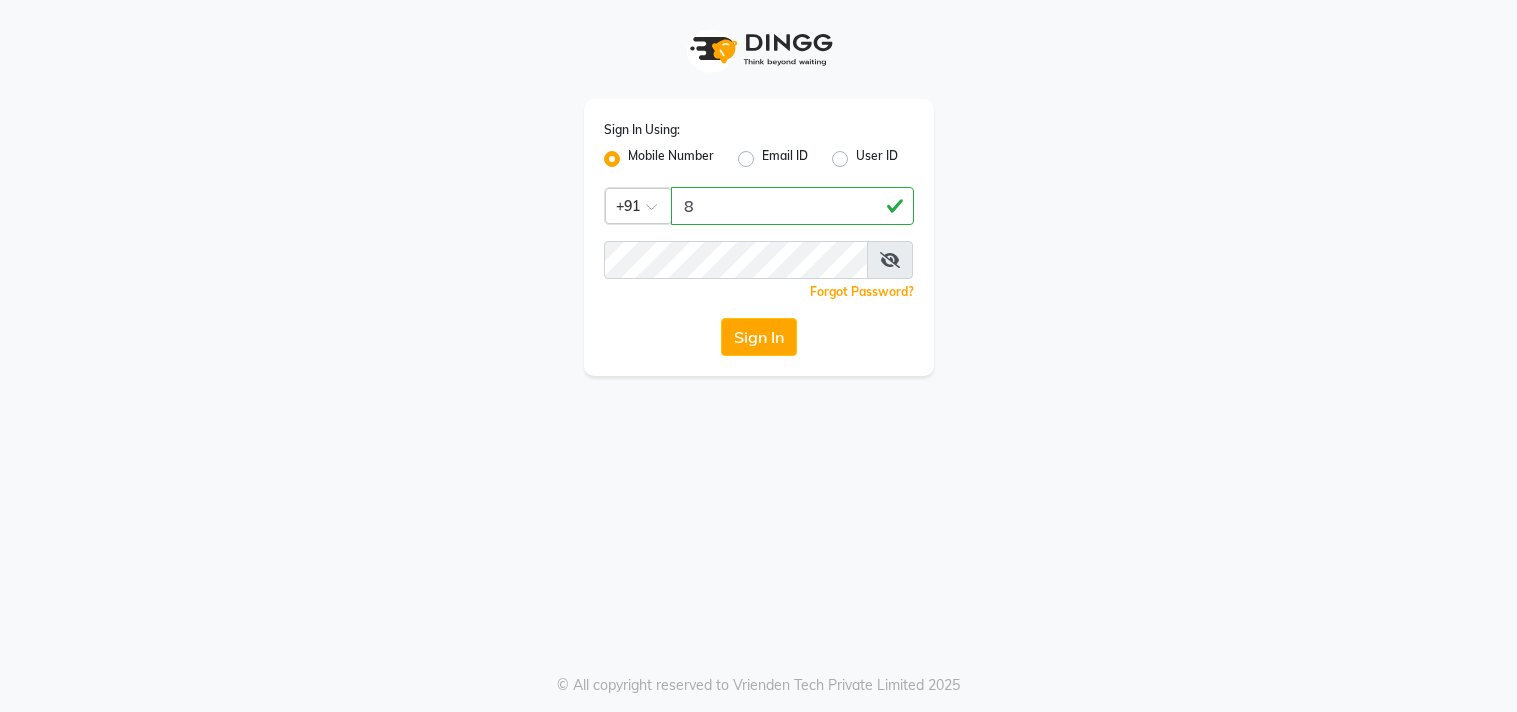 scroll, scrollTop: 0, scrollLeft: 0, axis: both 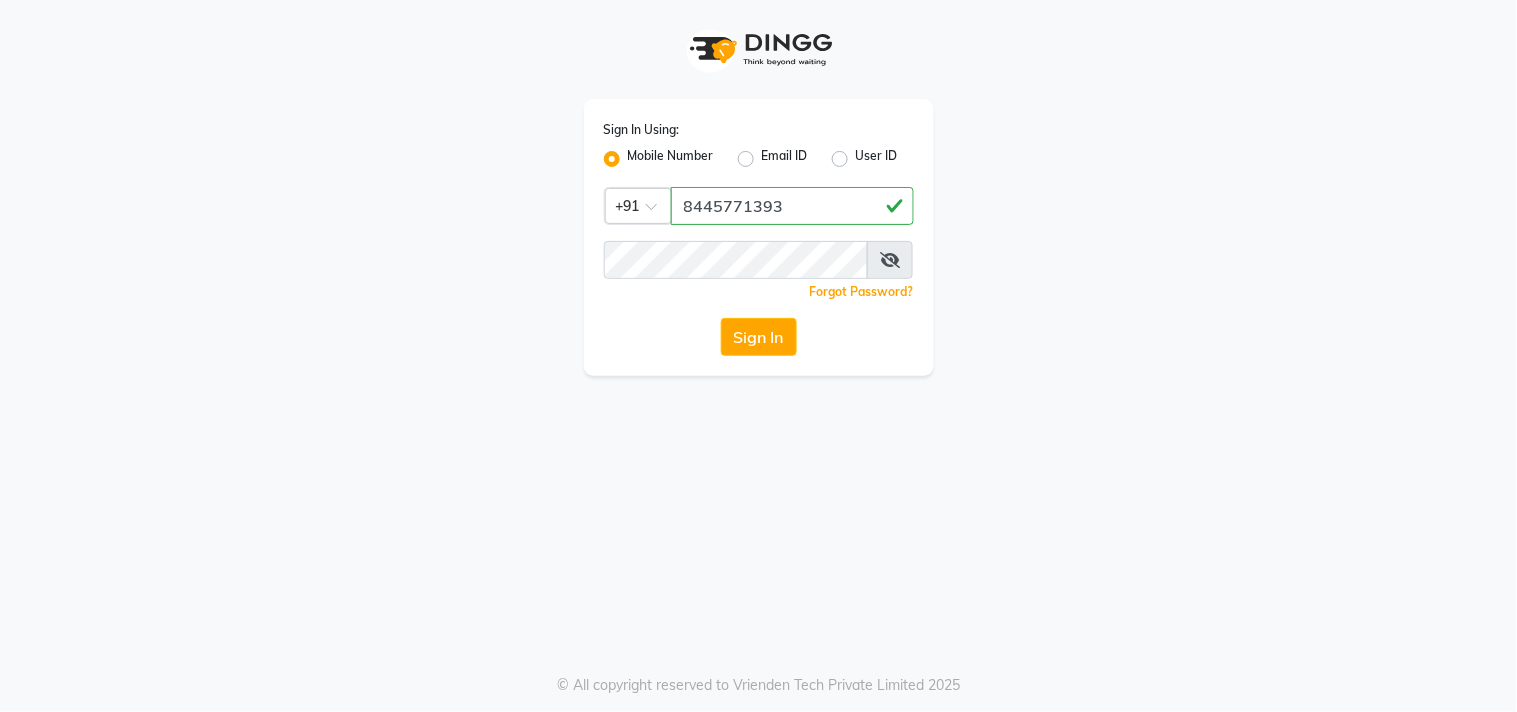 type on "8445771393" 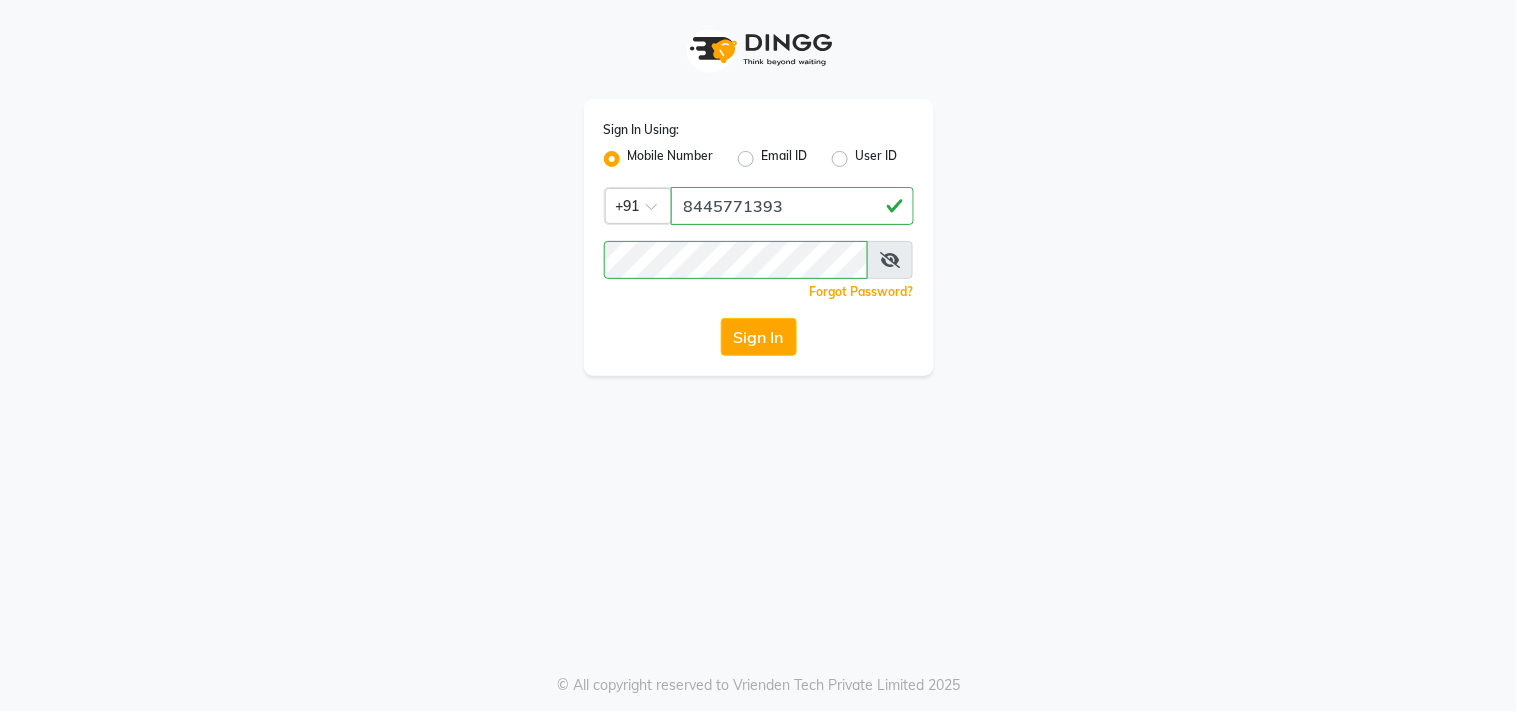 click at bounding box center (890, 260) 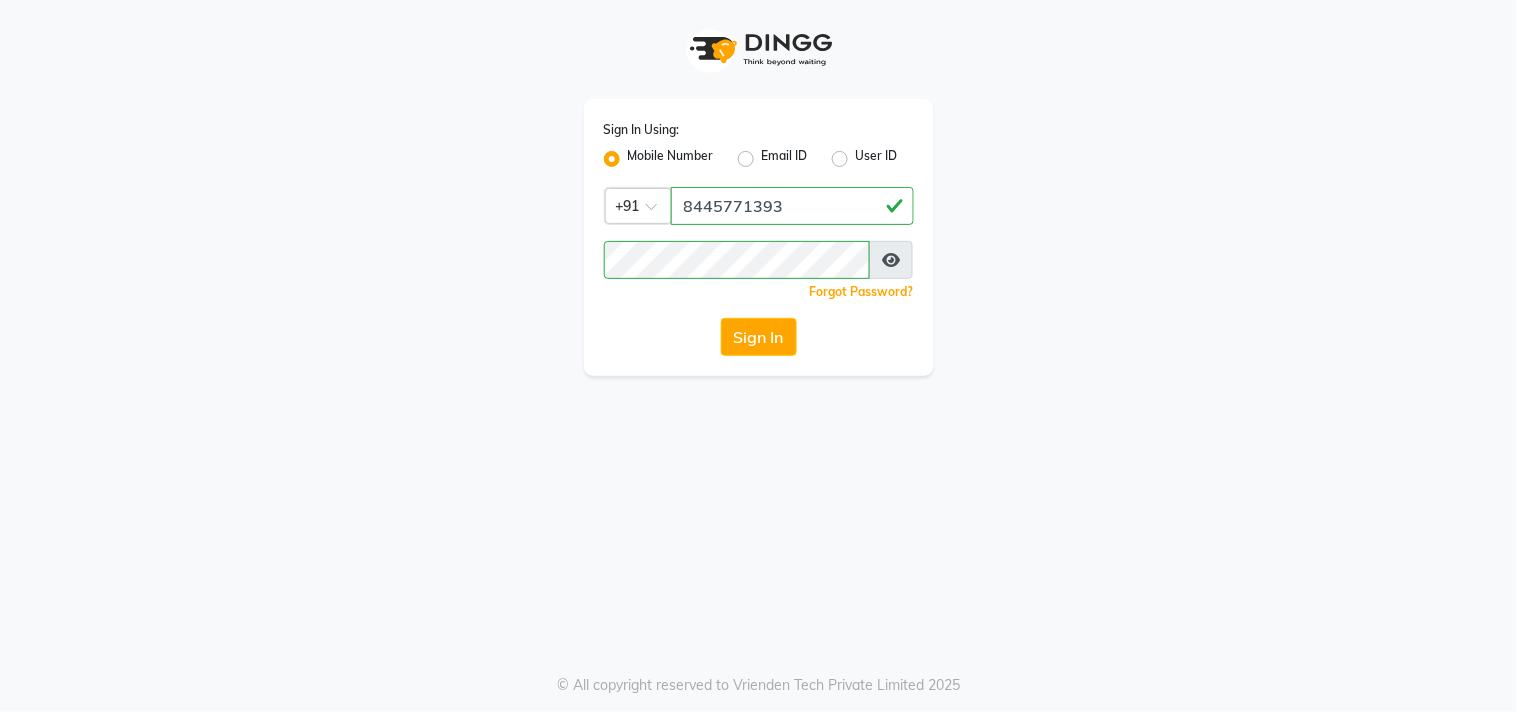 click at bounding box center (891, 260) 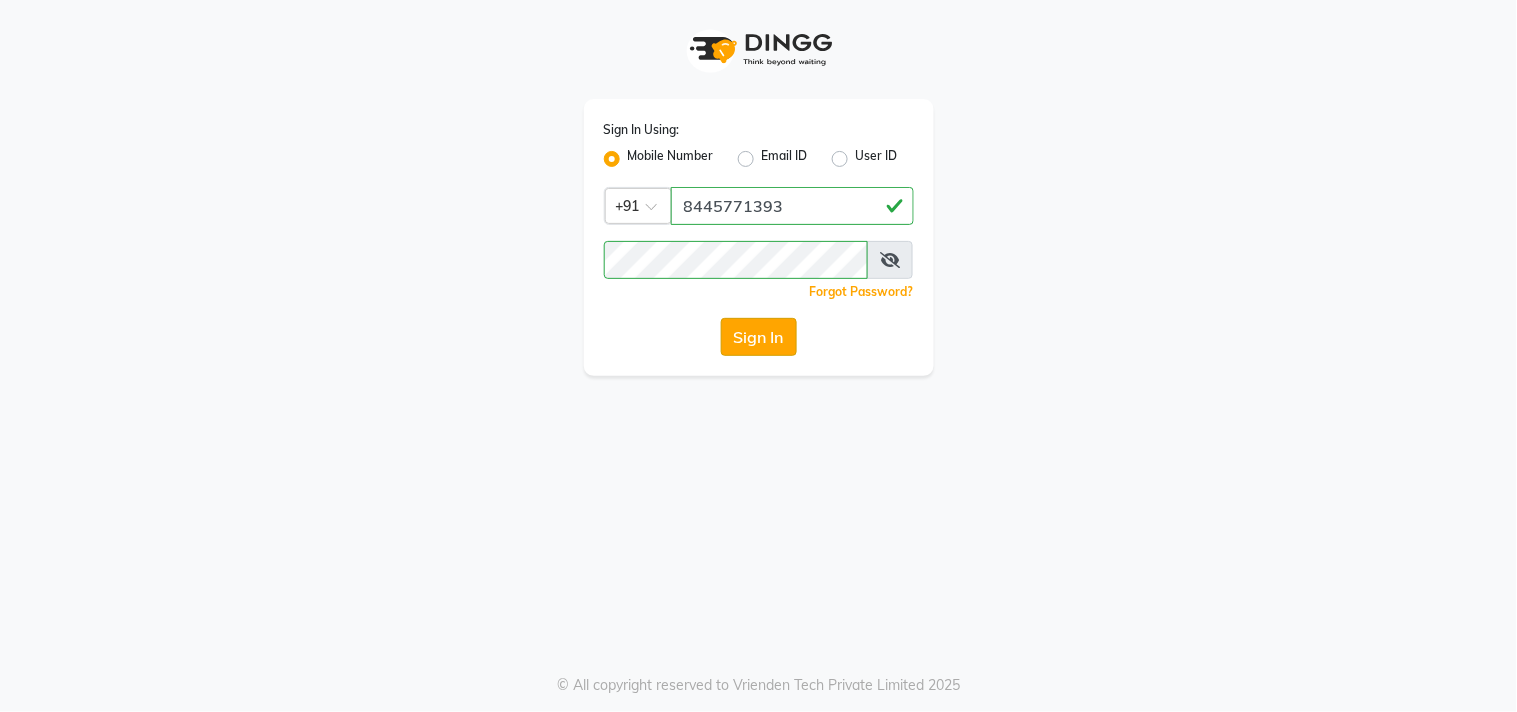 click on "Sign In" 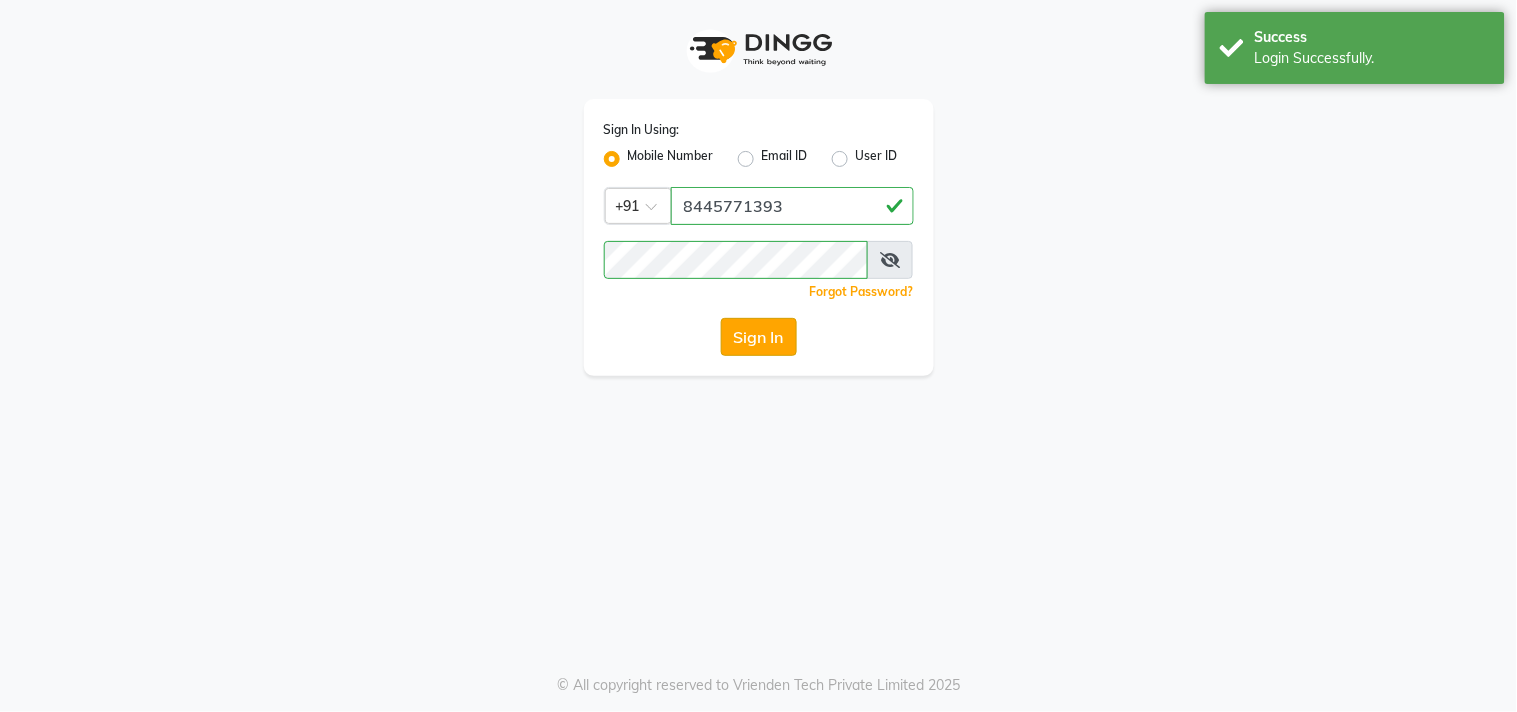 click on "Sign In" 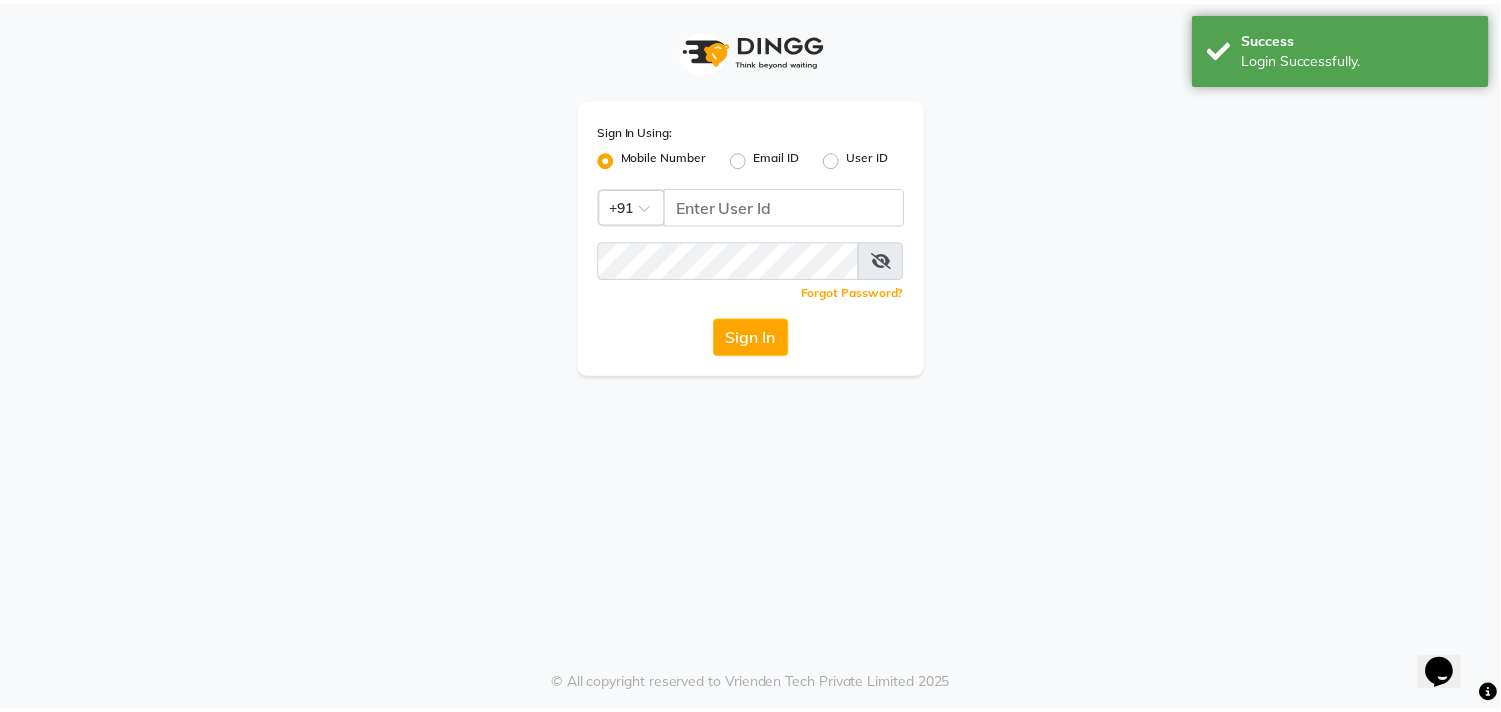 scroll, scrollTop: 0, scrollLeft: 0, axis: both 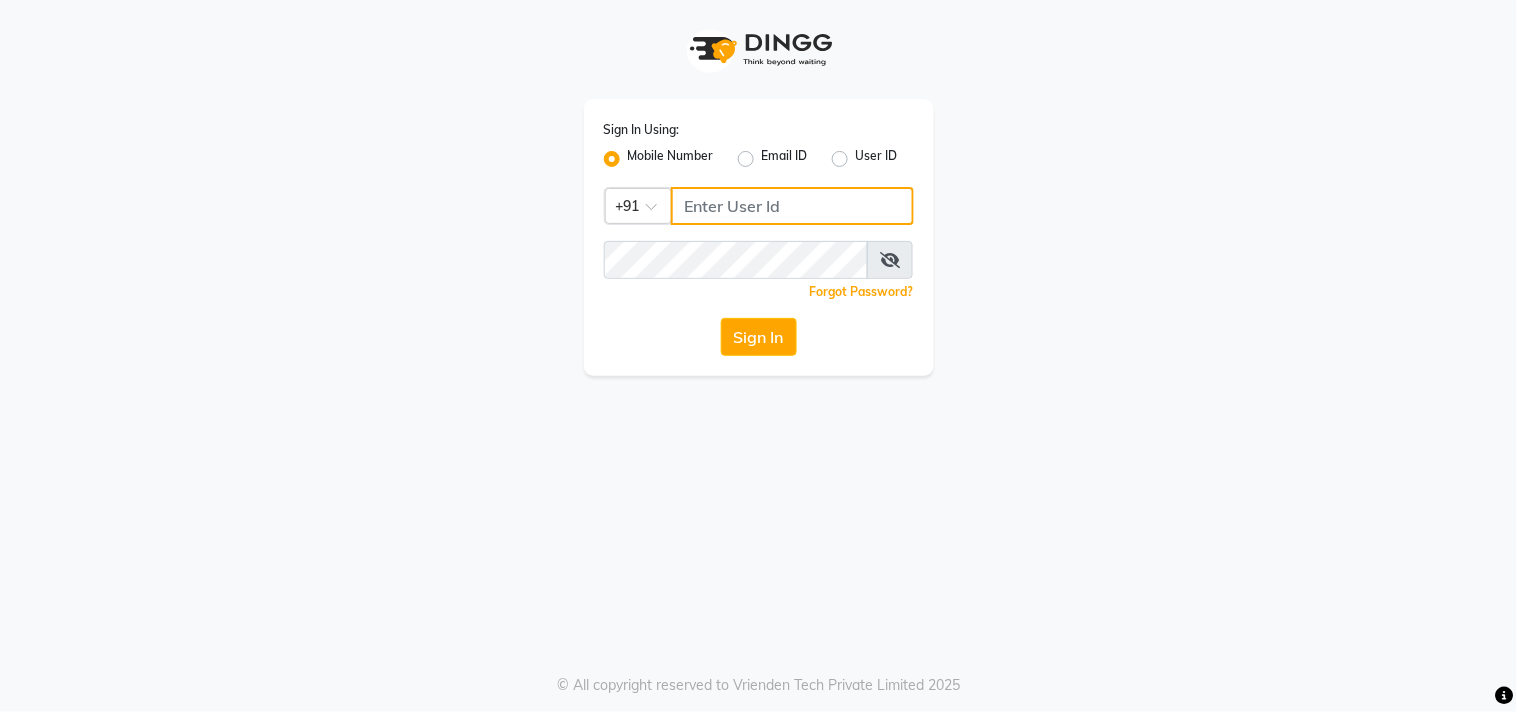 click 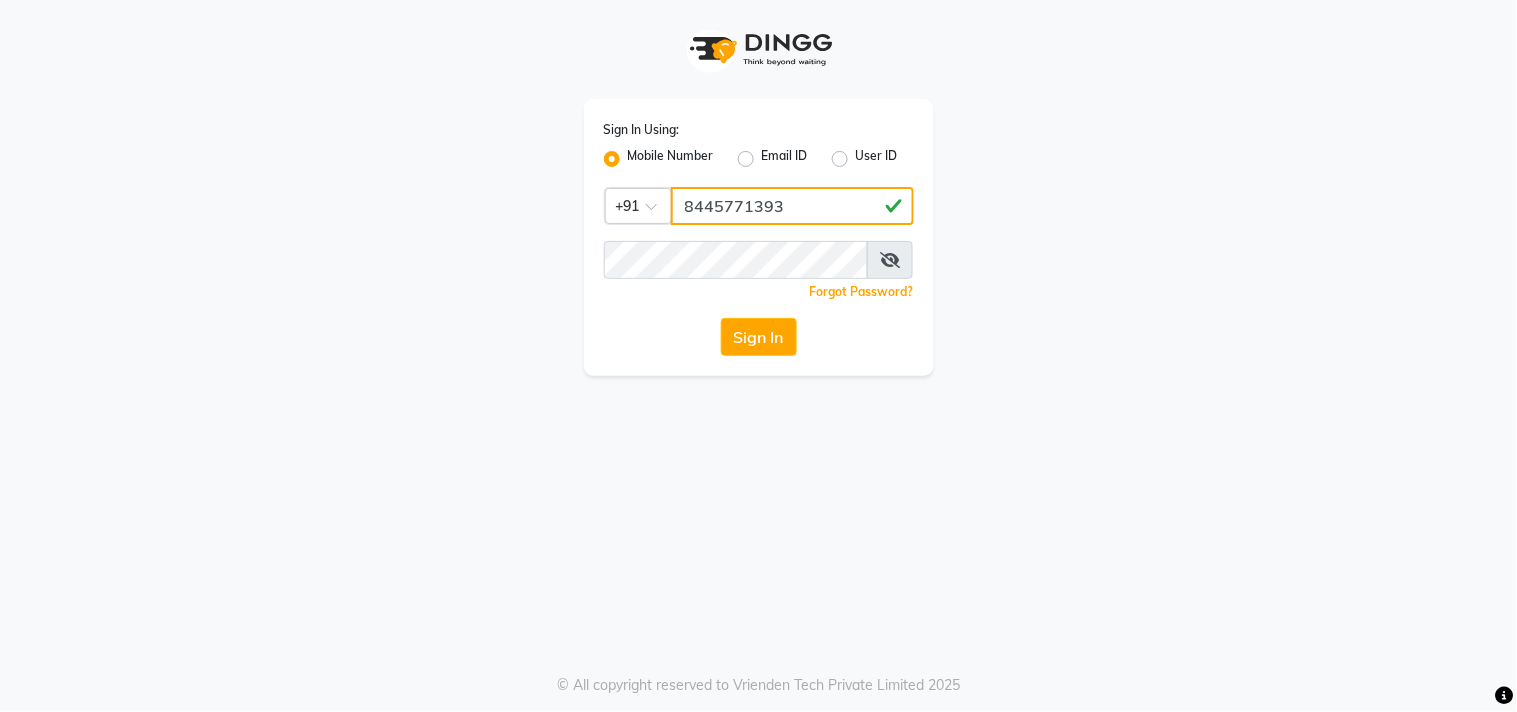 type on "8445771393" 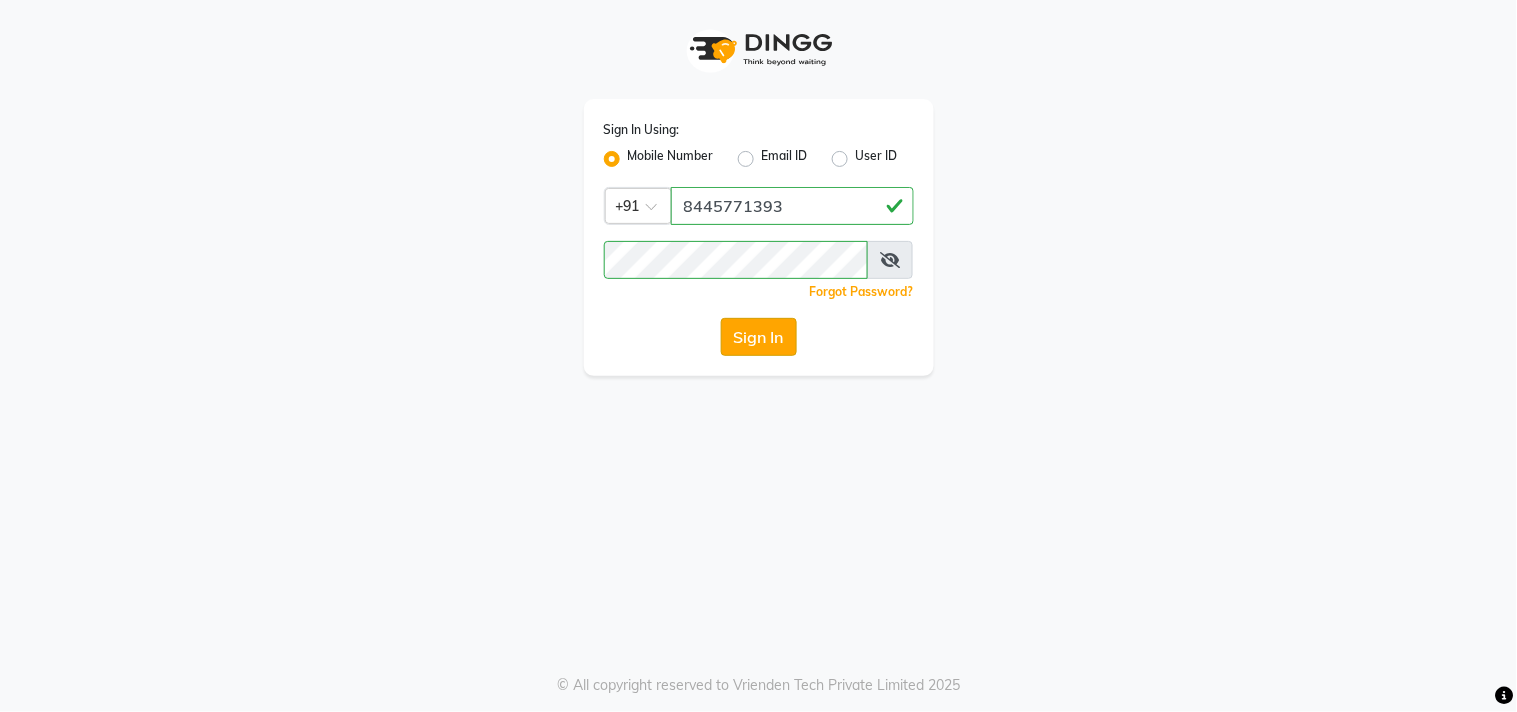 click on "Sign In" 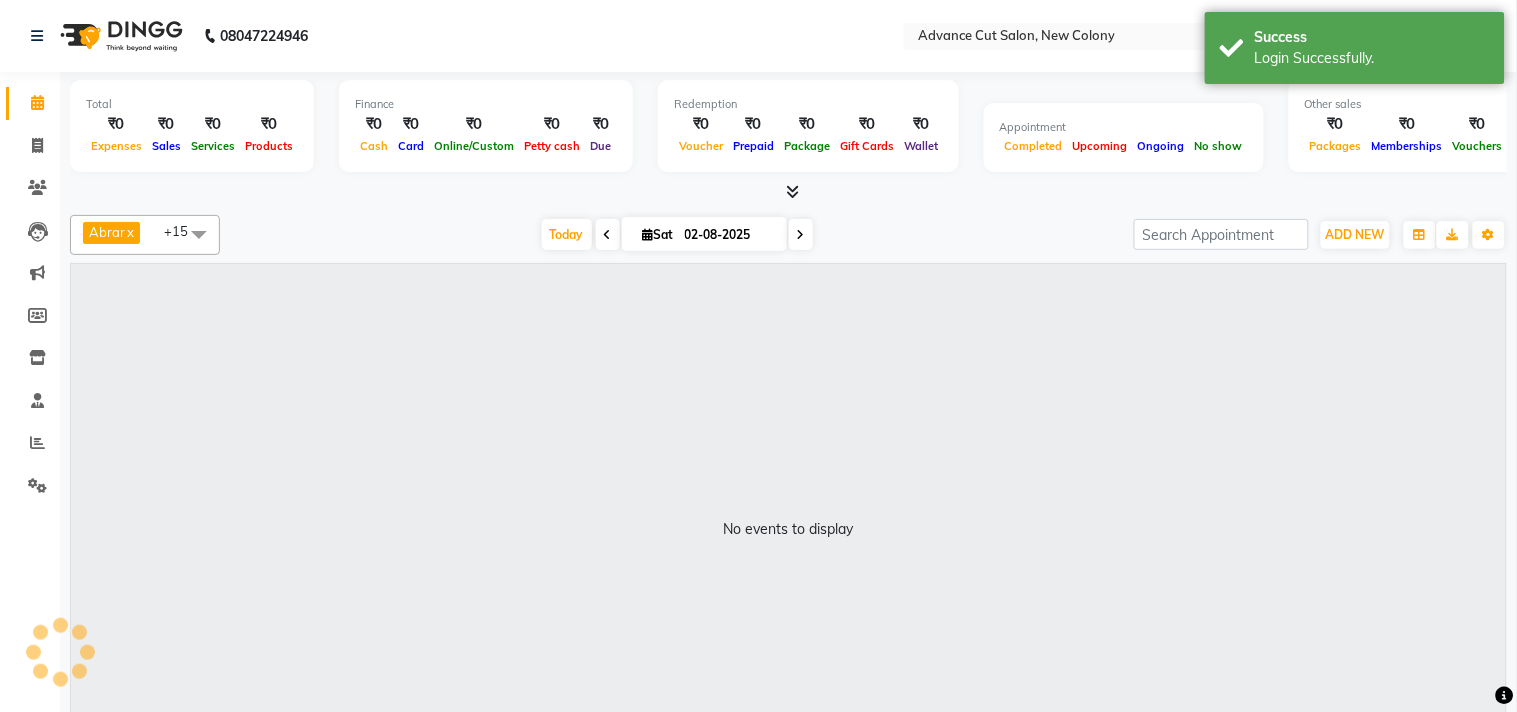 select on "en" 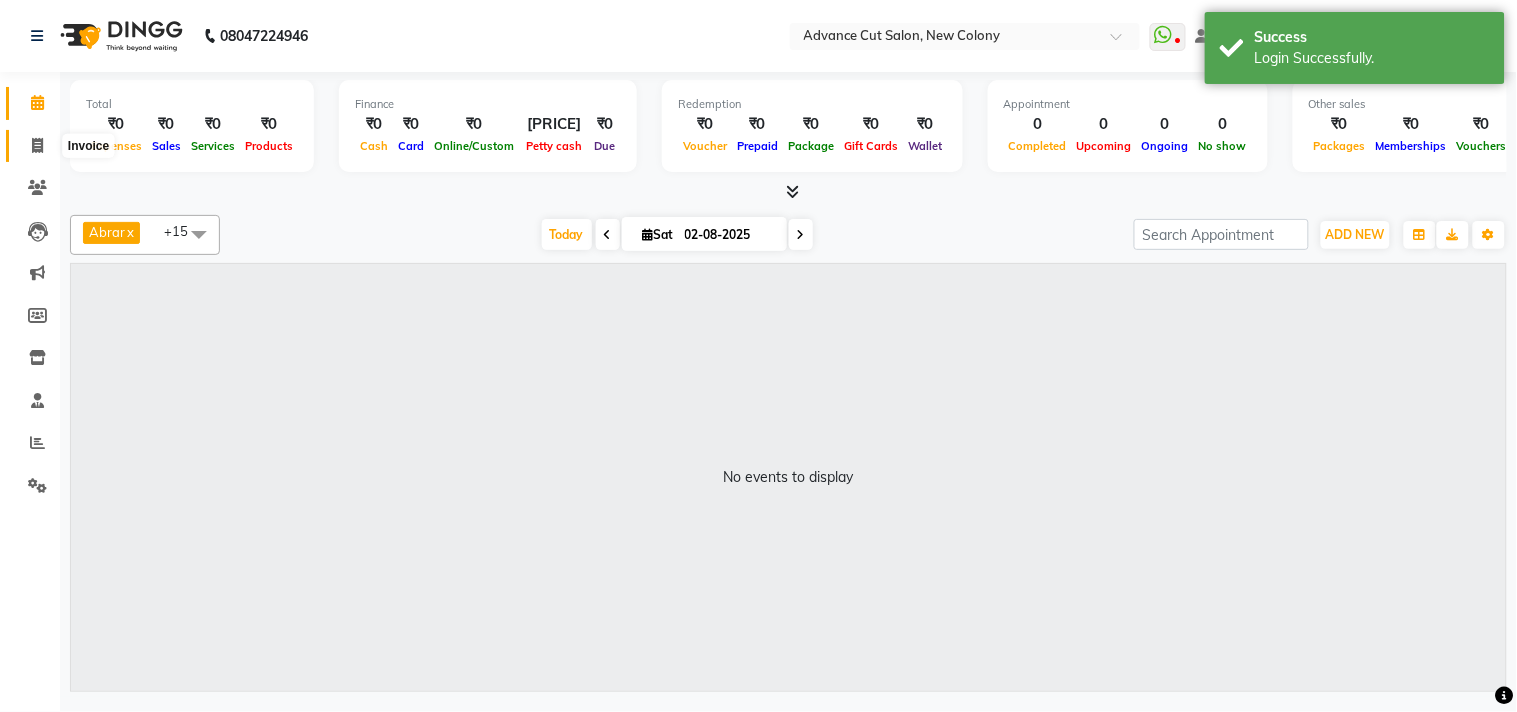click 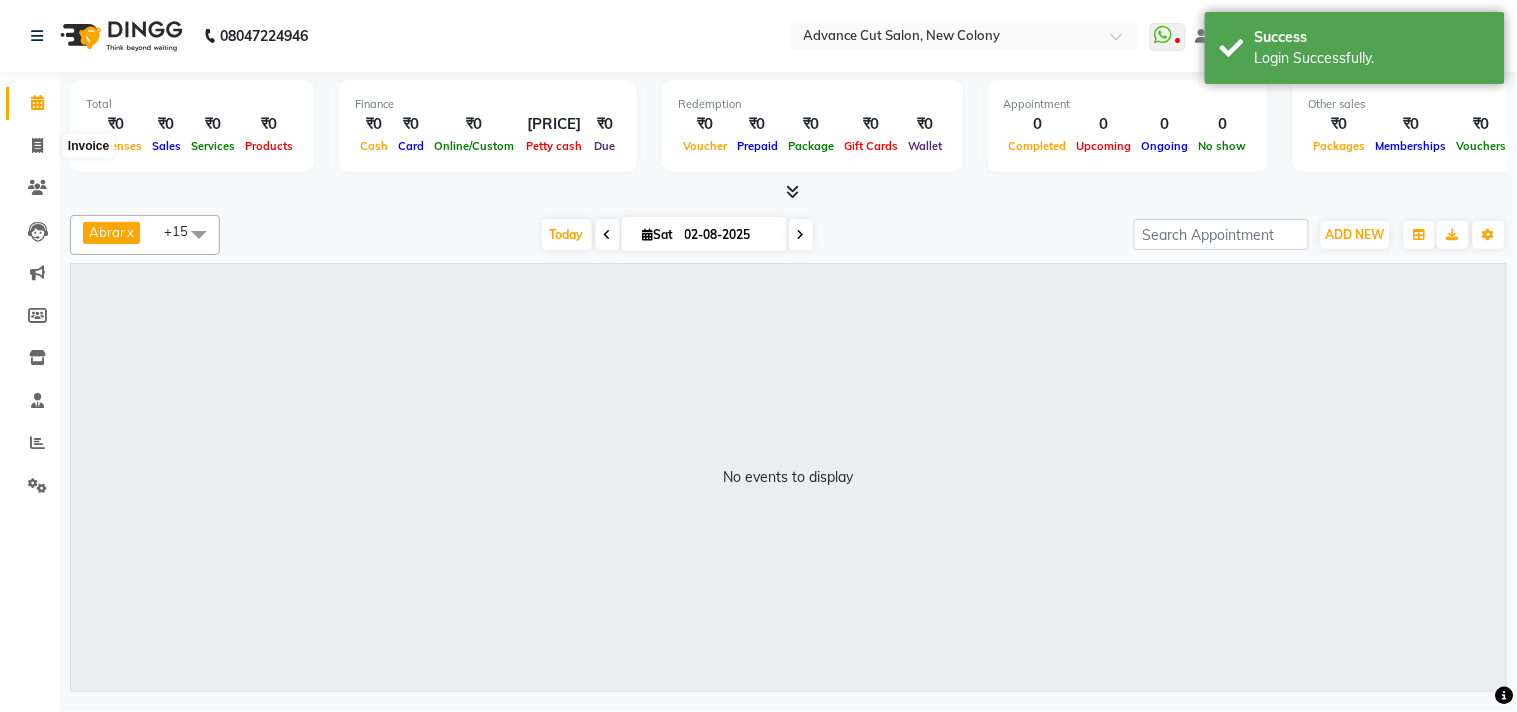 select on "service" 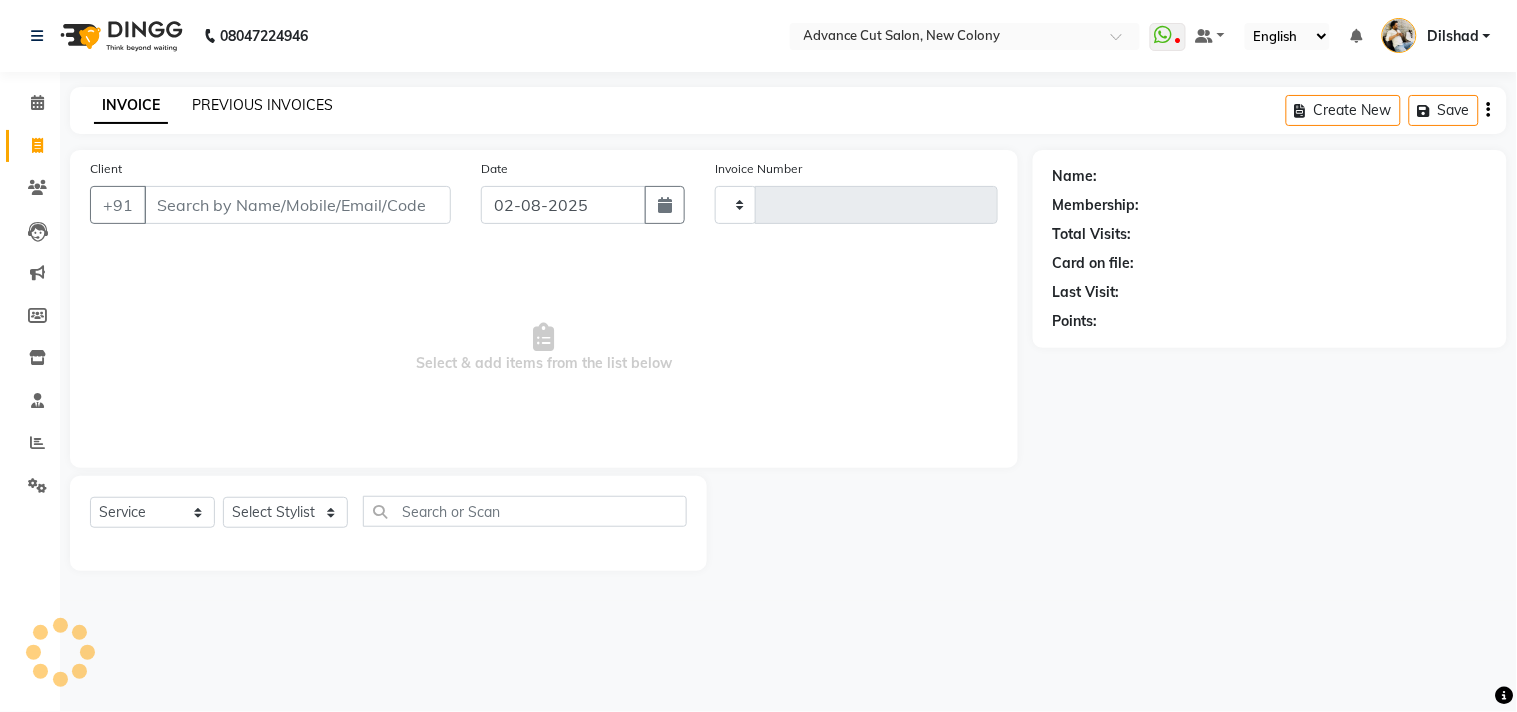 type on "4363" 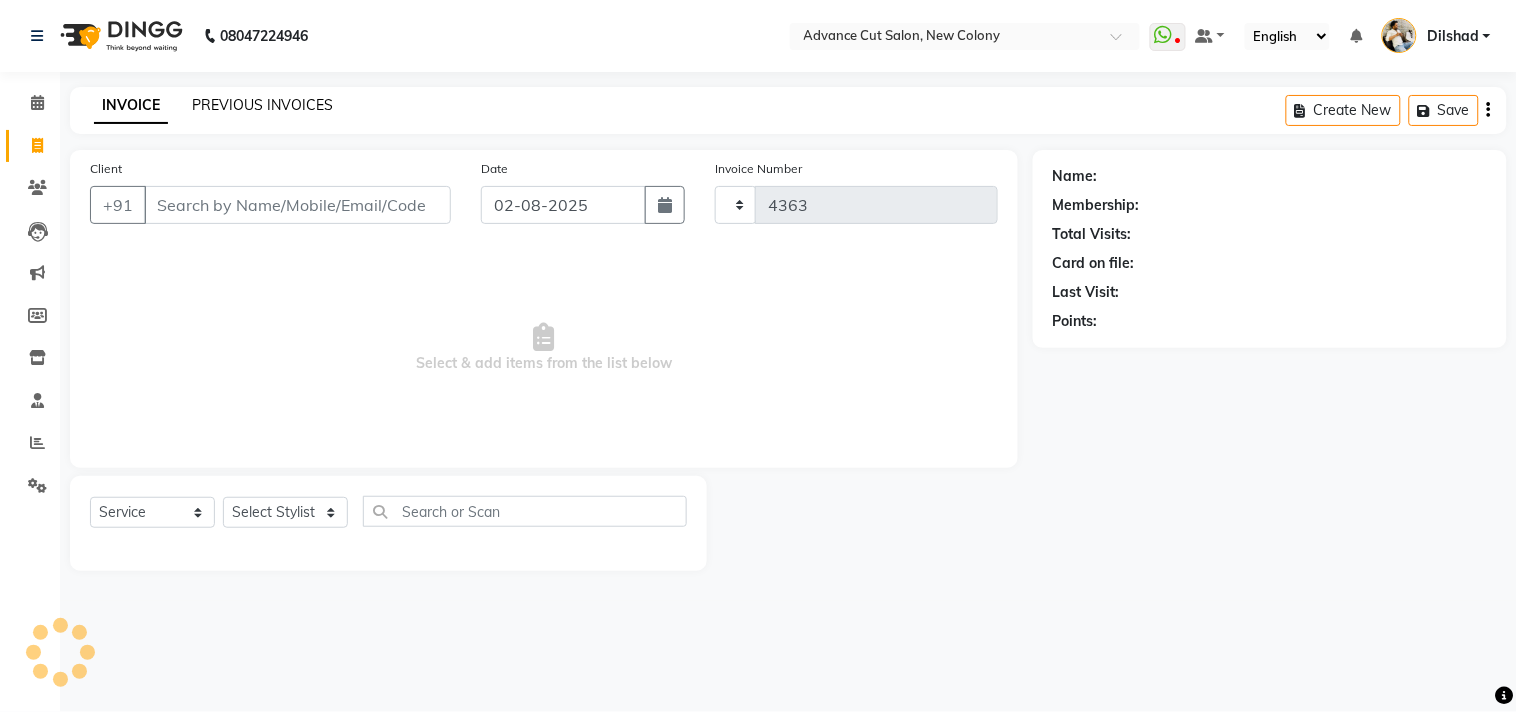 select on "922" 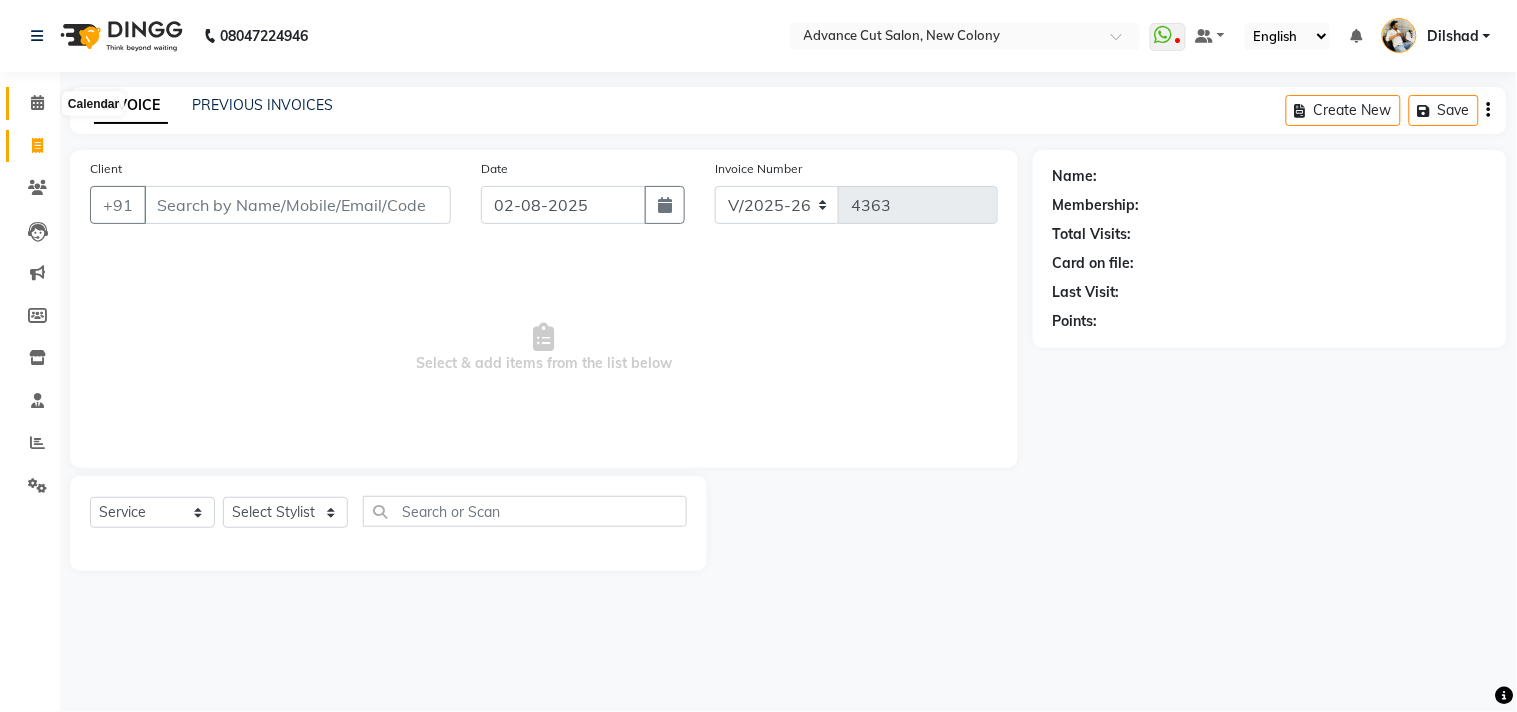 click 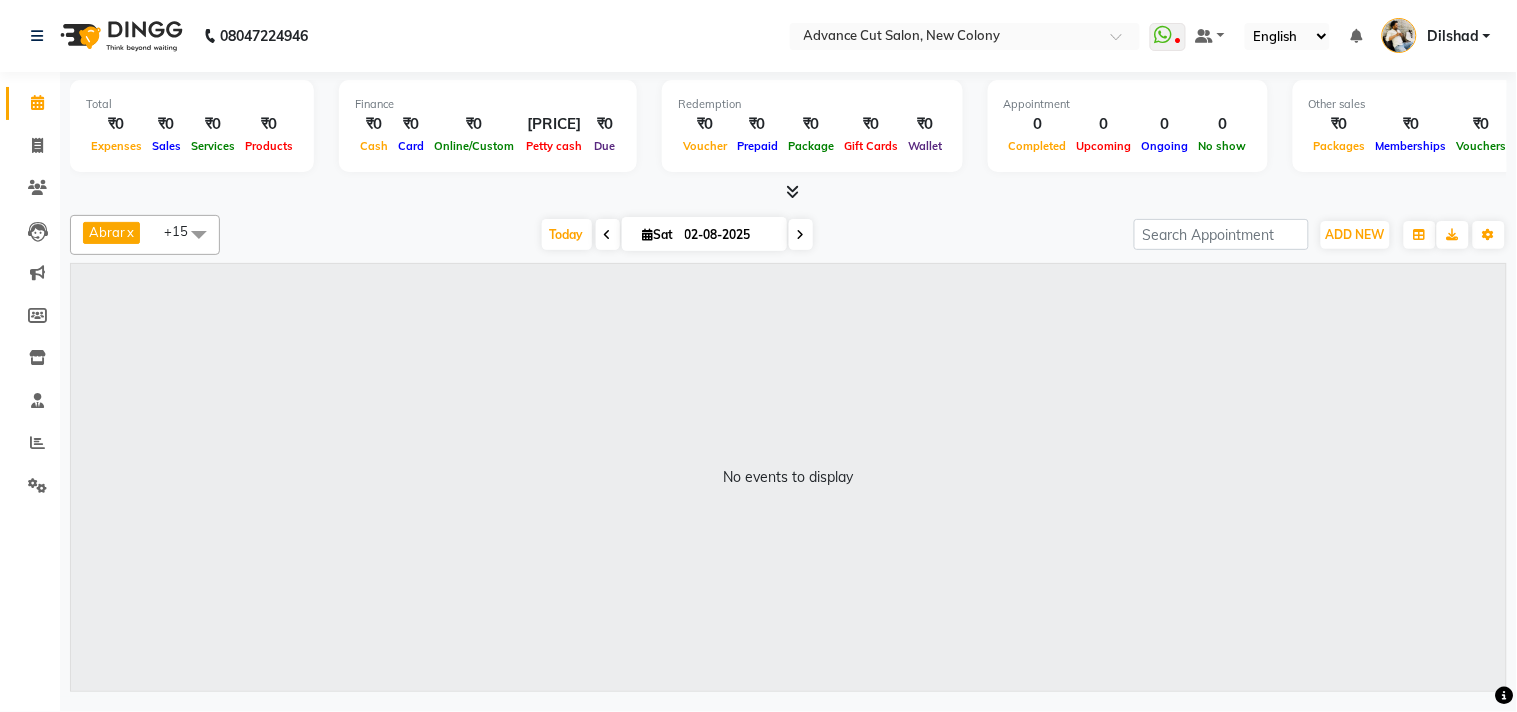 click at bounding box center (792, 191) 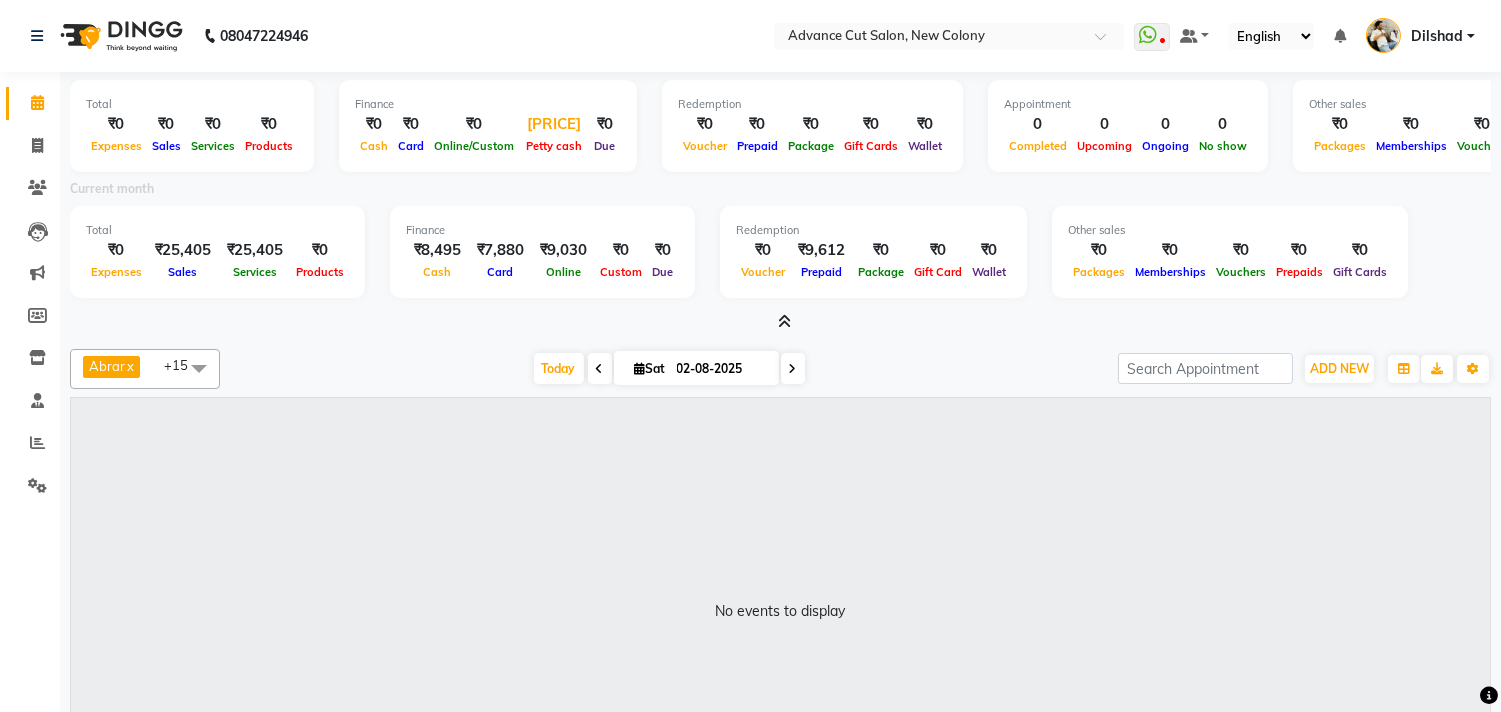 click on "Petty cash" at bounding box center [554, 146] 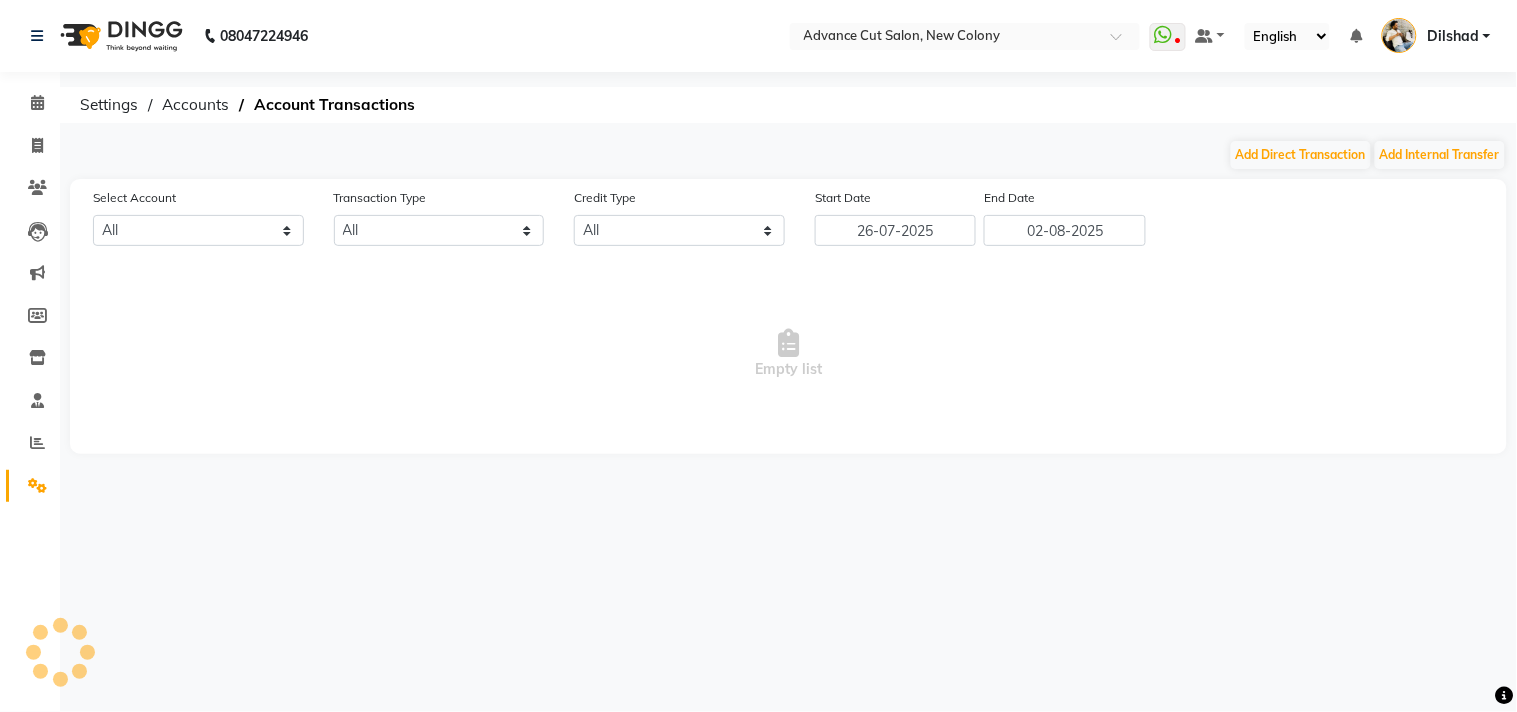 select on "2535" 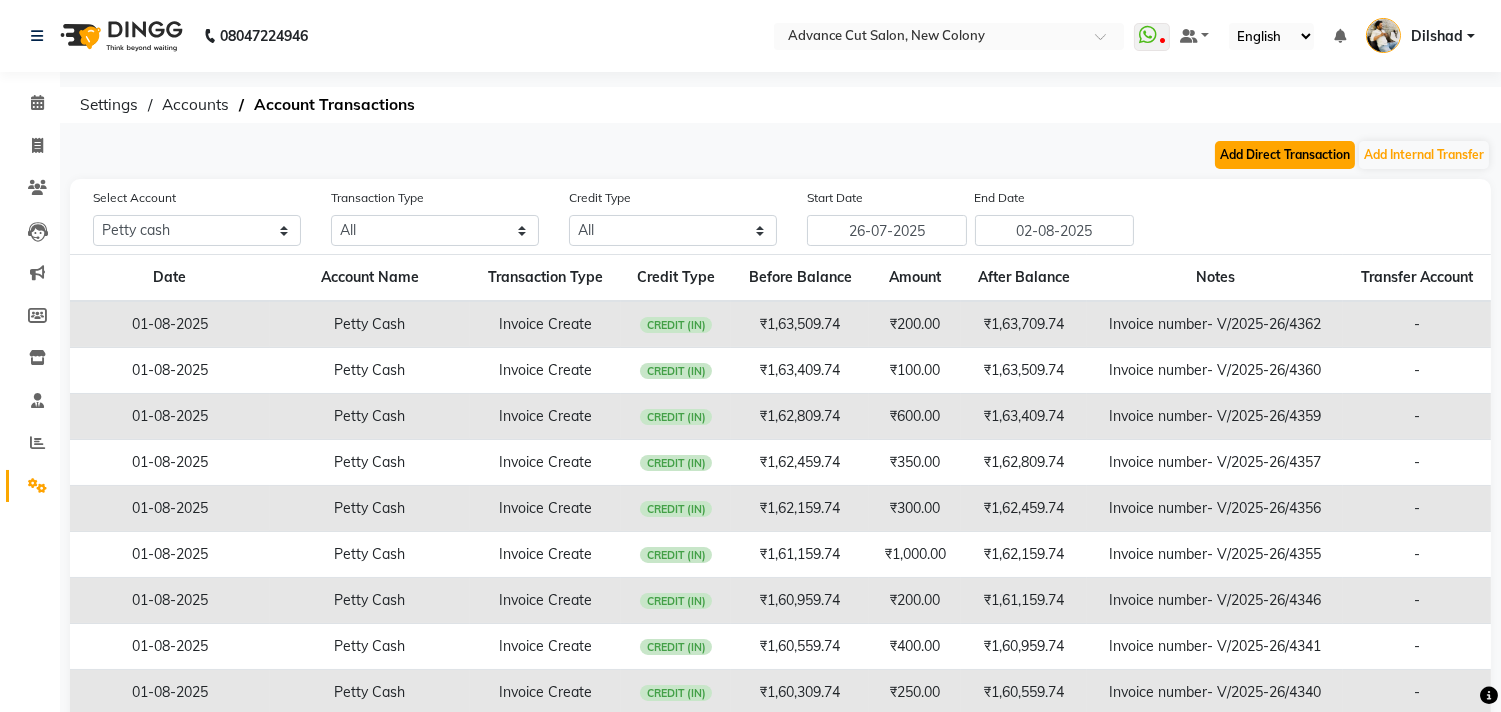 click on "Add Direct Transaction" 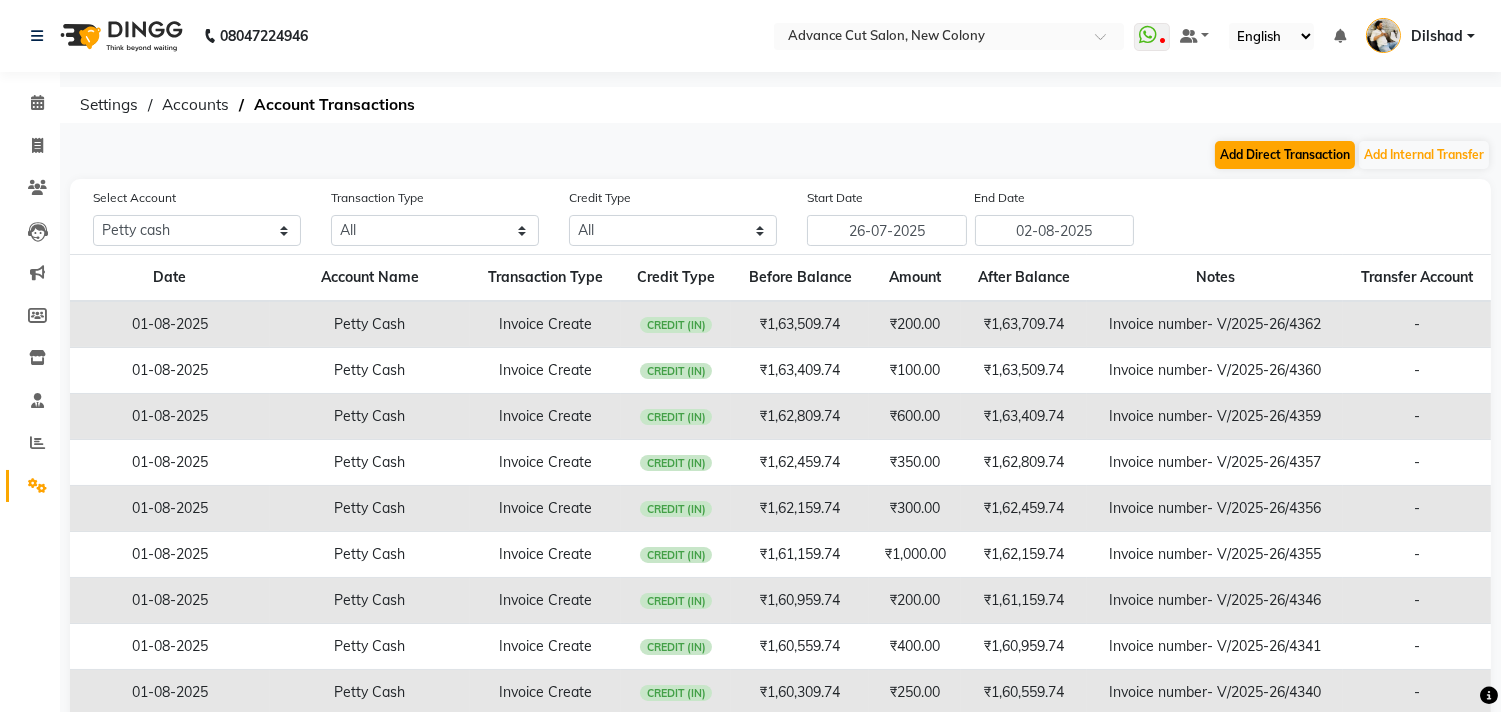 select on "direct" 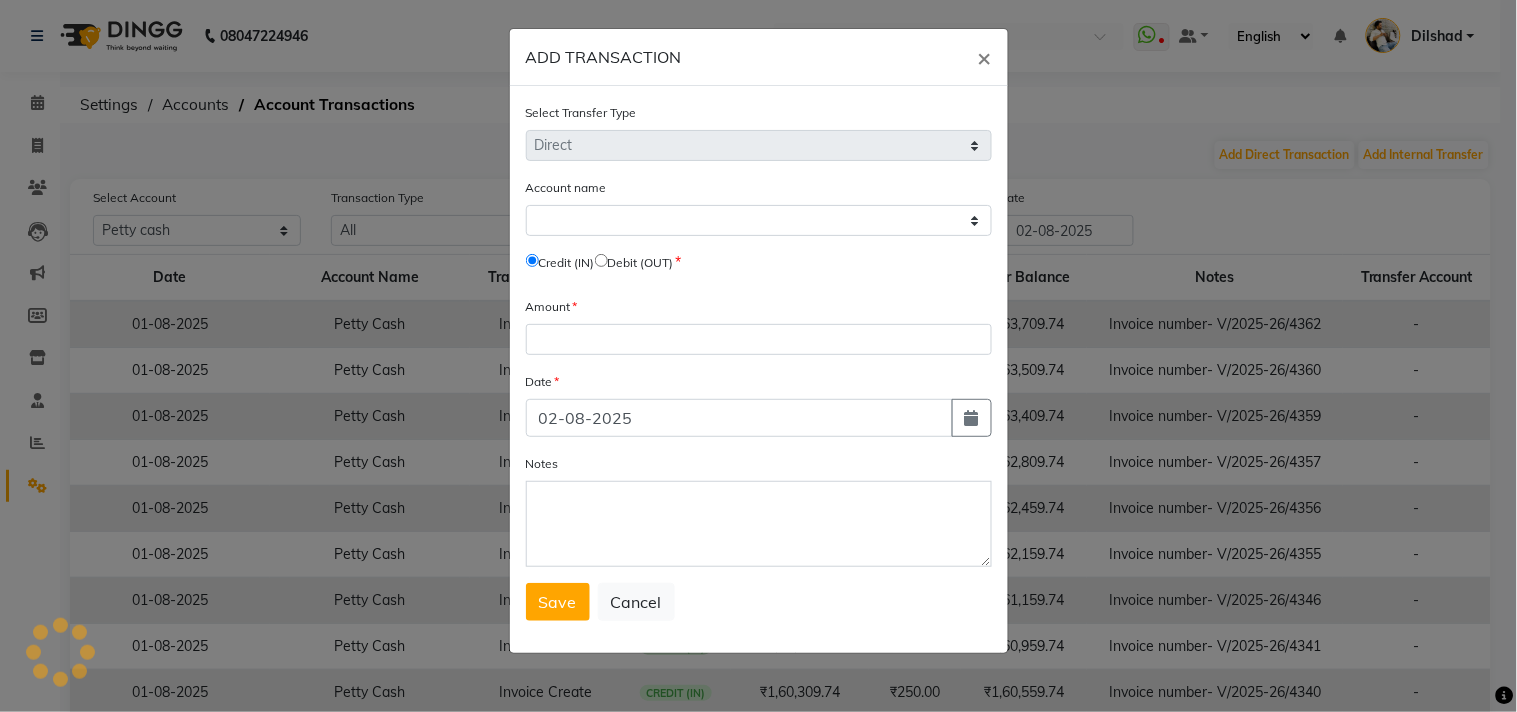 select on "2535" 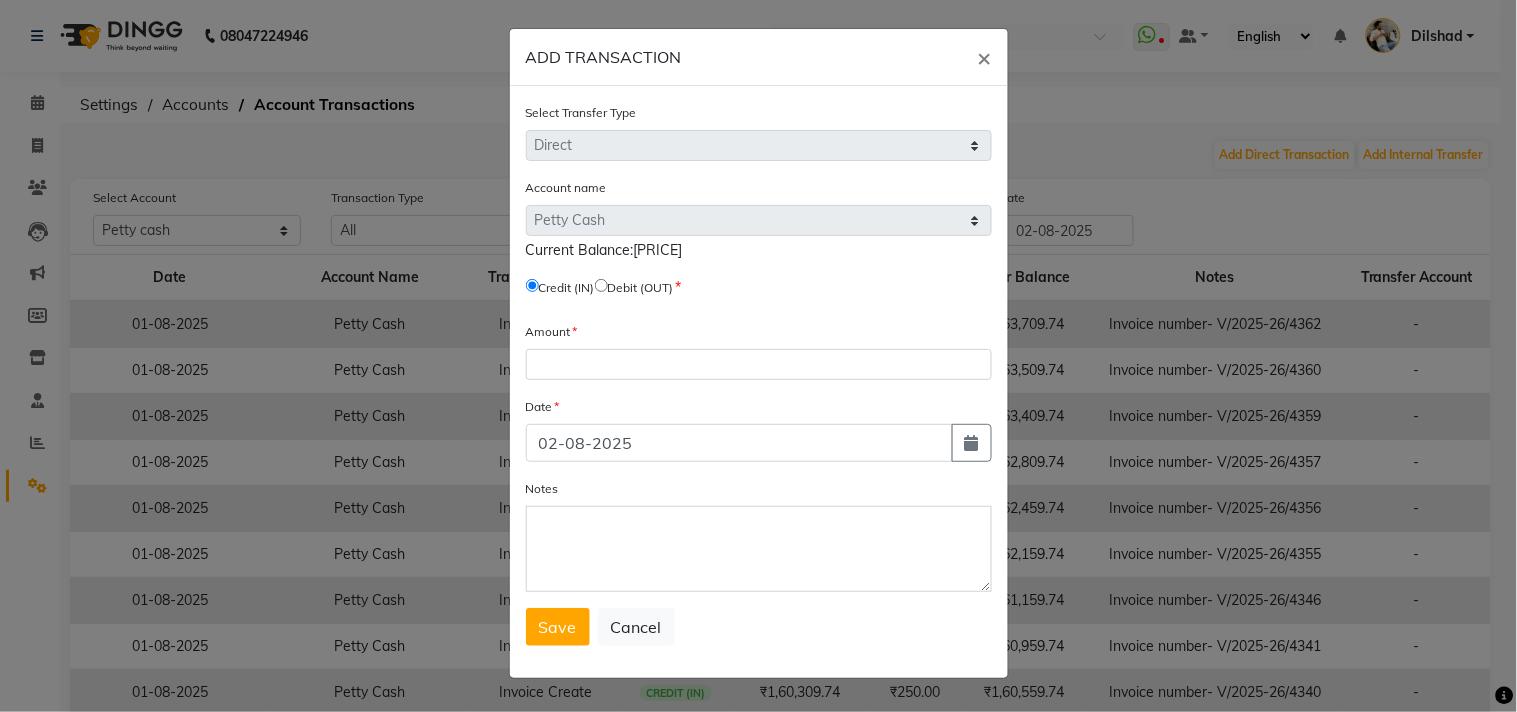 click 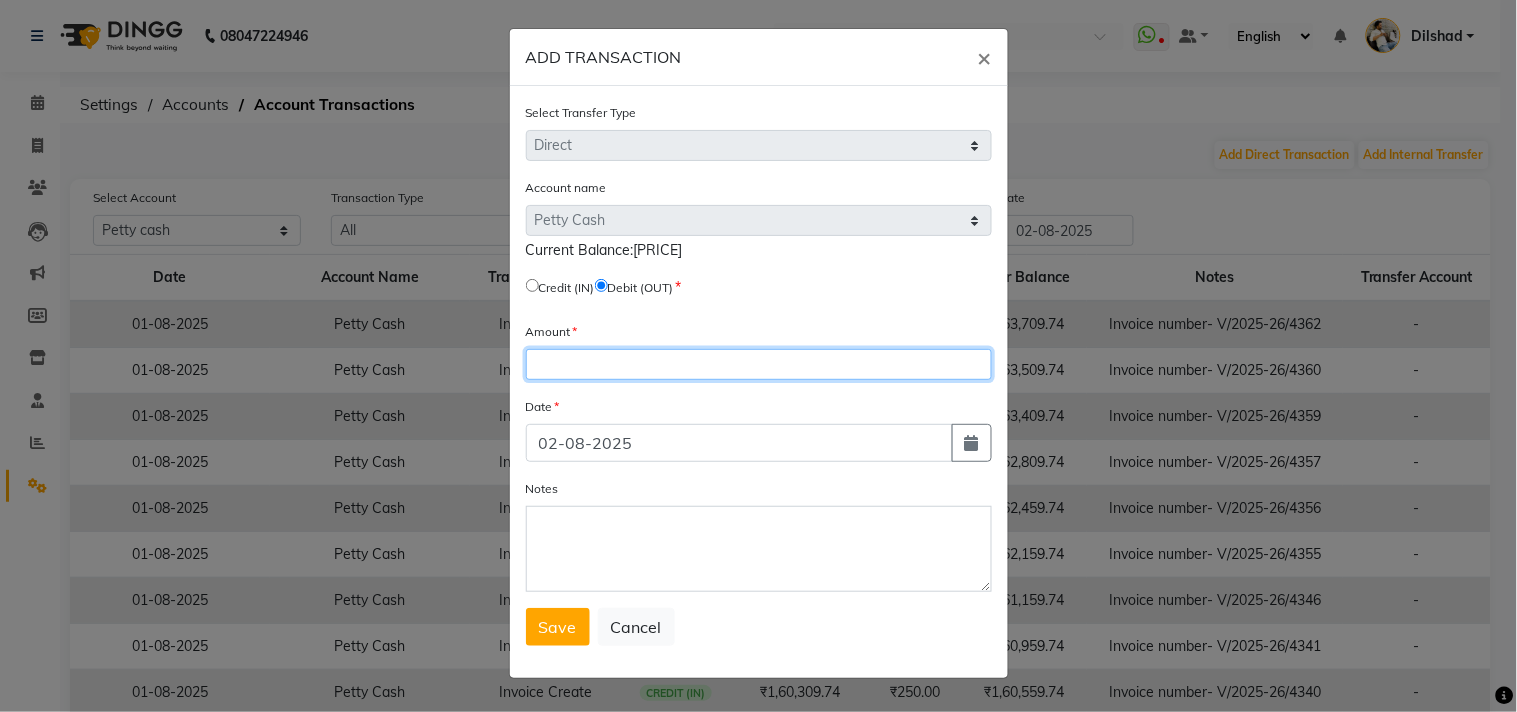 click 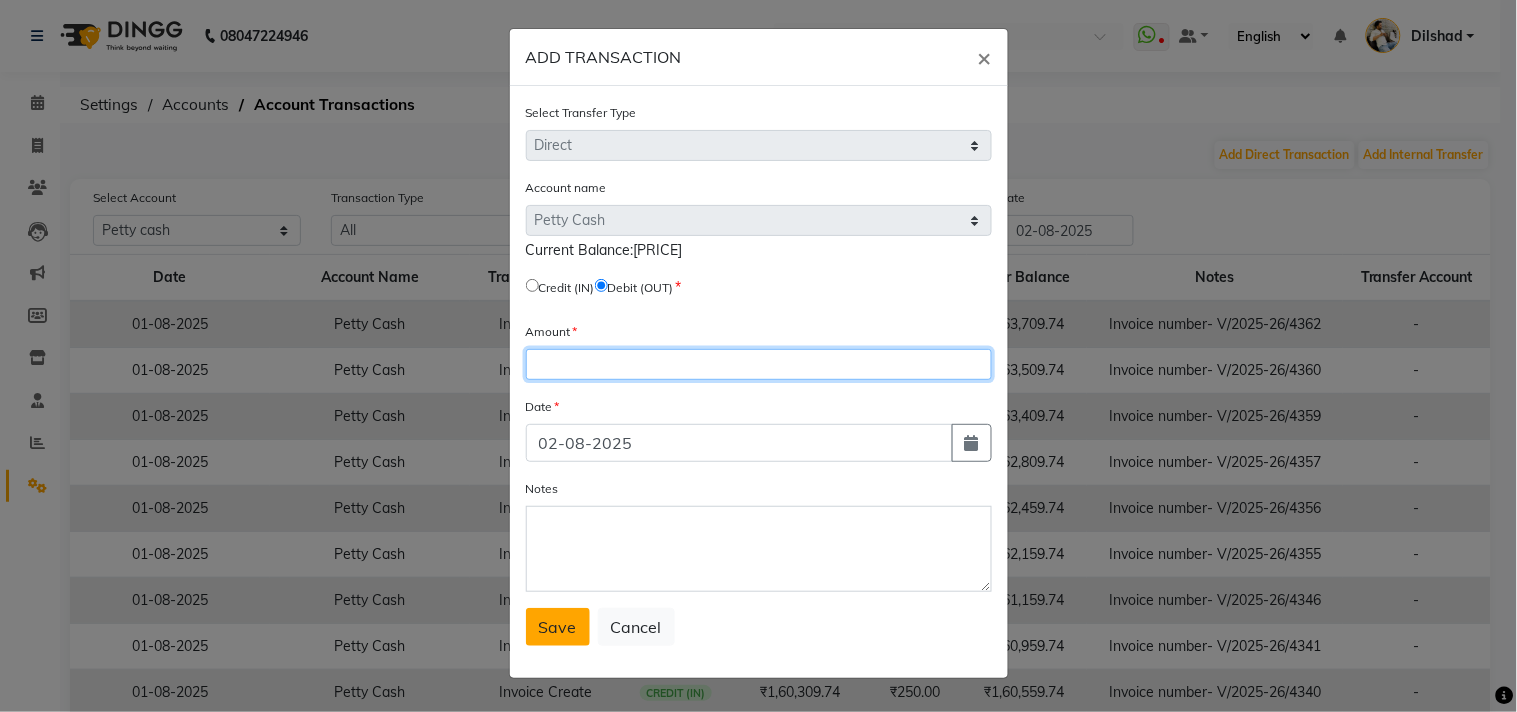 type on "[NUMBER]" 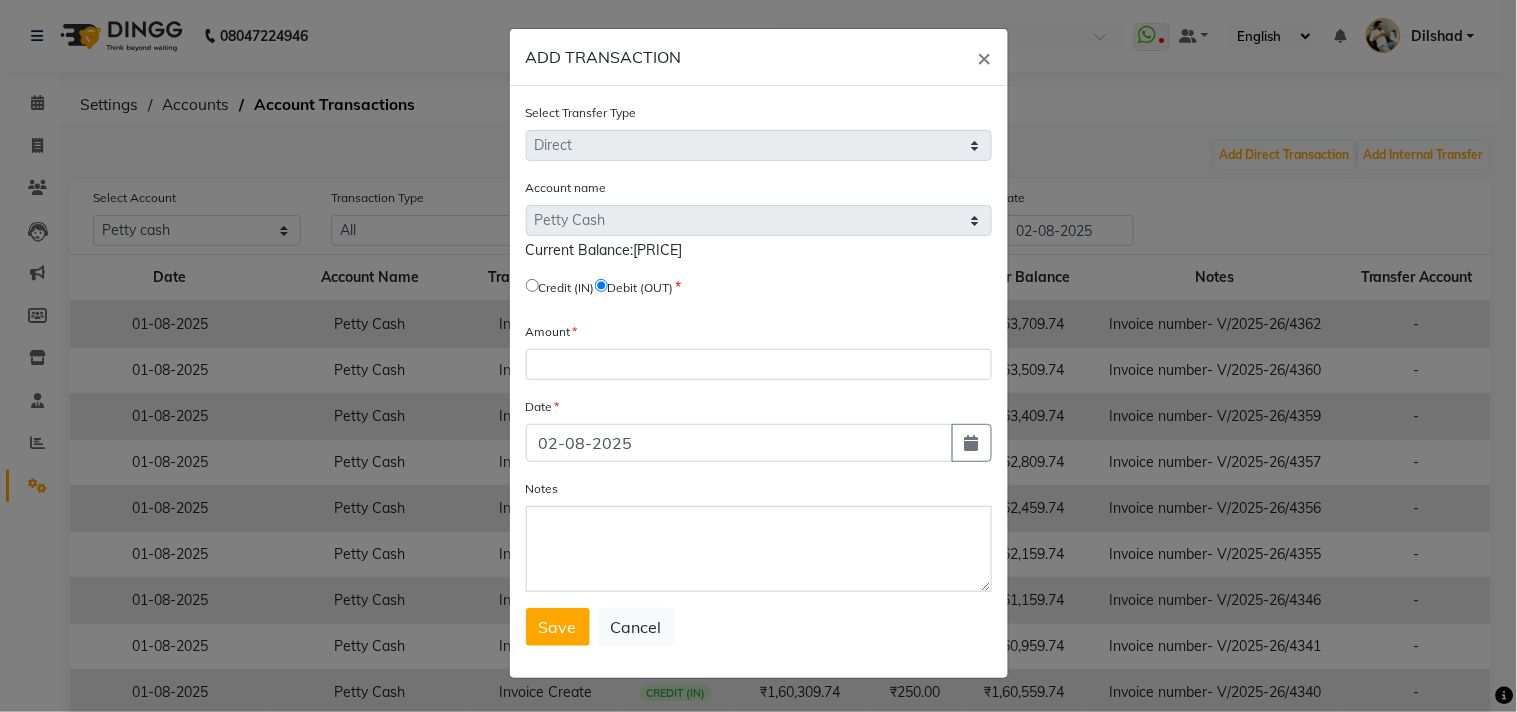 click on "Save" at bounding box center [558, 627] 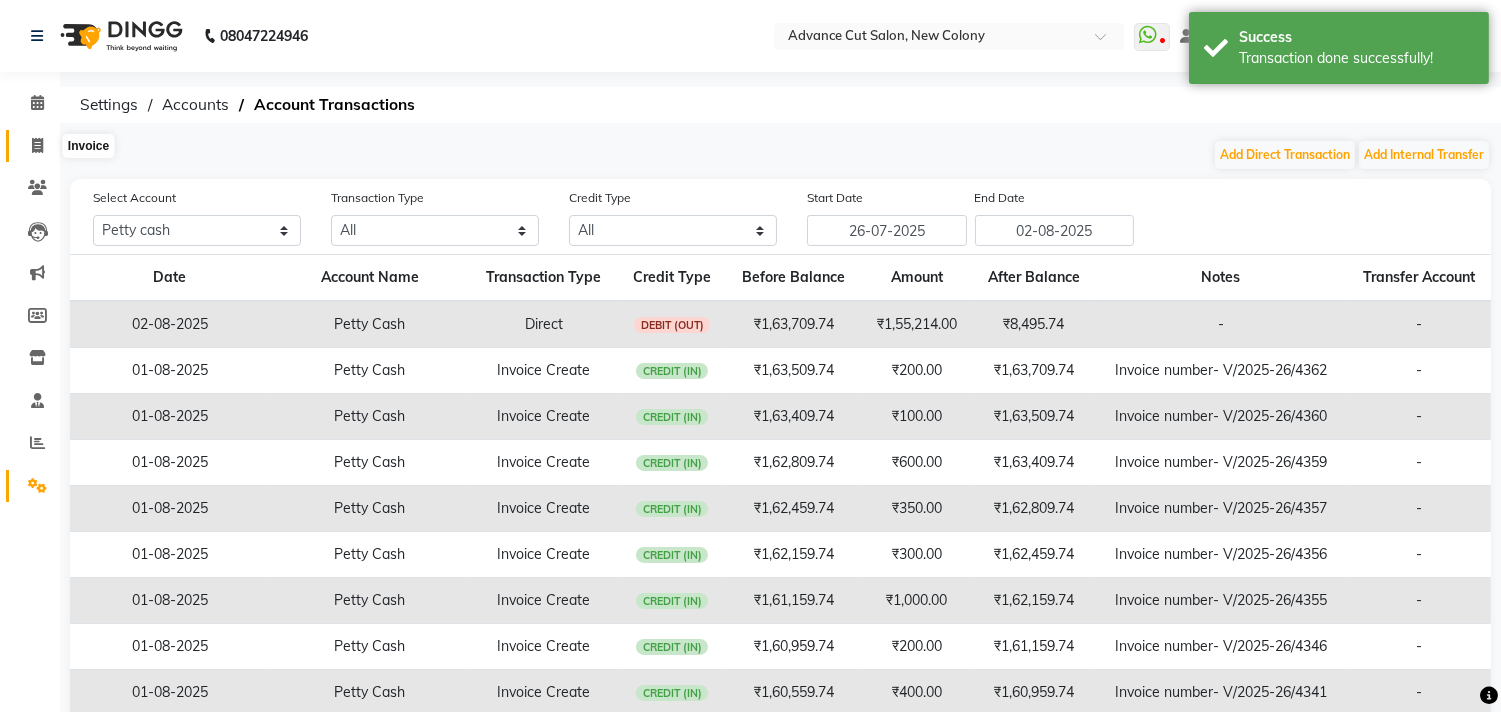 click 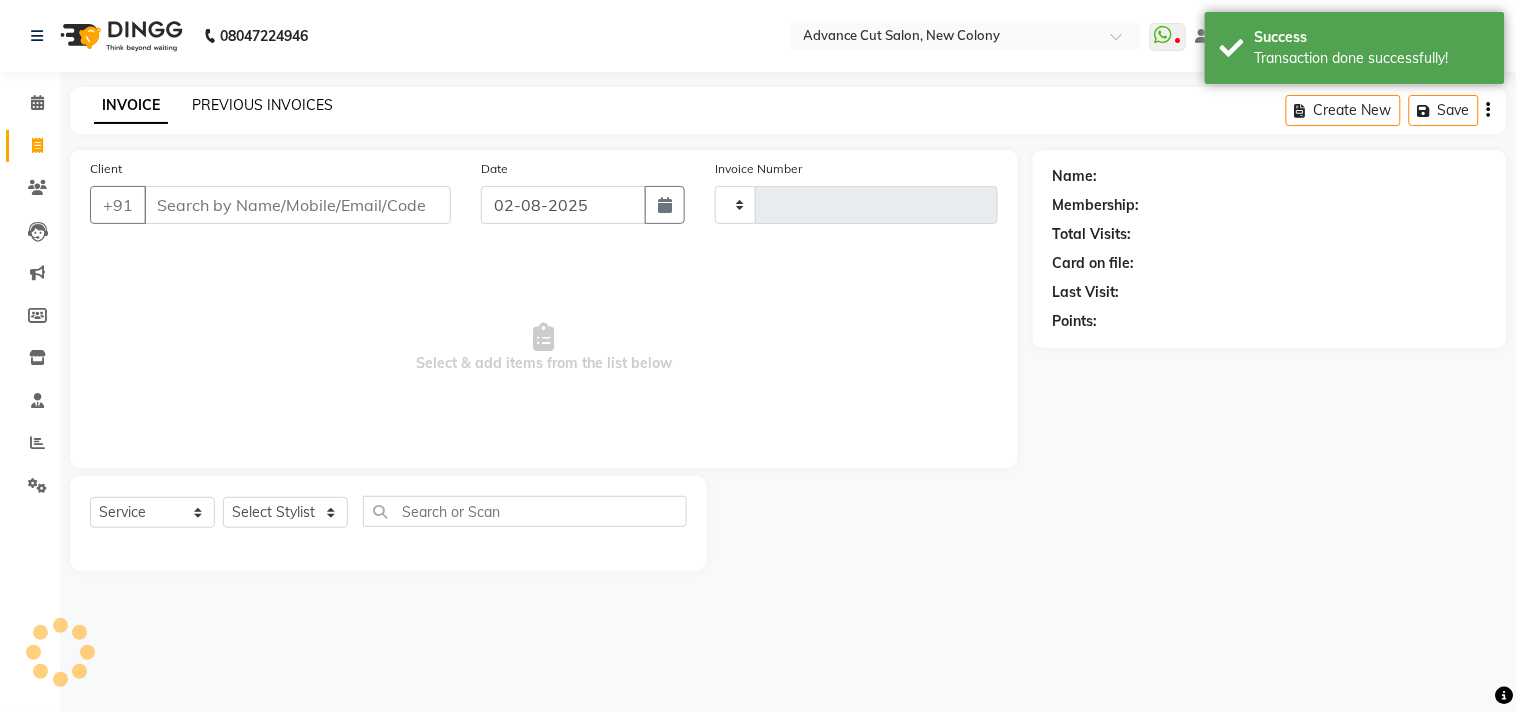 click on "PREVIOUS INVOICES" 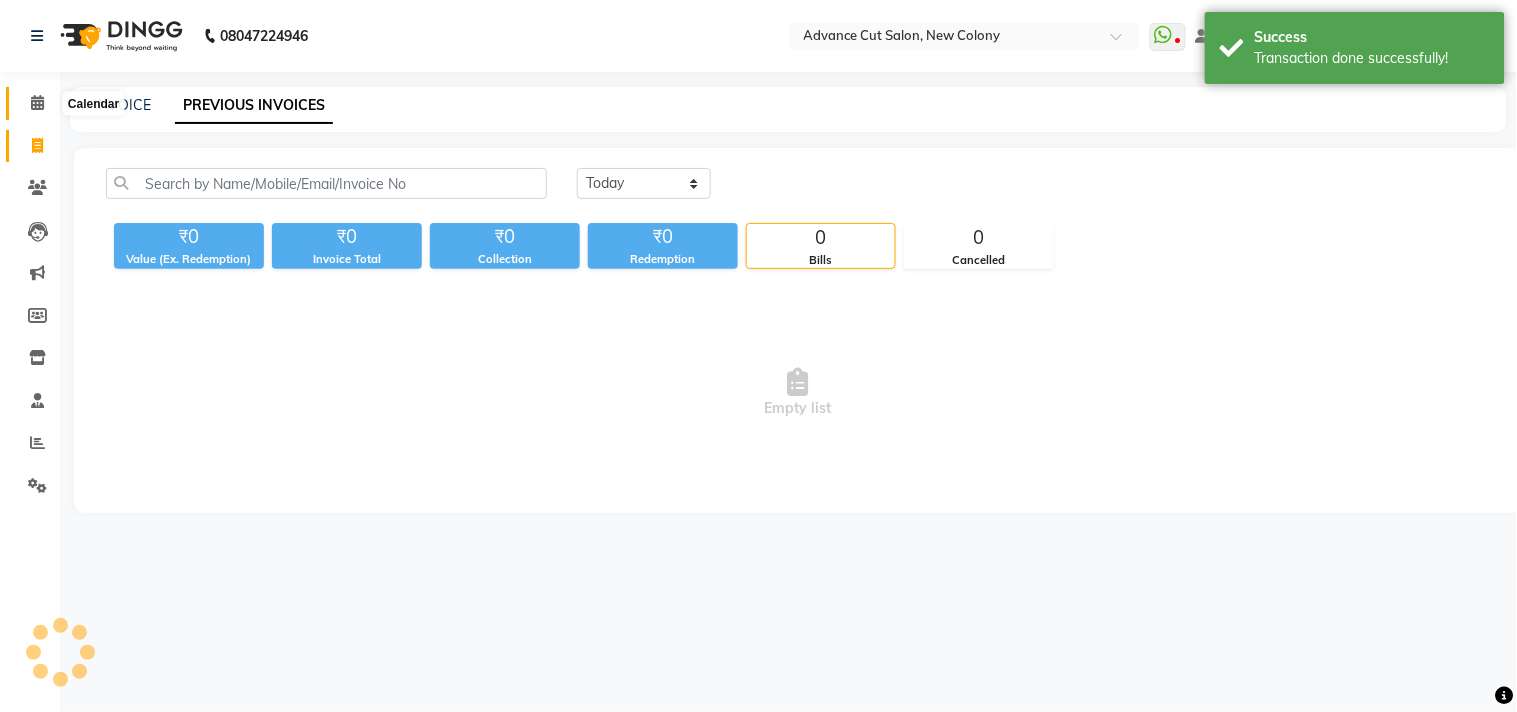 click 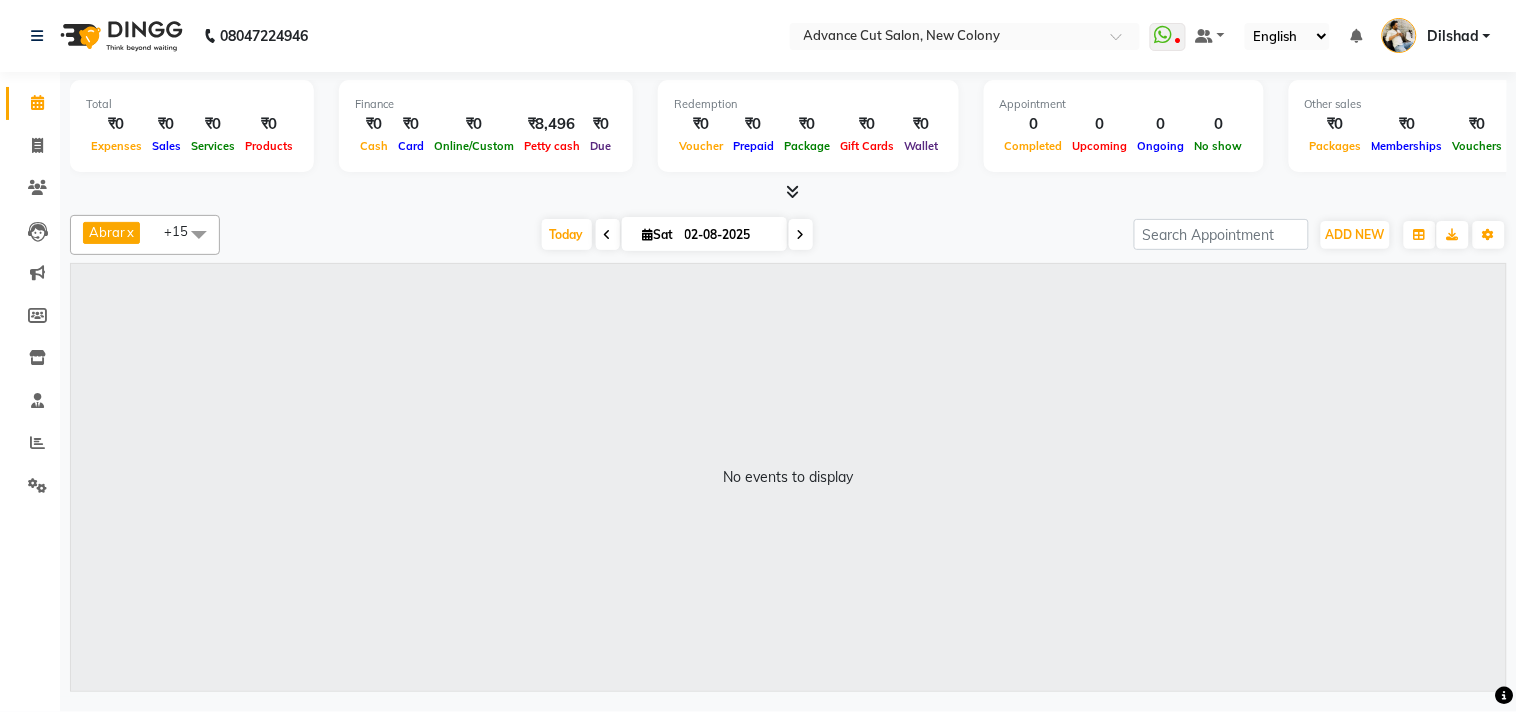 click at bounding box center [788, 192] 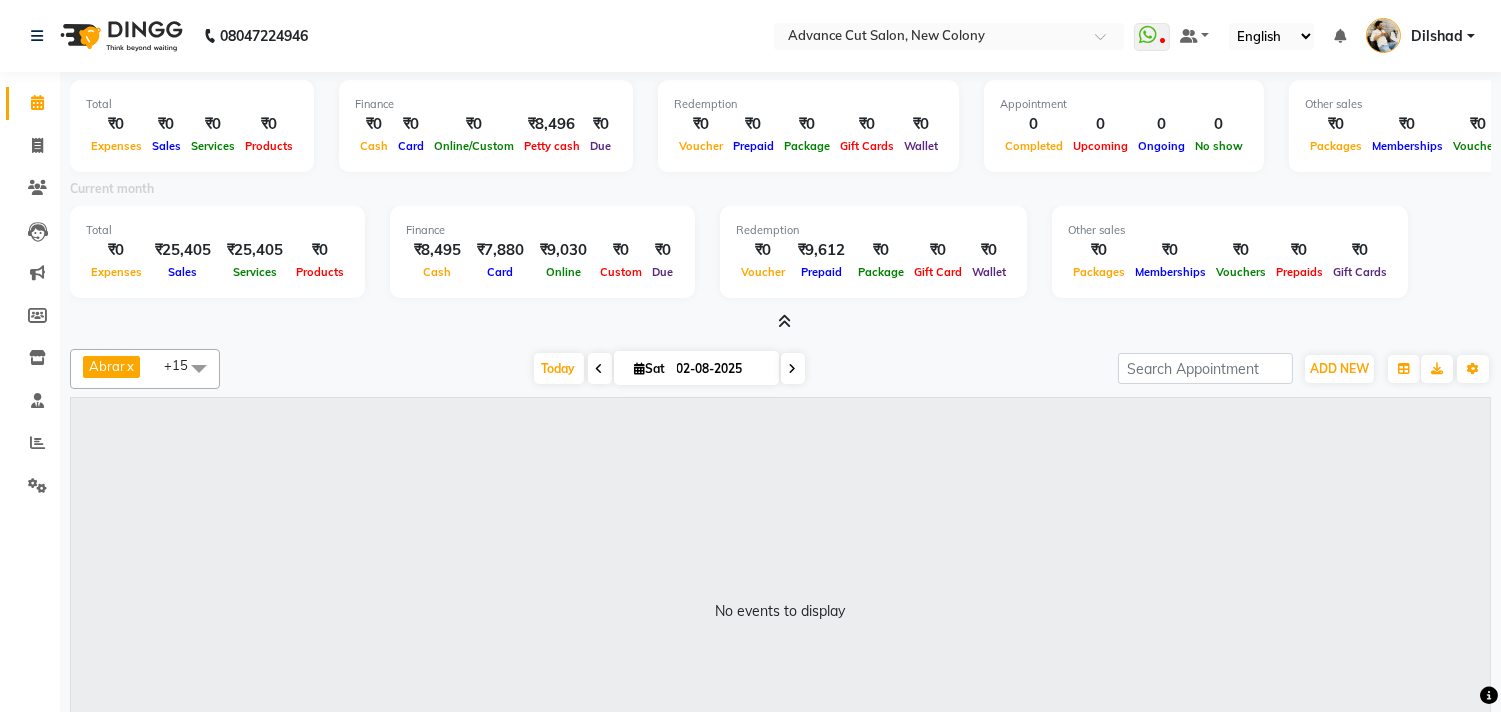 click at bounding box center (784, 321) 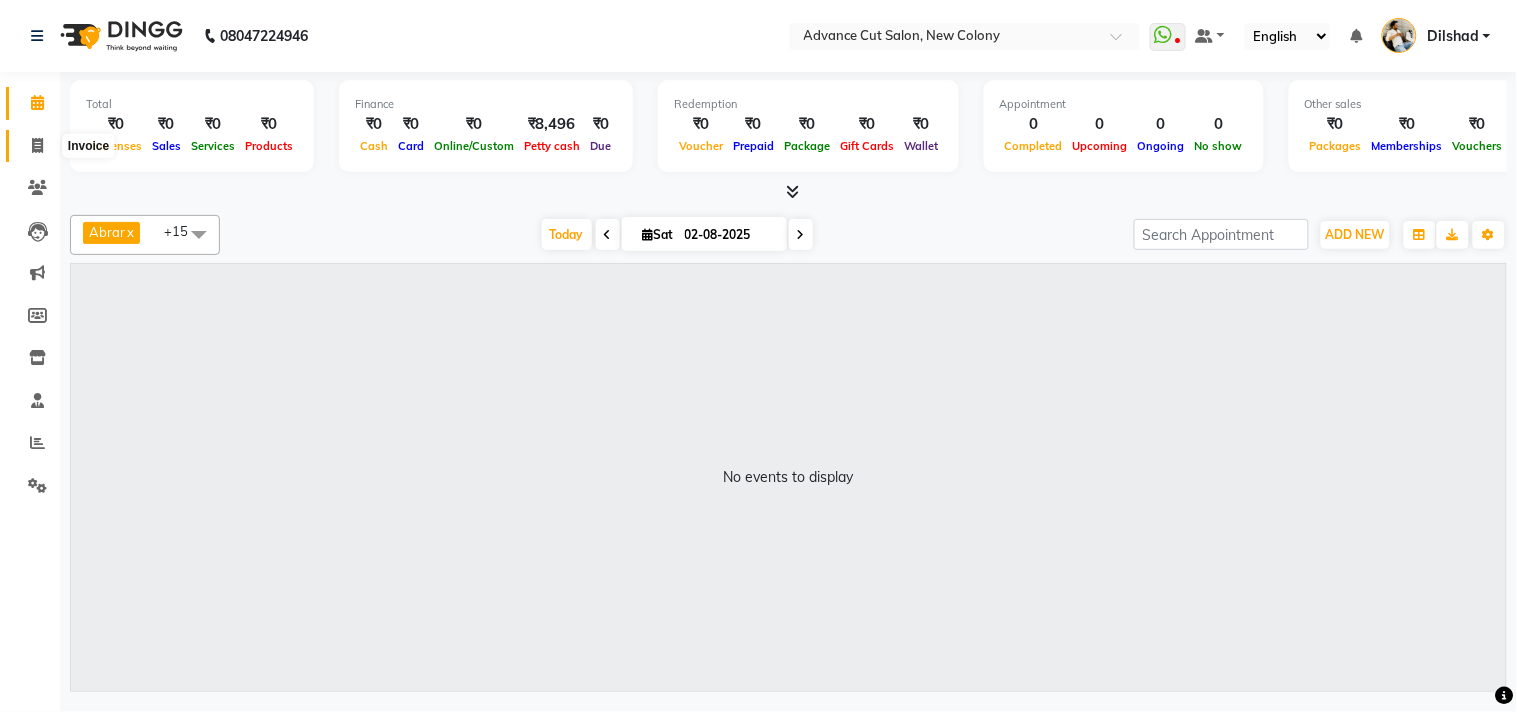 click 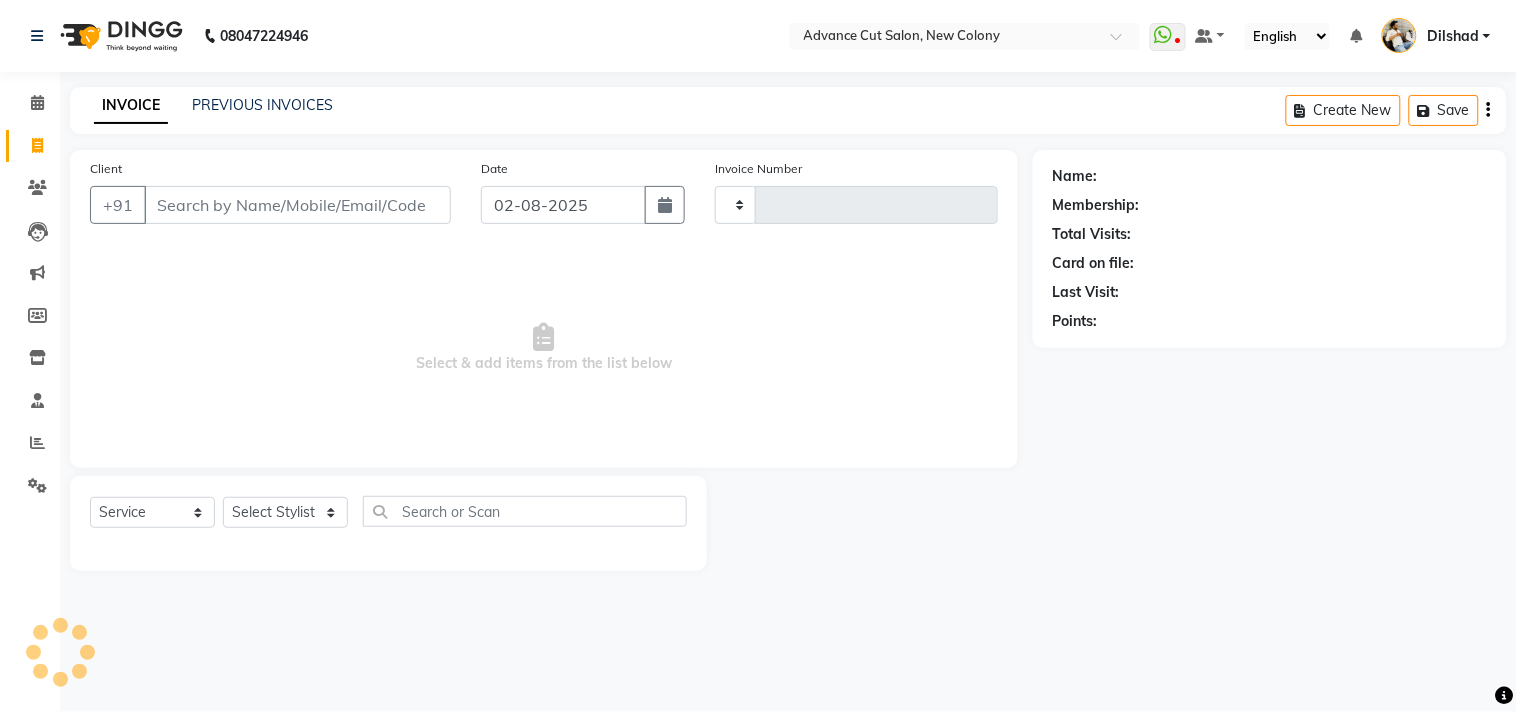 type on "4363" 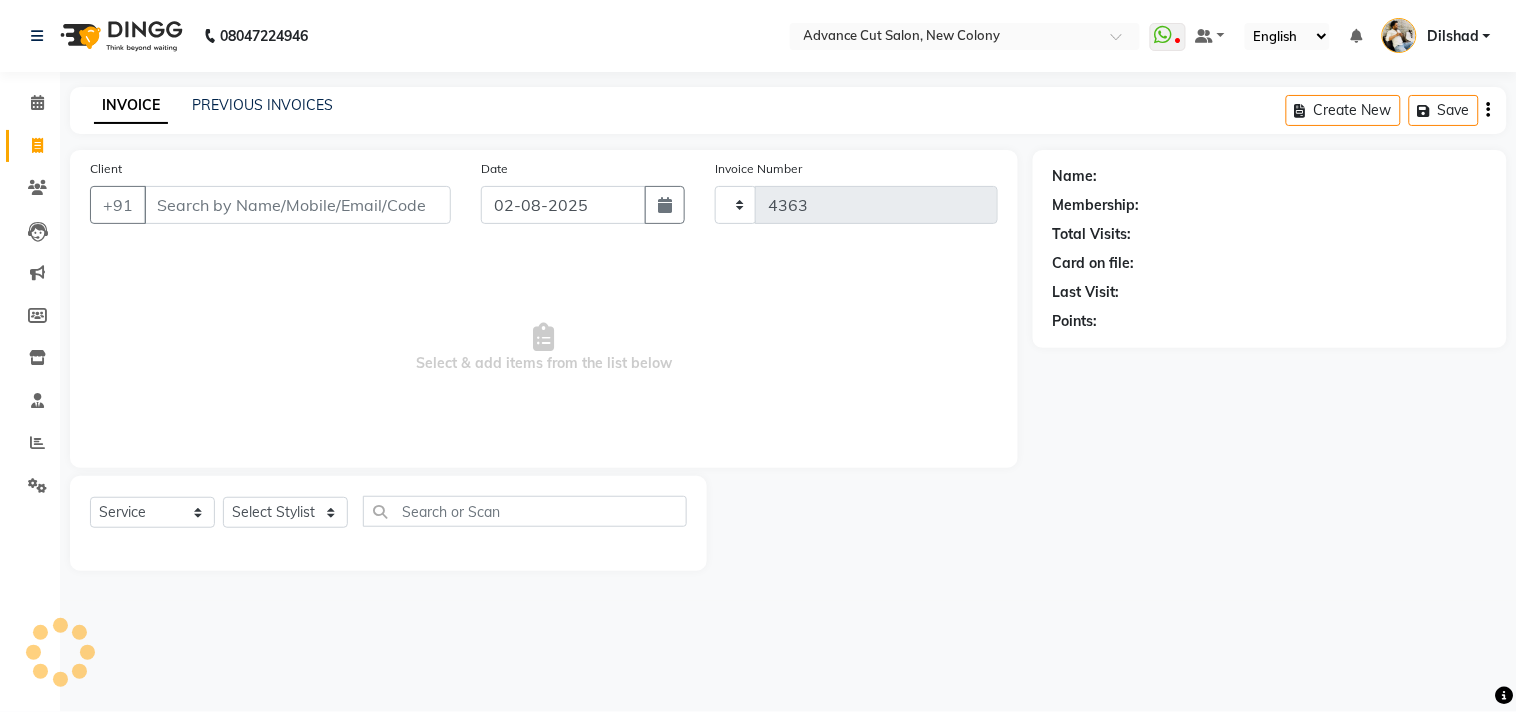select on "922" 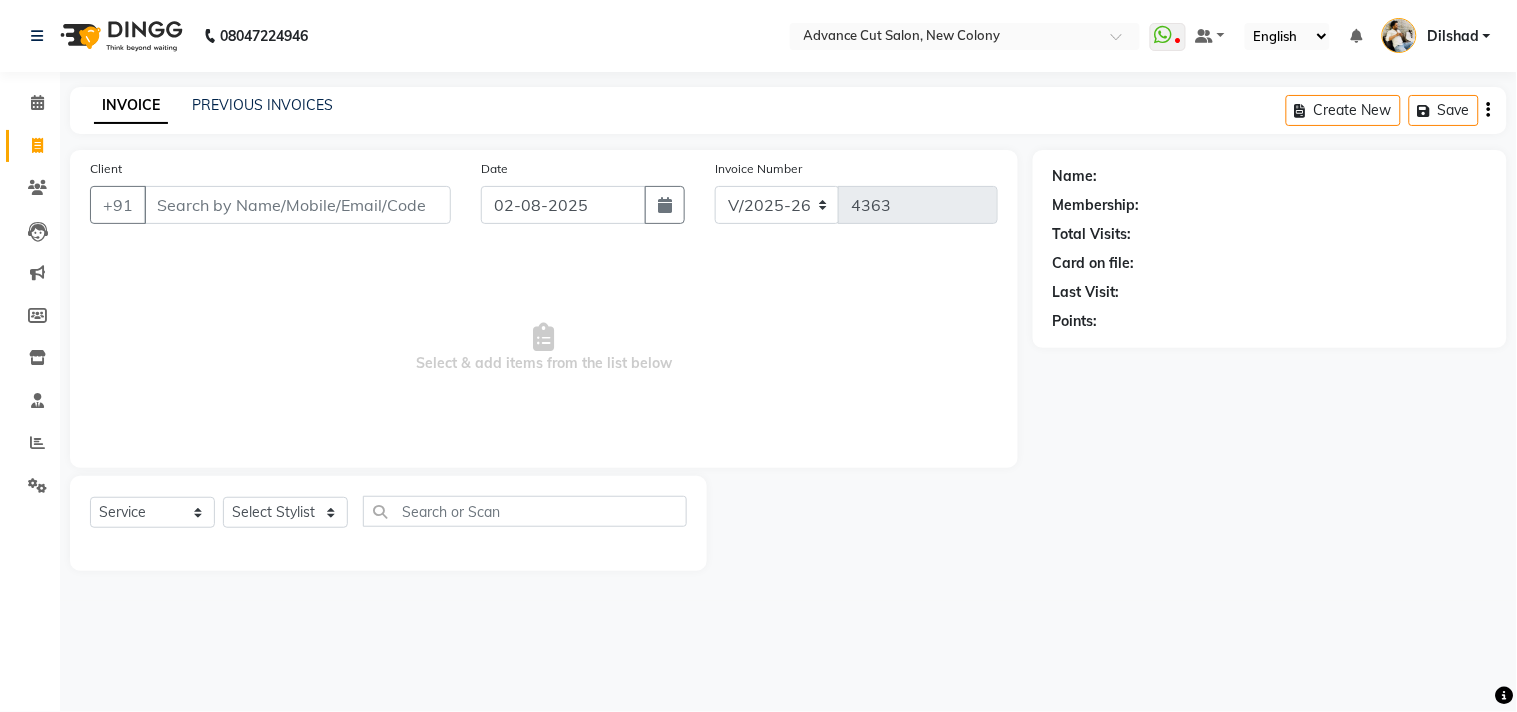 click on "INVOICE PREVIOUS INVOICES Create New   Save" 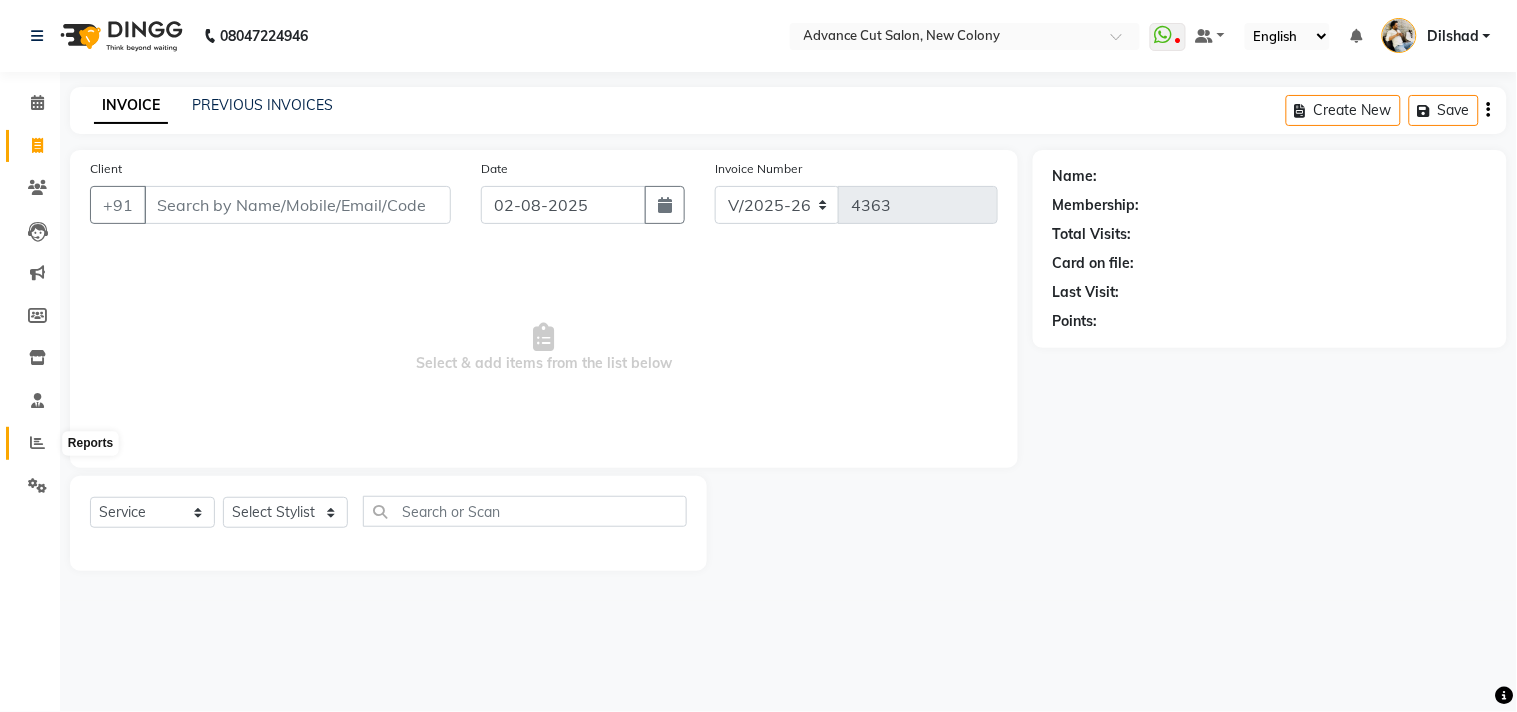 drag, startPoint x: 38, startPoint y: 441, endPoint x: 51, endPoint y: 420, distance: 24.698177 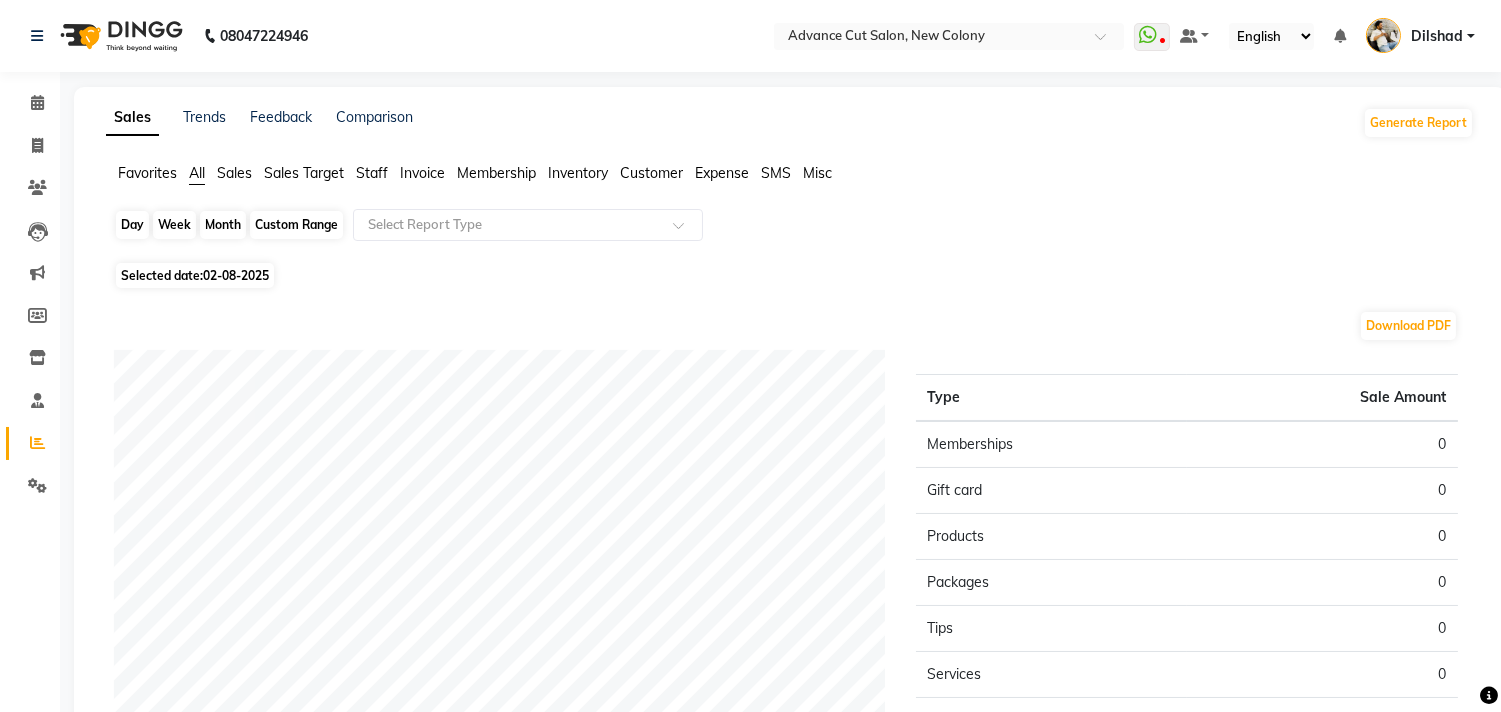 click on "Day" 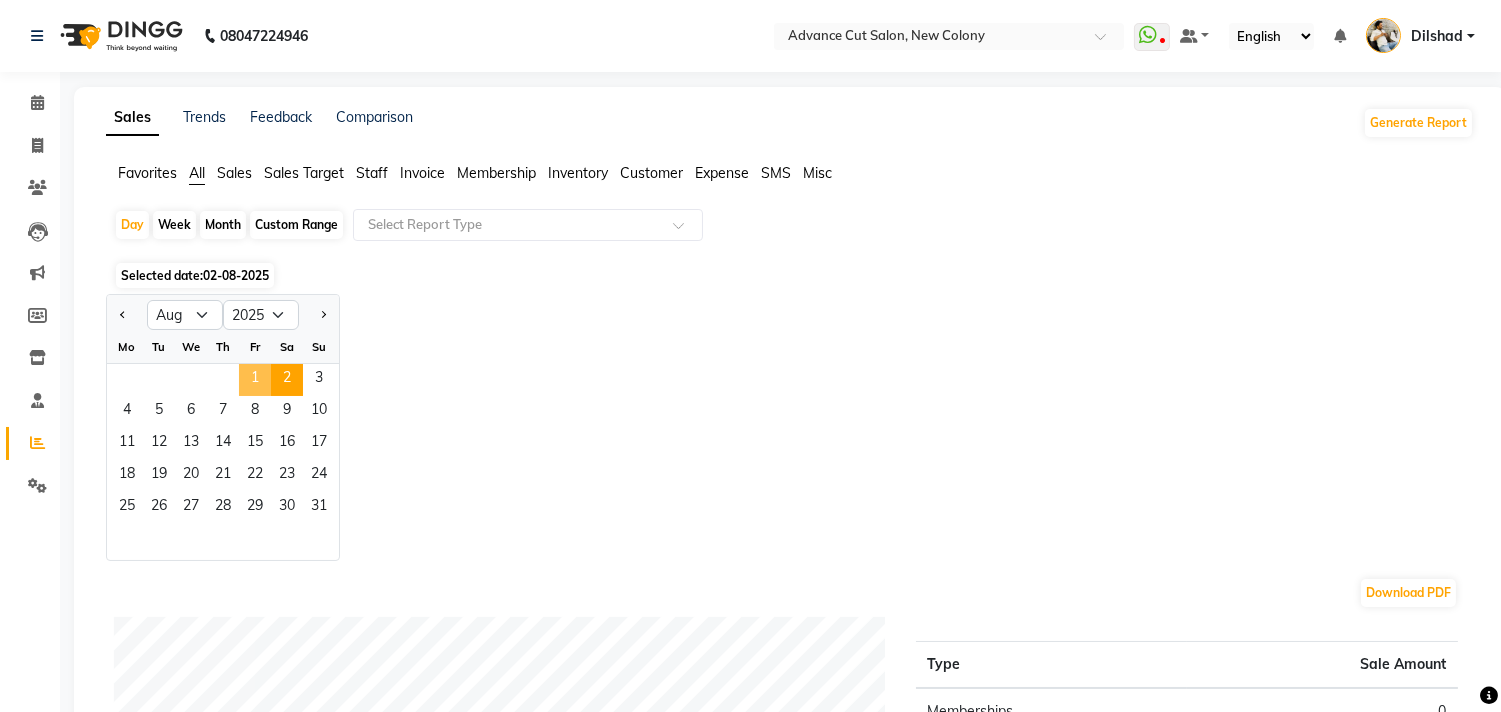 click on "1" 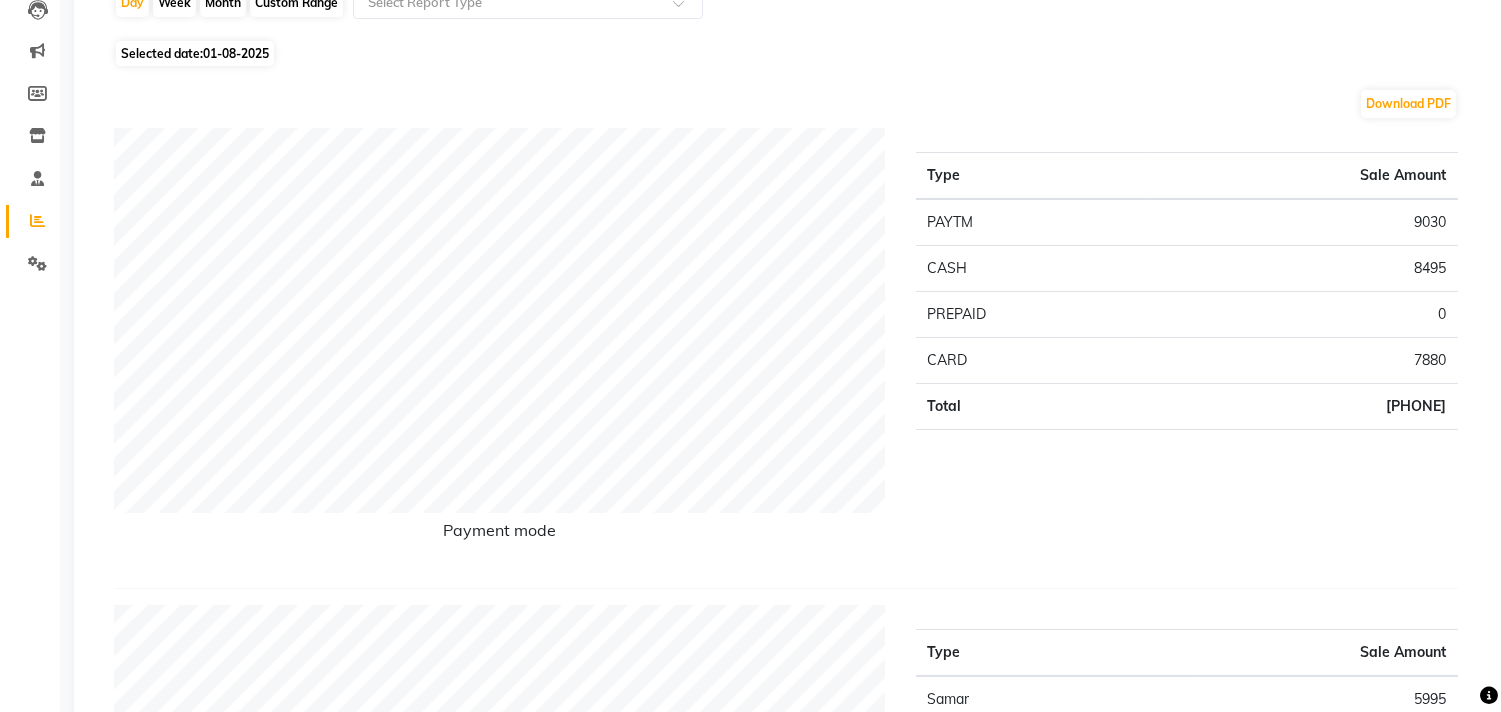 scroll, scrollTop: 0, scrollLeft: 0, axis: both 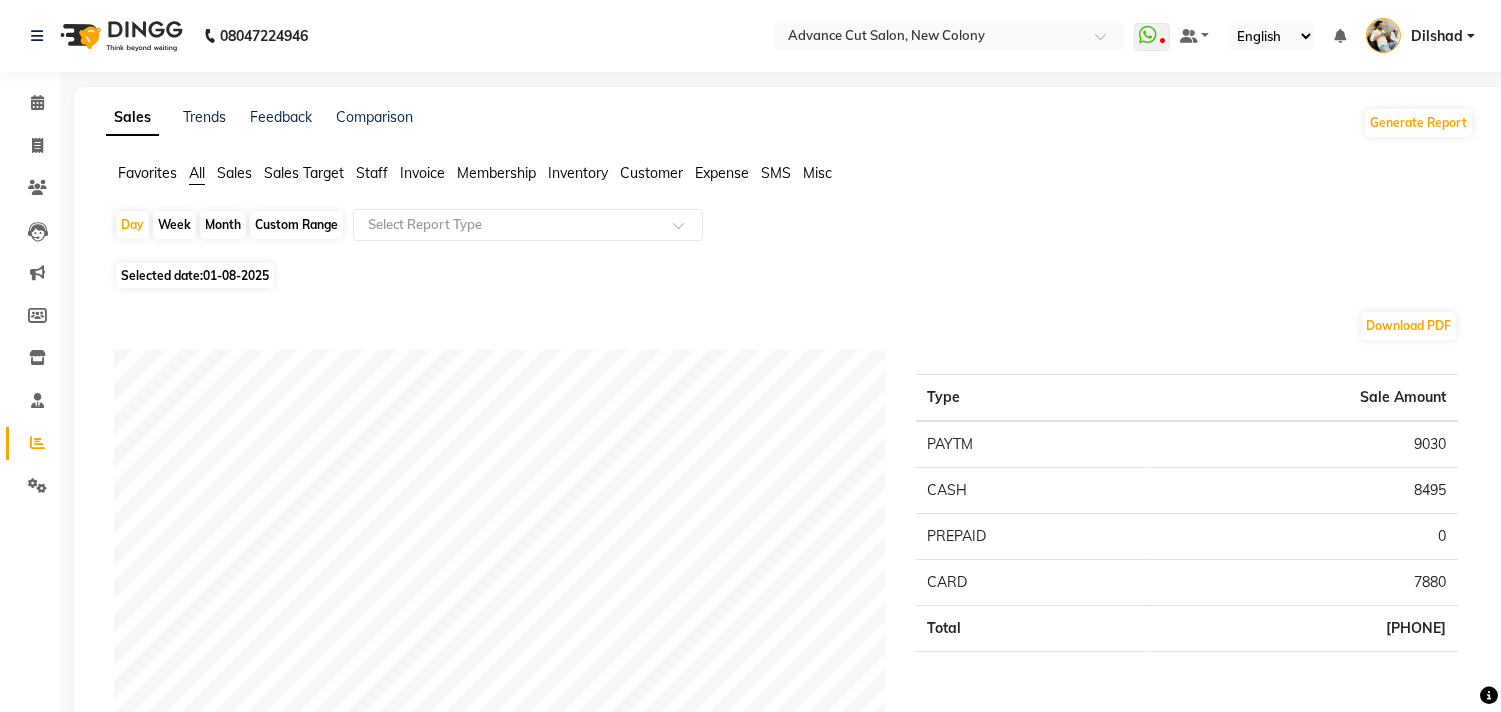 click on "Sales" 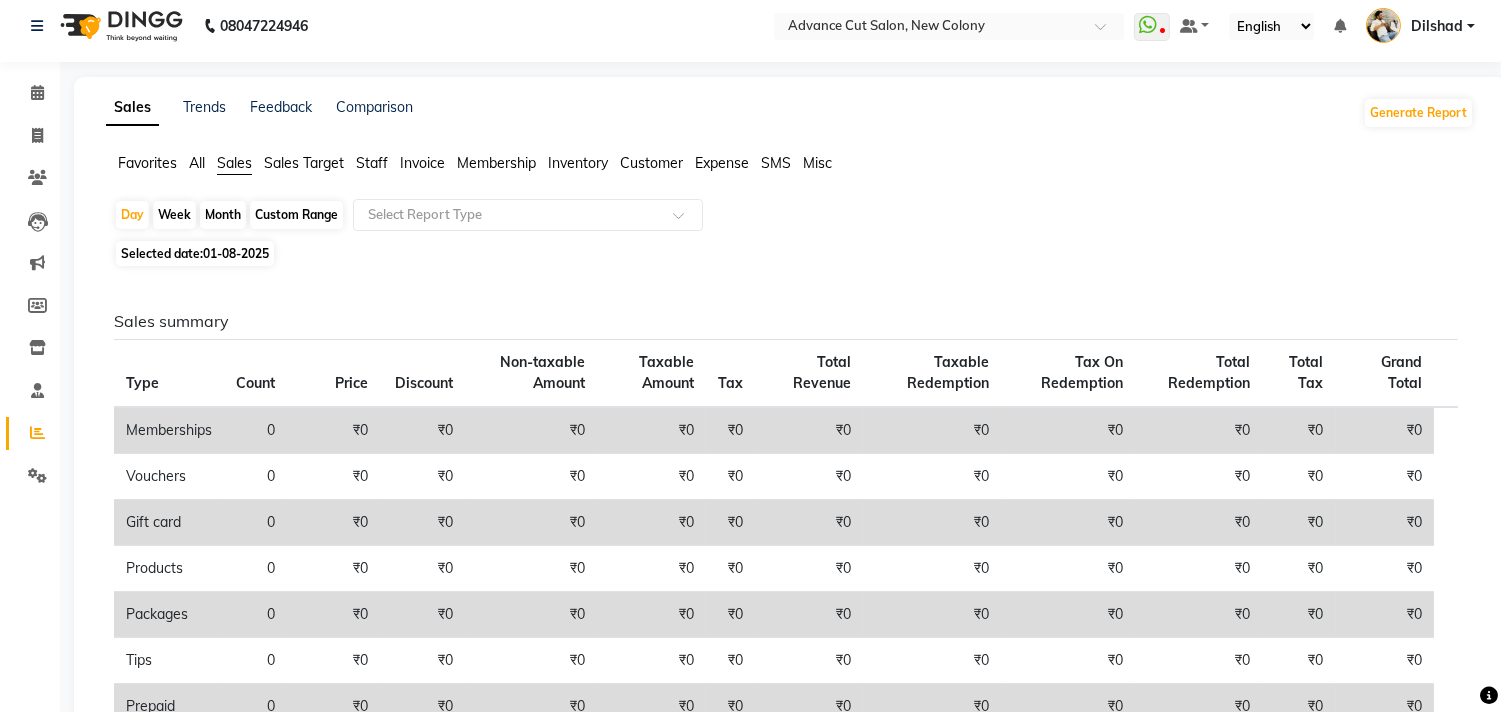 scroll, scrollTop: 0, scrollLeft: 0, axis: both 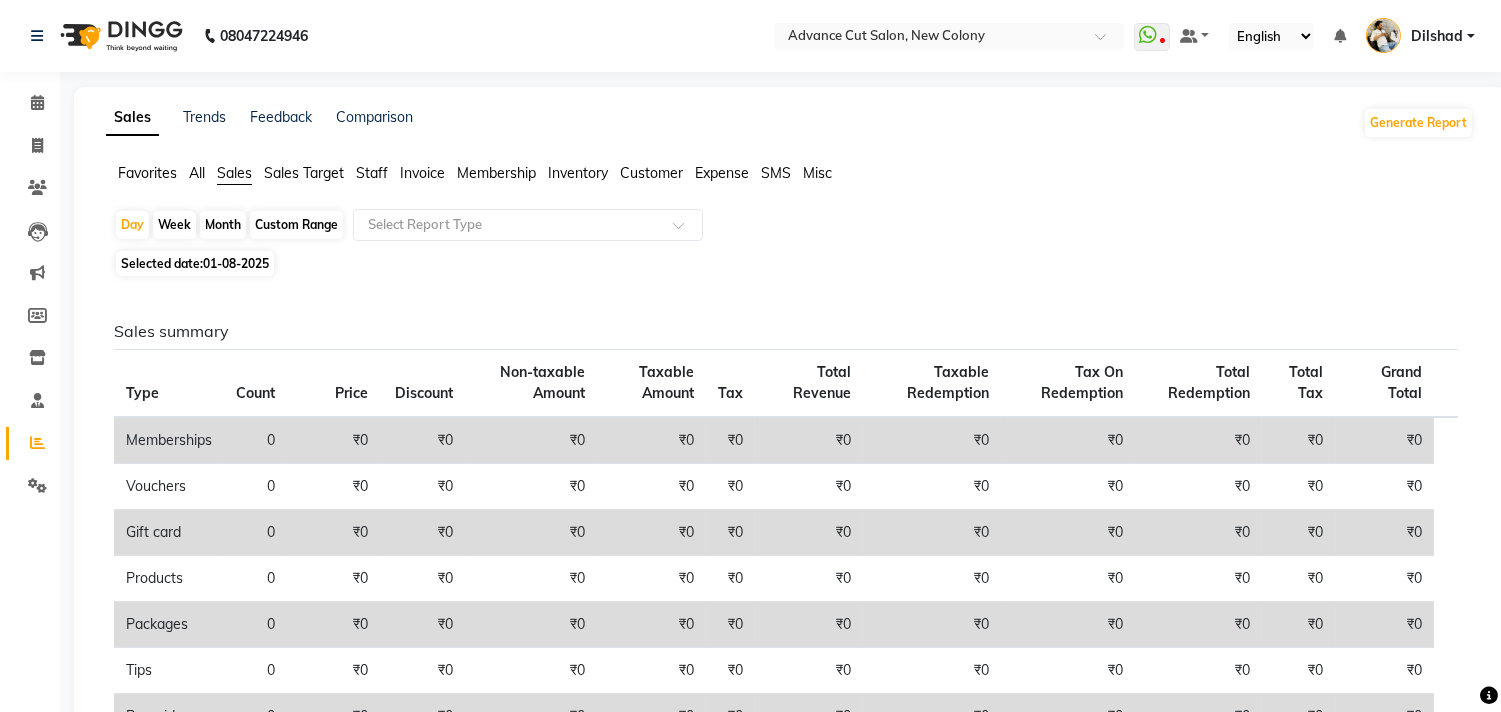 click on "Staff" 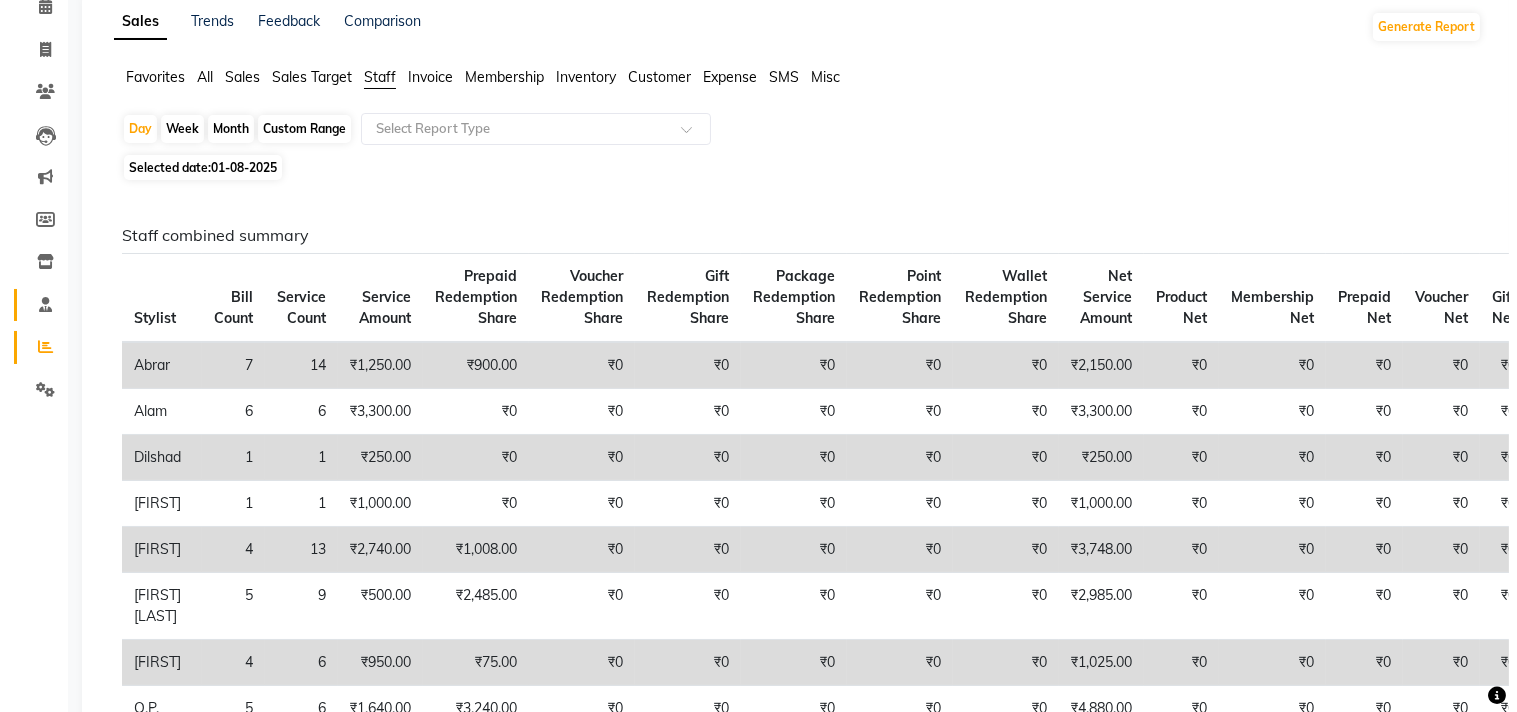 scroll, scrollTop: 0, scrollLeft: 0, axis: both 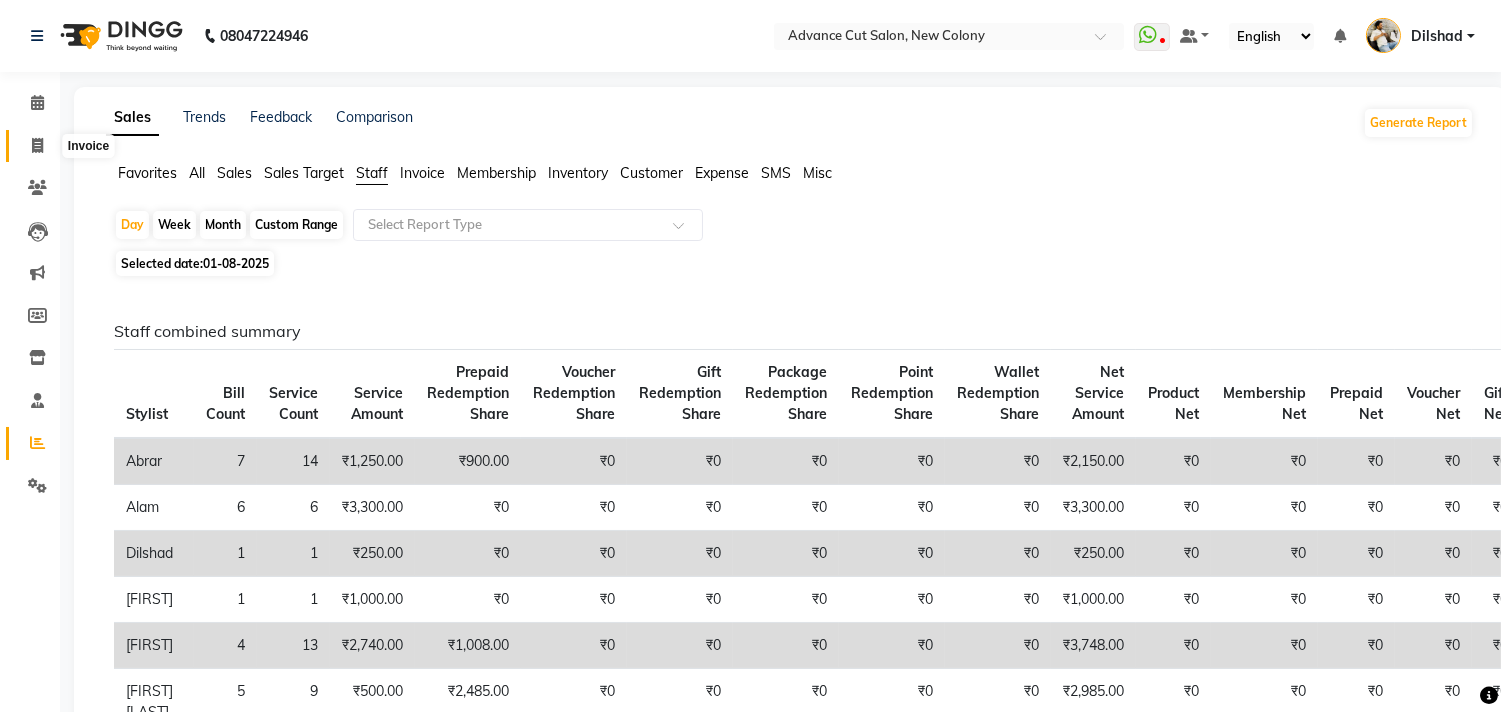 click 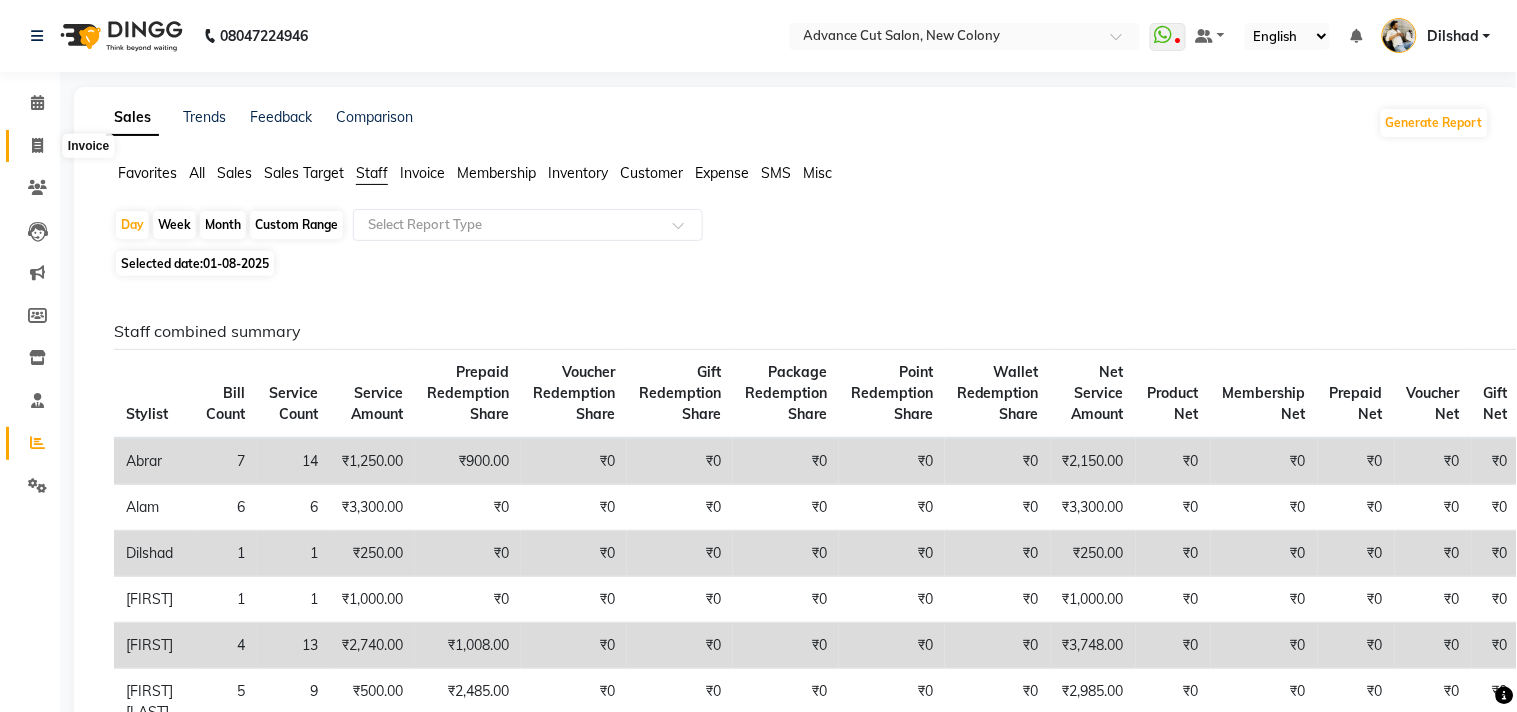 select on "service" 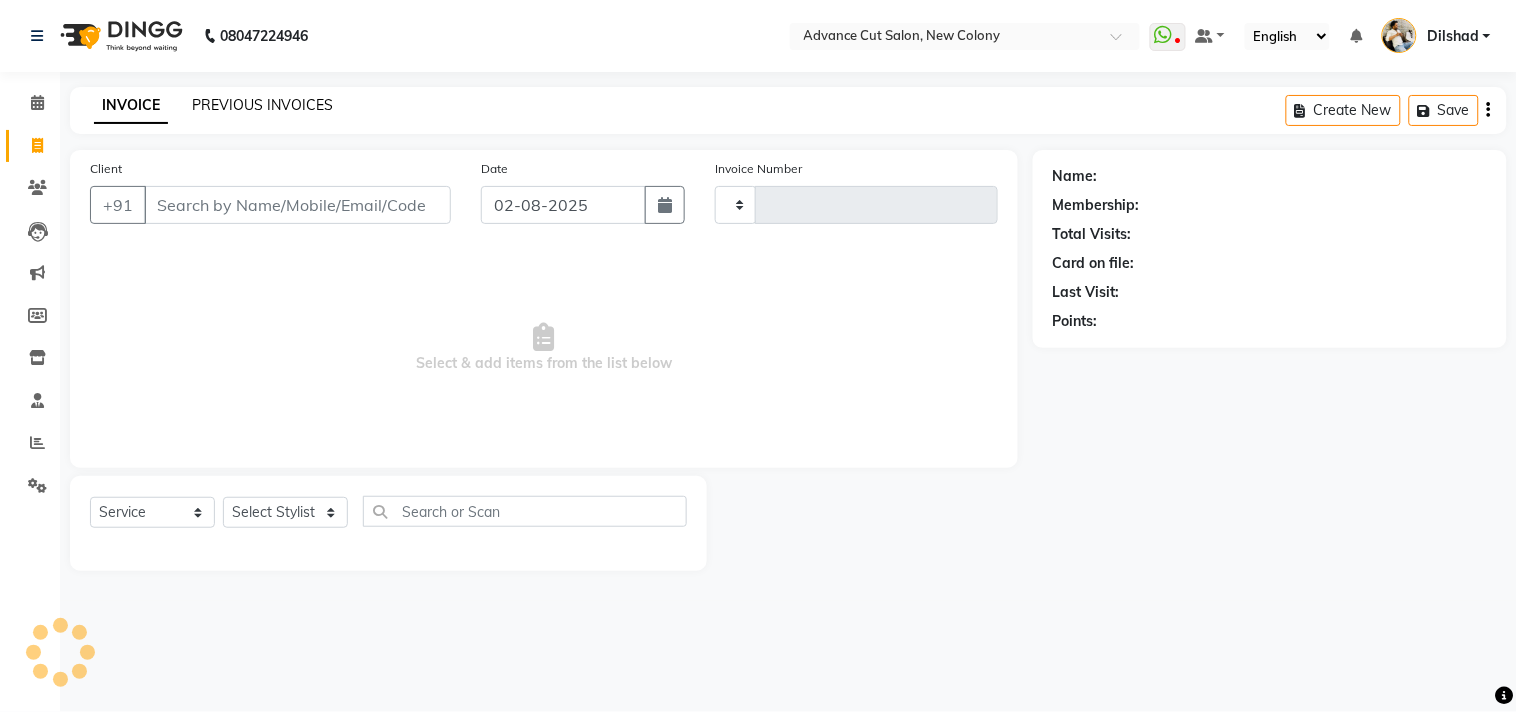 type on "4363" 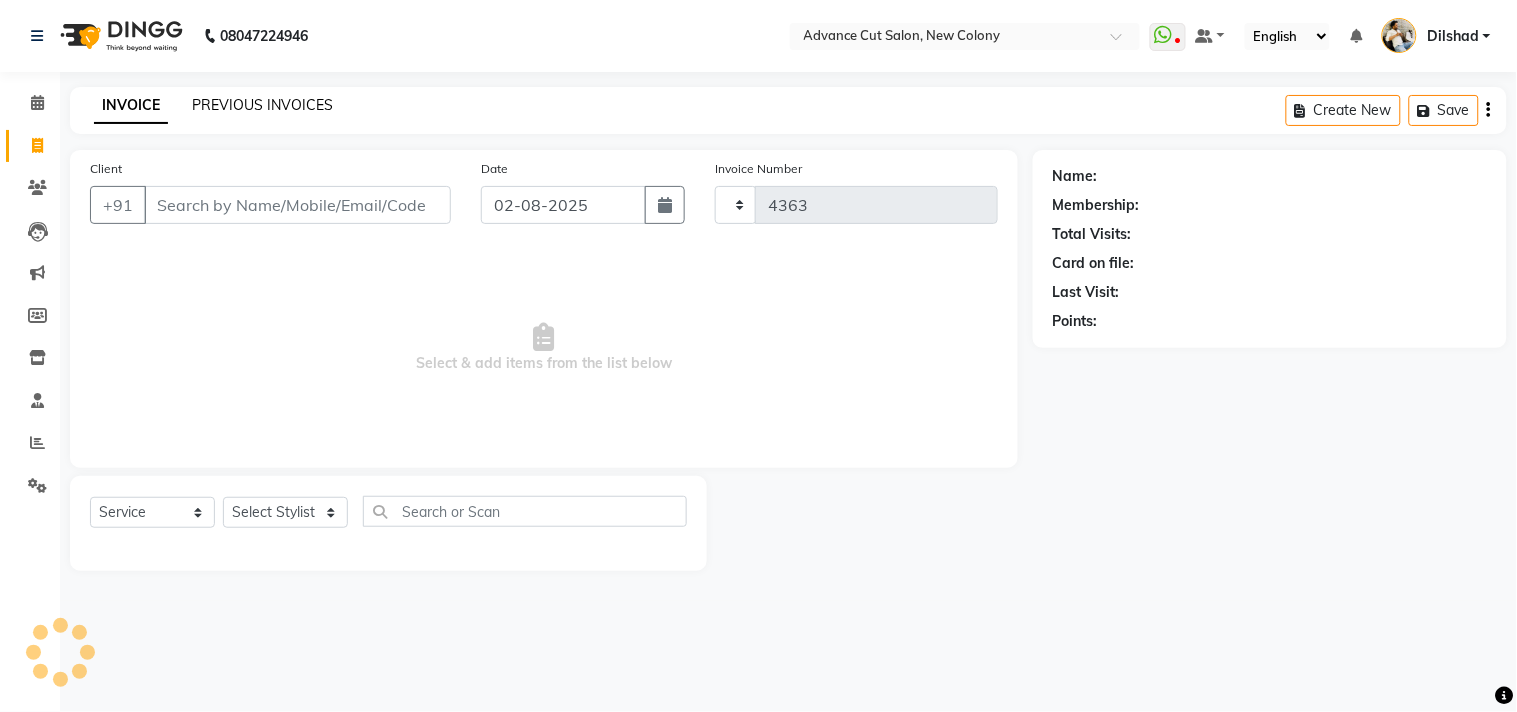 select on "922" 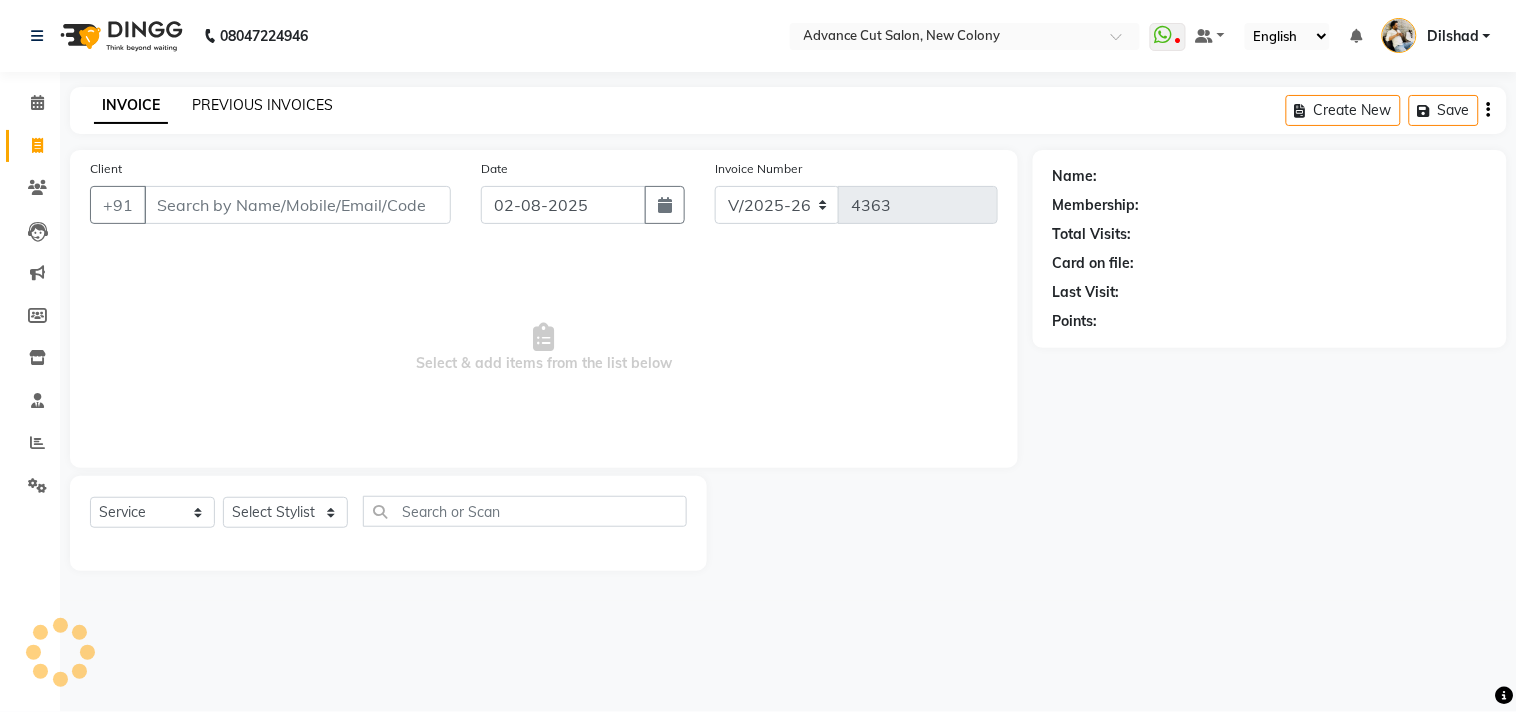click on "PREVIOUS INVOICES" 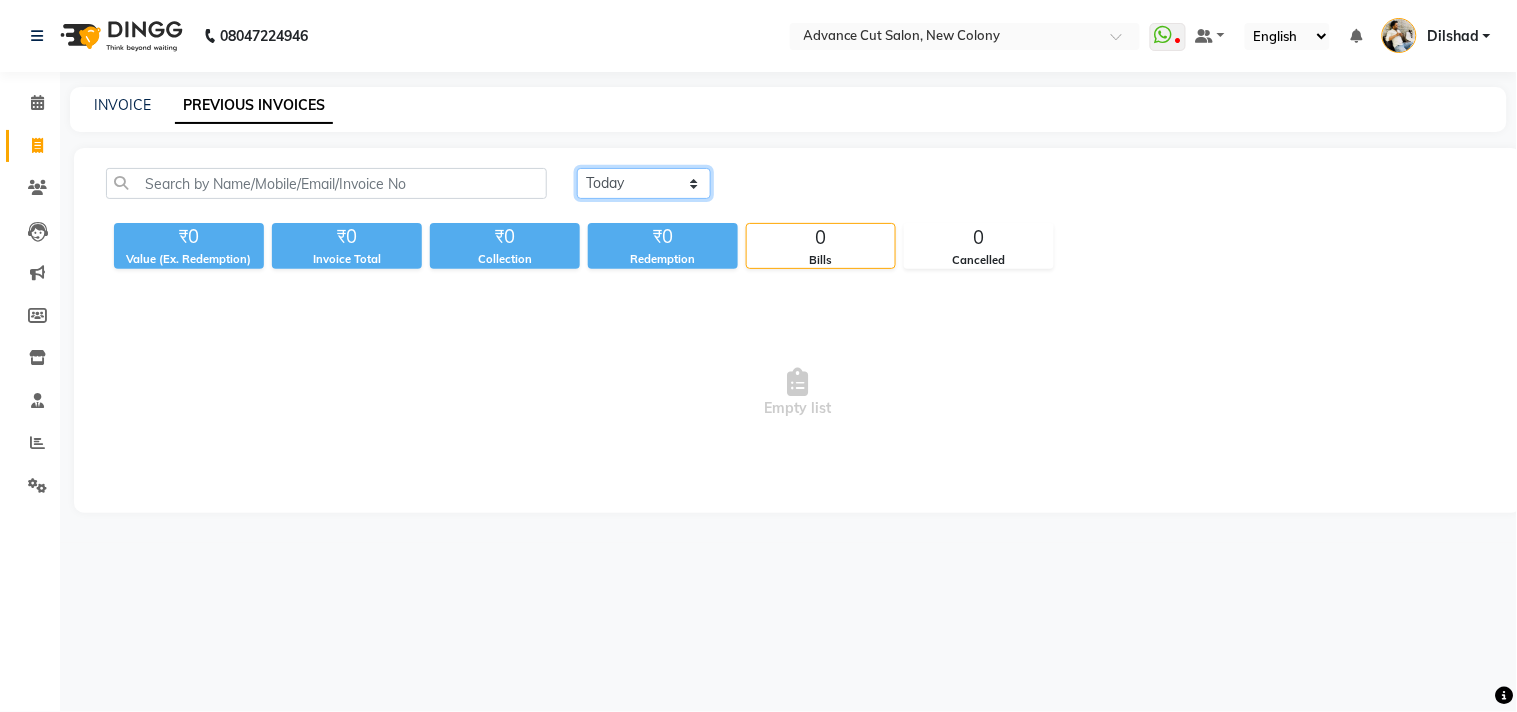 drag, startPoint x: 634, startPoint y: 176, endPoint x: 631, endPoint y: 197, distance: 21.213203 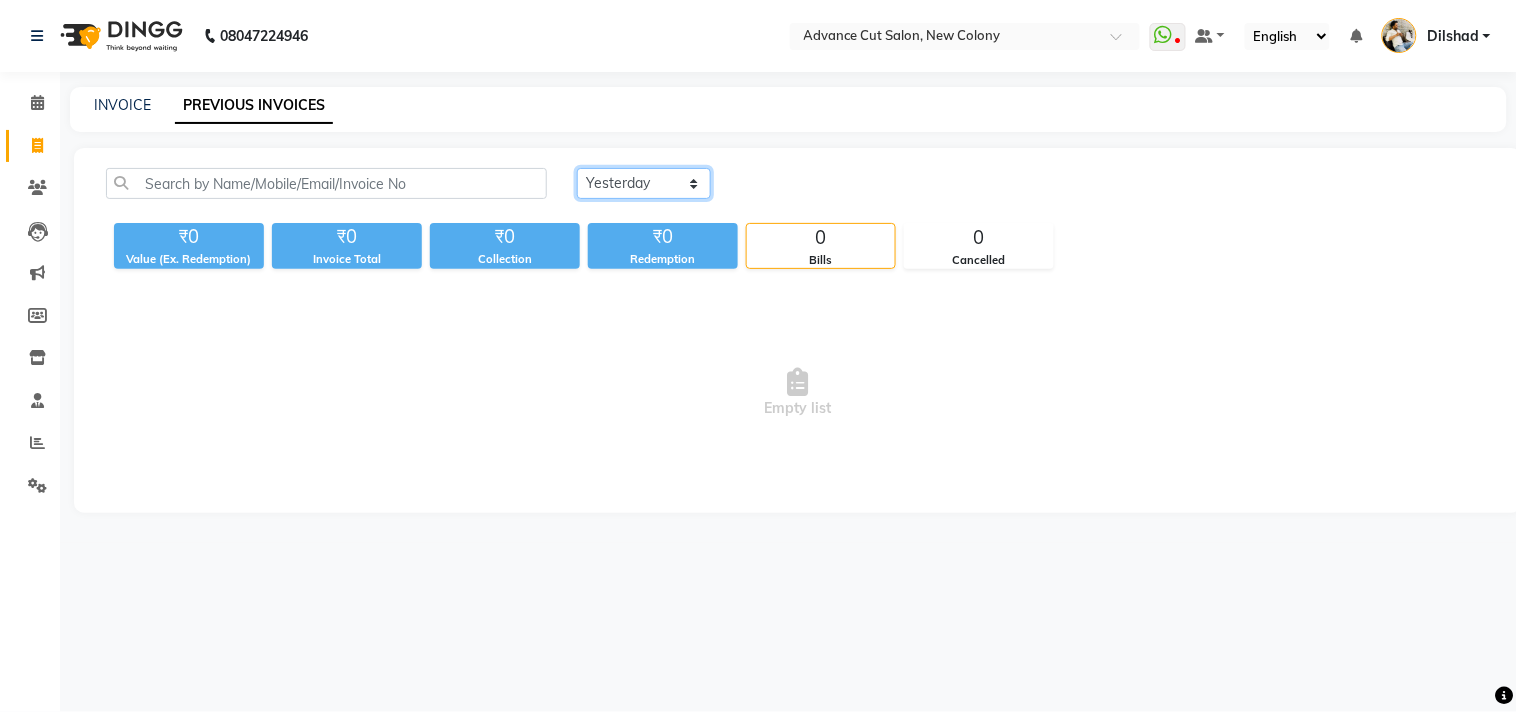 click on "Today Yesterday Custom Range" 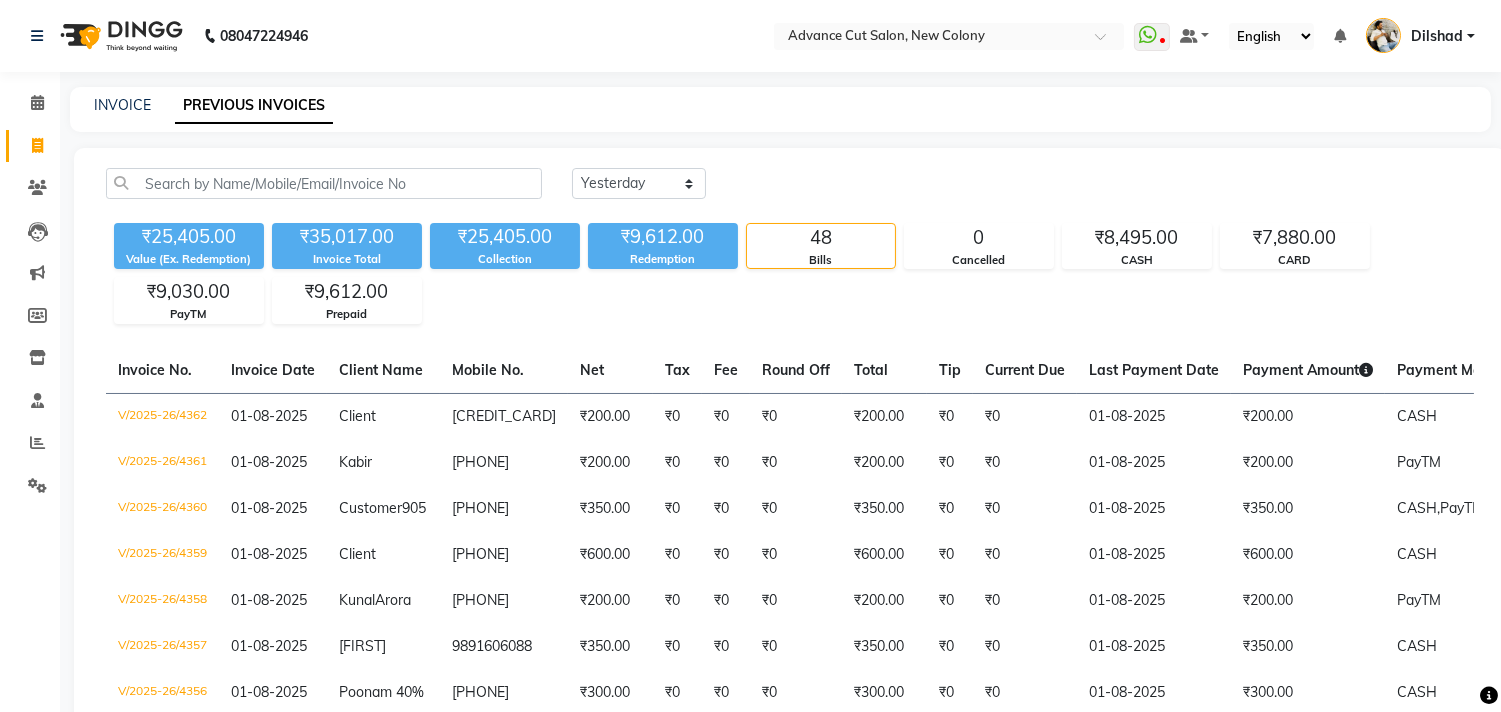click on "INVOICE PREVIOUS INVOICES" 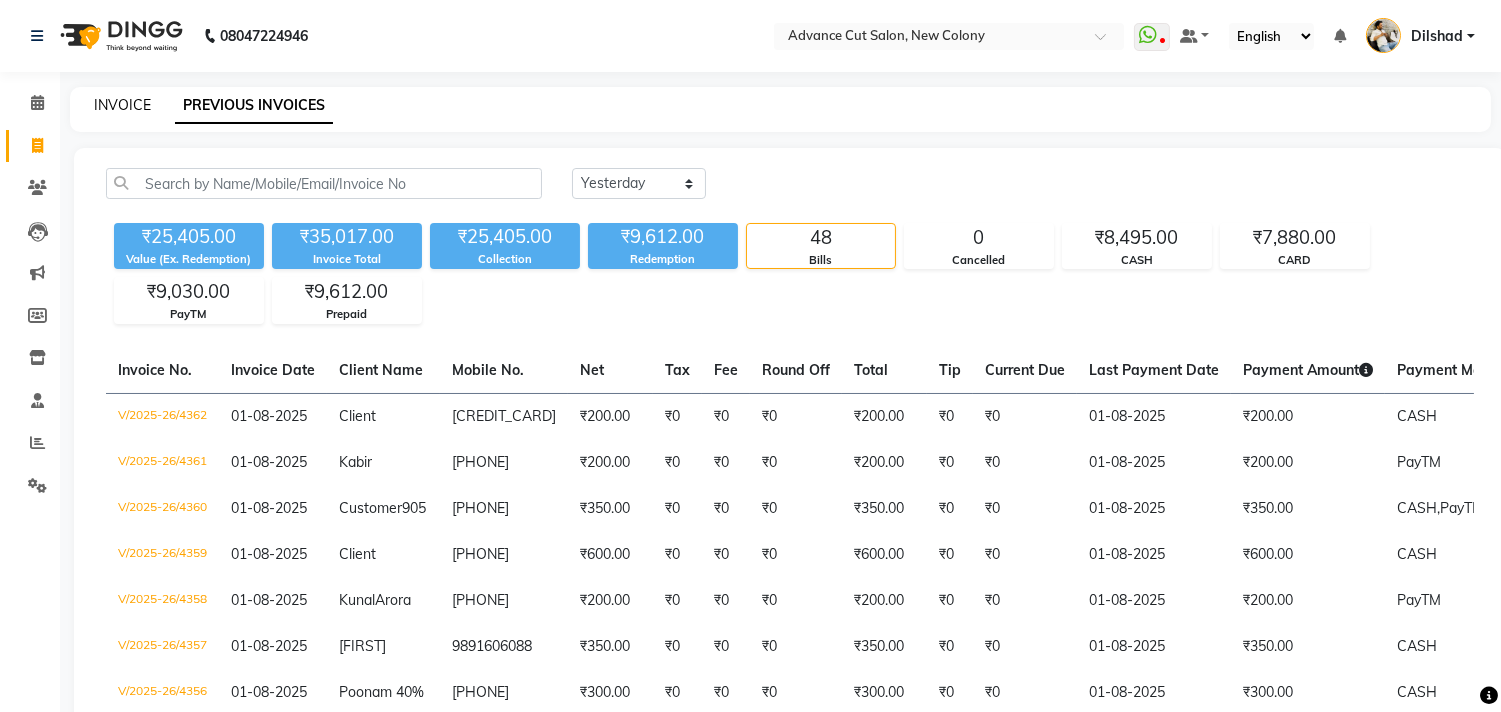 click on "INVOICE" 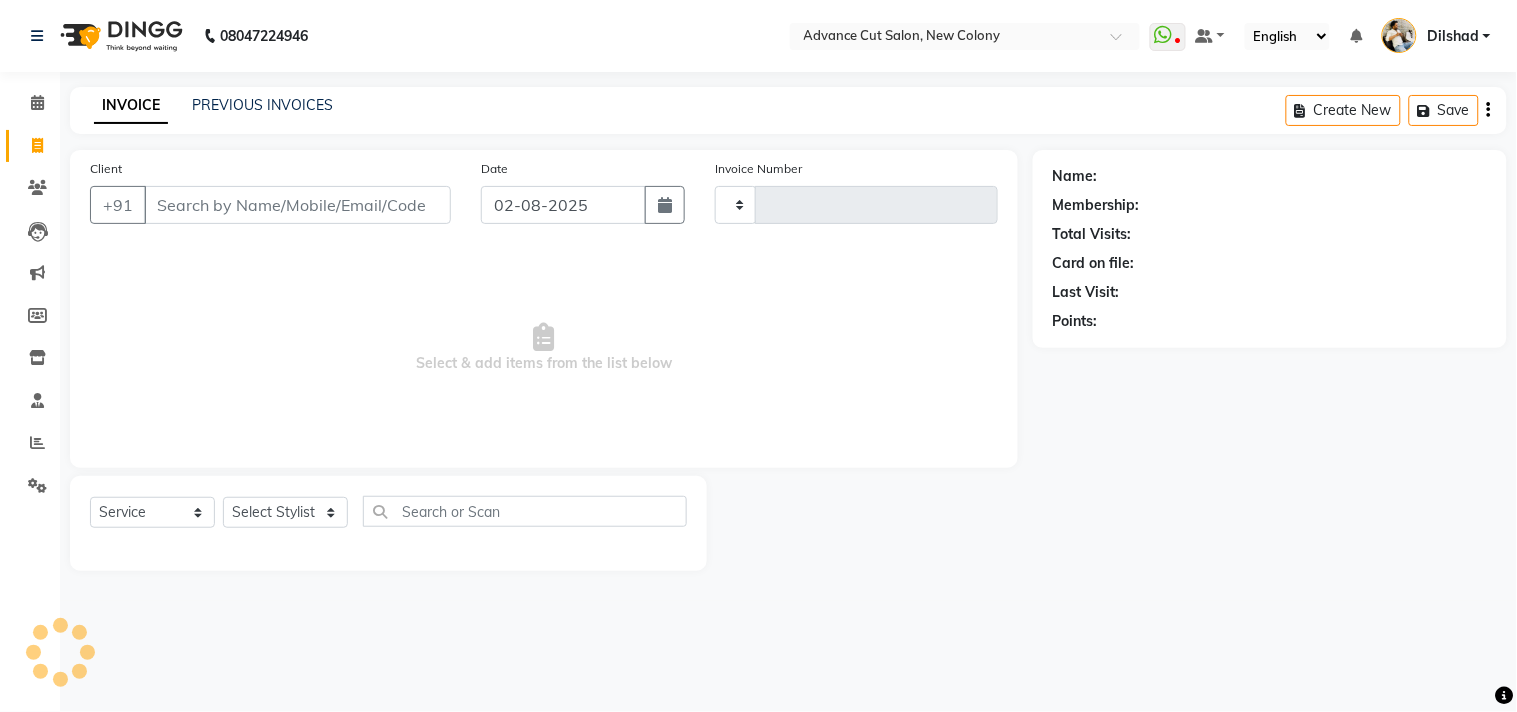 type on "4363" 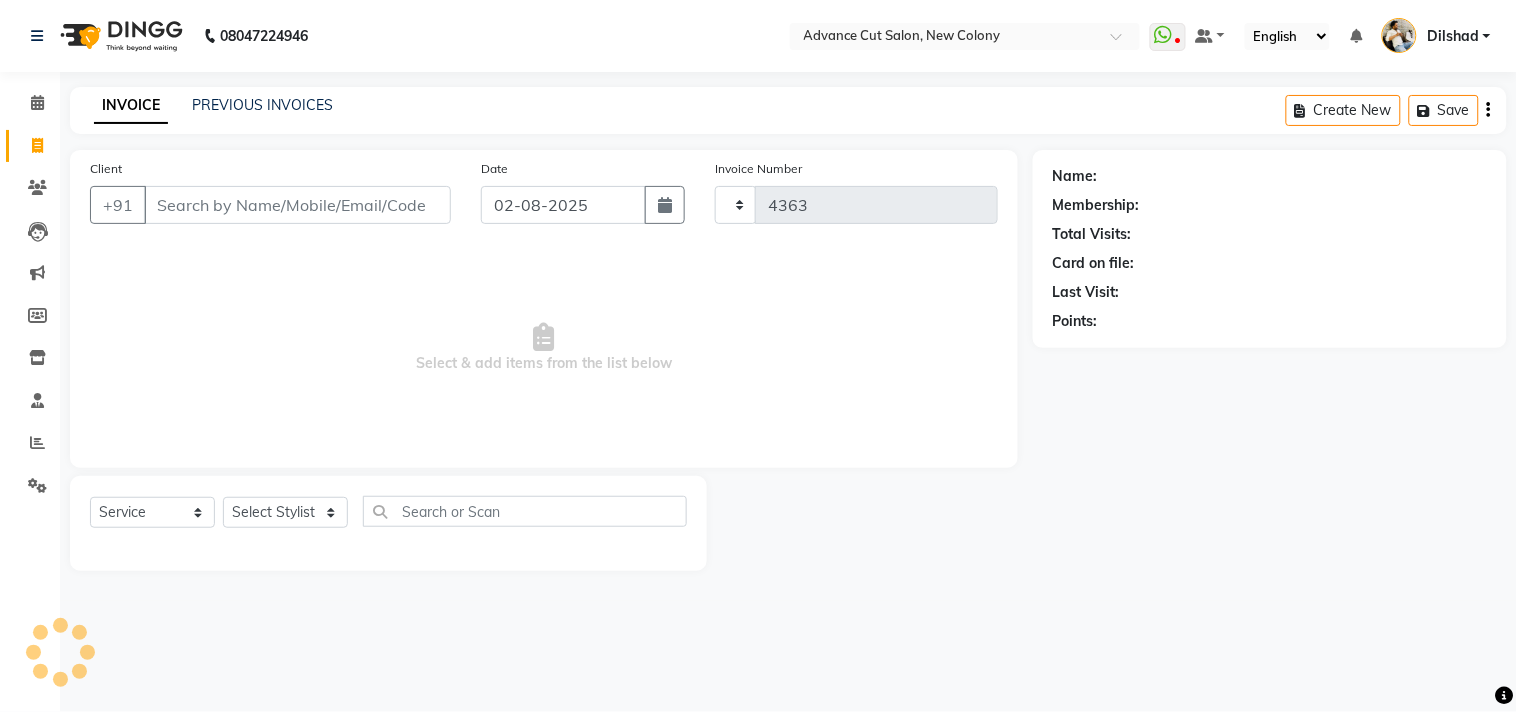 select on "922" 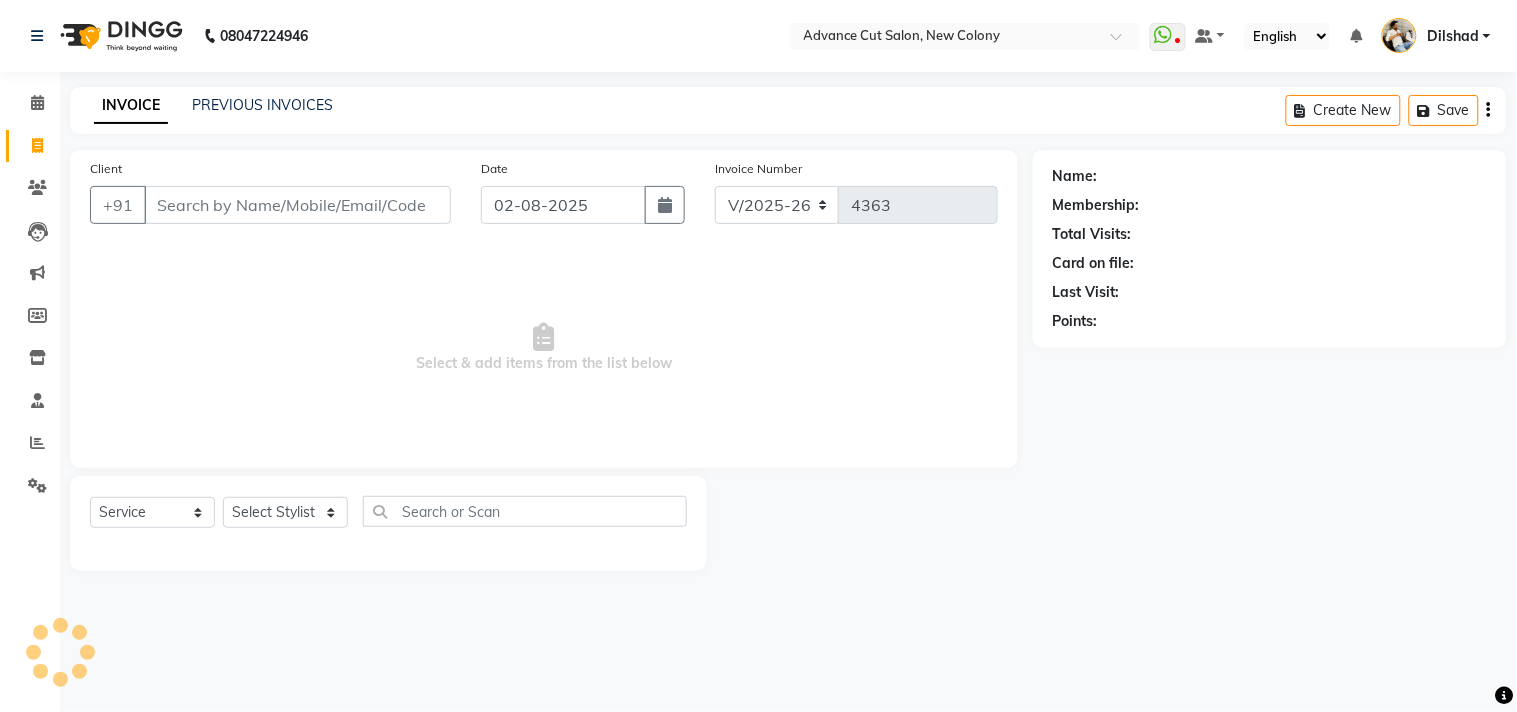 click on "INVOICE PREVIOUS INVOICES Create New   Save" 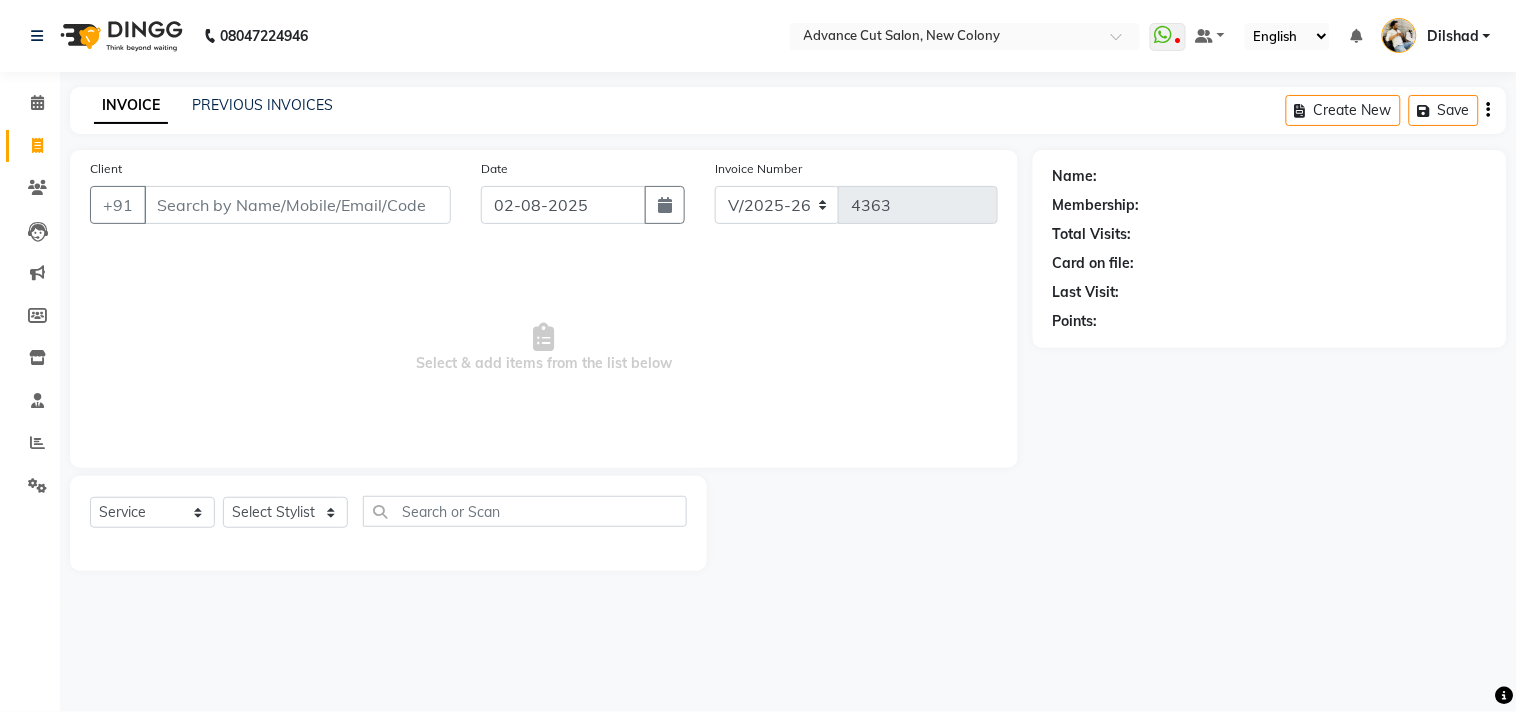 drag, startPoint x: 214, startPoint y: 108, endPoint x: 164, endPoint y: 138, distance: 58.30952 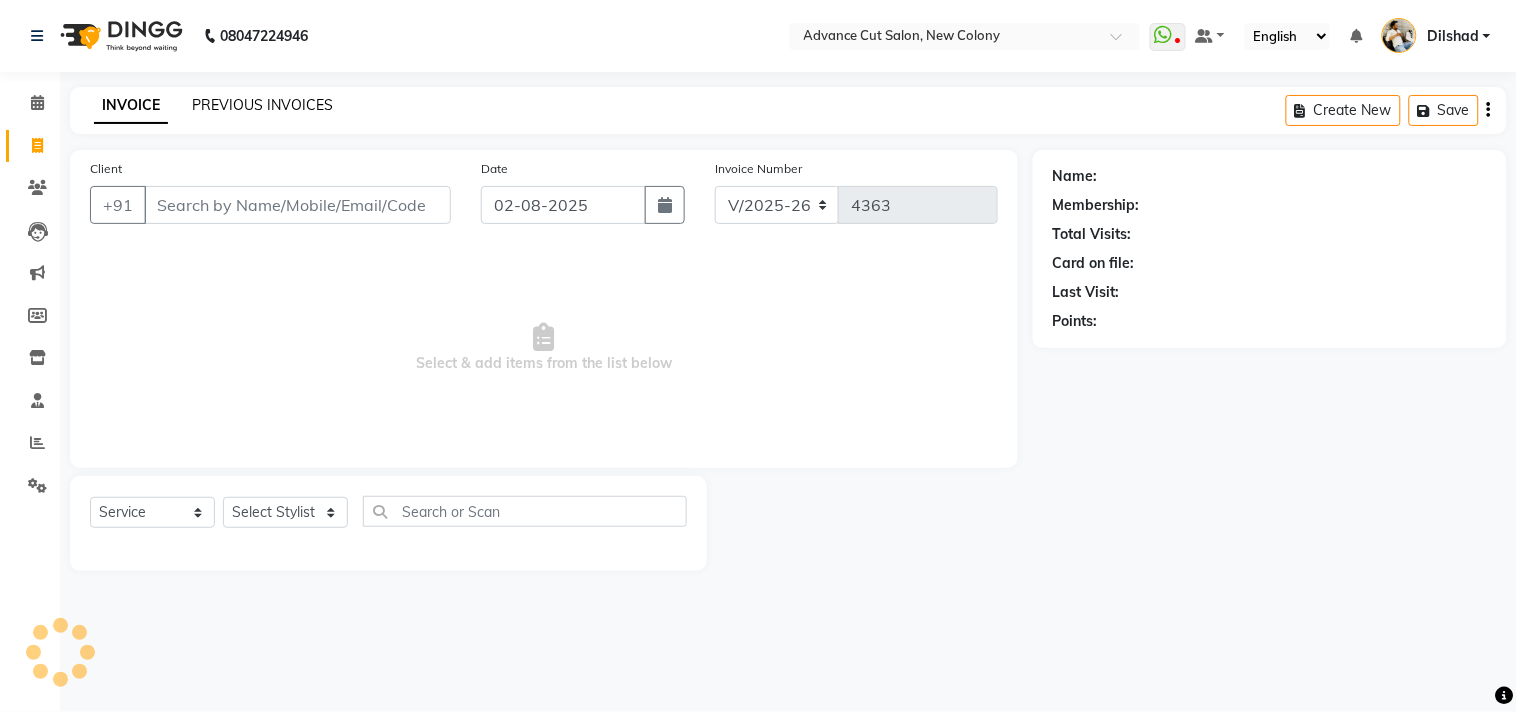 click on "PREVIOUS INVOICES" 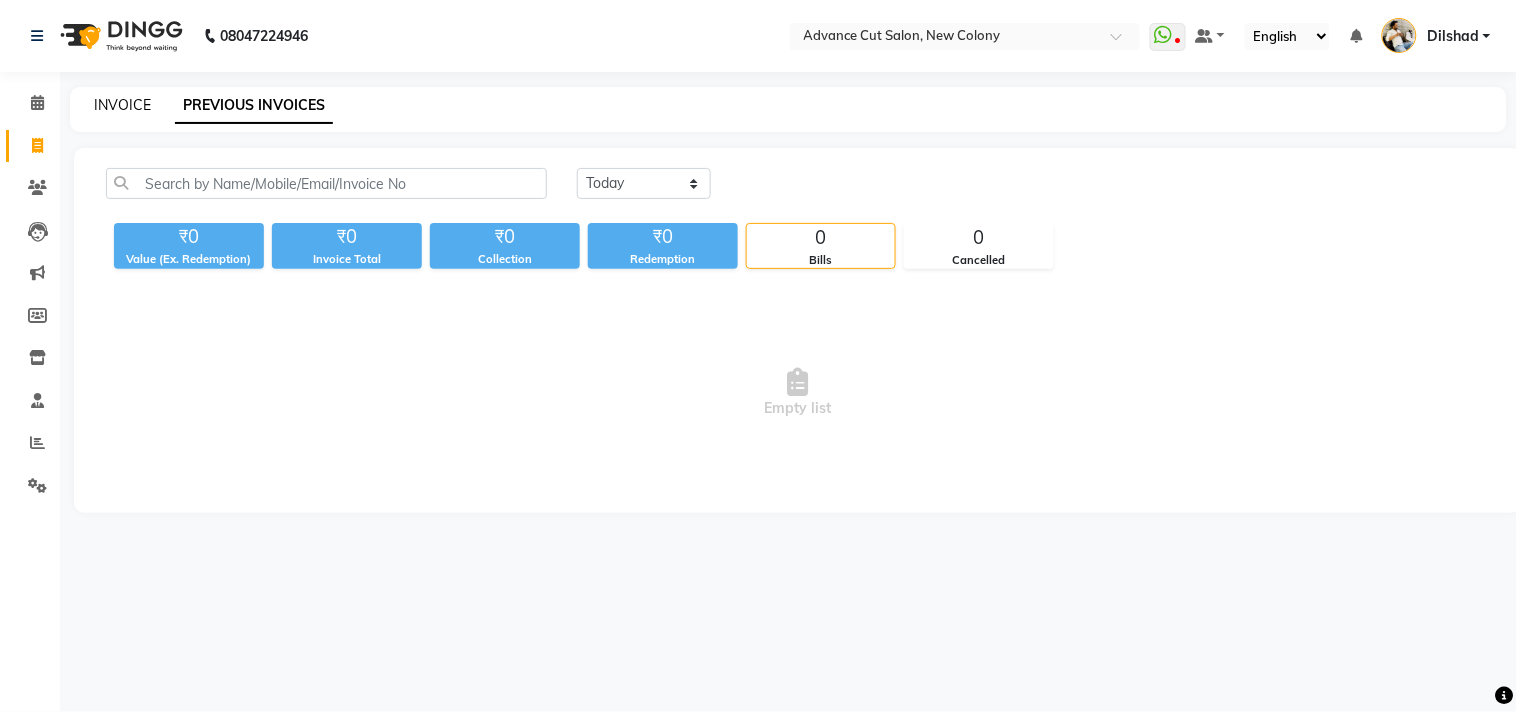 click on "INVOICE" 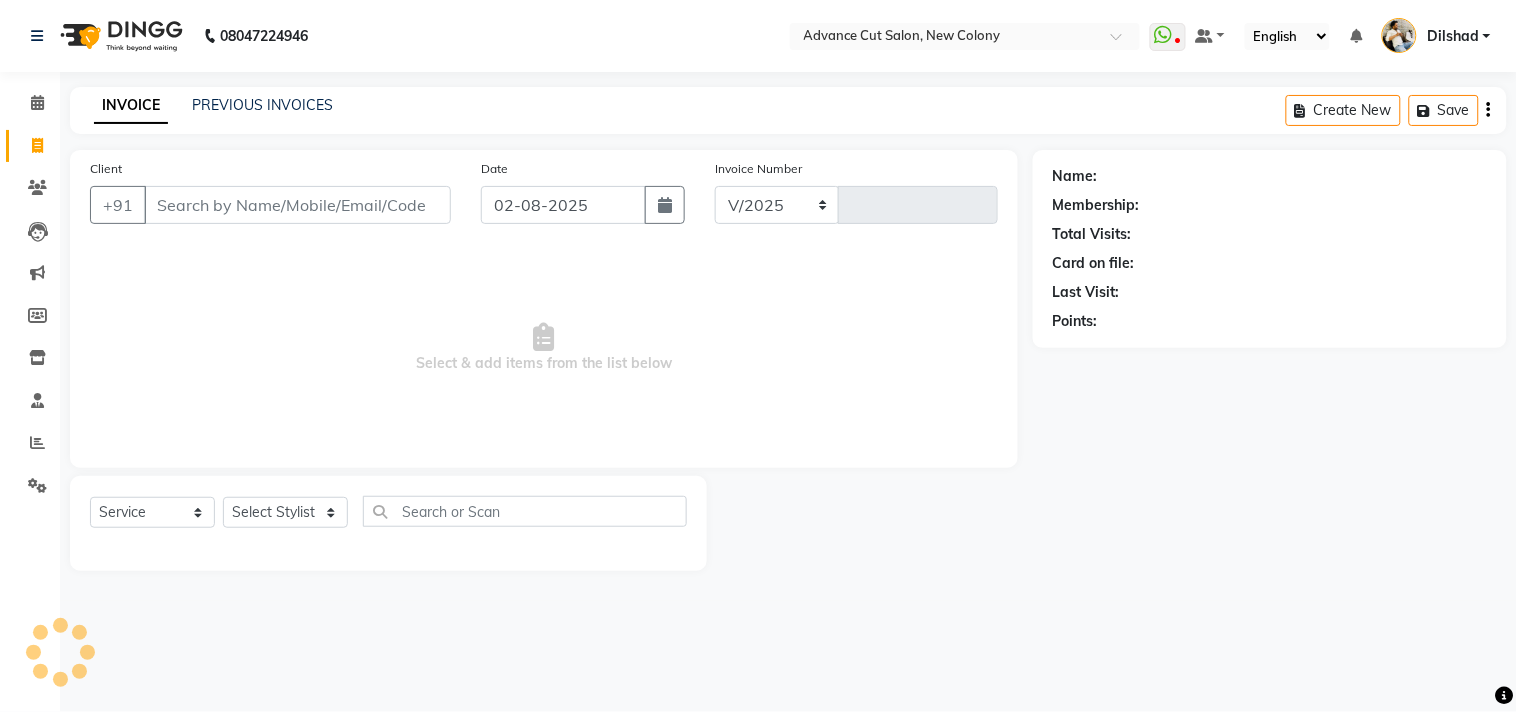 select on "922" 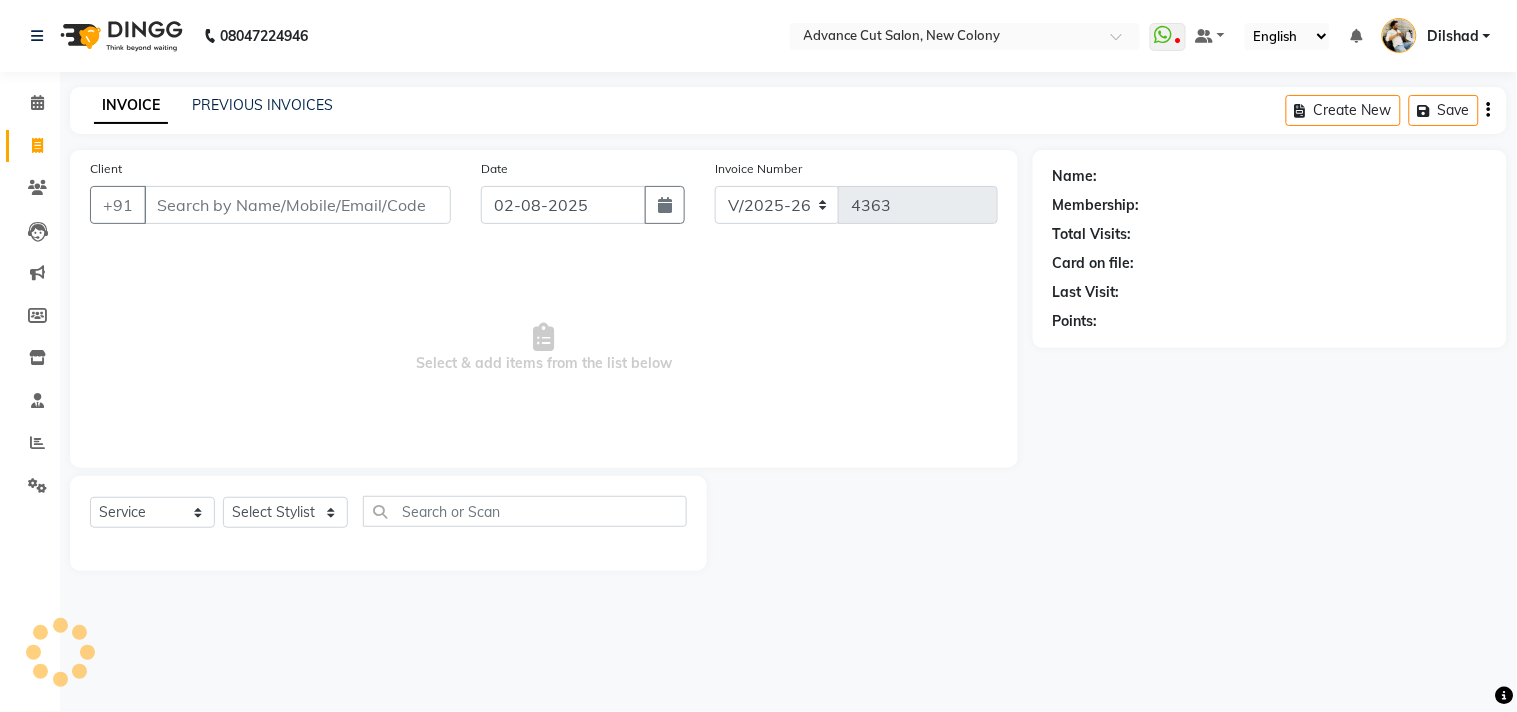click on "08047224946 Select Location × Advance Cut Salon, New Colony WhatsApp Status ✕ Status: Disconnected Most Recent Message: 01-08-2025 08:18 PM Recent Service Activity: 01-08-2025 08:40 PM 08047224946 Whatsapp Settings Default Panel My Panel English ENGLISH Español العربية मराठी हिंदी ગુજરાતી தமிழ் 中文 Notifications nothing to show [NAME] Manage Profile Change Password Sign out Version:3.15.11 ☀ Advance Cut Salon, New Colony Calendar Invoice Clients Leads Marketing Members Inventory Staff Reports Settings Completed InProgress Upcoming Dropped Tentative Check-In Confirm Bookings Generate Report Segments Page Builder INVOICE PREVIOUS INVOICES Create New Save Client +91 Date 02-08-2025 Invoice Number V/2025 V/2025-26 4363 Select & add items from the list below Select Service Product Membership Package Voucher Prepaid Gift Card Select Stylist Abrar Alam [NAME] Lallan Meenu Nafeesh Ahmad Naved O.P. Sharma Pryag" at bounding box center [758, 356] 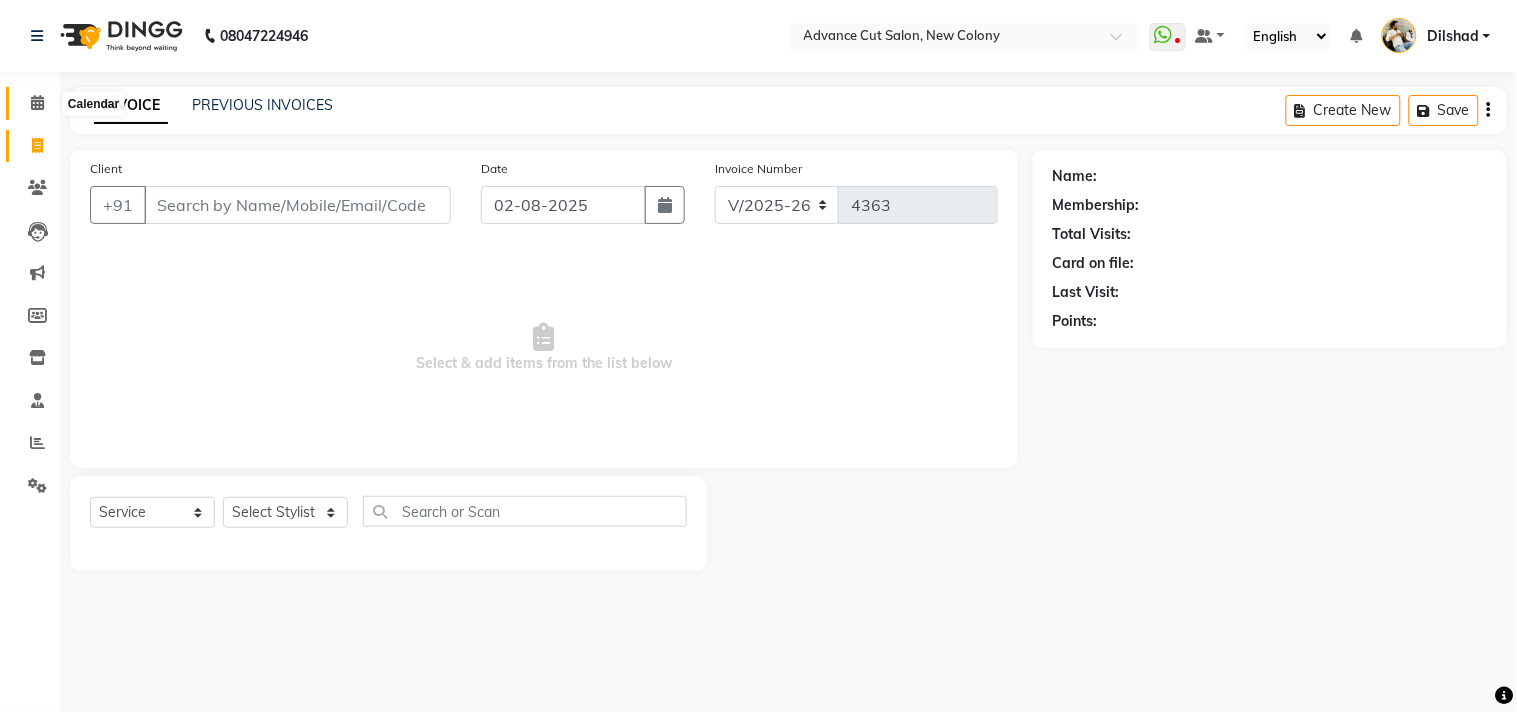 click 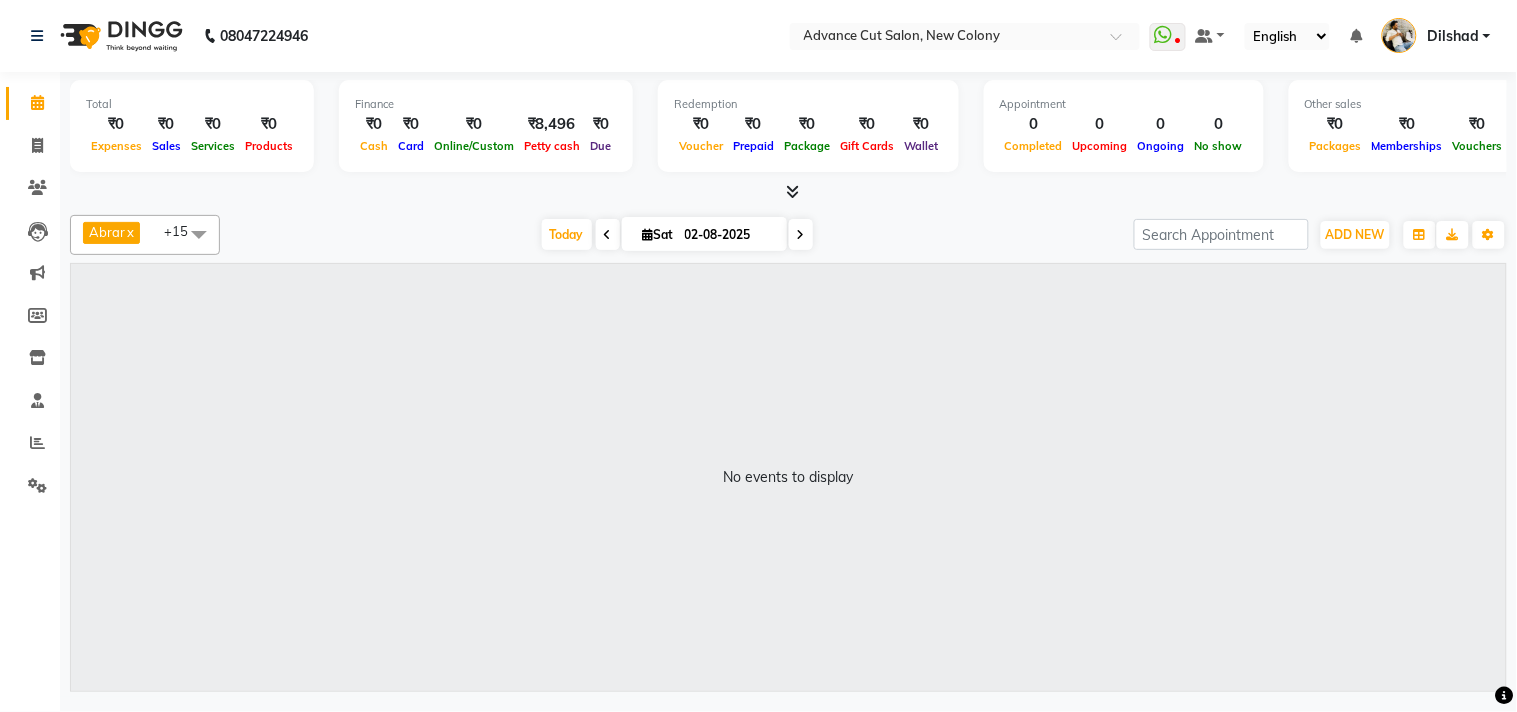 click at bounding box center (792, 191) 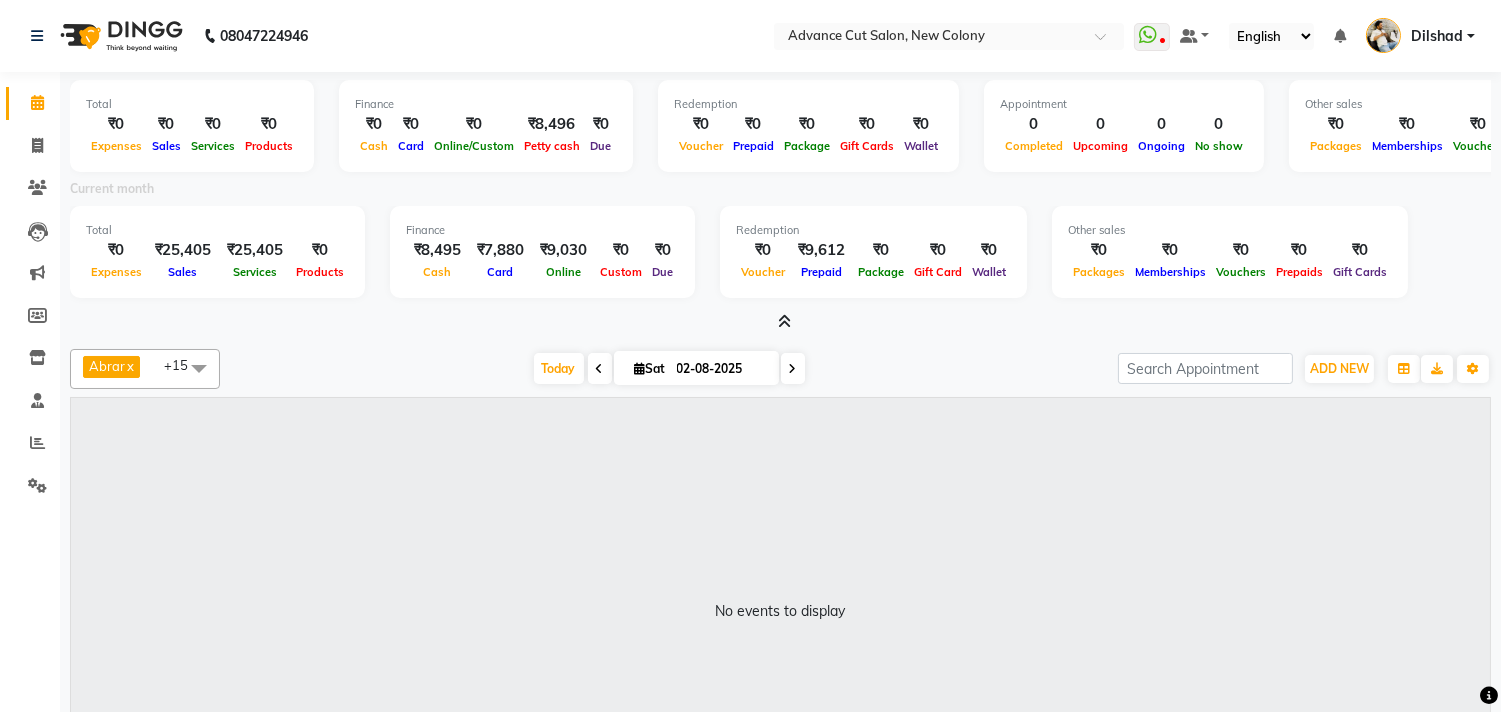 click at bounding box center [784, 321] 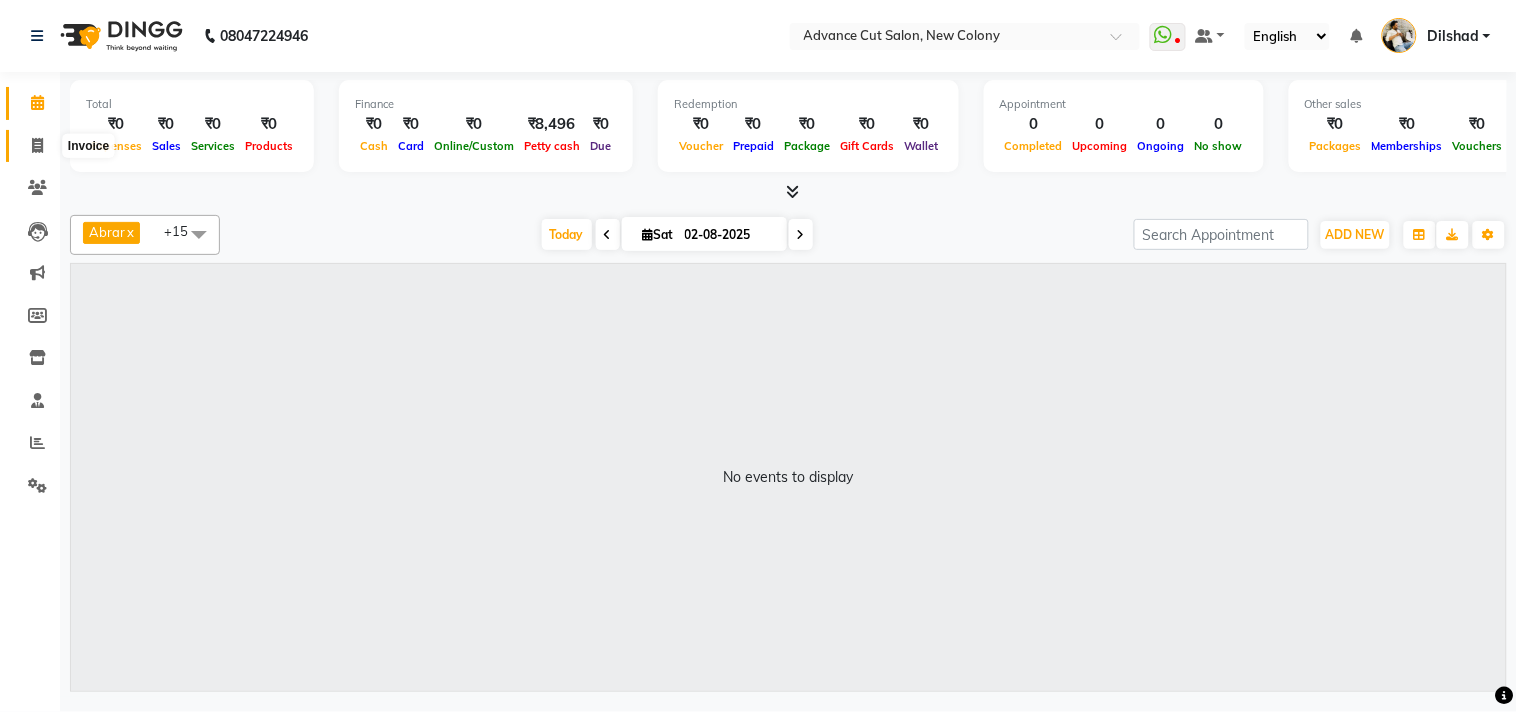 click 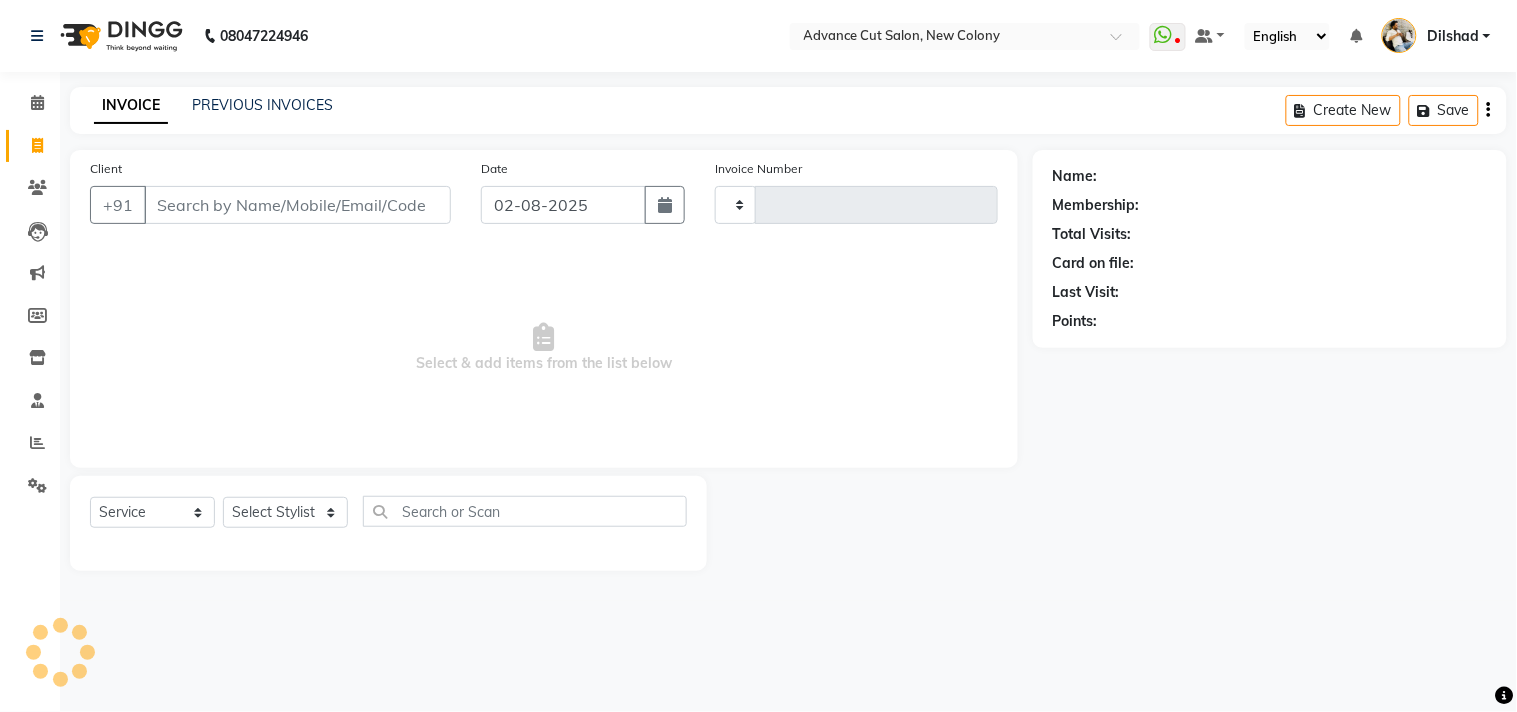 type on "4363" 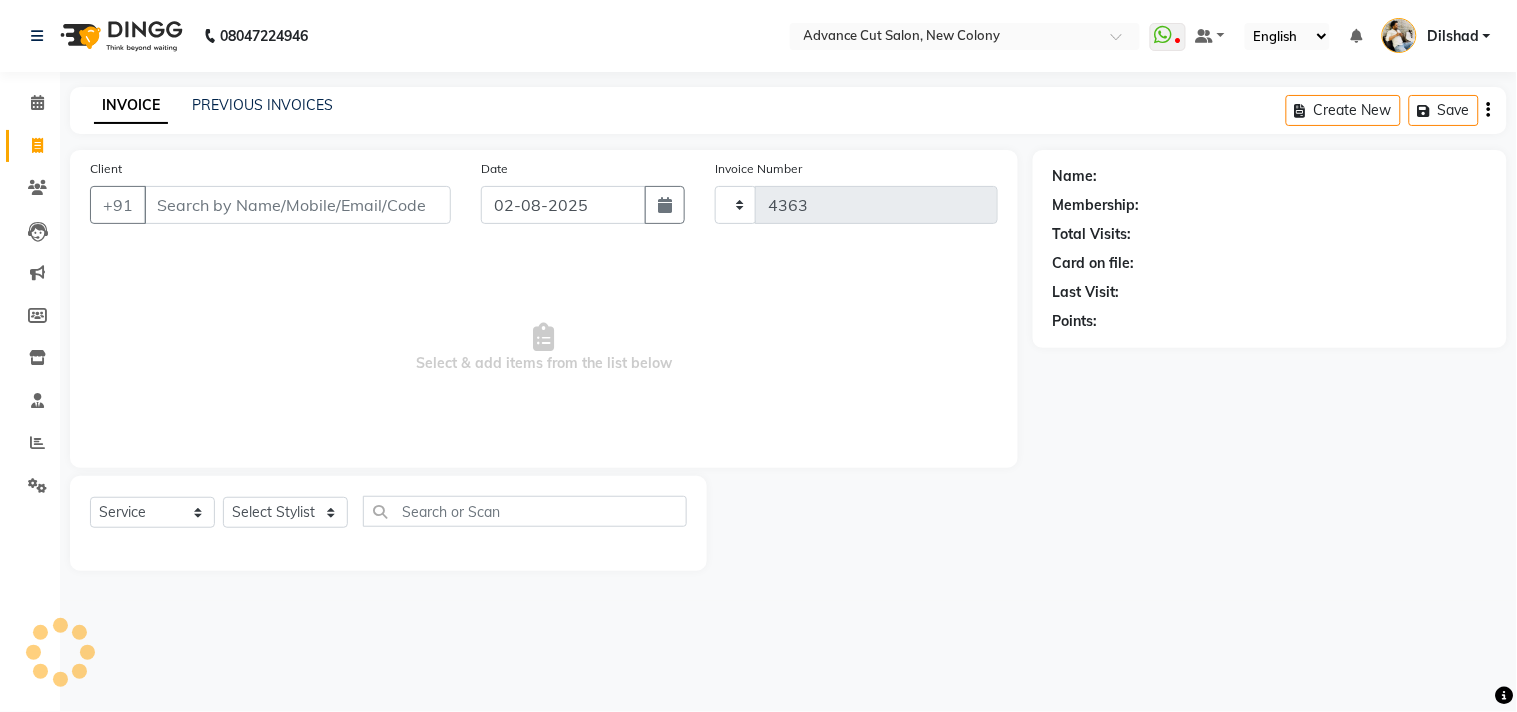 select on "922" 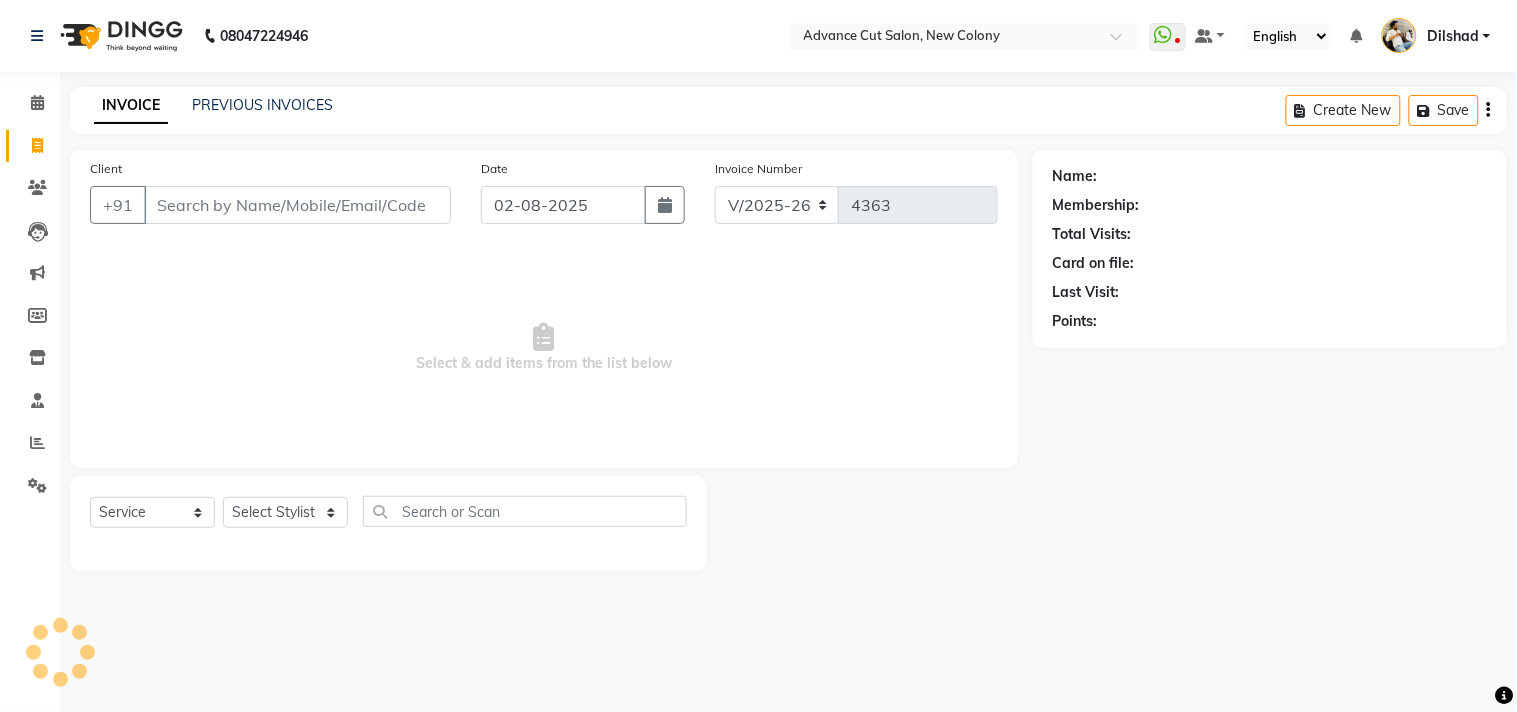 click on "INVOICE PREVIOUS INVOICES Create New   Save" 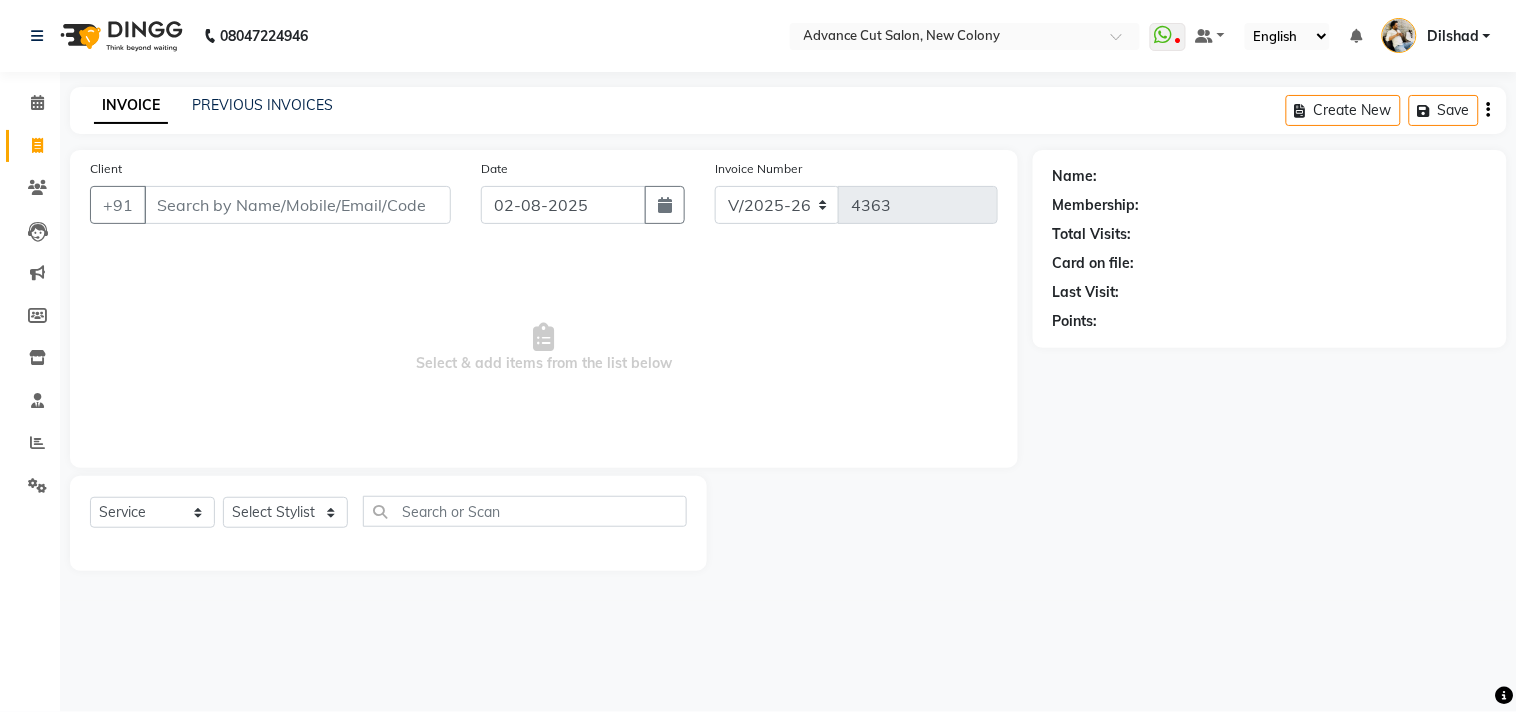 click on "Advance Cut Salon, New Colony Calendar Invoice Clients Leads Marketing Members Inventory Staff Reports Settings Completed InProgress Upcoming Dropped Tentative Check-In Confirm Bookings Generate Report Segments Page Builder INVOICE PREVIOUS INVOICES Create New Save Client +91 Date 02-08-2025 Invoice Number V/2025 V/2025-26 4363 Select & add items from the list below Select Service Product Membership Package Voucher Prepaid Gift Card Select Stylist Abrar Alam Dilshad Lallan Meenu Nafeesh Ahmad Naved O.P. Sharma Pryag Samar Shahzad SHWETA SINGH Zarina Name: Membership: Total Visits: Card on file: Last Visit: Points:" 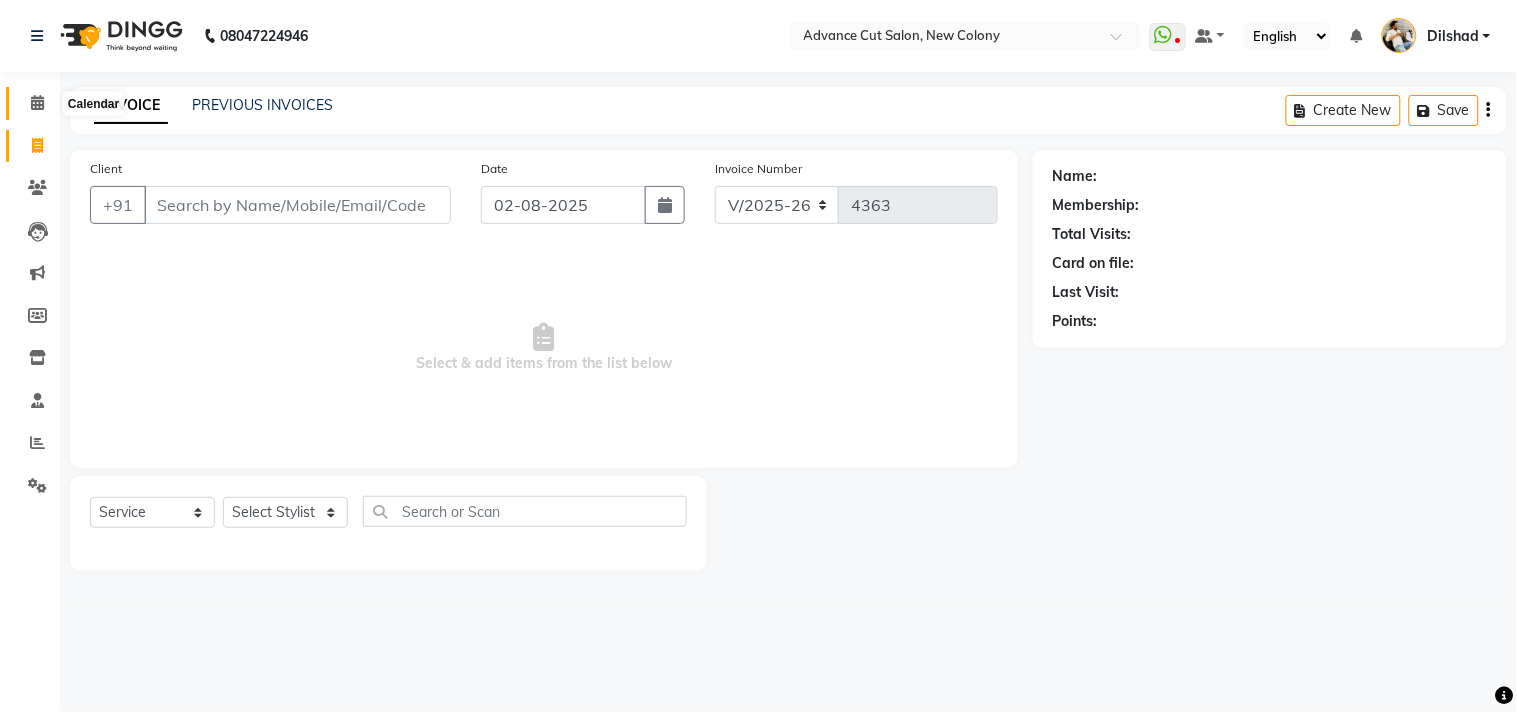 click 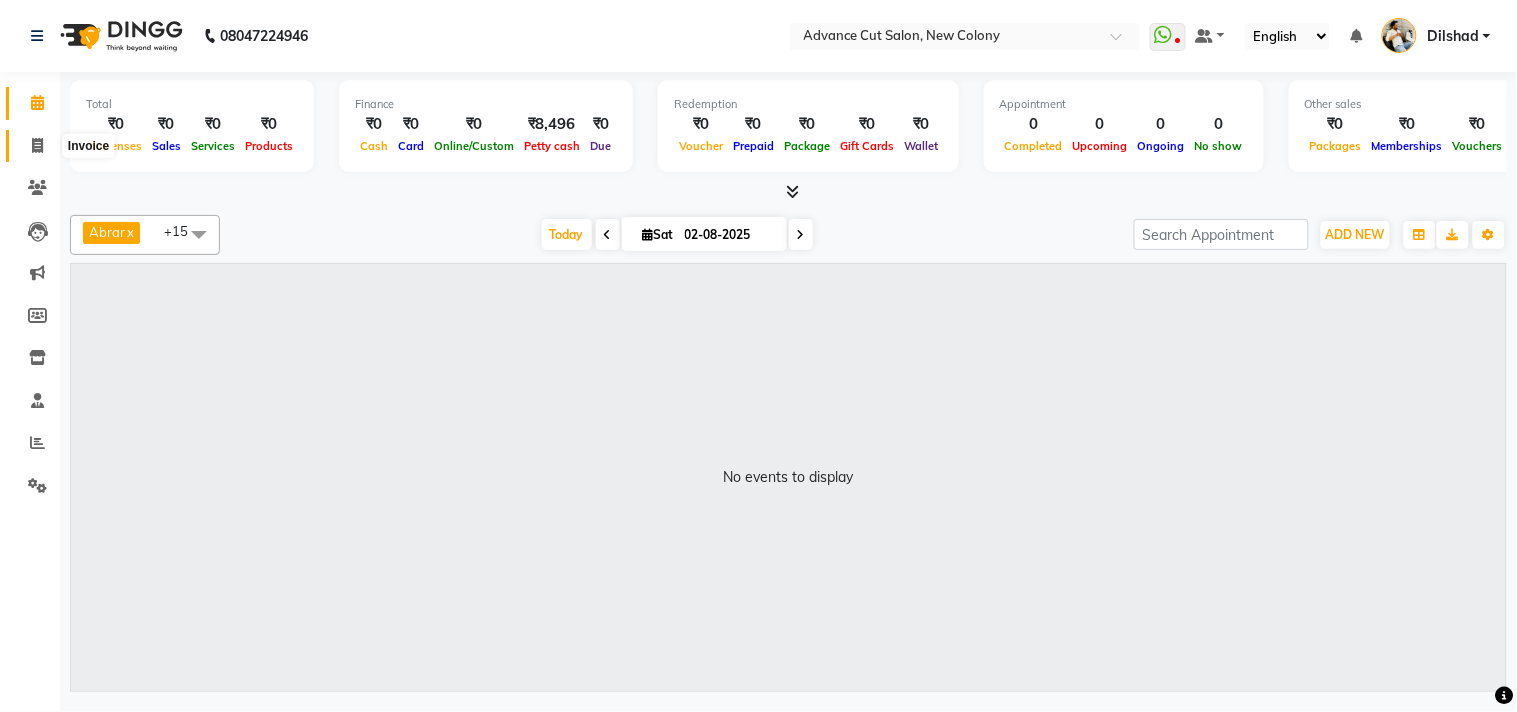 click 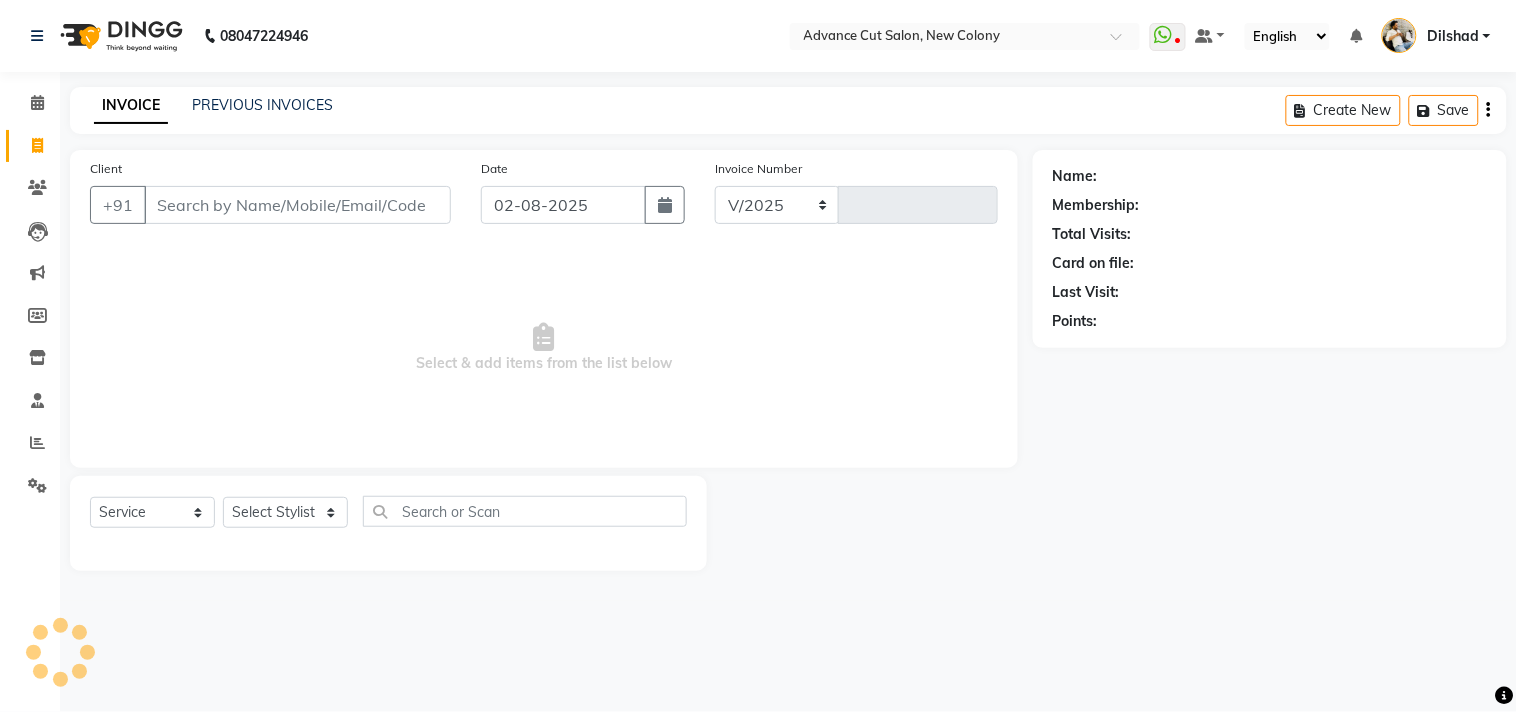 select on "922" 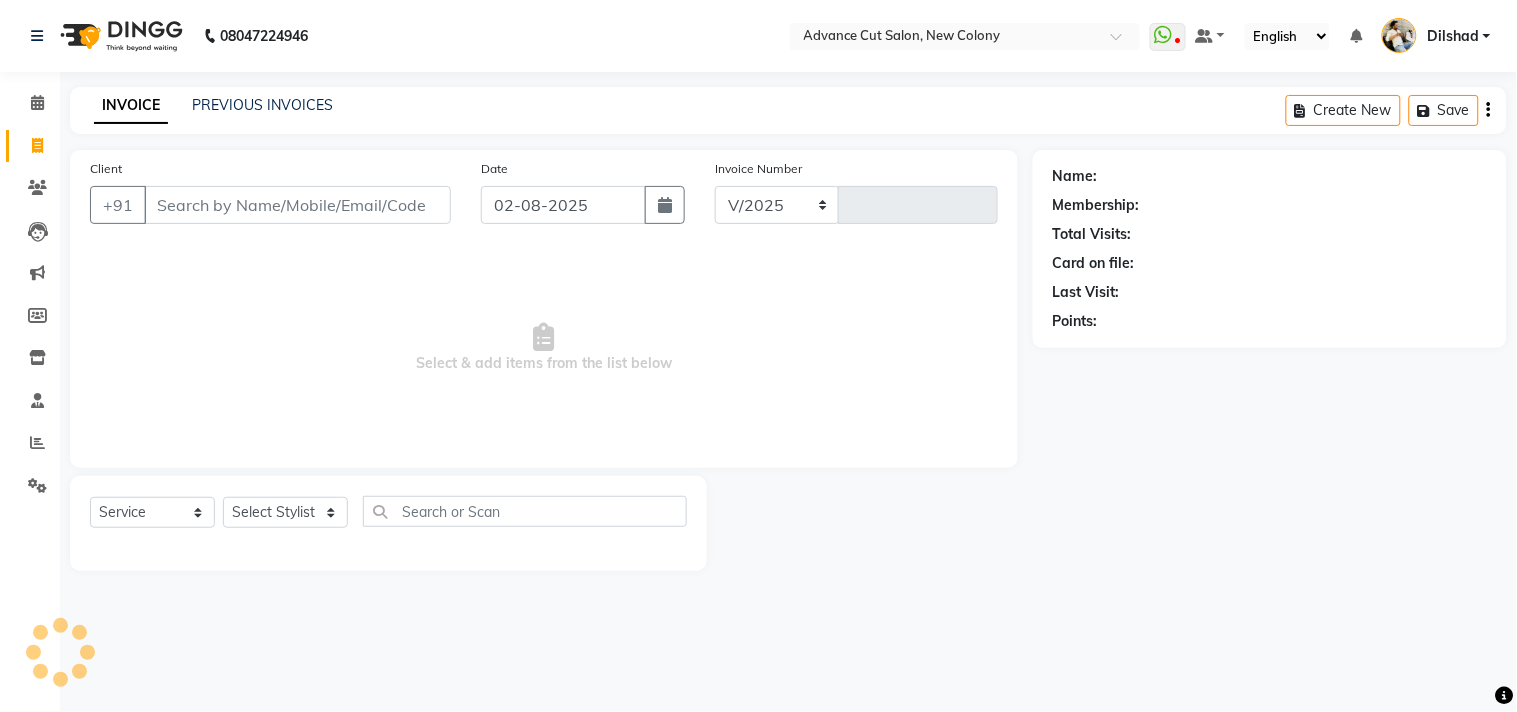 type on "4363" 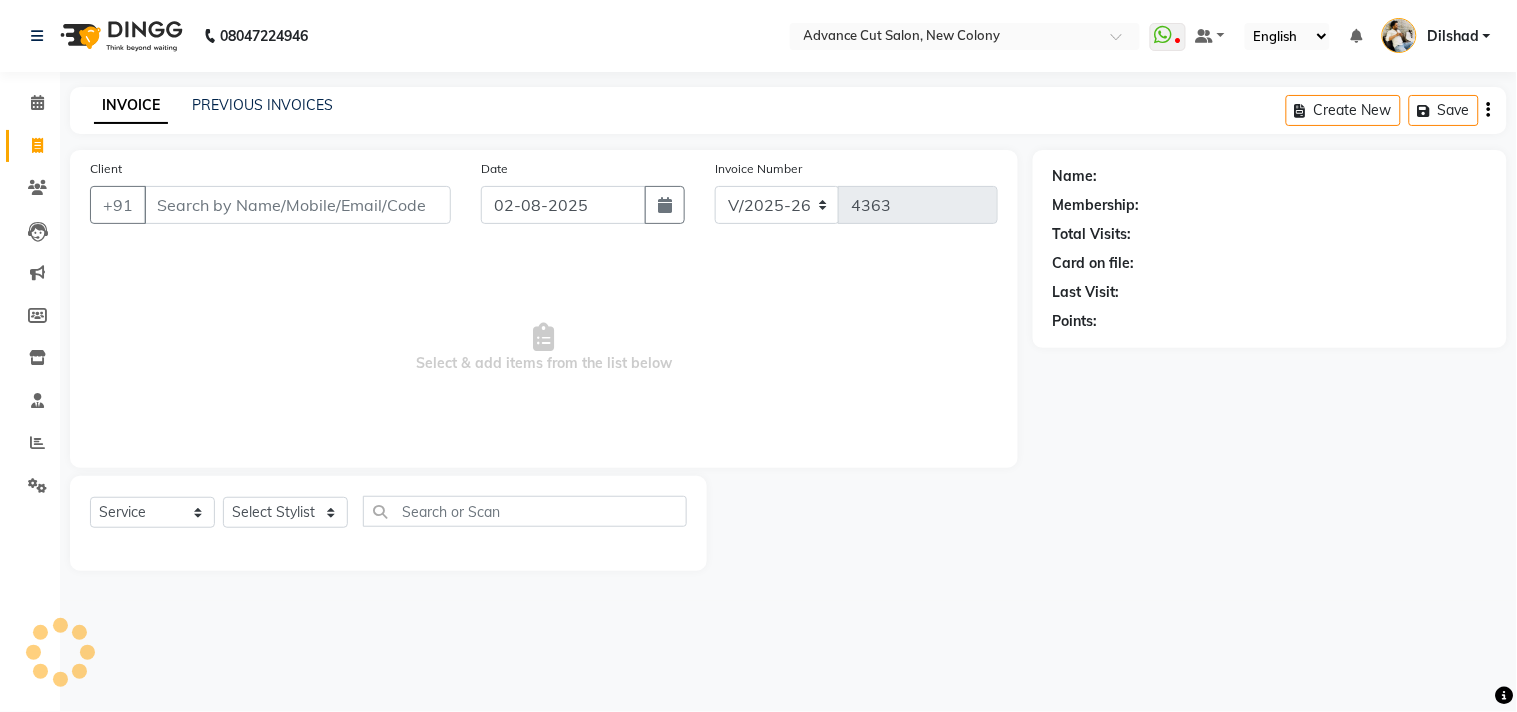 click on "08047224946 Select Location × Advance Cut Salon, New Colony WhatsApp Status ✕ Status: Disconnected Most Recent Message: 01-08-2025 08:18 PM Recent Service Activity: 01-08-2025 08:40 PM 08047224946 Whatsapp Settings Default Panel My Panel English ENGLISH Español العربية मराठी हिंदी ગુજરાતી தமிழ் 中文 Notifications nothing to show [NAME] Manage Profile Change Password Sign out Version:3.15.11 ☀ Advance Cut Salon, New Colony Calendar Invoice Clients Leads Marketing Members Inventory Staff Reports Settings Completed InProgress Upcoming Dropped Tentative Check-In Confirm Bookings Generate Report Segments Page Builder INVOICE PREVIOUS INVOICES Create New Save Client +91 Date 02-08-2025 Invoice Number V/2025 V/2025-26 4363 Select & add items from the list below Select Service Product Membership Package Voucher Prepaid Gift Card Select Stylist Name: Membership: Total Visits: Card on file: Last Visit: Points:" at bounding box center (758, 356) 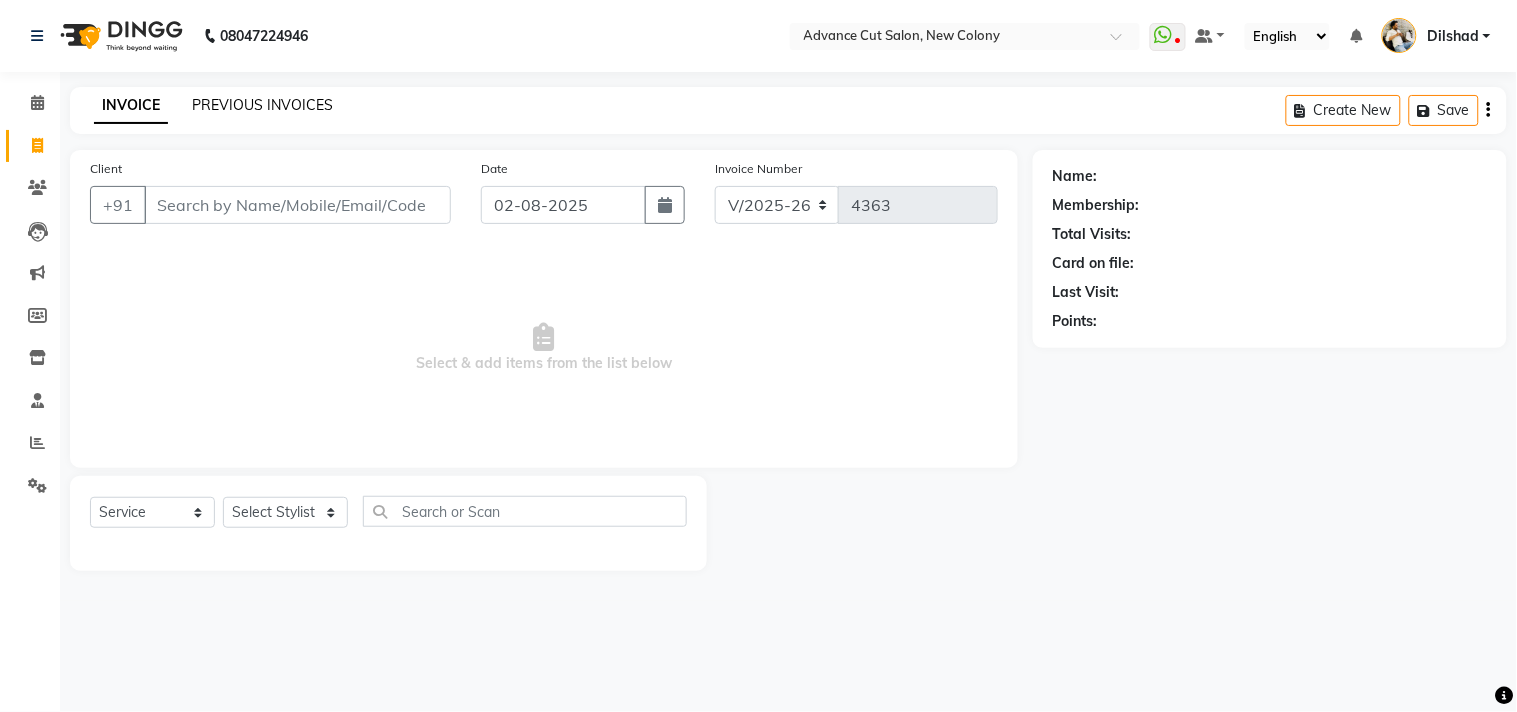 click on "PREVIOUS INVOICES" 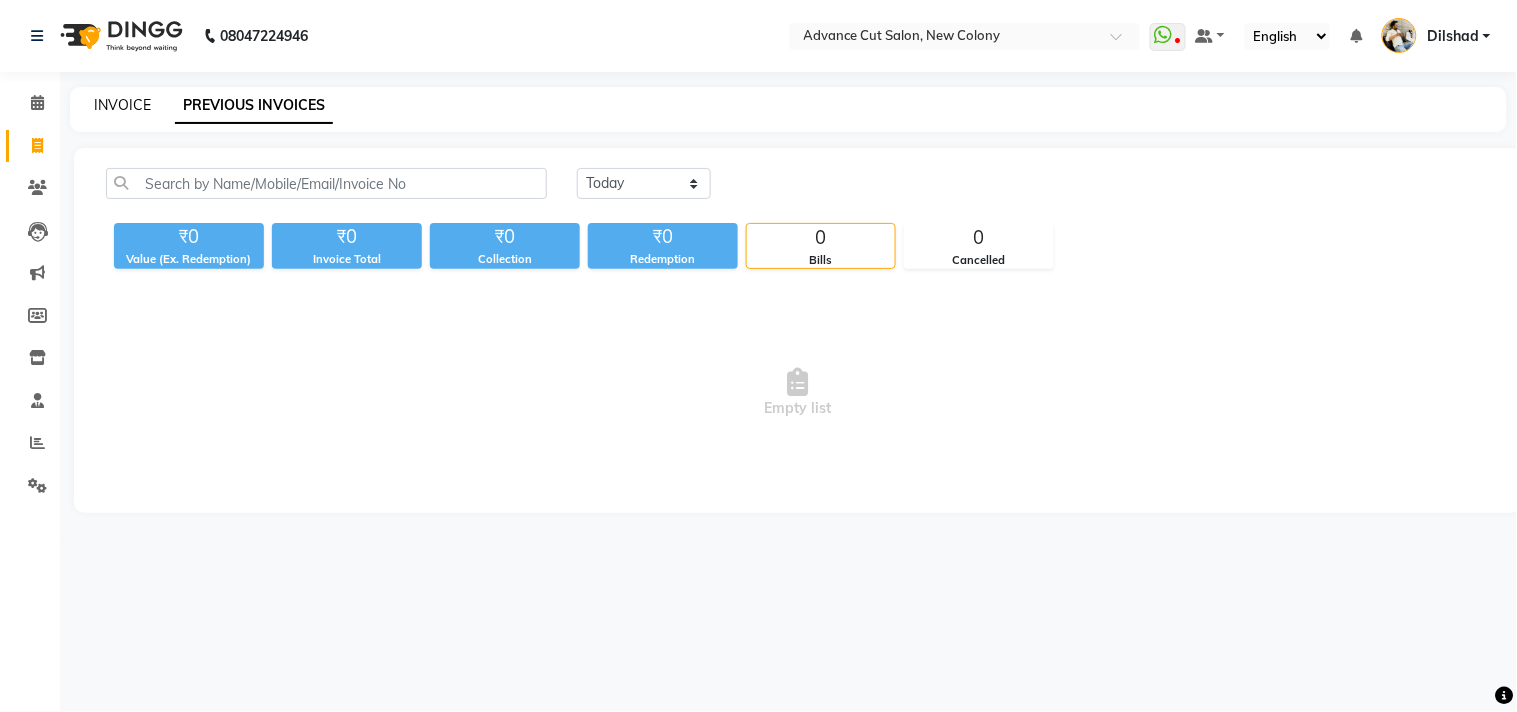 click on "INVOICE" 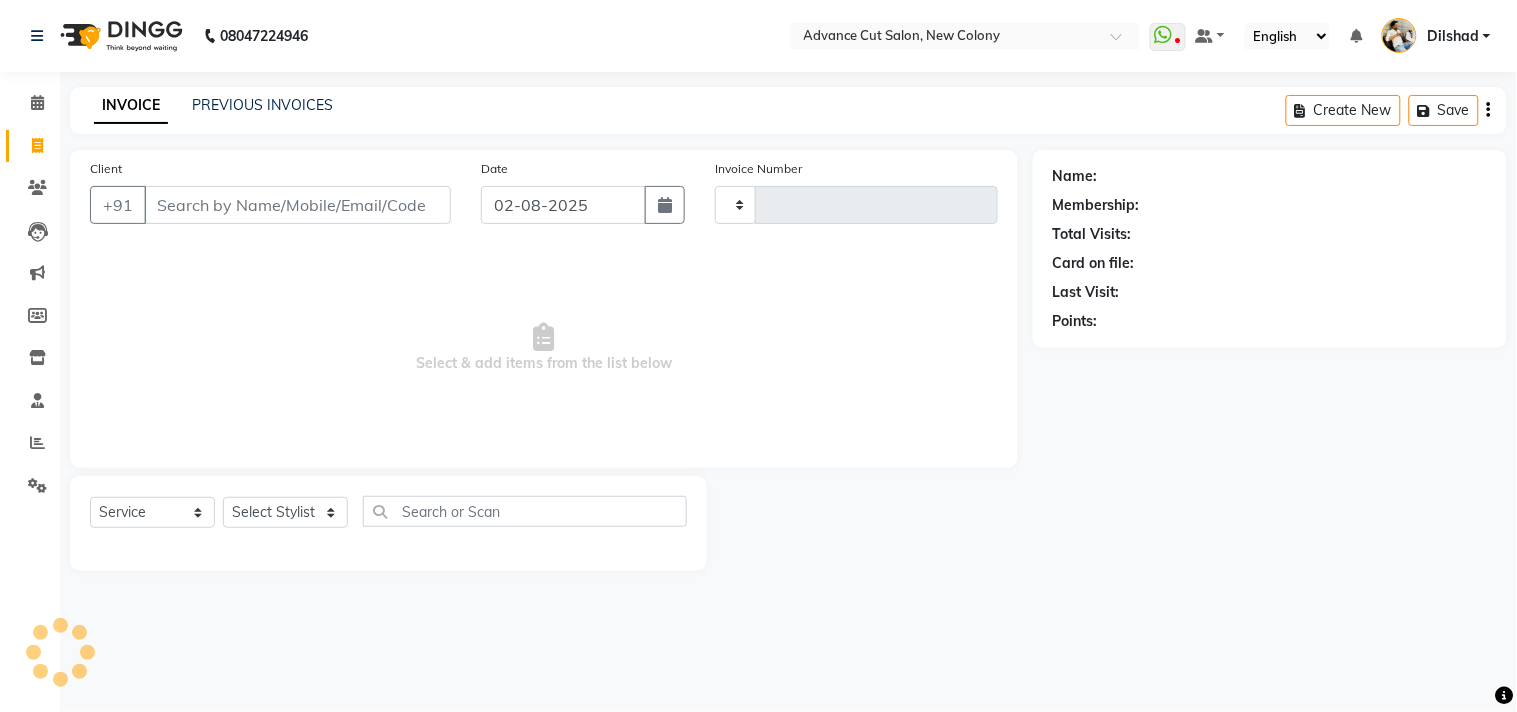 type on "4363" 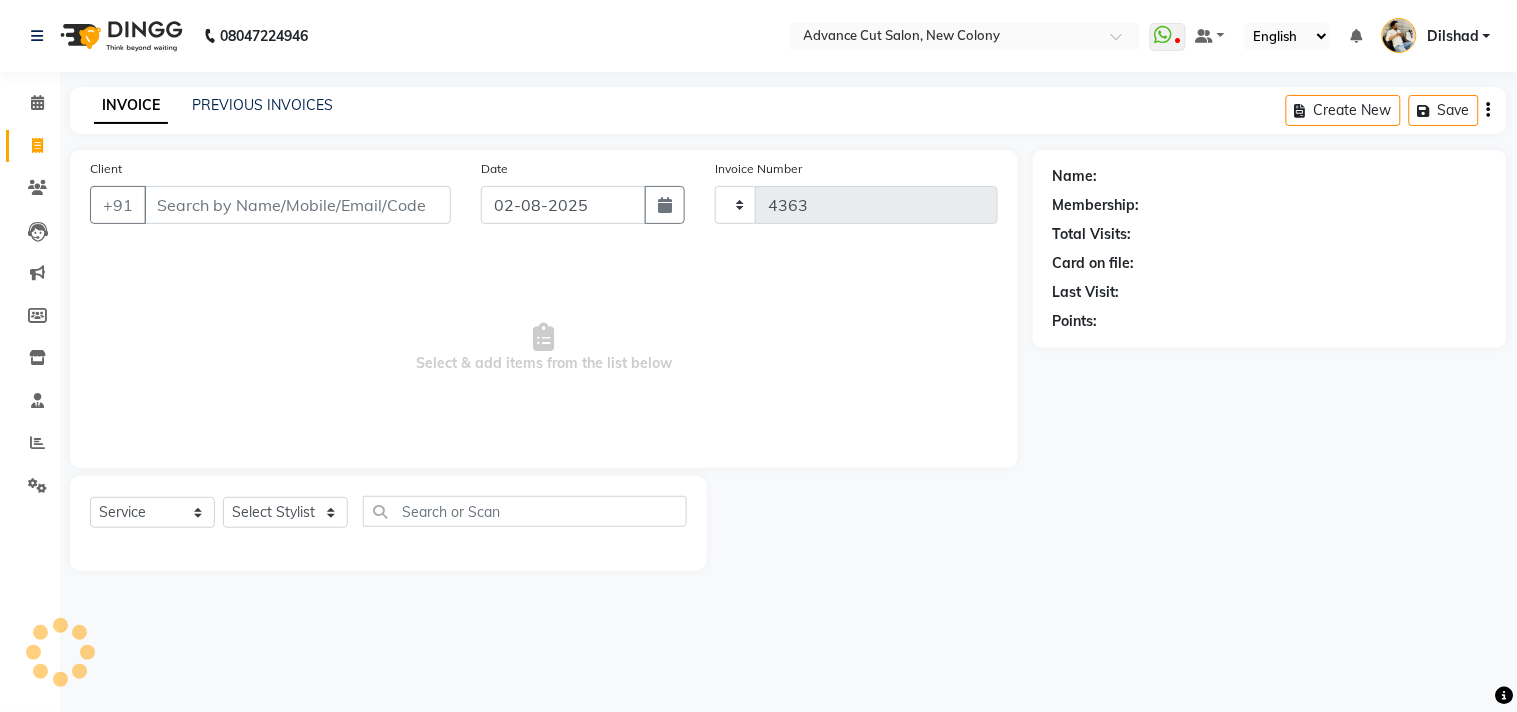 select on "922" 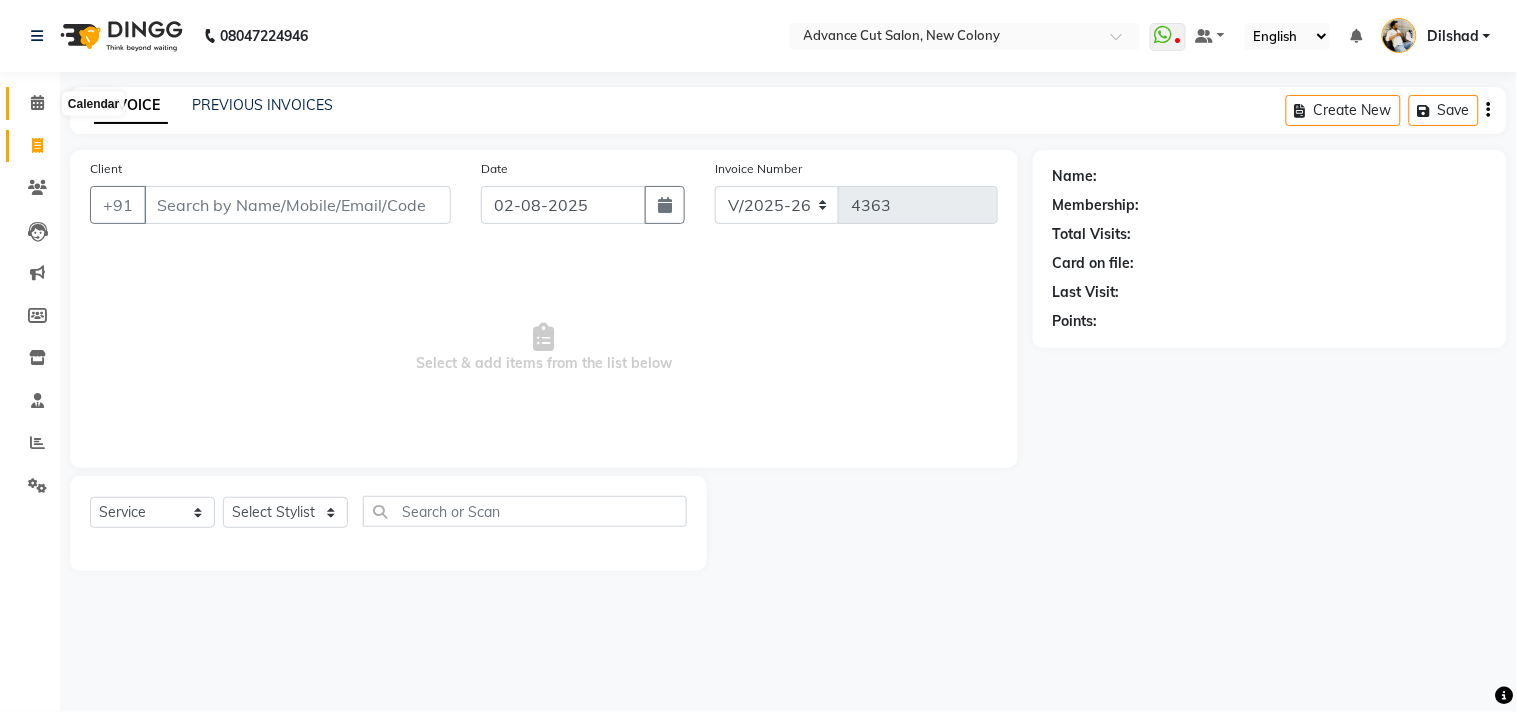click 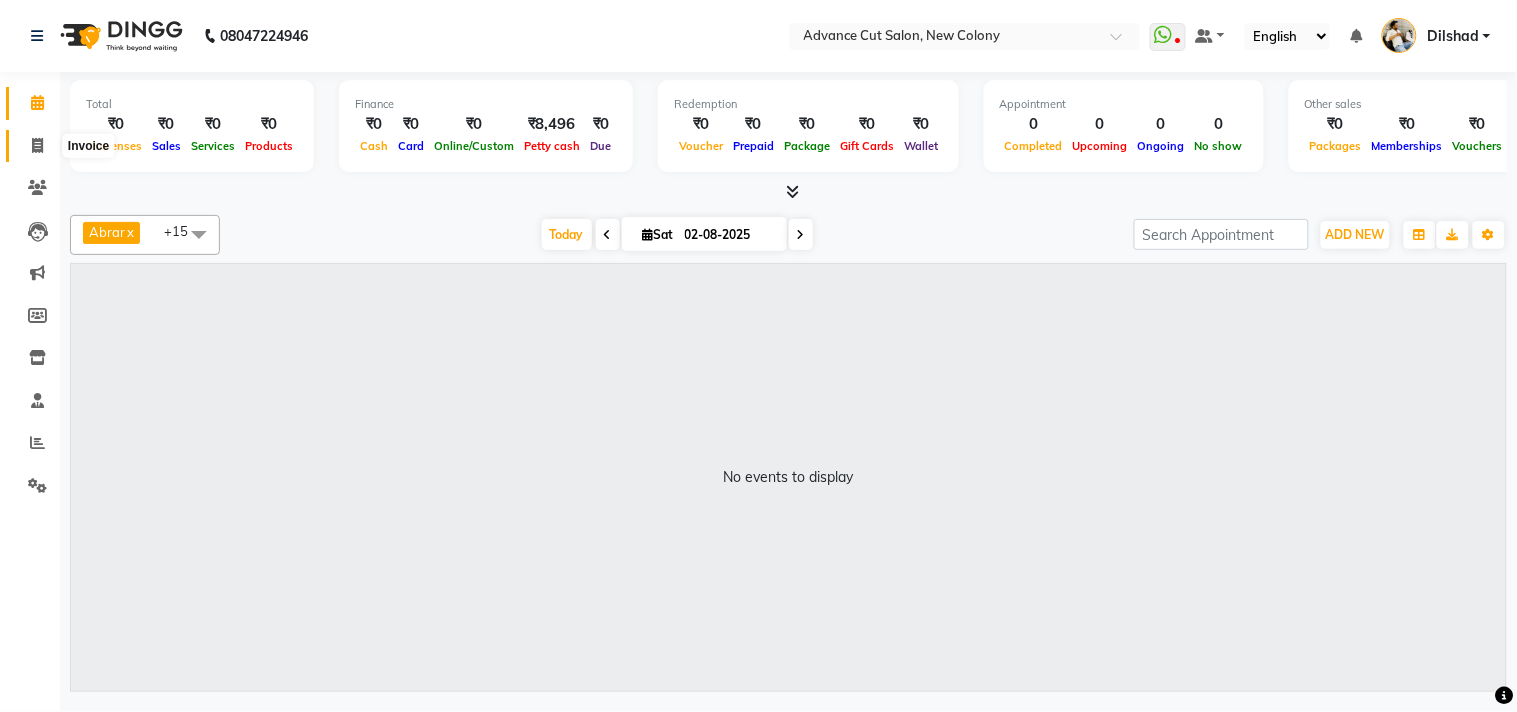 click 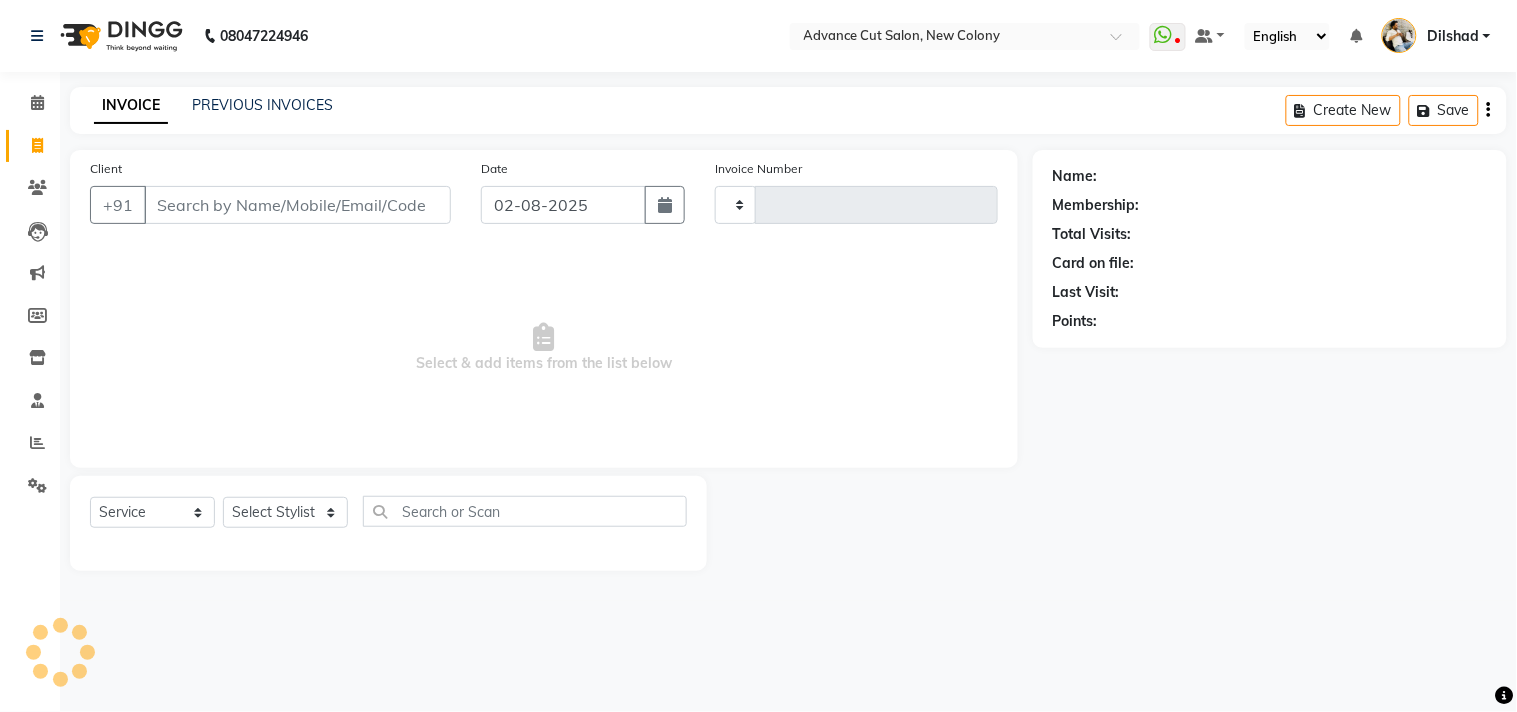 type on "4363" 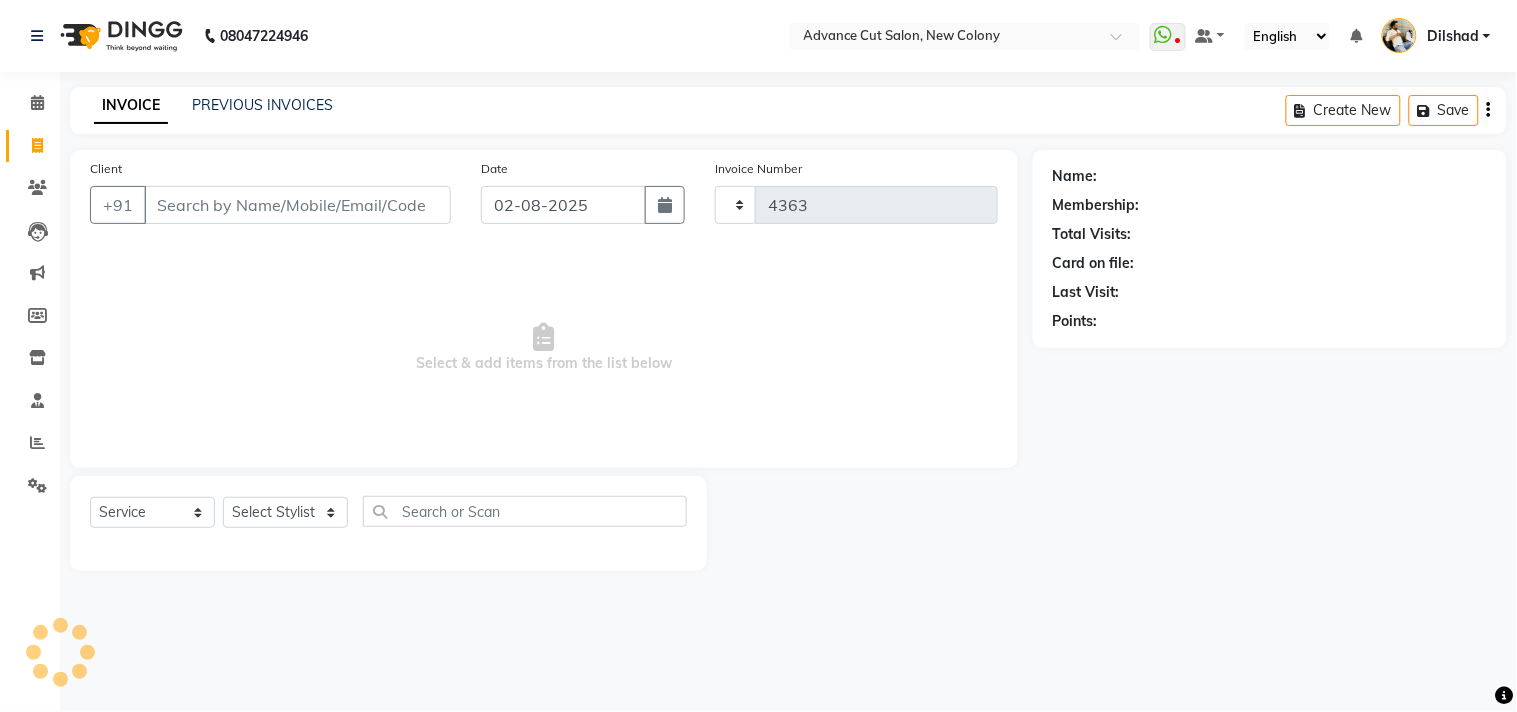 select on "922" 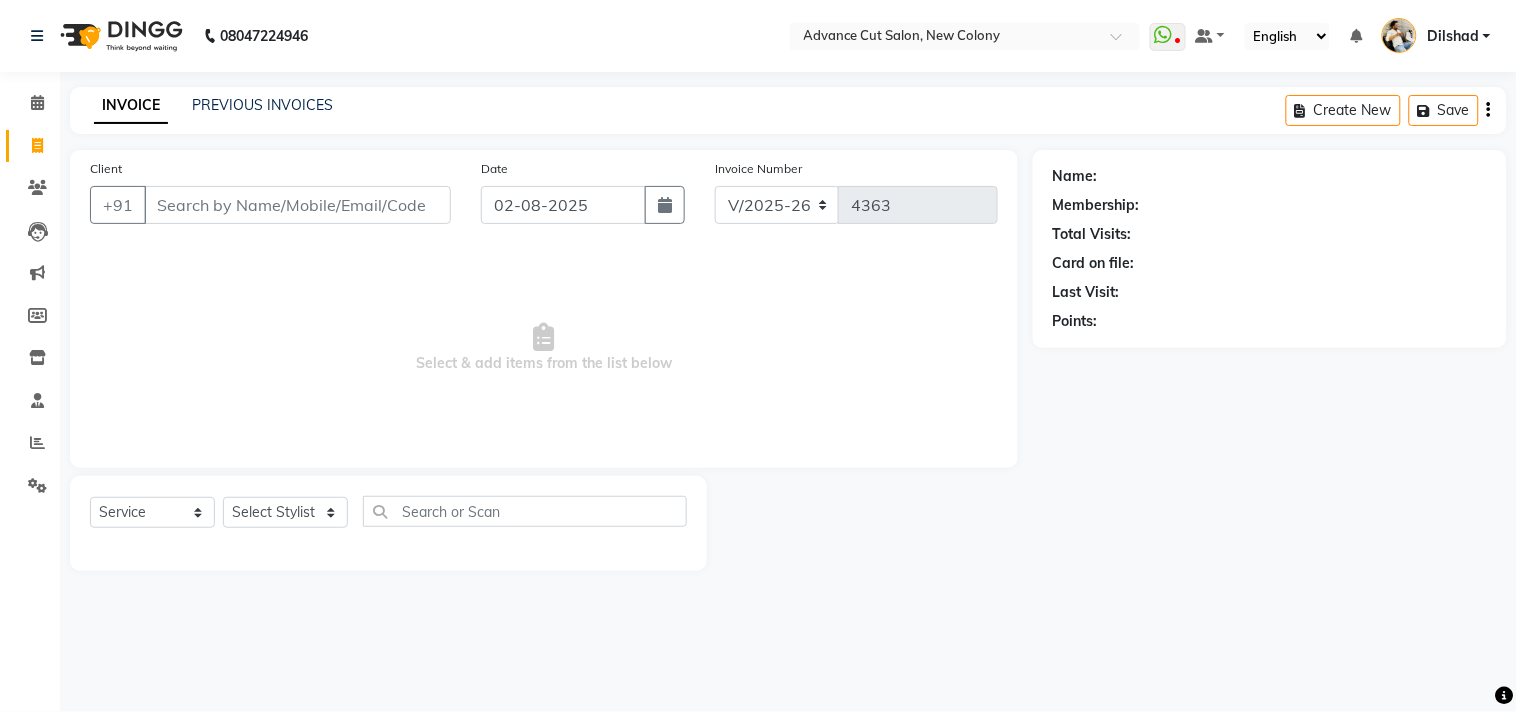 click on "08047224946 Select Location × Advance Cut Salon, New Colony WhatsApp Status ✕ Status: Disconnected Most Recent Message: 01-08-2025 08:18 PM Recent Service Activity: 01-08-2025 08:40 PM 08047224946 Whatsapp Settings Default Panel My Panel English ENGLISH Español العربية मराठी हिंदी ગુજરાતી தமிழ் 中文 Notifications nothing to show [NAME] Manage Profile Change Password Sign out Version:3.15.11 ☀ Advance Cut Salon, New Colony Calendar Invoice Clients Leads Marketing Members Inventory Staff Reports Settings Completed InProgress Upcoming Dropped Tentative Check-In Confirm Bookings Generate Report Segments Page Builder INVOICE PREVIOUS INVOICES Create New Save Client +91 Date 02-08-2025 Invoice Number V/2025 V/2025-26 4363 Select & add items from the list below Select Service Product Membership Package Voucher Prepaid Gift Card Select Stylist Abrar Alam [NAME] Lallan Meenu Nafeesh Ahmad Naved O.P. Sharma Pryag" at bounding box center [758, 356] 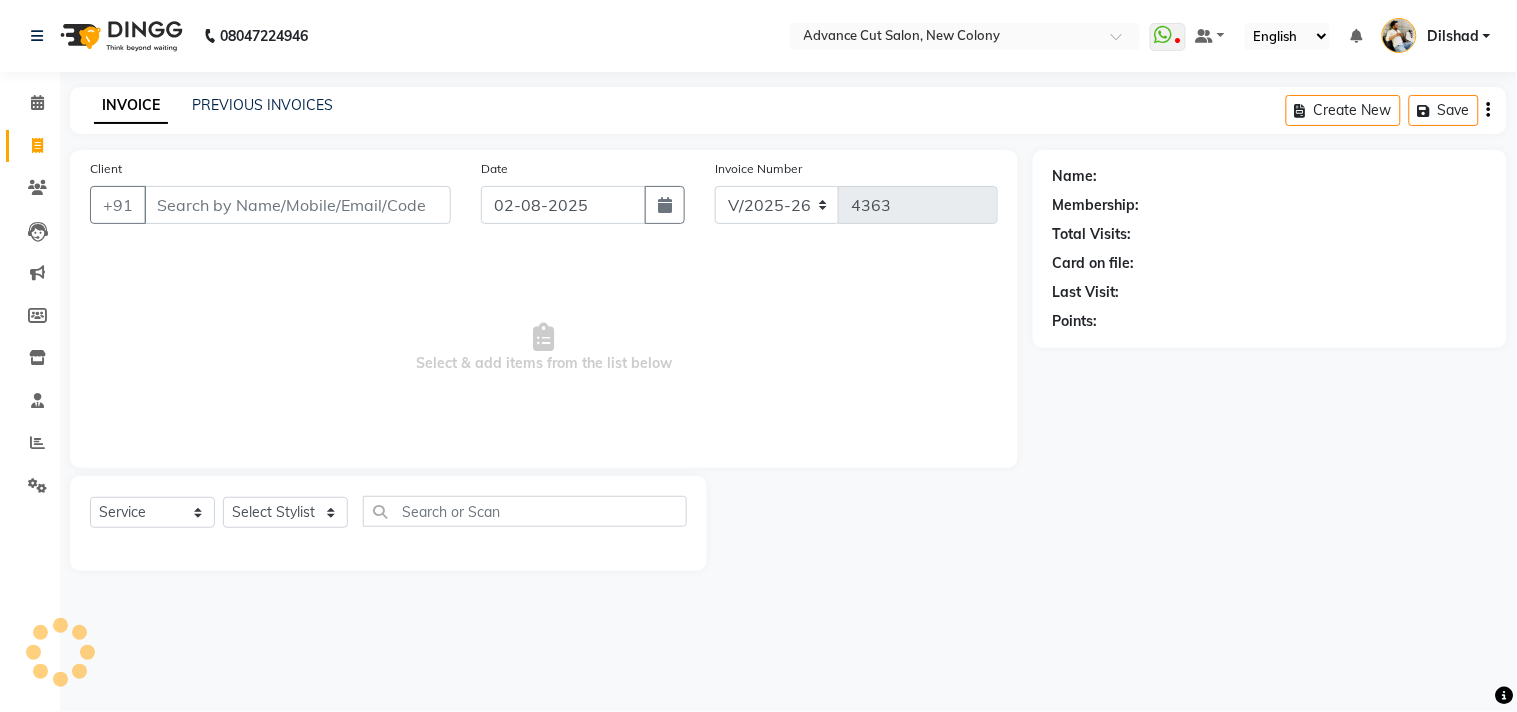click on "INVOICE PREVIOUS INVOICES Create New   Save" 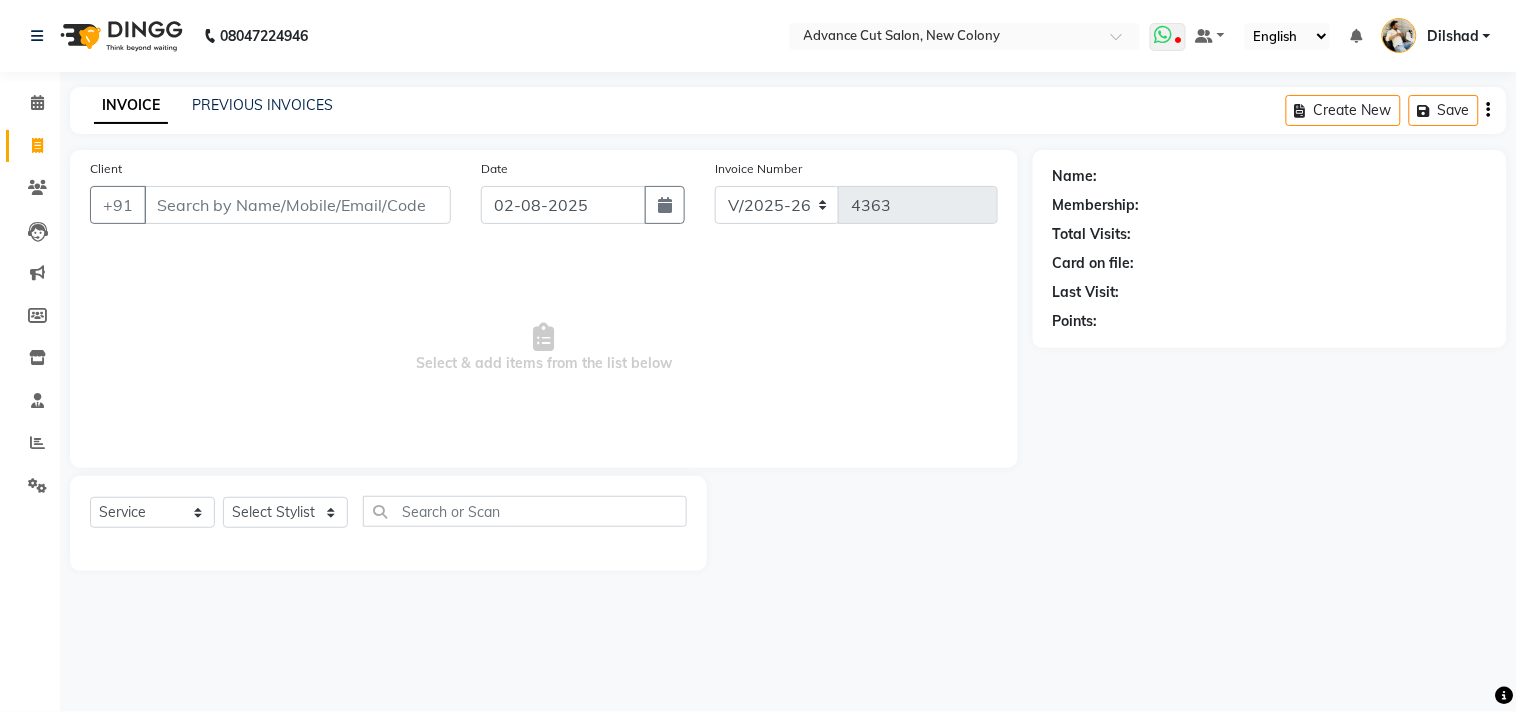 click at bounding box center (1168, 37) 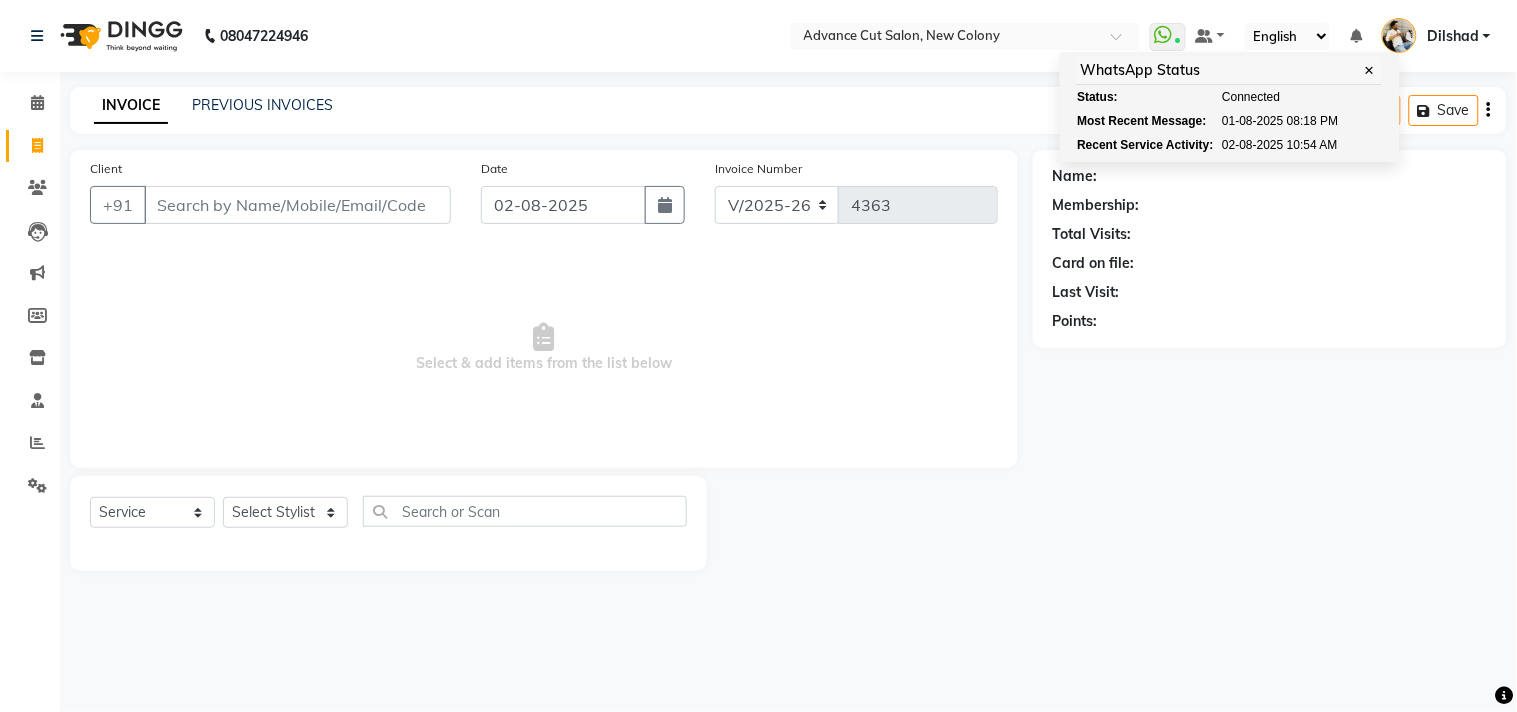 click on "INVOICE PREVIOUS INVOICES Create New   Save" 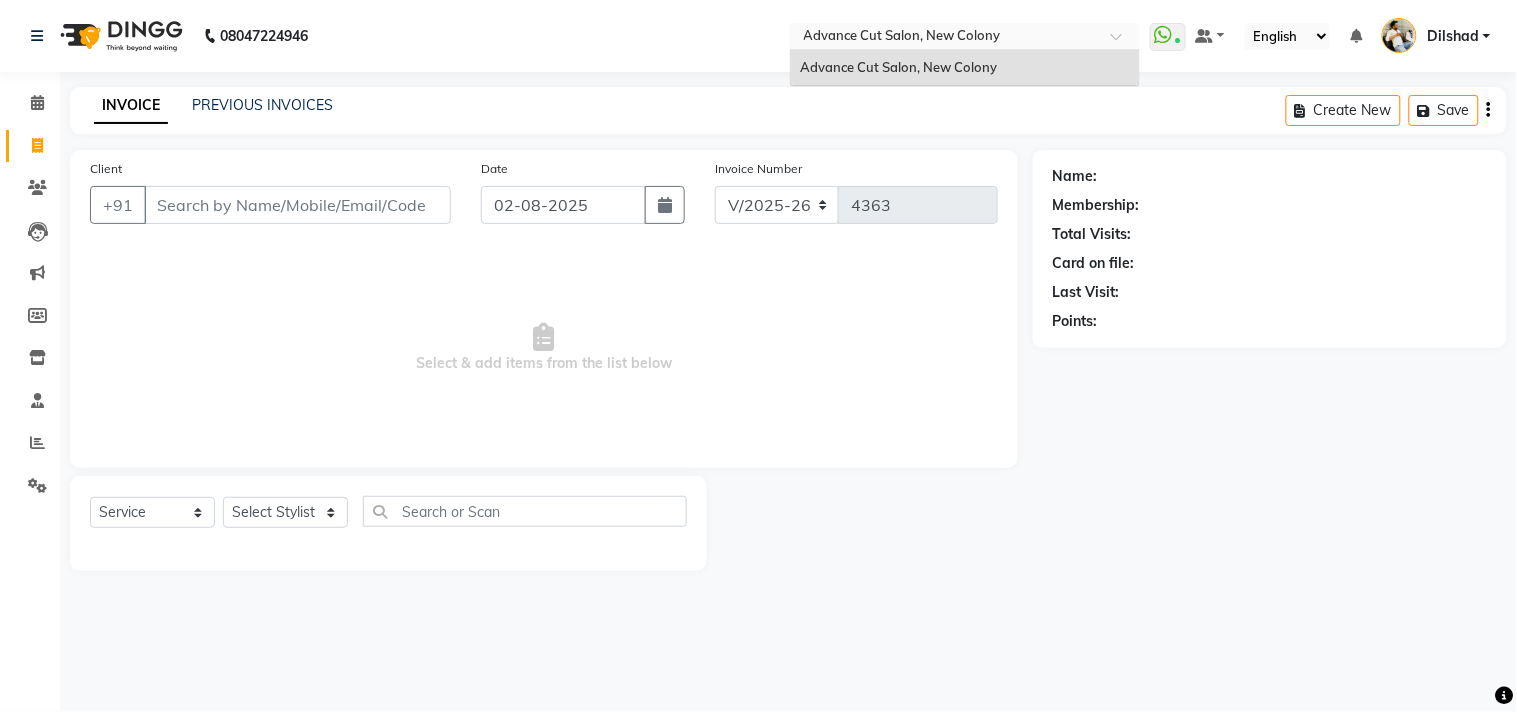 click at bounding box center (965, 38) 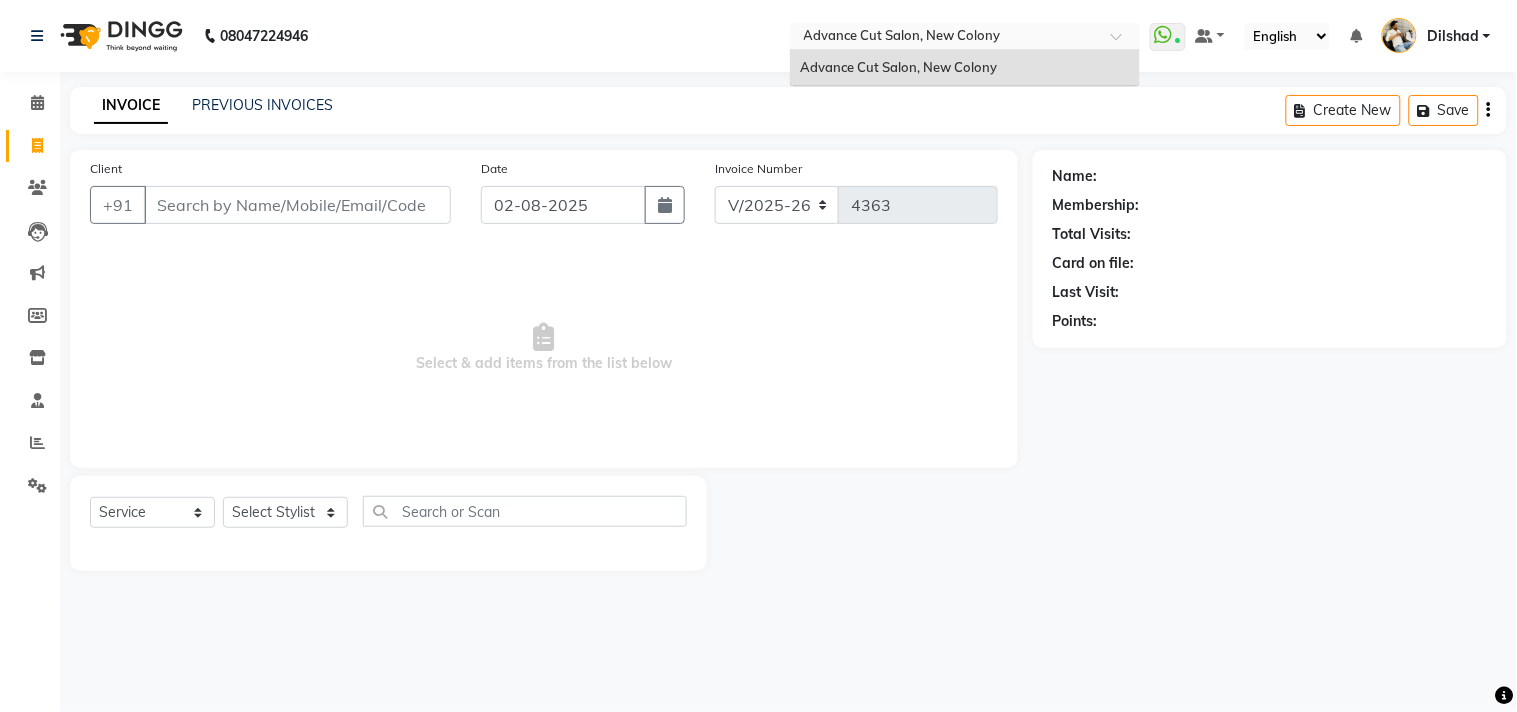 click on "INVOICE PREVIOUS INVOICES Create New   Save" 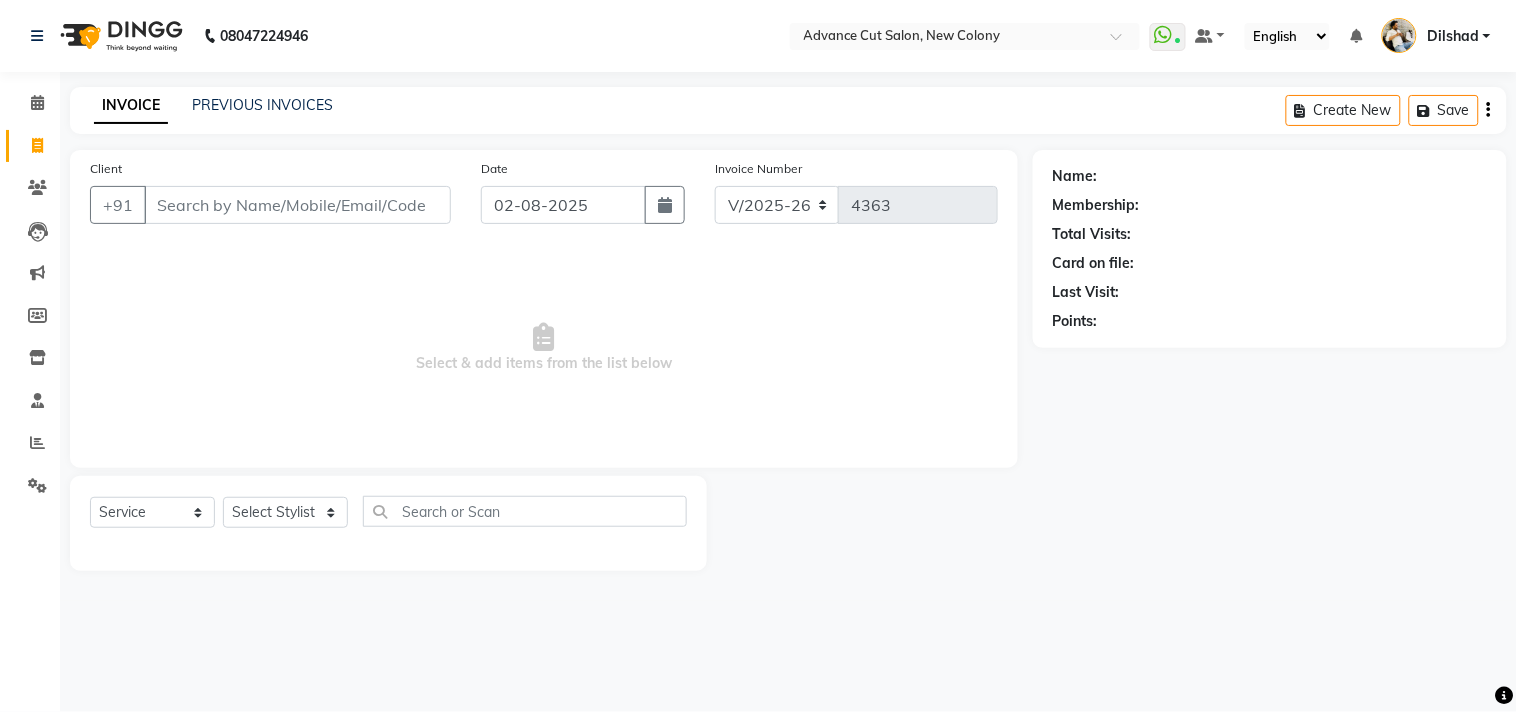 click on "08047224946 Select Location x Advance Cut Salon, New Colony WhatsApp Status x Status: Connected Most Recent Message: 01-08-2025 08:18 PM Recent Service Activity: 02-08-2025 10:54 AM Default Panel My Panel English ENGLISH Español العربية मराठी हिंदी ગુજરાતી தமிழ் 中文 Notifications nothing to show Dilshad Manage Profile Change Password Sign out Version:3.15.11 ☀ Advance Cut Salon, New Colony Calendar Invoice Clients Leads Marketing Members Inventory Staff Reports Settings Completed InProgress Upcoming Dropped Tentative Check-In Confirm Bookings Generate Report Segments Page Builder INVOICE PREVIOUS INVOICES Create New Save Client +91 Date 02-08-2025 Invoice Number V/2025 V/2025-26 4363 Select & add items from the list below Select Service Product Membership Package Voucher Prepaid Gift Card Select Stylist Abrar Alam Dilshad Lallan Meenu Nafeesh Ahmad Naved O.P. Sharma Pryag Samar Shahzad SHWETA SINGH Zarina" at bounding box center (758, 356) 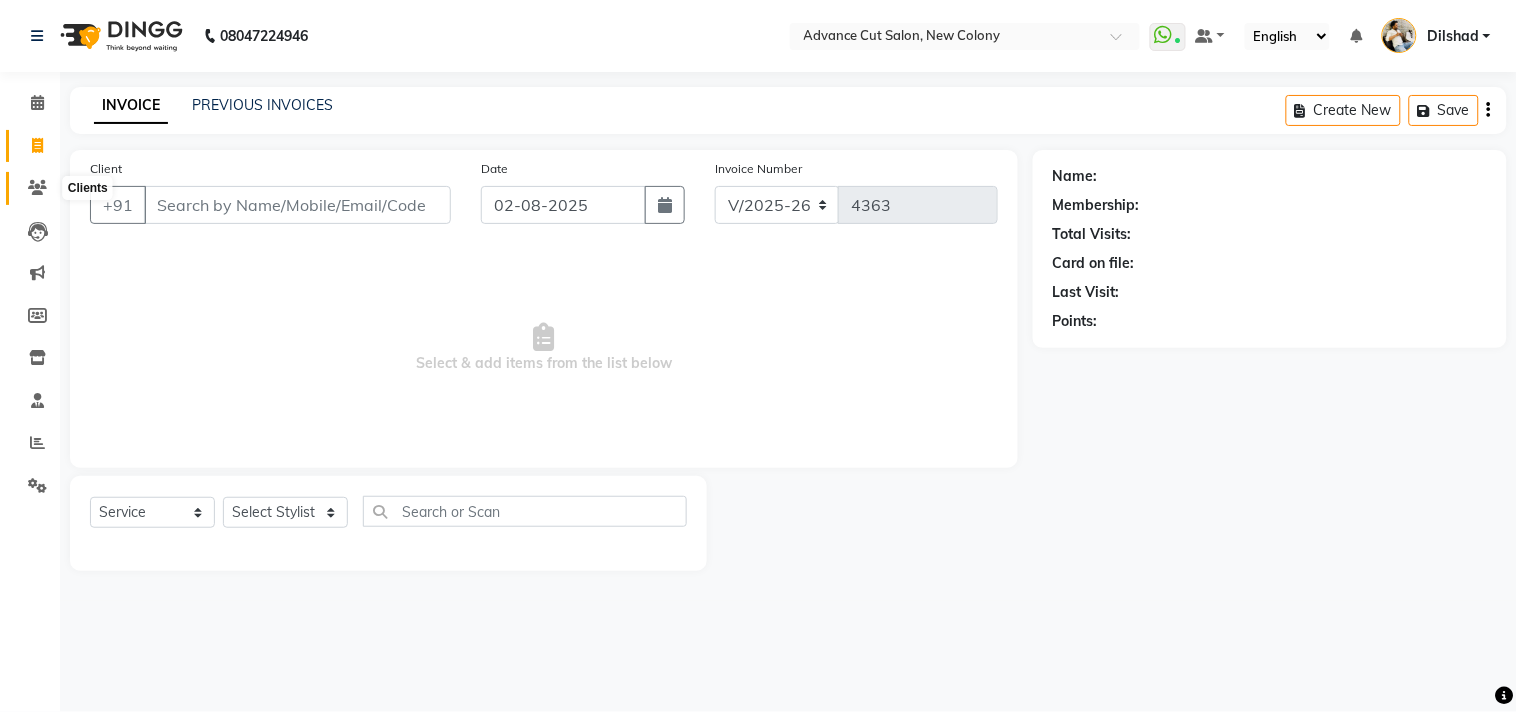 drag, startPoint x: 31, startPoint y: 185, endPoint x: 64, endPoint y: 173, distance: 35.1141 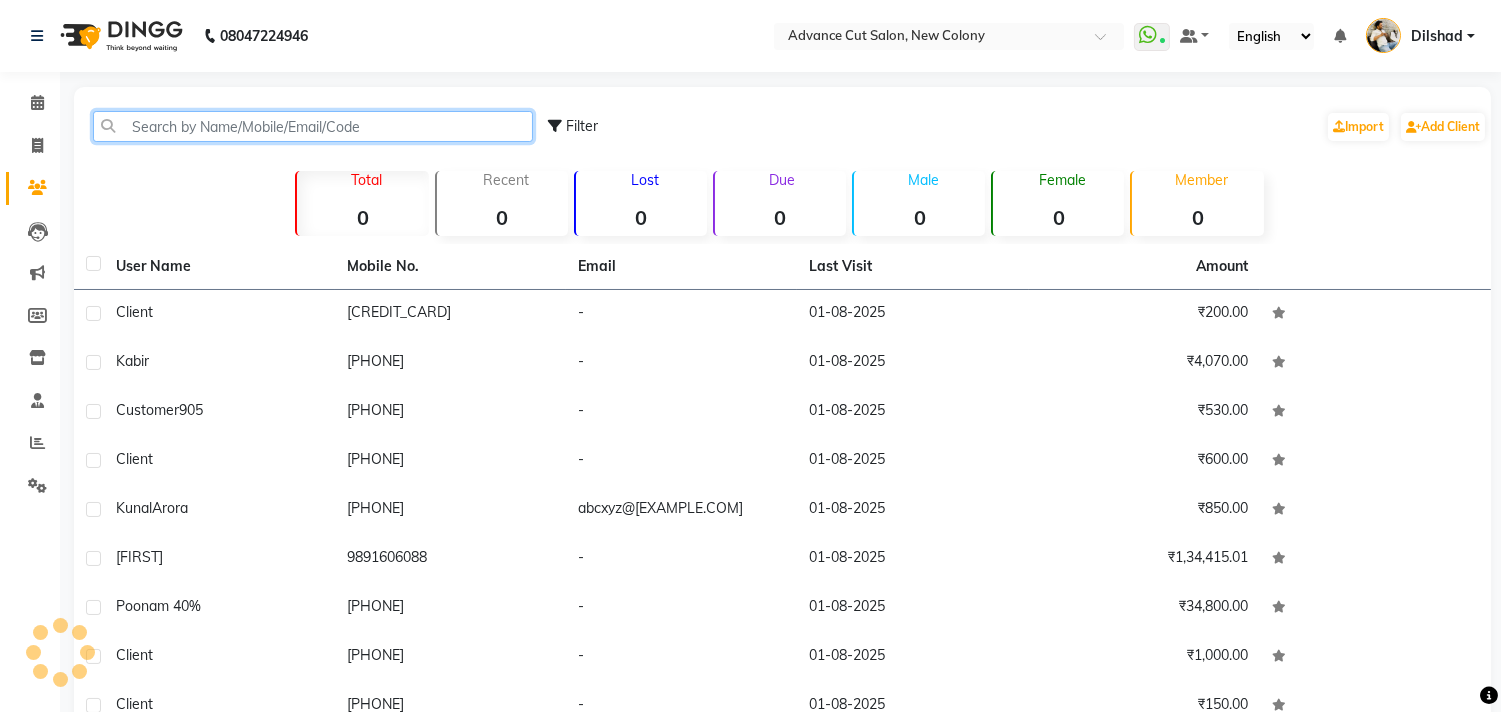 click 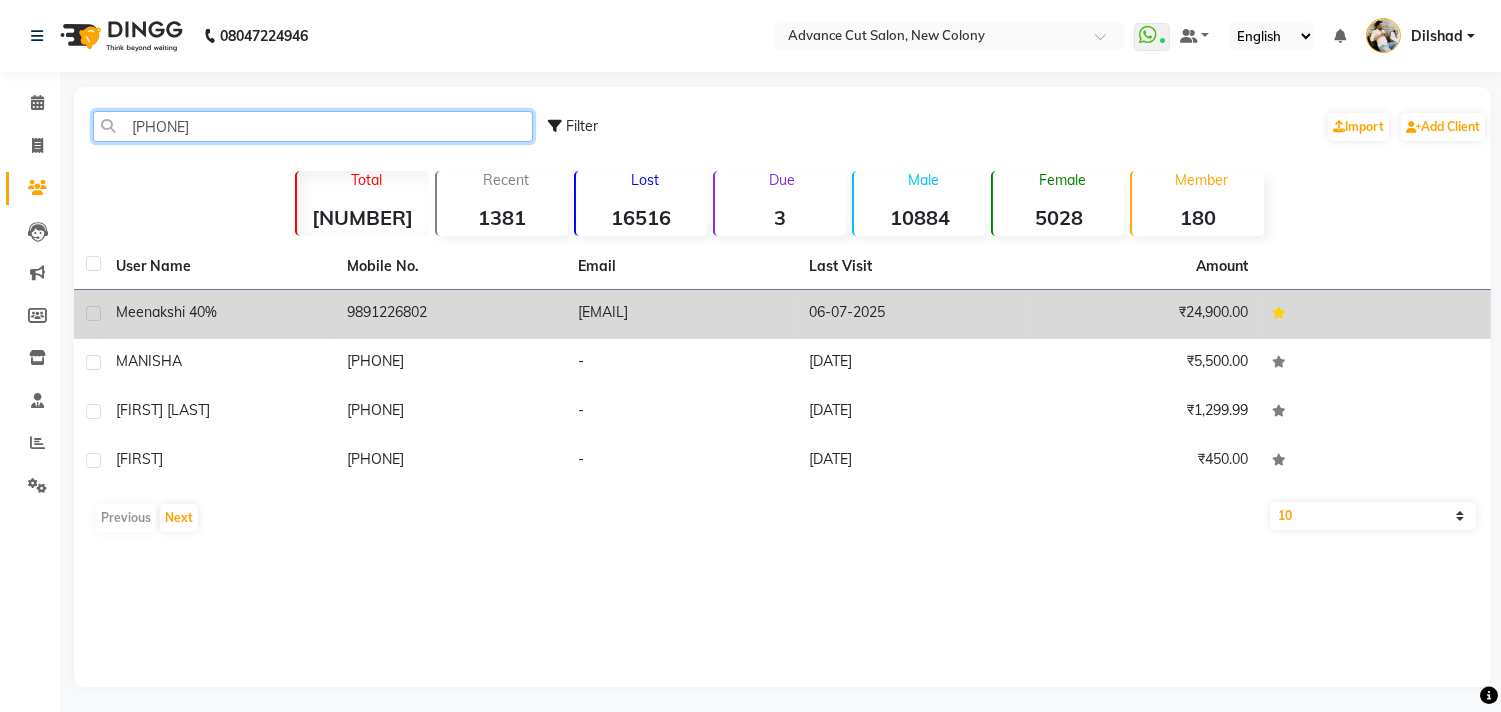 type on "[PHONE]" 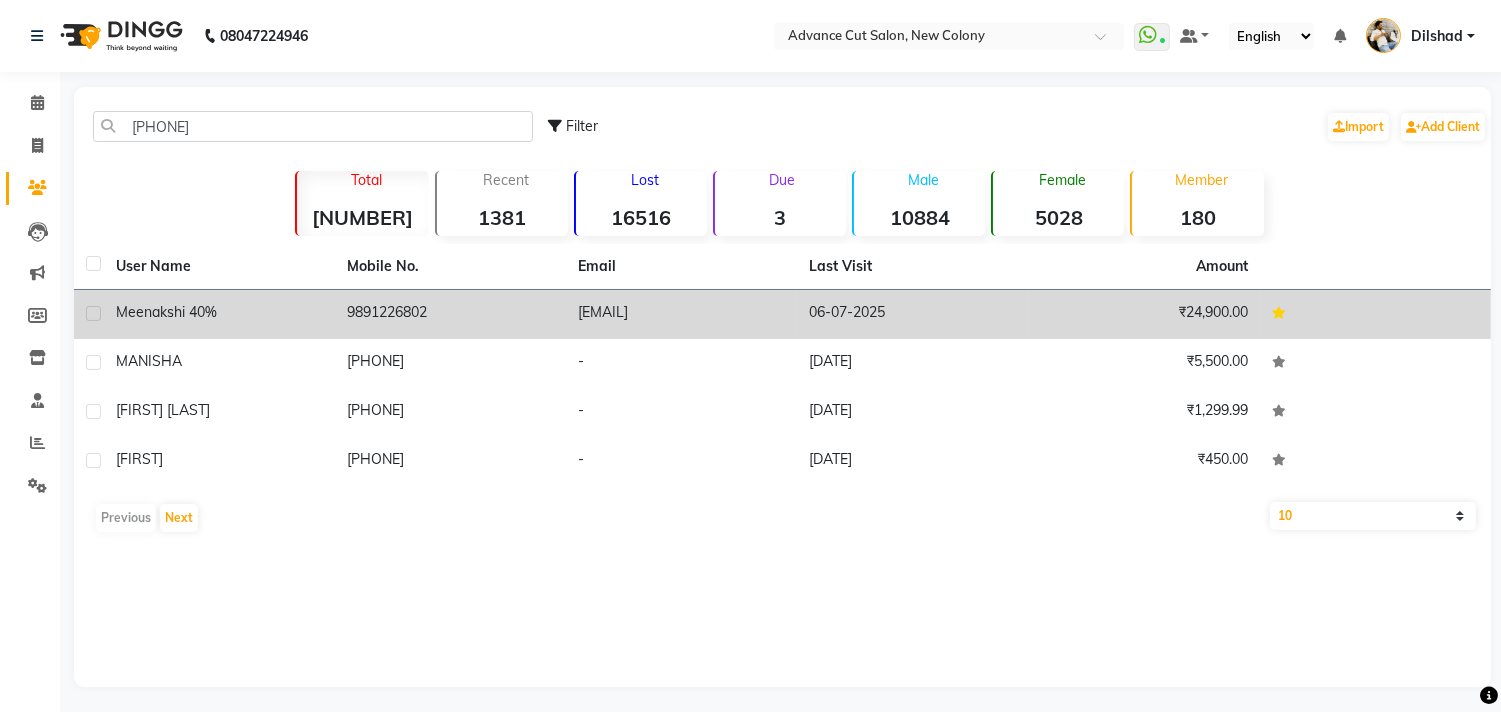 click on "9891226802" 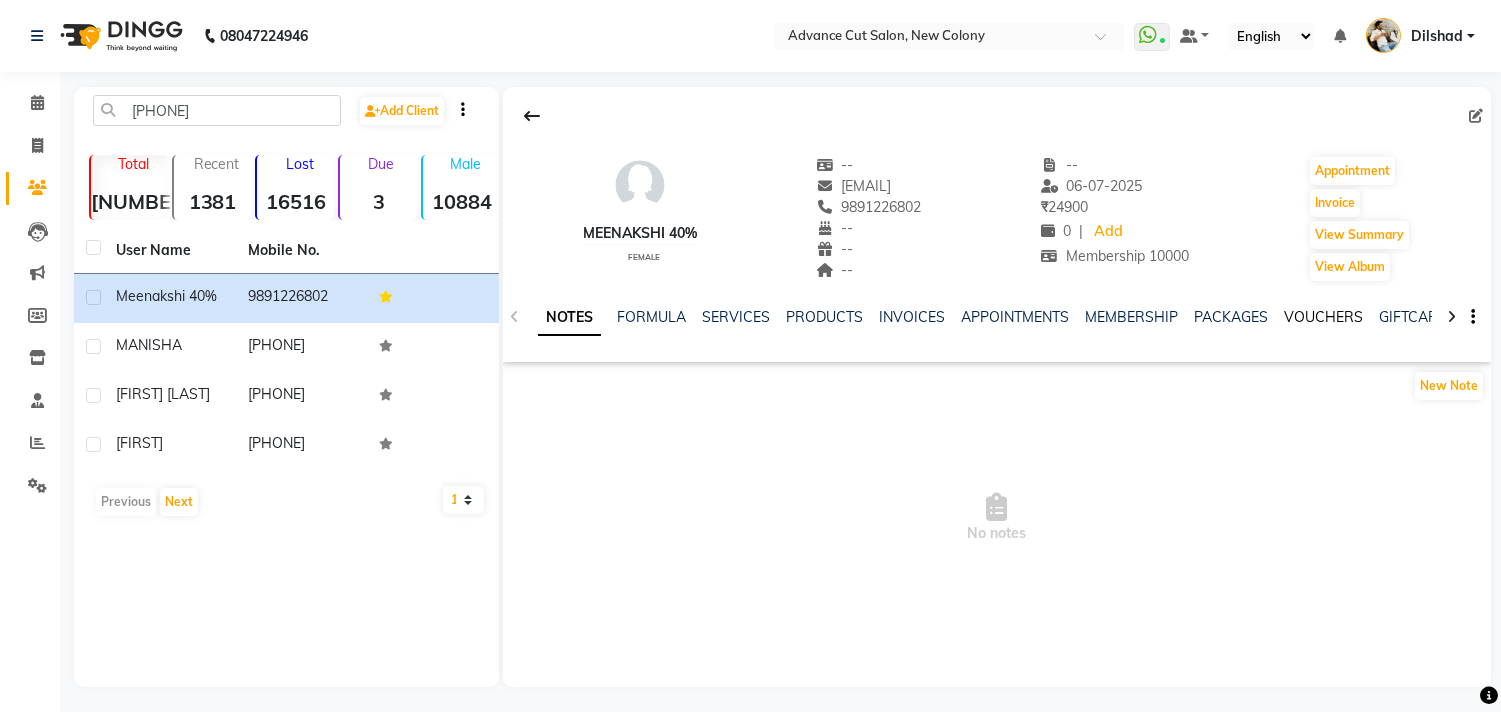 click on "VOUCHERS" 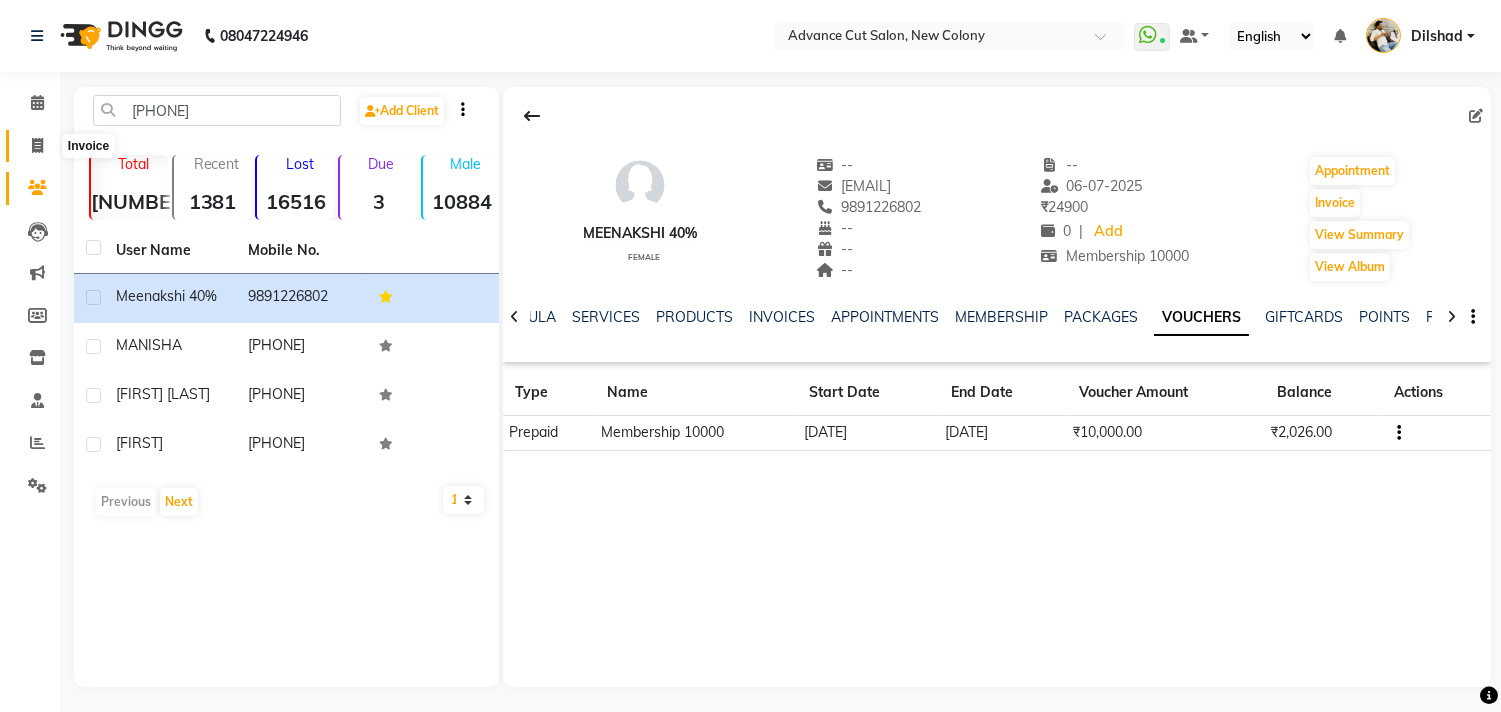 click 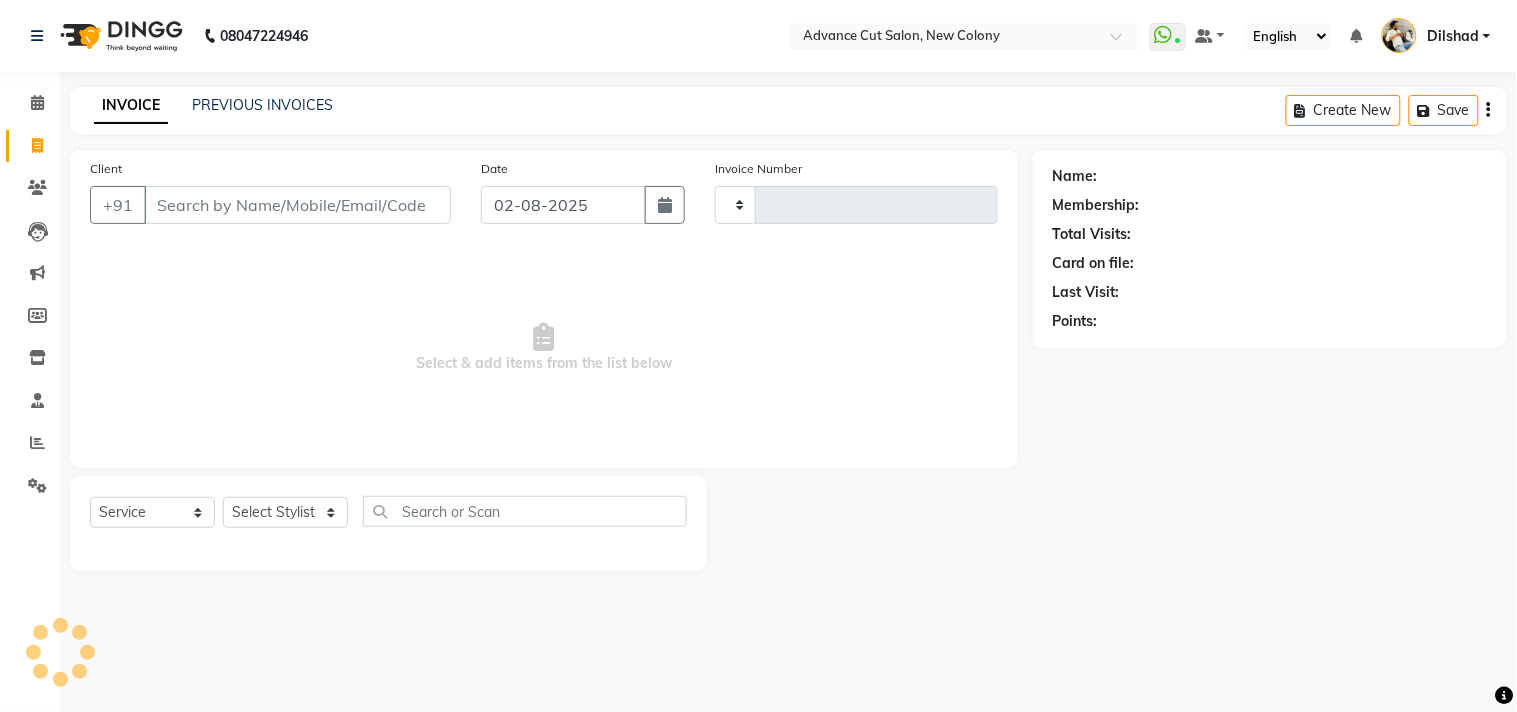 click on "INVOICE PREVIOUS INVOICES Create New   Save" 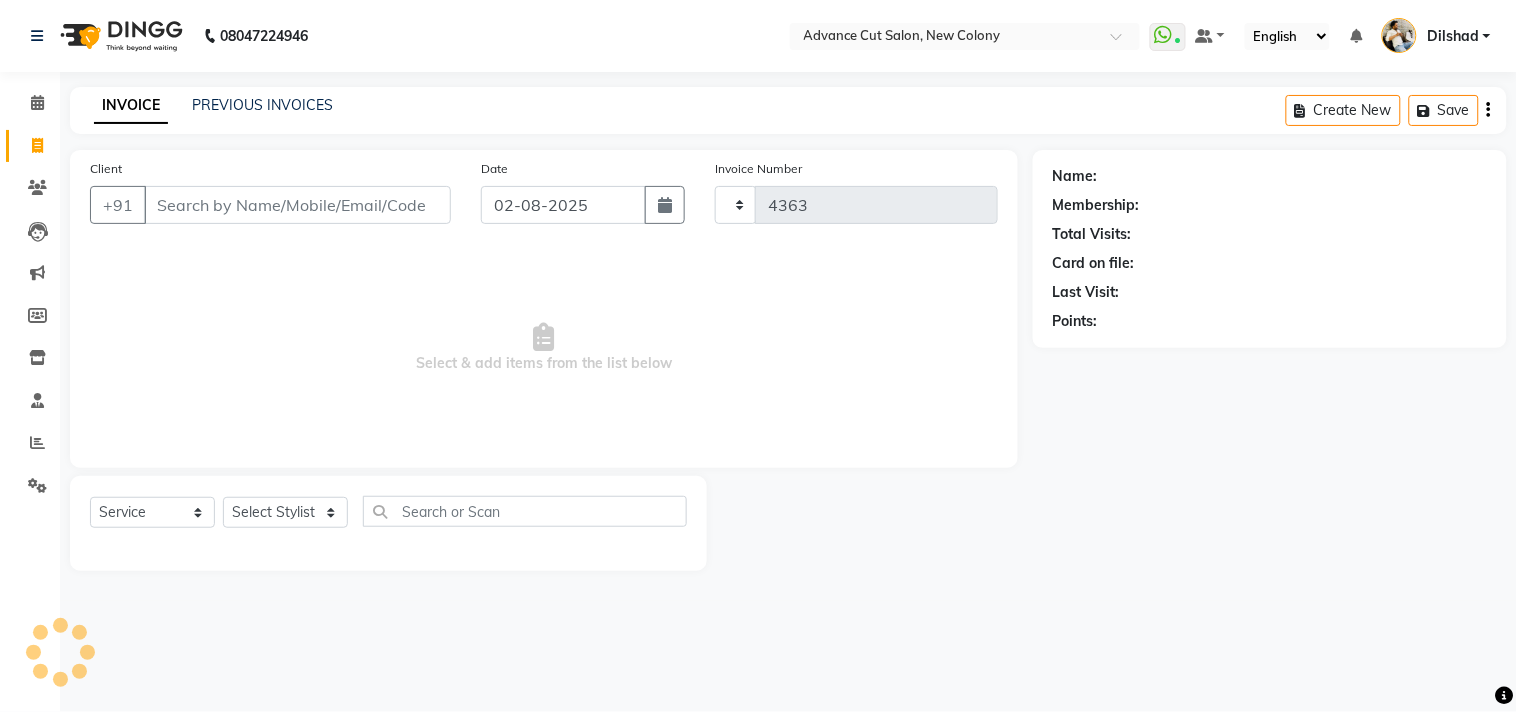 select on "922" 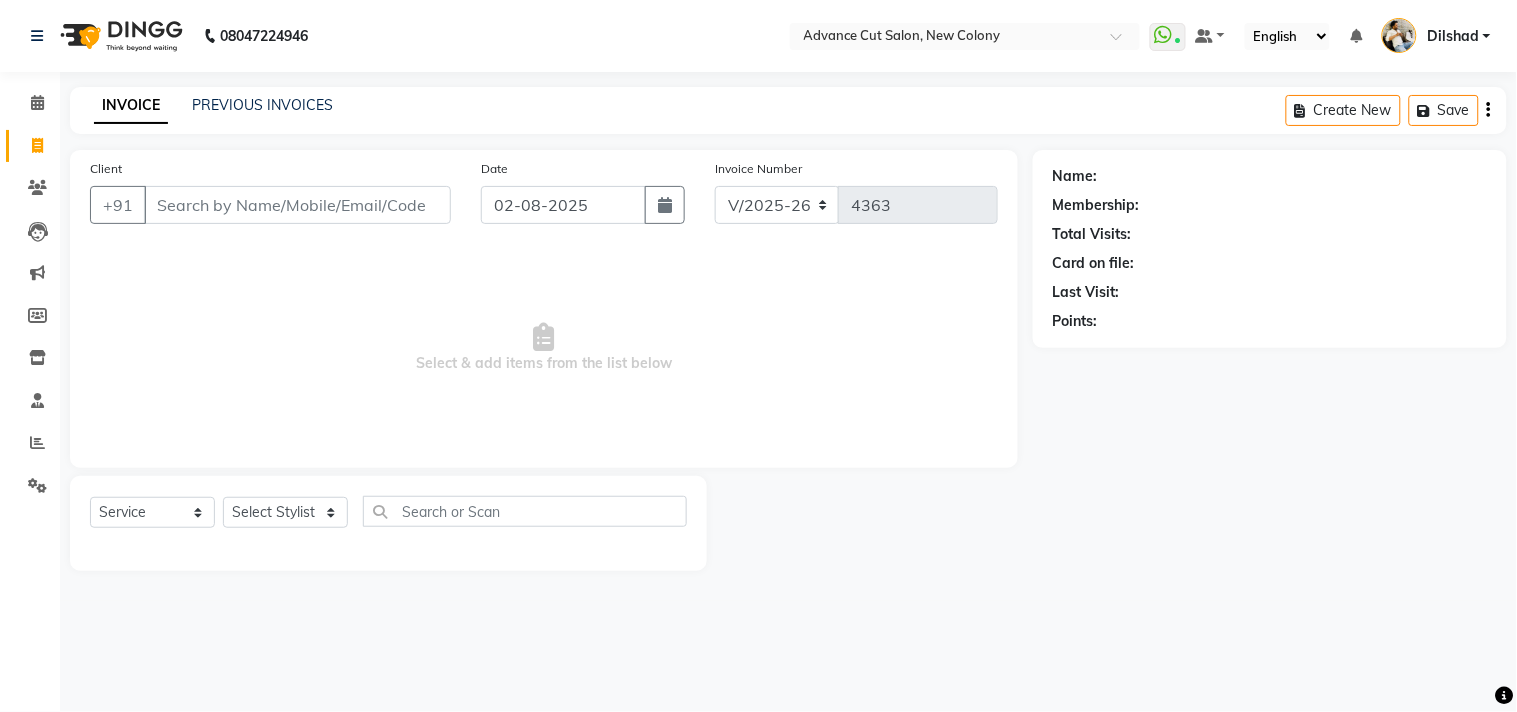 click on "INVOICE PREVIOUS INVOICES Create New   Save" 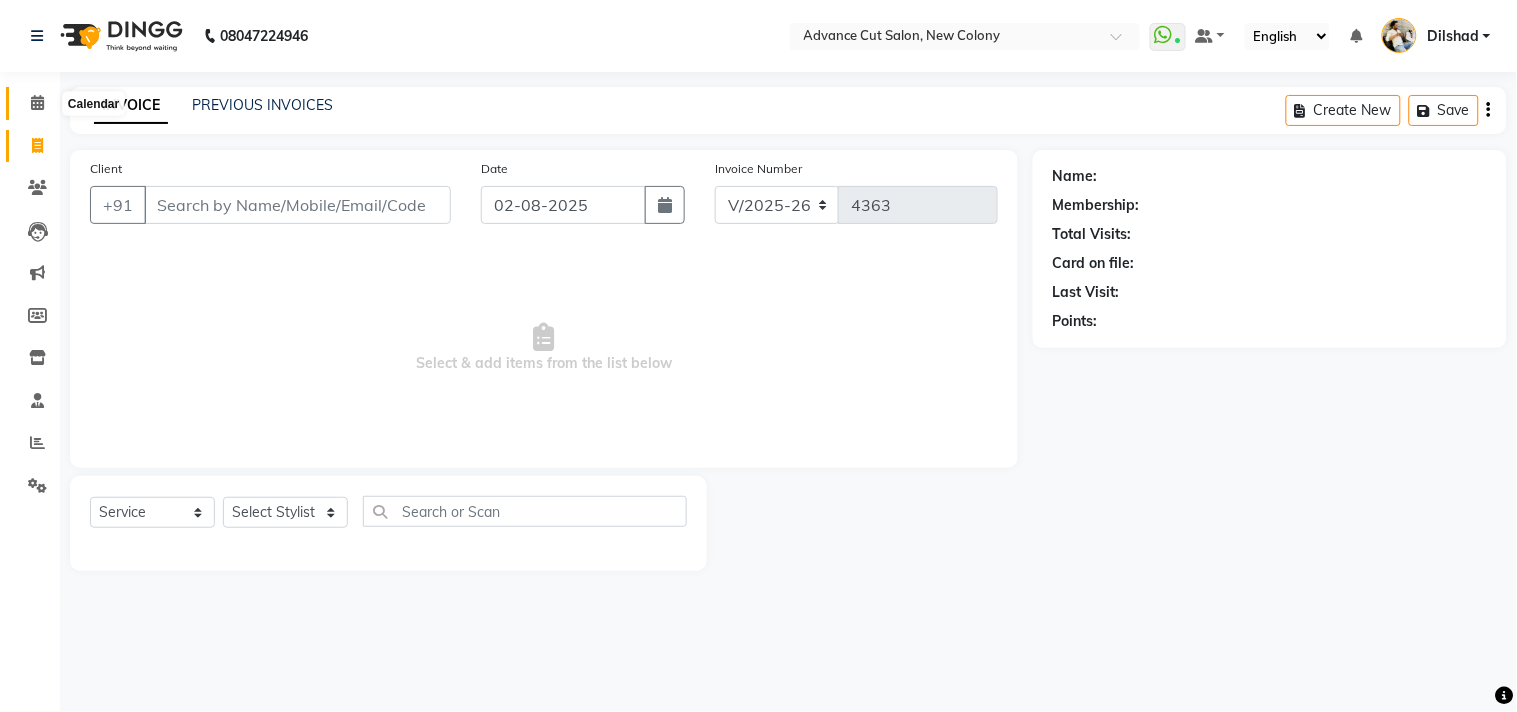 click 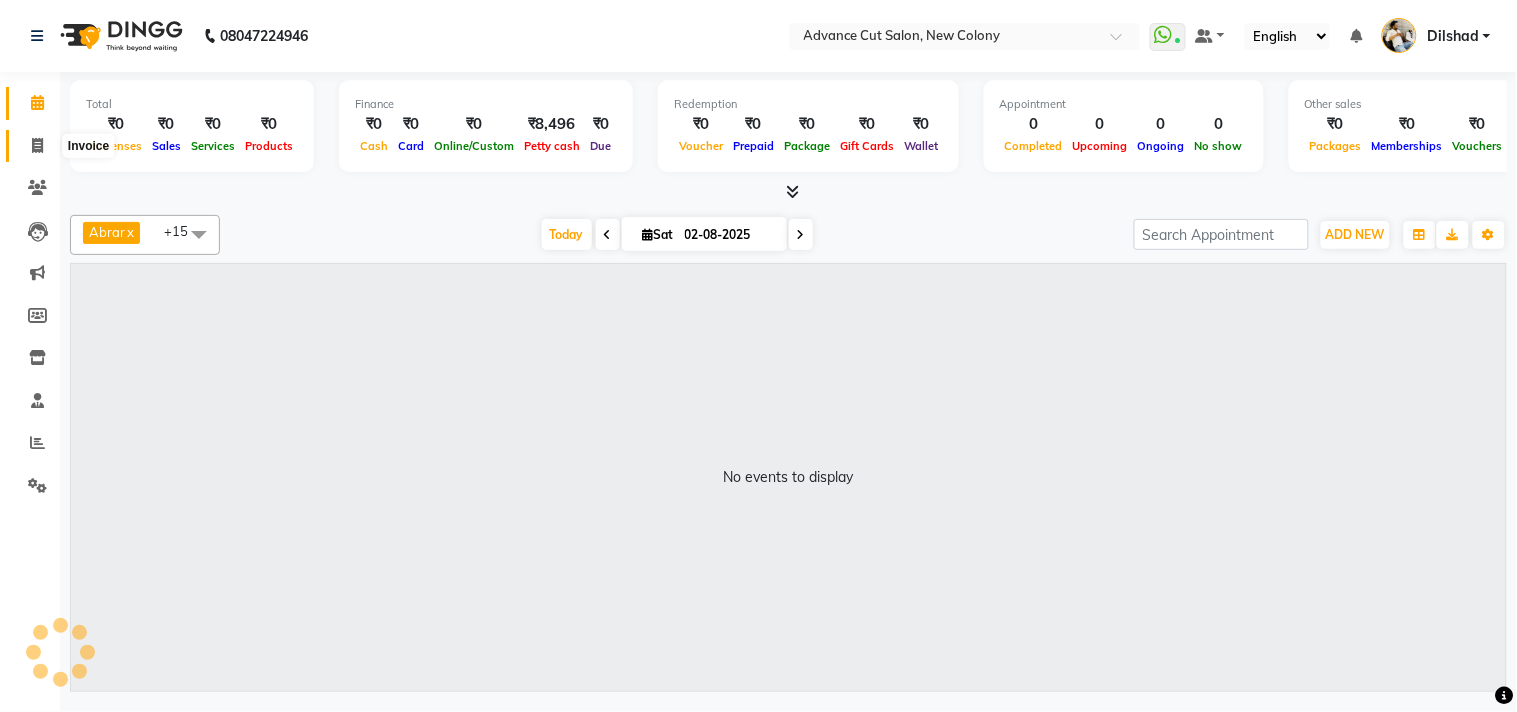 click 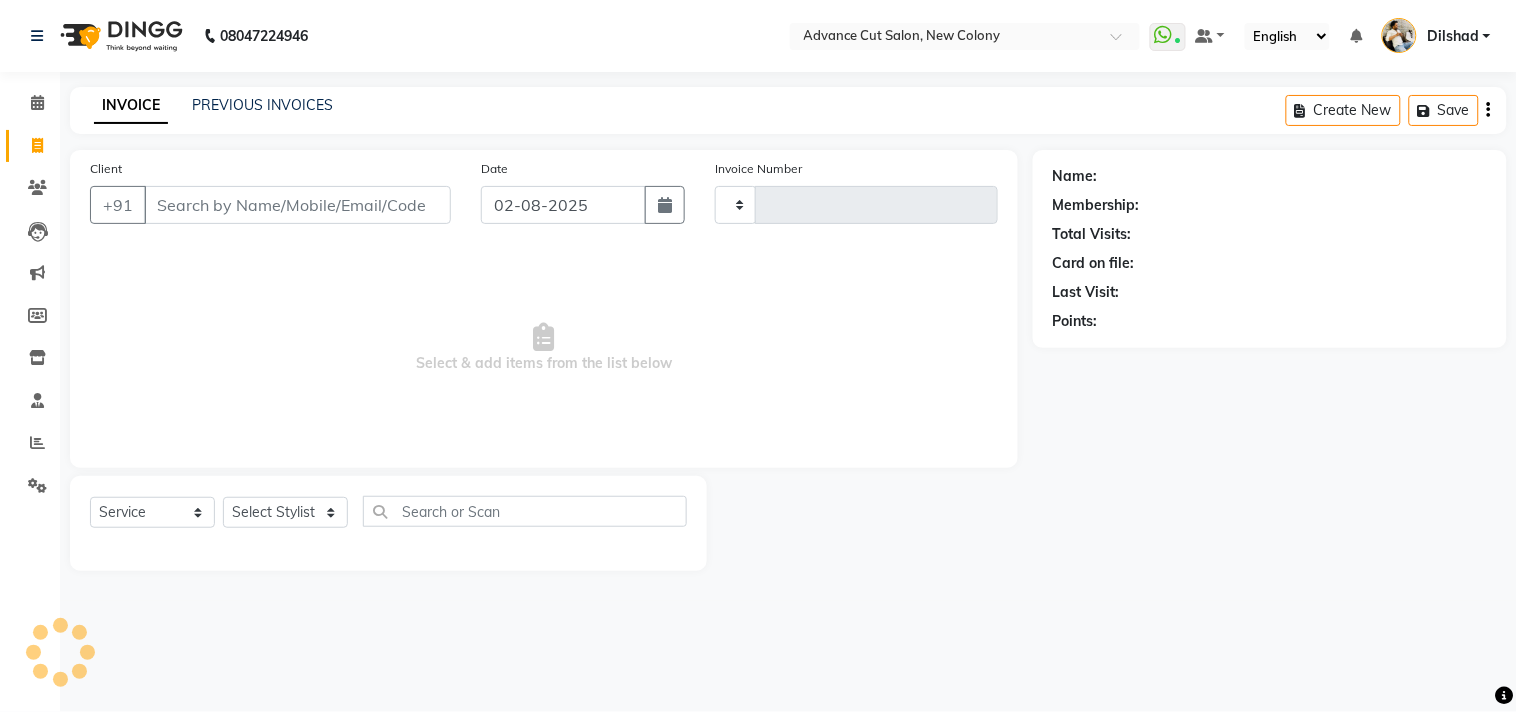 type on "4363" 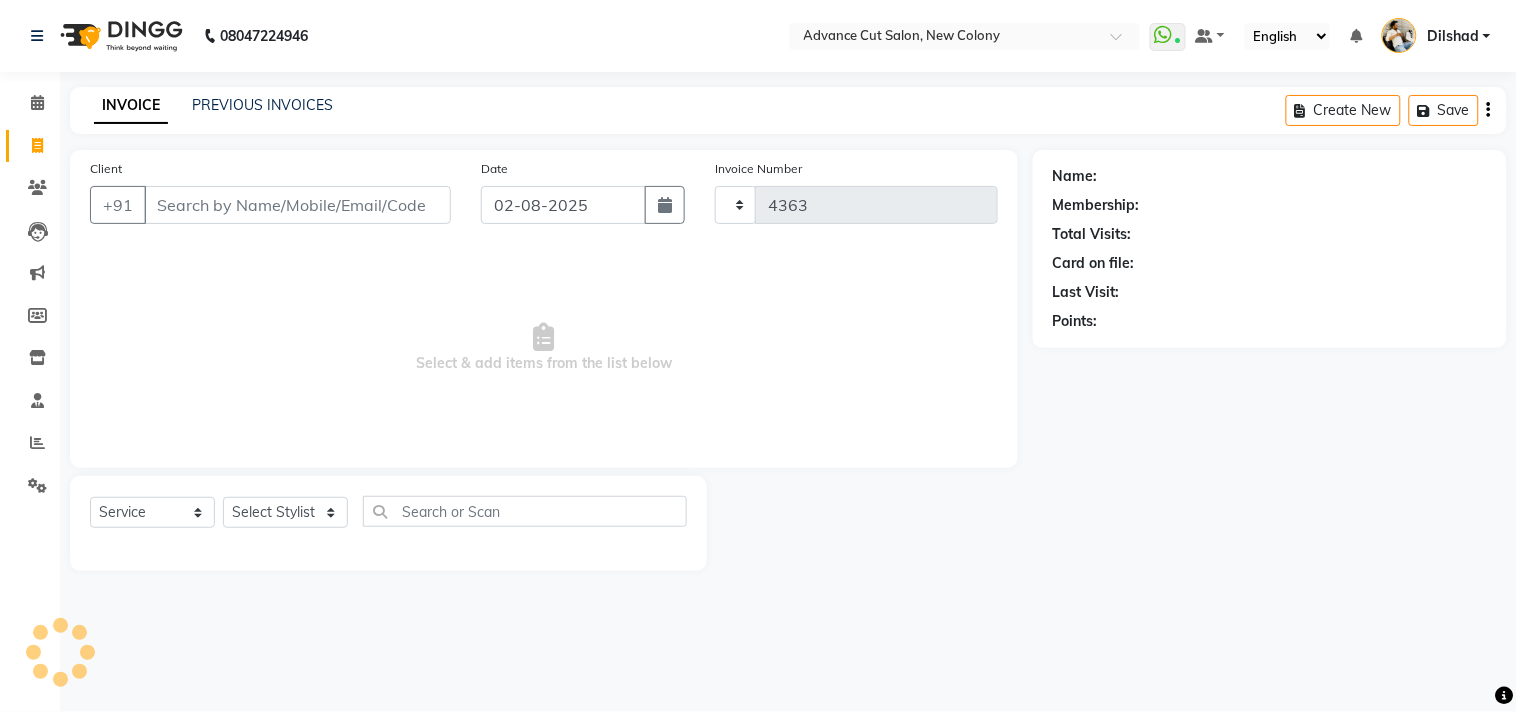 select on "922" 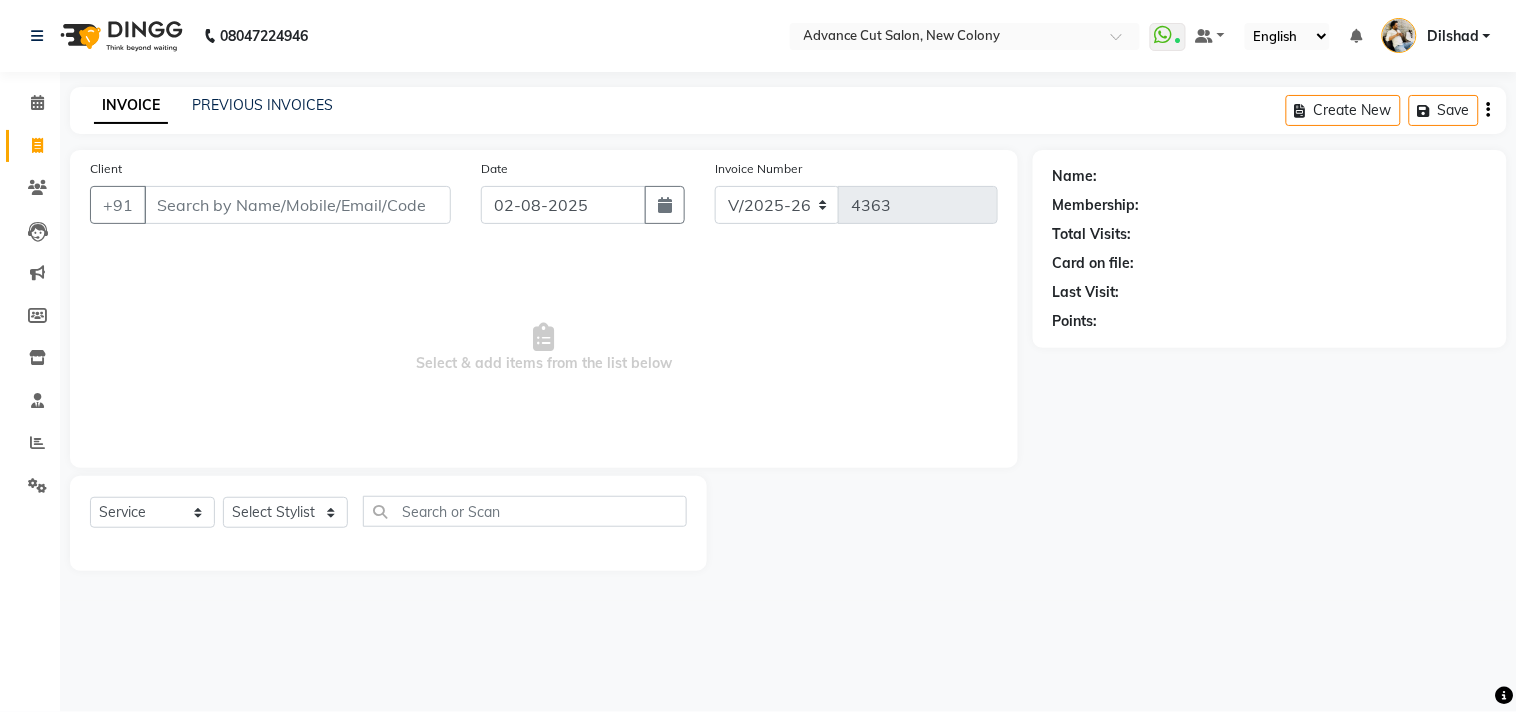 click on "08047224946 Select Location x Advance Cut Salon, New Colony WhatsApp Status x Status: Connected Most Recent Message: 01-08-2025 08:18 PM Recent Service Activity: 02-08-2025 10:54 AM Default Panel My Panel English ENGLISH Español العربية मराठी हिंदी ગુજરાતી தமிழ் 中文 Notifications nothing to show Dilshad Manage Profile Change Password Sign out Version:3.15.11 ☀ Advance Cut Salon, New Colony Calendar Invoice Clients Leads Marketing Members Inventory Staff Reports Settings Completed InProgress Upcoming Dropped Tentative Check-In Confirm Bookings Generate Report Segments Page Builder INVOICE PREVIOUS INVOICES Create New Save Client +91 Date 02-08-2025 Invoice Number V/2025 V/2025-26 4363 Select & add items from the list below Select Service Product Membership Package Voucher Prepaid Gift Card Select Stylist Abrar Alam Dilshad Lallan Meenu Nafeesh Ahmad Naved O.P. Sharma Pryag Samar Shahzad SHWETA SINGH Zarina" at bounding box center [758, 356] 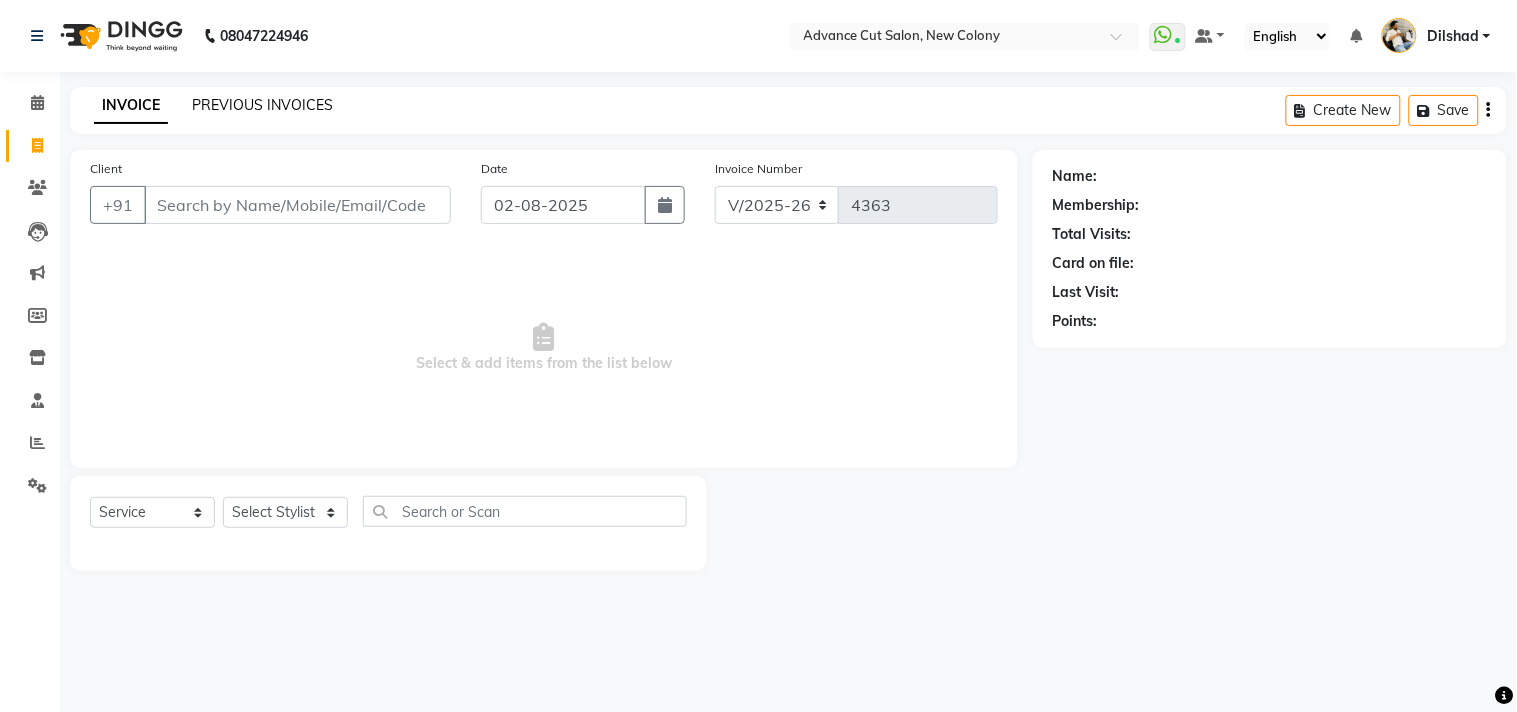 click on "PREVIOUS INVOICES" 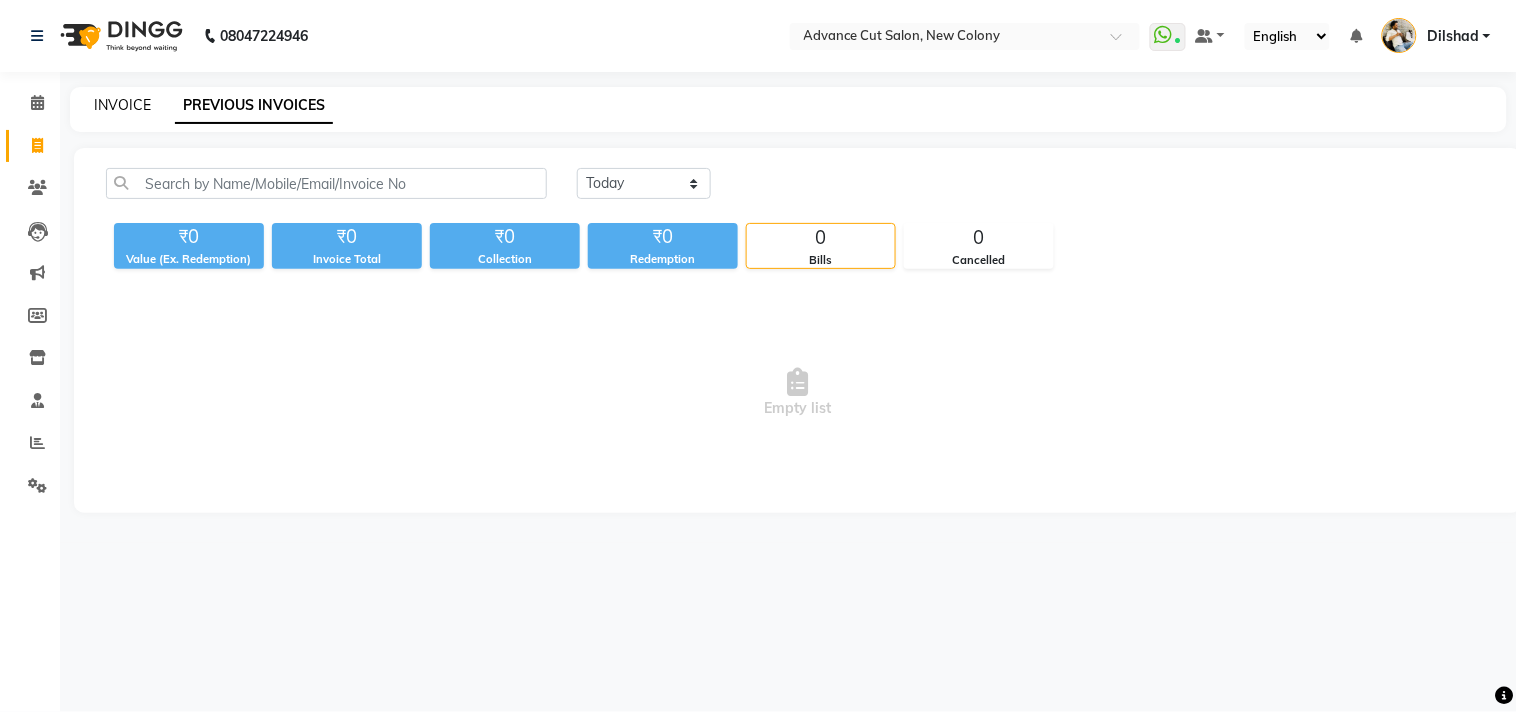click on "INVOICE" 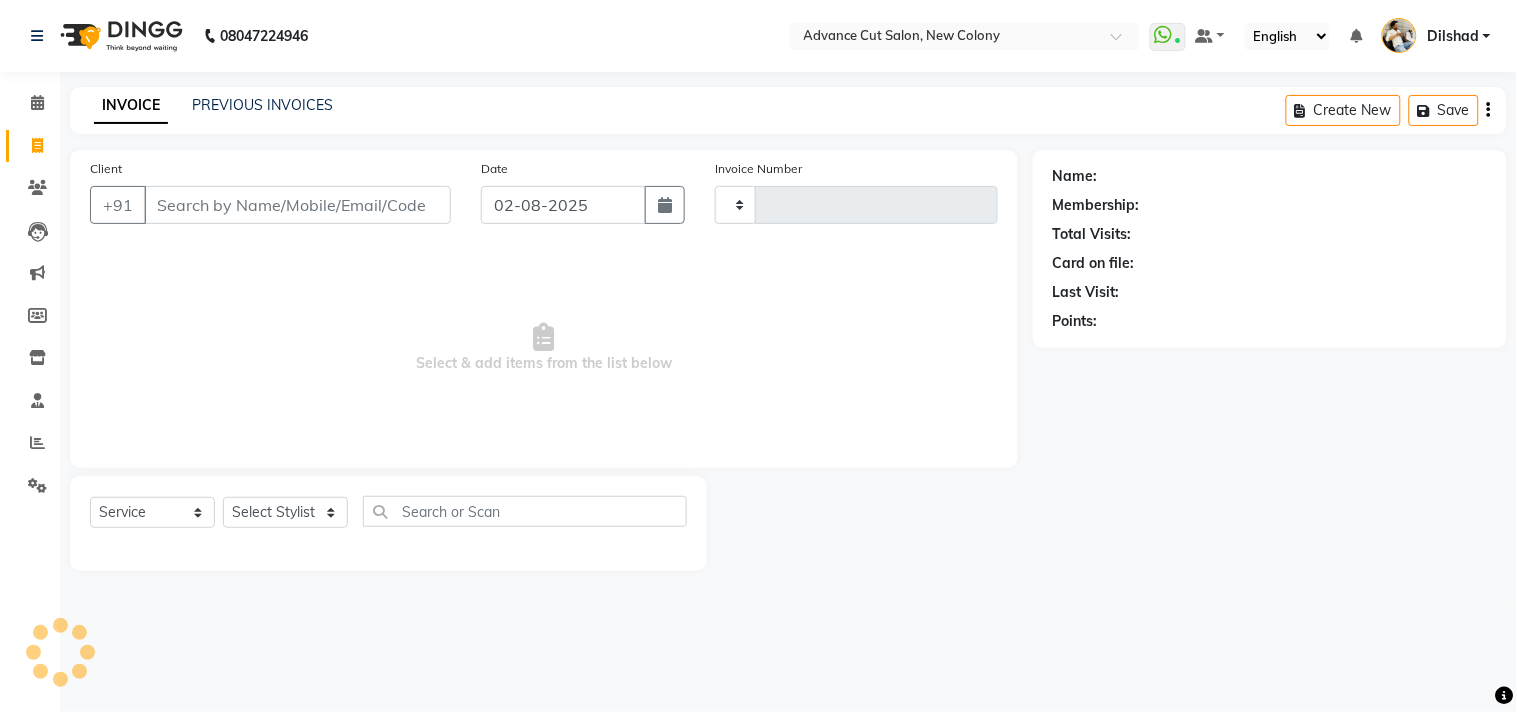 type on "4363" 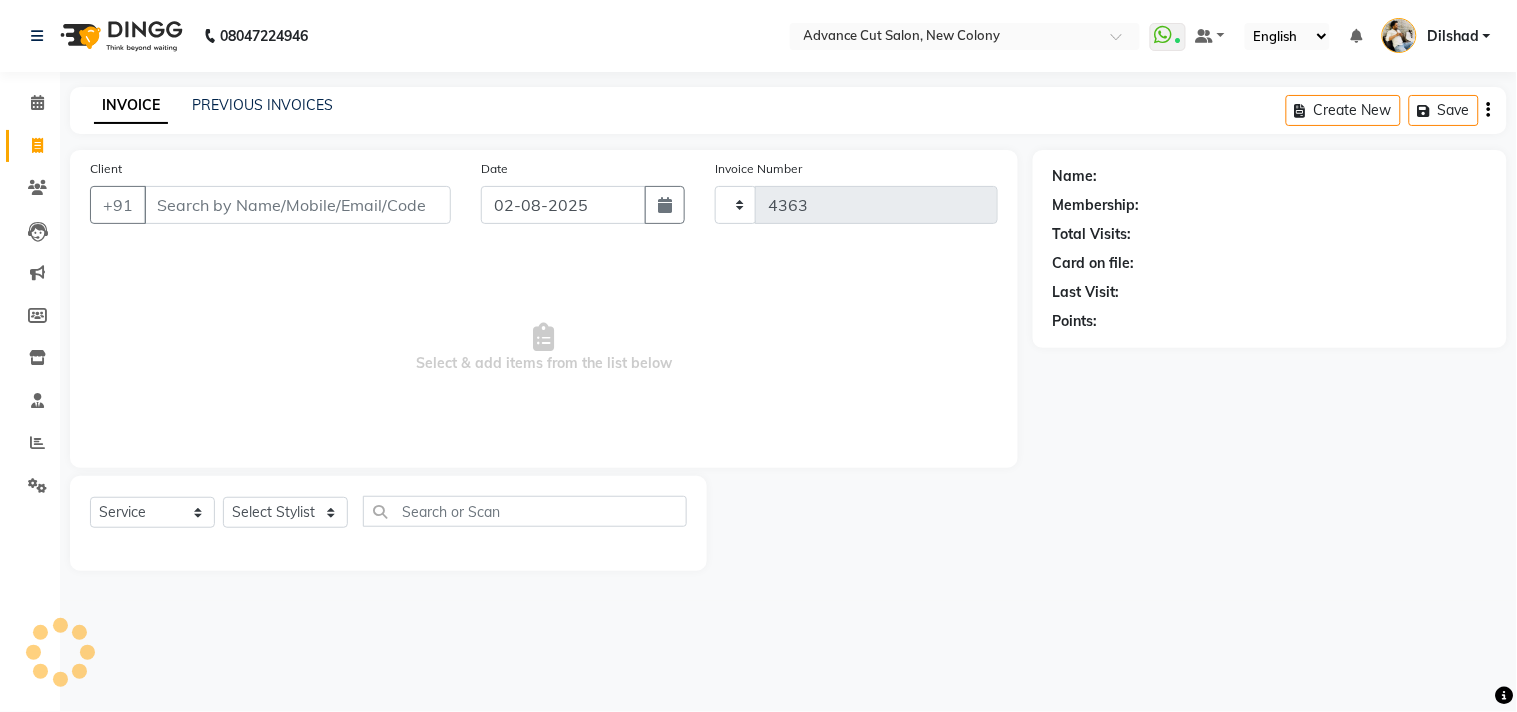 select on "922" 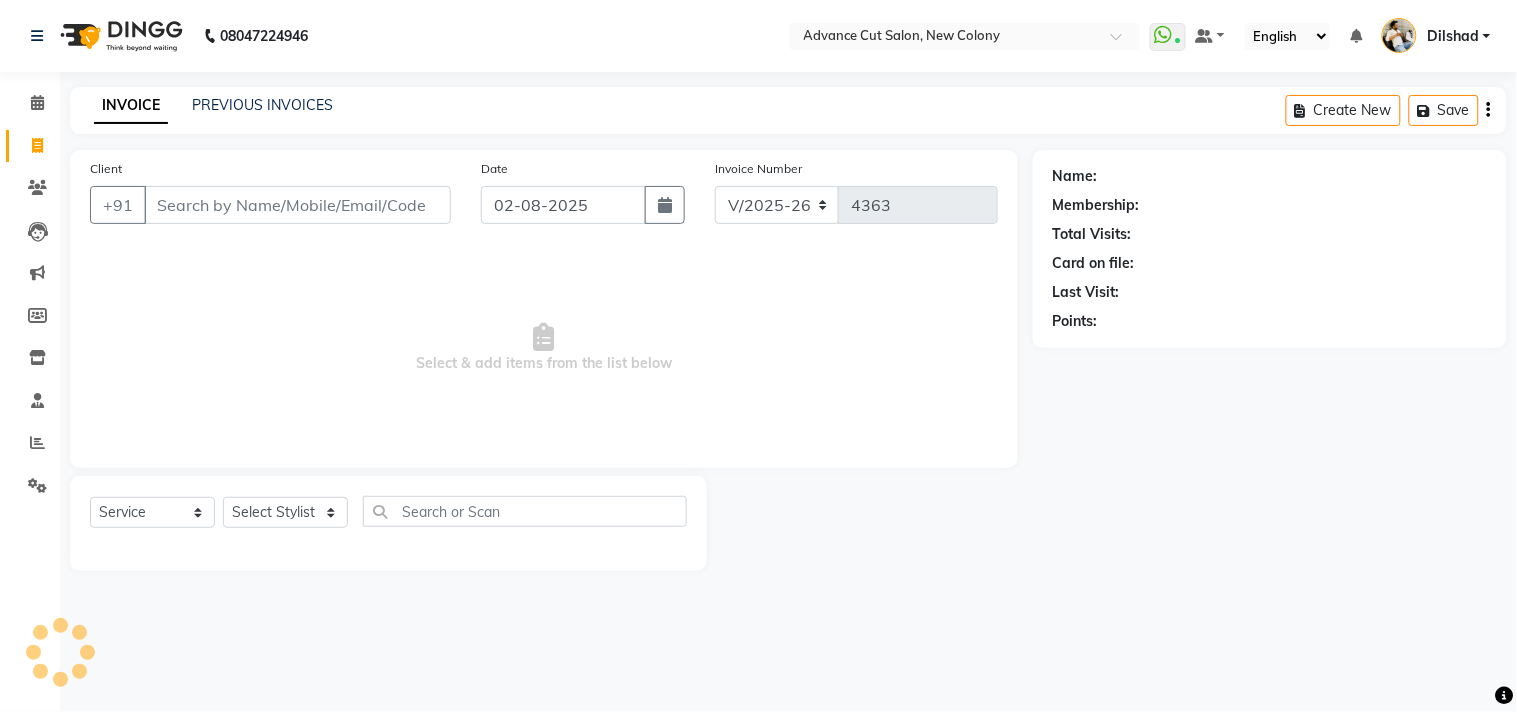 click on "08047224946 Select Location × Advance Cut Salon, New Colony WhatsApp Status ✕ Status: Connected Most Recent Message: 01-08-2025 08:18 PM Recent Service Activity: 02-08-2025 10:54 AM Default Panel My Panel English ENGLISH Español العربية मराठी हिंदी ગુજરાતી தமிழ் 中文 Notifications nothing to show [NAME] Manage Profile Change Password Sign out Version:3.15.11 ☀ Advance Cut Salon, New Colony Calendar Invoice Clients Leads Marketing Members Inventory Staff Reports Settings Completed InProgress Upcoming Dropped Tentative Check-In Confirm Bookings Generate Report Segments Page Builder INVOICE PREVIOUS INVOICES Create New Save Client +91 Date 02-08-2025 Invoice Number V/2025 V/2025-26 4363 Select & add items from the list below Select Service Product Membership Package Voucher Prepaid Gift Card Select Stylist Name: Membership: Total Visits: Card on file: Last Visit: Points:" at bounding box center [758, 356] 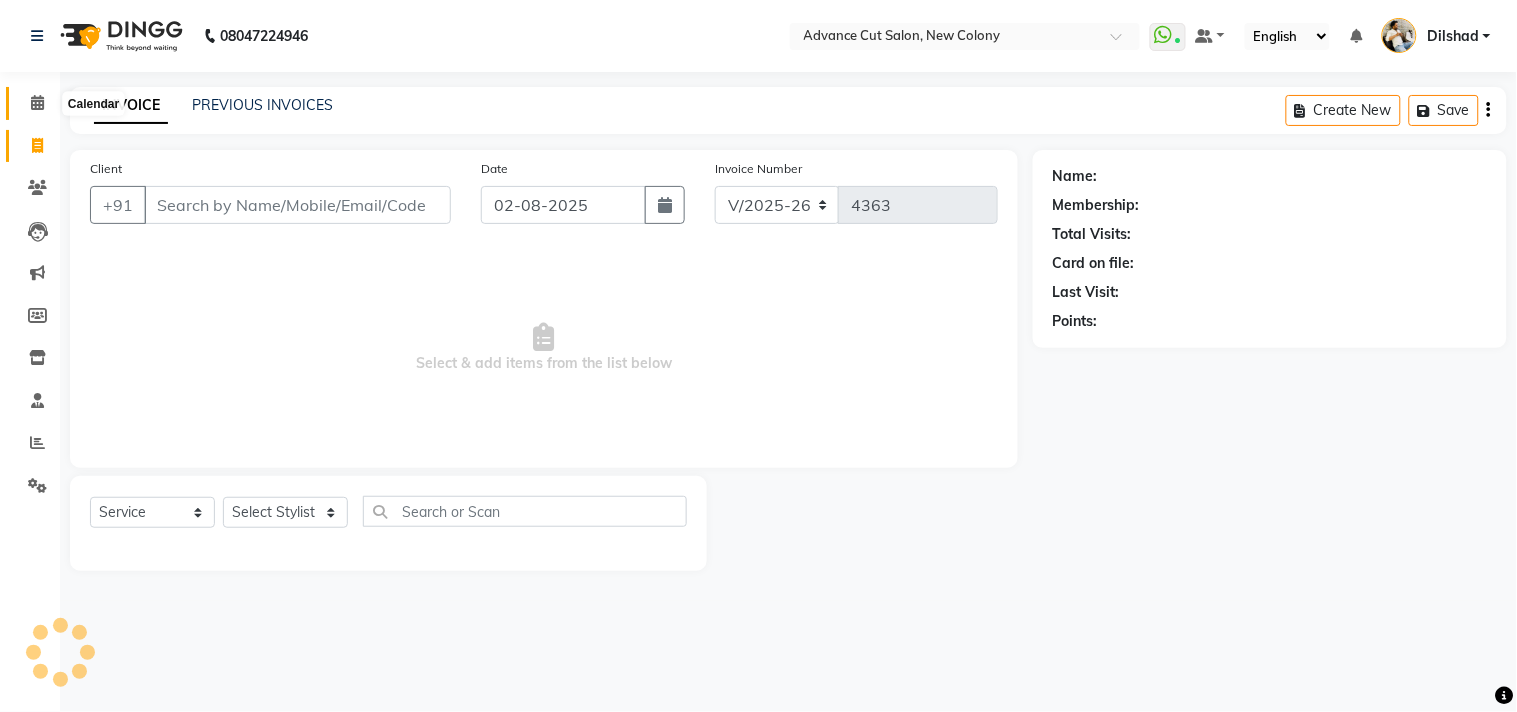 click 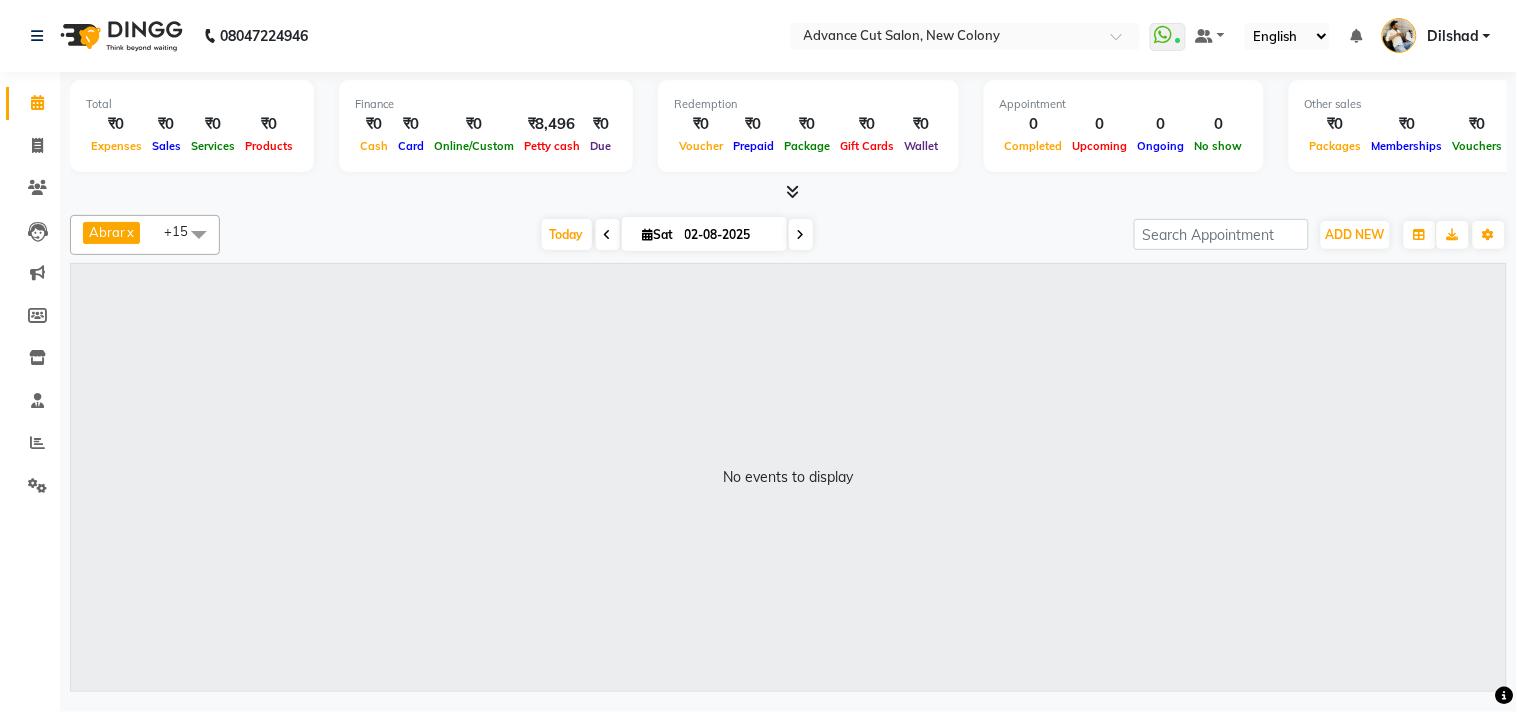 click at bounding box center [792, 191] 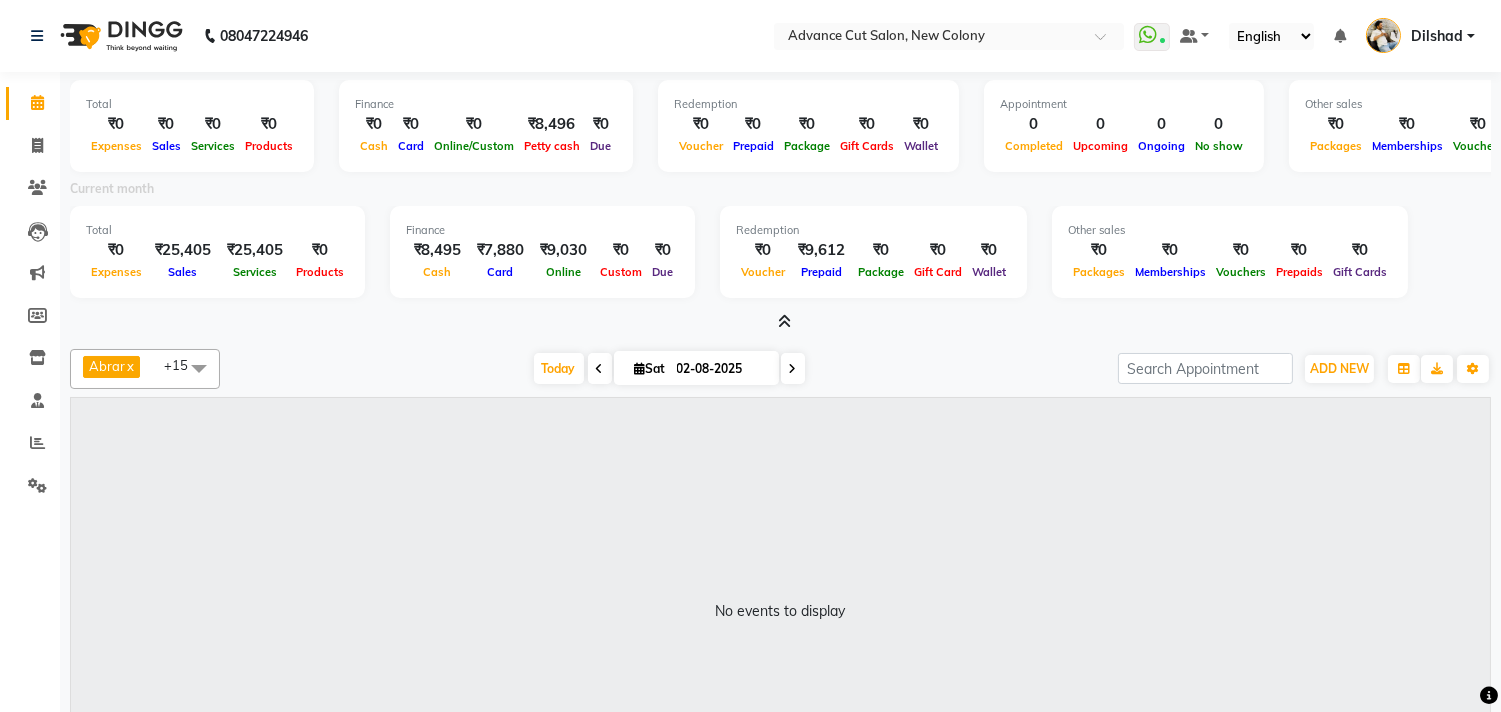 click at bounding box center (784, 321) 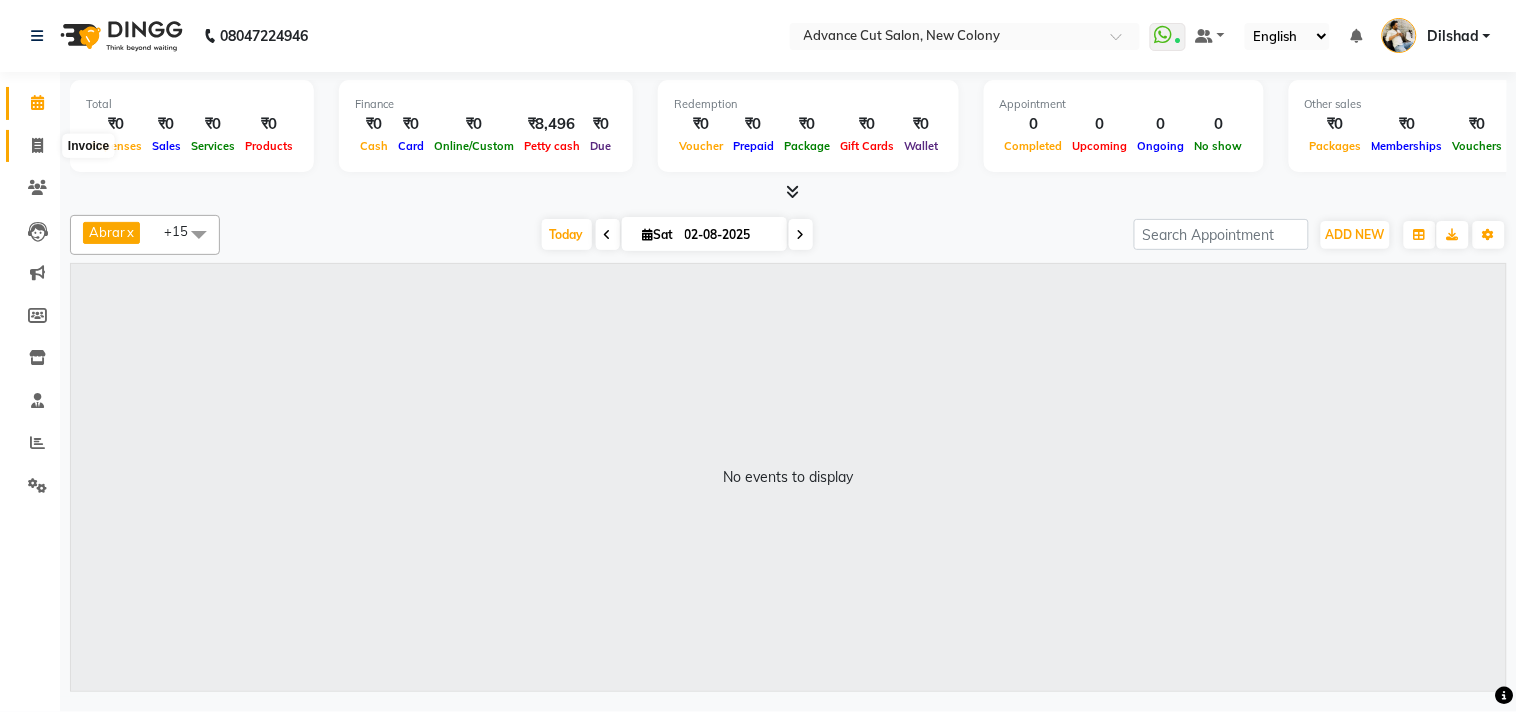 click 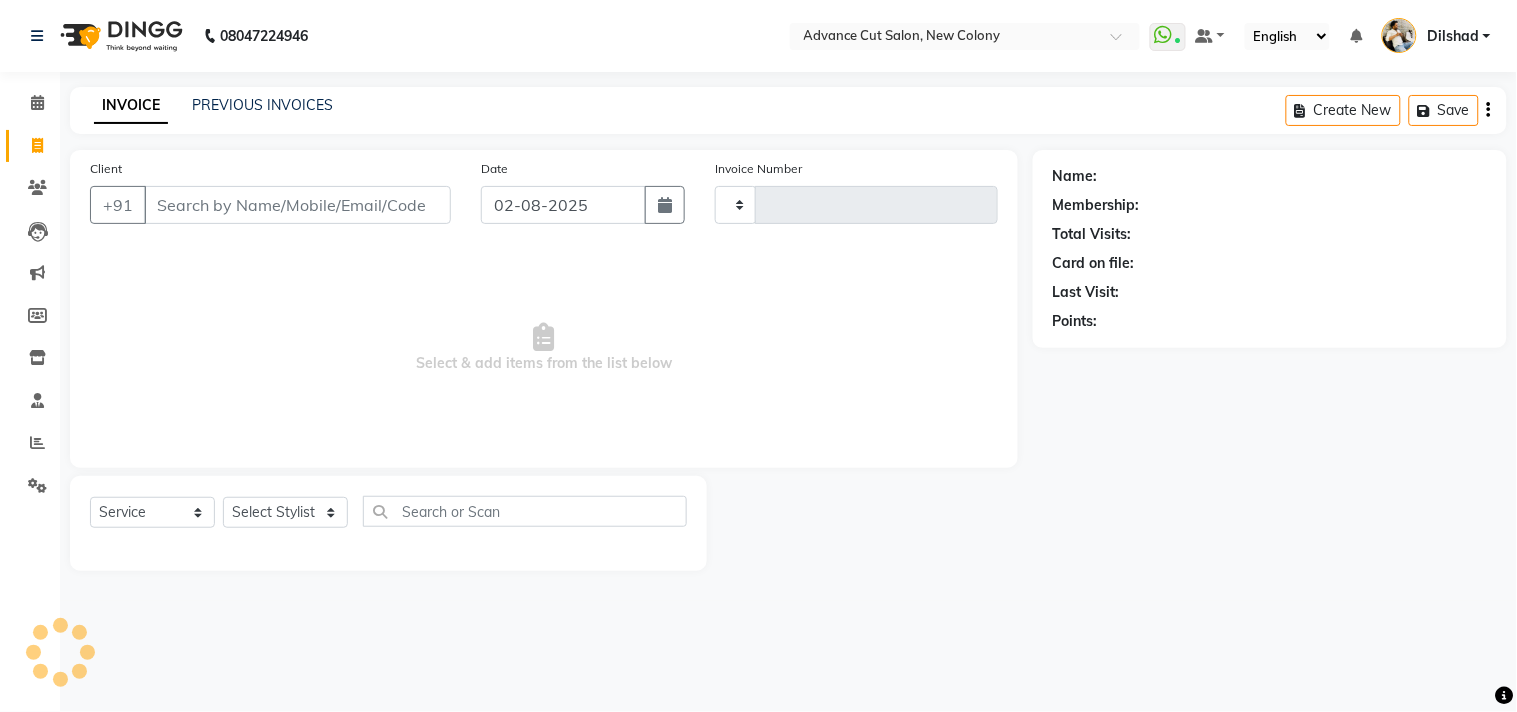 type on "4363" 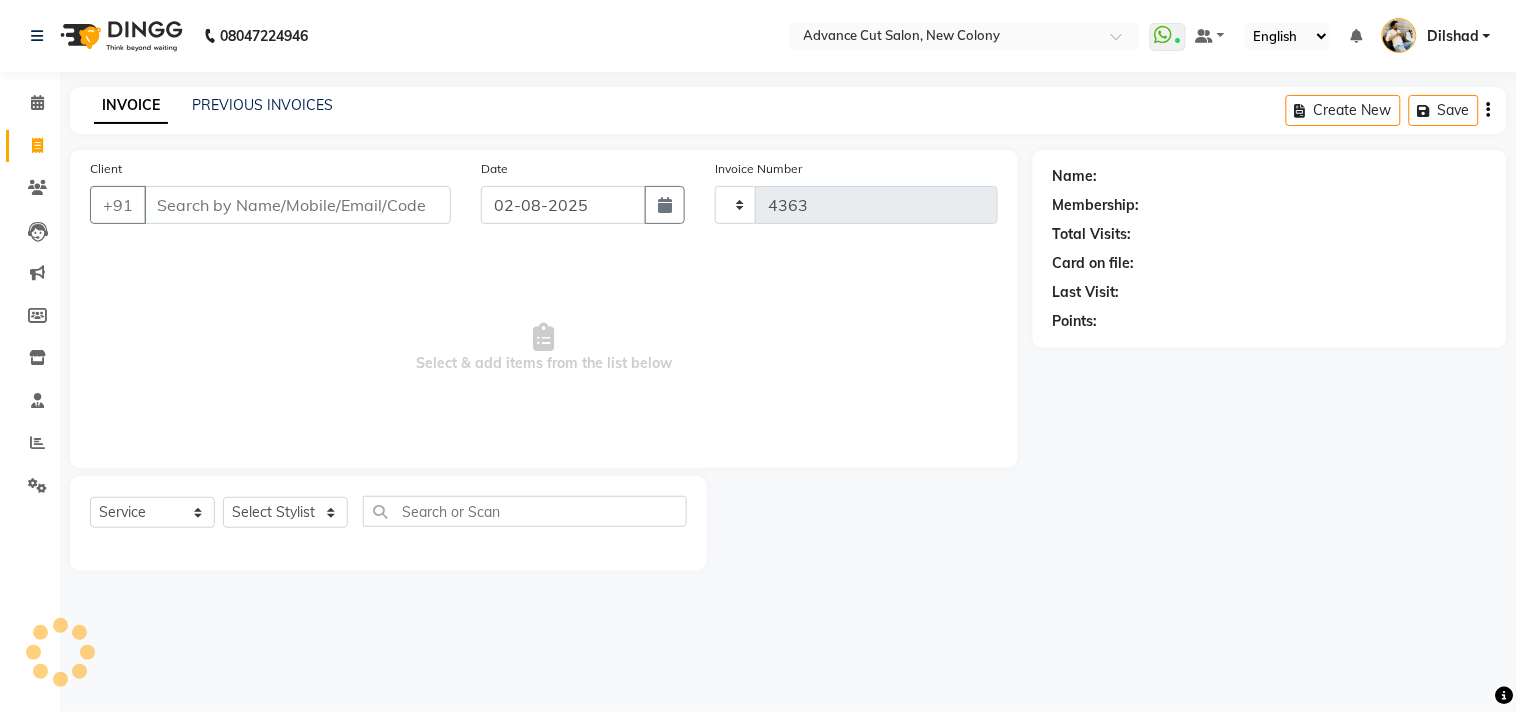 select on "922" 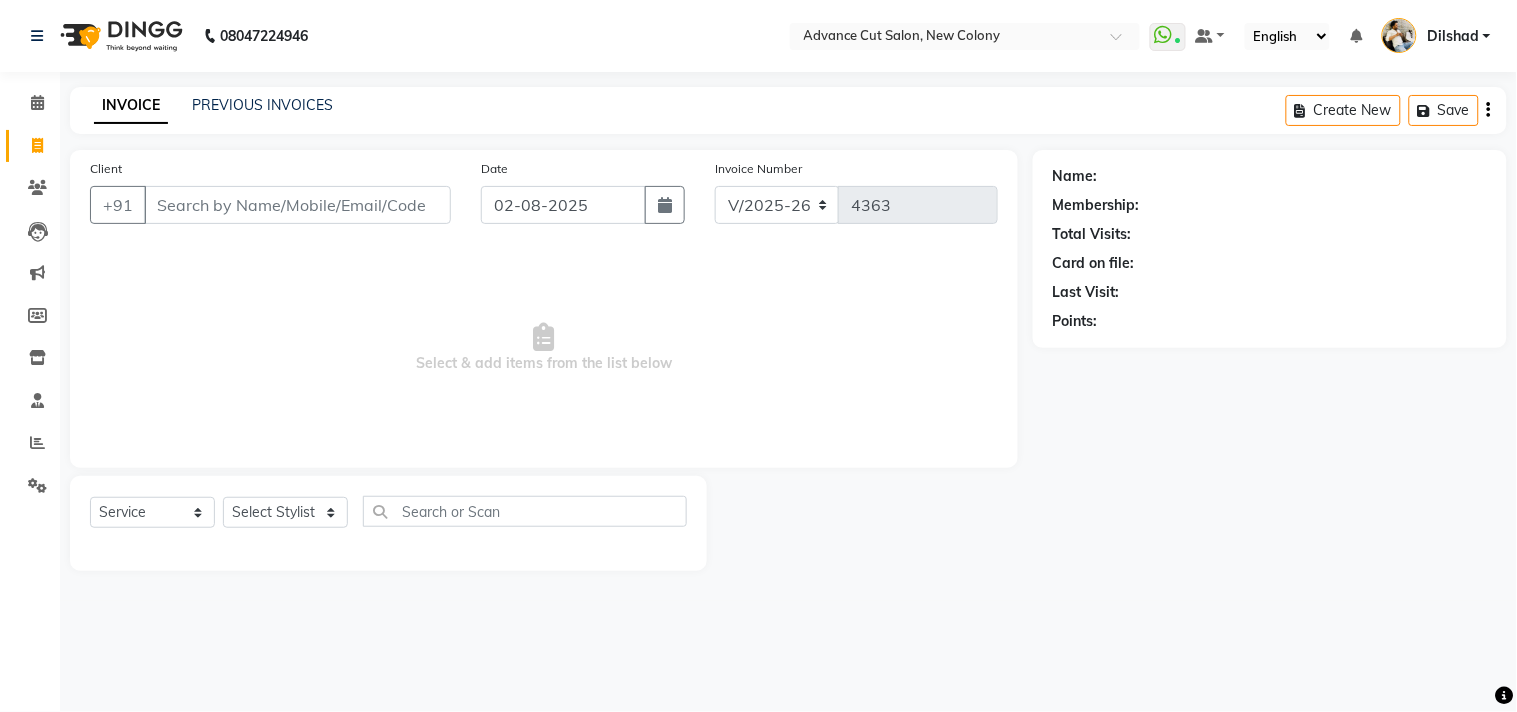 click on "Advance Cut Salon, New Colony Calendar Invoice Clients Leads Marketing Members Inventory Staff Reports Settings Completed InProgress Upcoming Dropped Tentative Check-In Confirm Bookings Generate Report Segments Page Builder INVOICE PREVIOUS INVOICES Create New Save Client +91 Date 02-08-2025 Invoice Number V/2025 V/2025-26 4363 Select & add items from the list below Select Service Product Membership Package Voucher Prepaid Gift Card Select Stylist Abrar Alam Dilshad Lallan Meenu Nafeesh Ahmad Naved O.P. Sharma Pryag Samar Shahzad SHWETA SINGH Zarina Name: Membership: Total Visits: Card on file: Last Visit: Points:" 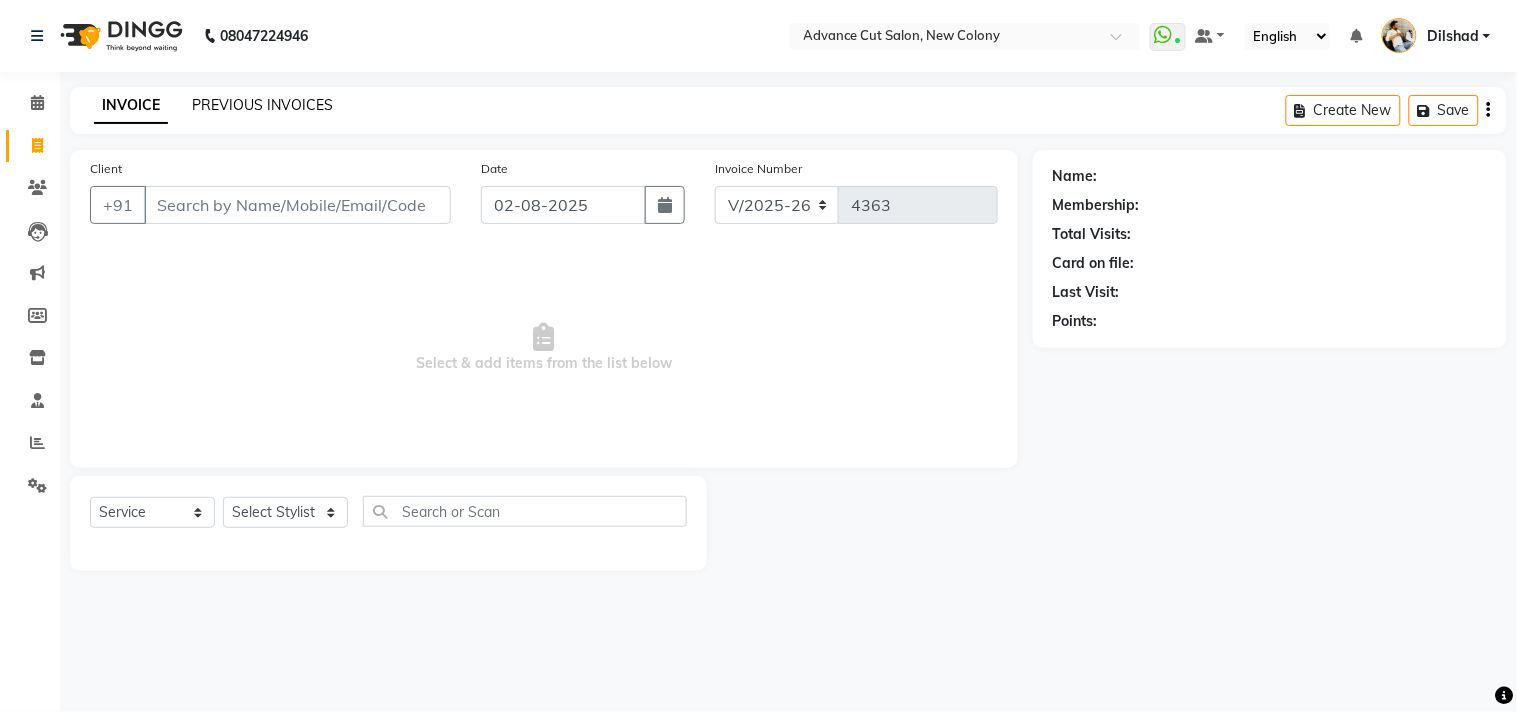 click on "PREVIOUS INVOICES" 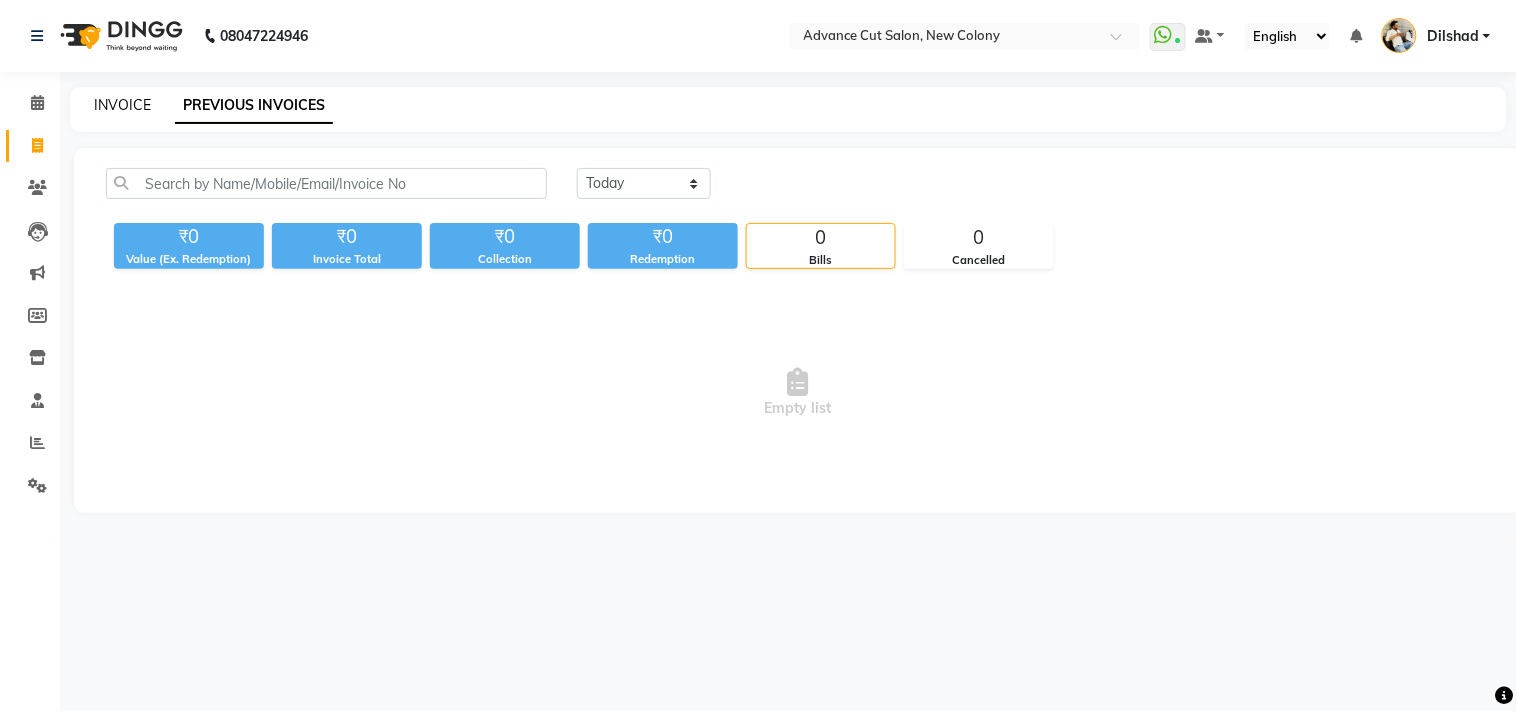 click on "INVOICE" 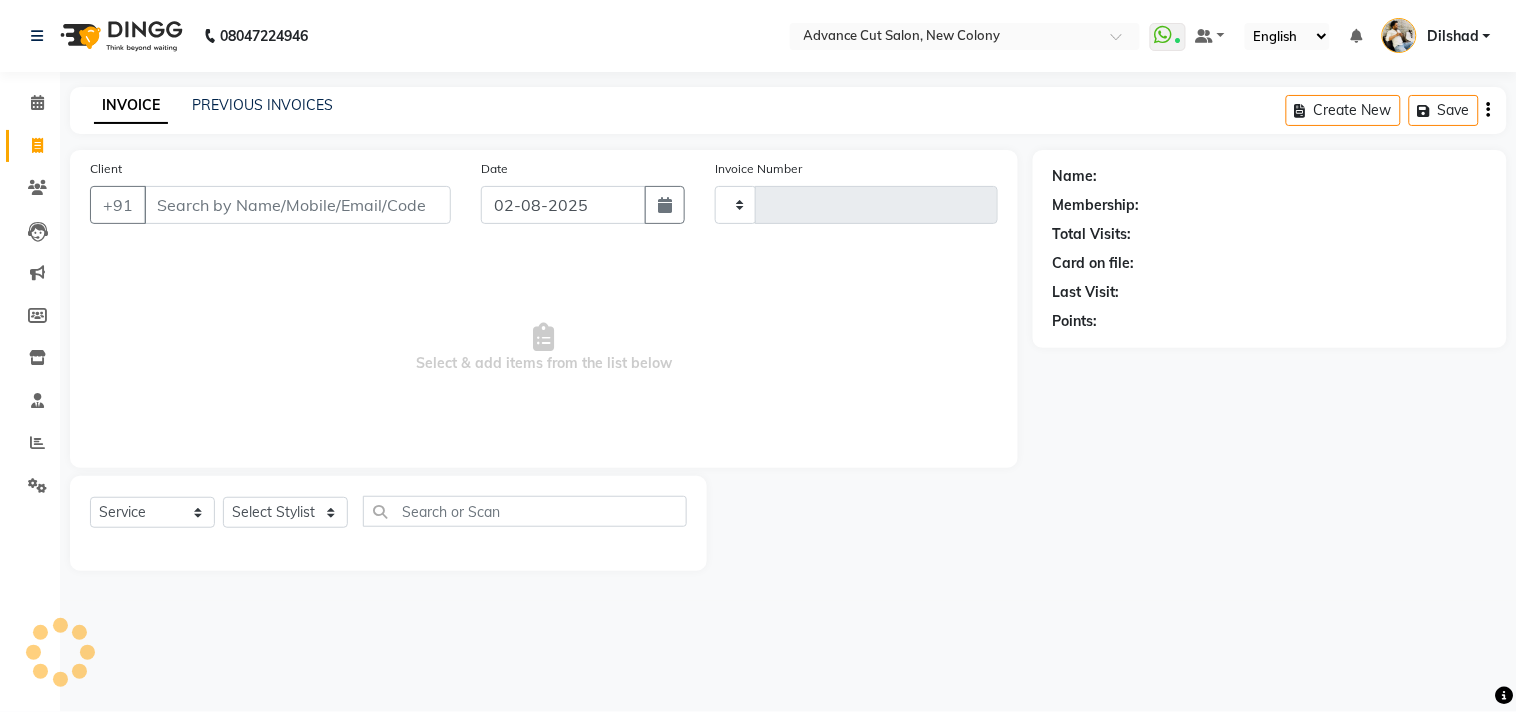 click on "Advance Cut Salon, New Colony Calendar Invoice Clients Leads Marketing Members Inventory Staff Reports Settings Completed InProgress Upcoming Dropped Tentative Check-In Confirm Bookings Generate Report Segments Page Builder INVOICE PREVIOUS INVOICES Create New Save Client +91 Date 02-08-2025 Invoice Number Select & add items from the list below Select Service Product Membership Package Voucher Prepaid Gift Card Select Stylist Name: Membership: Total Visits: Card on file: Last Visit: Points:" at bounding box center (758, 356) 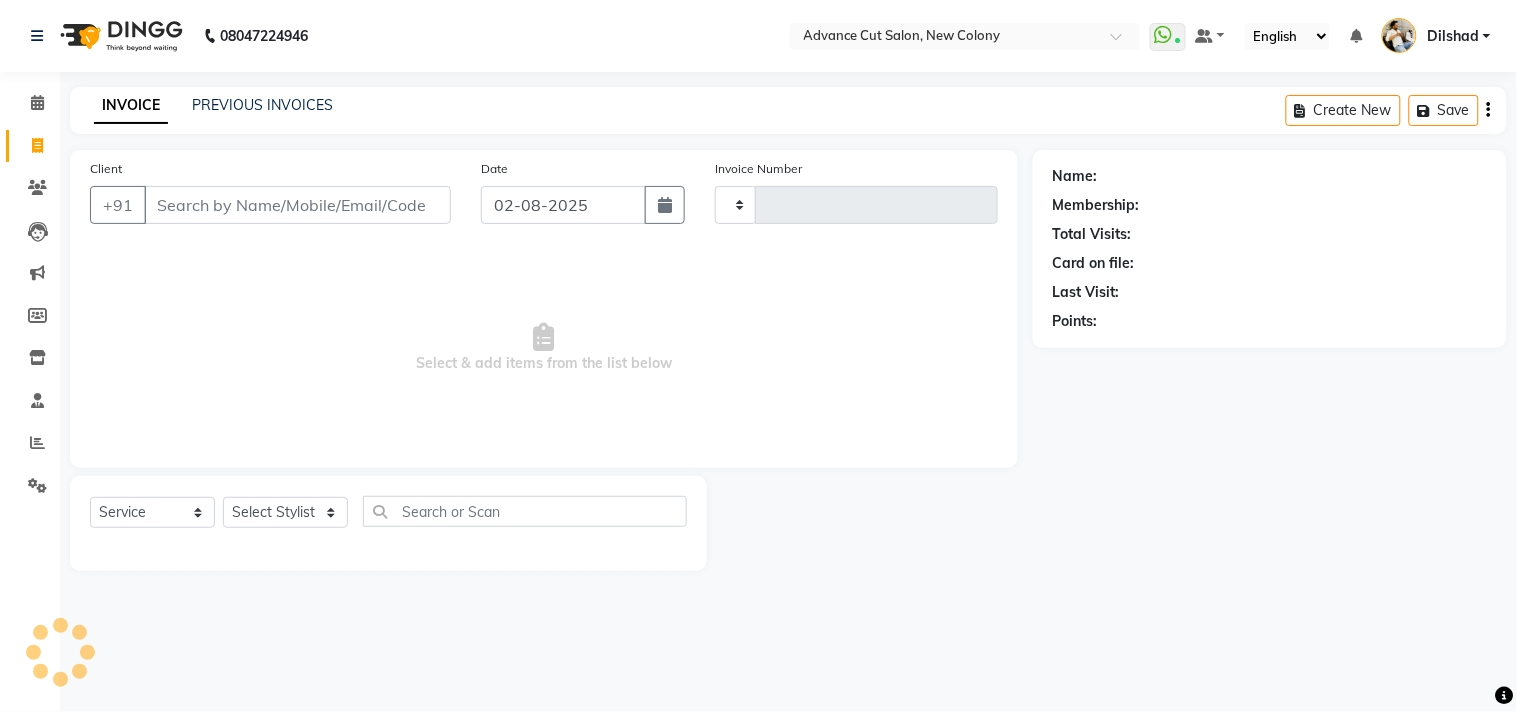 type on "4363" 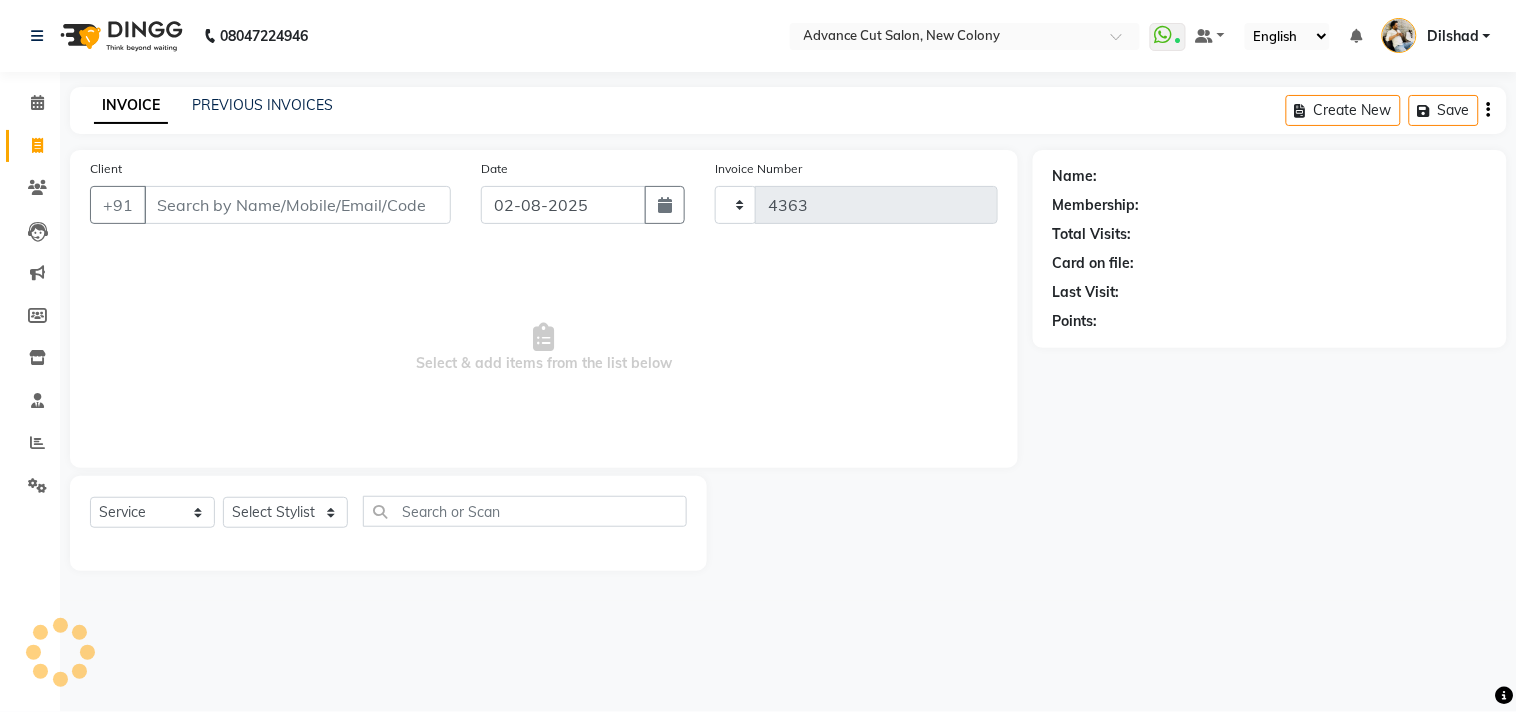 select on "922" 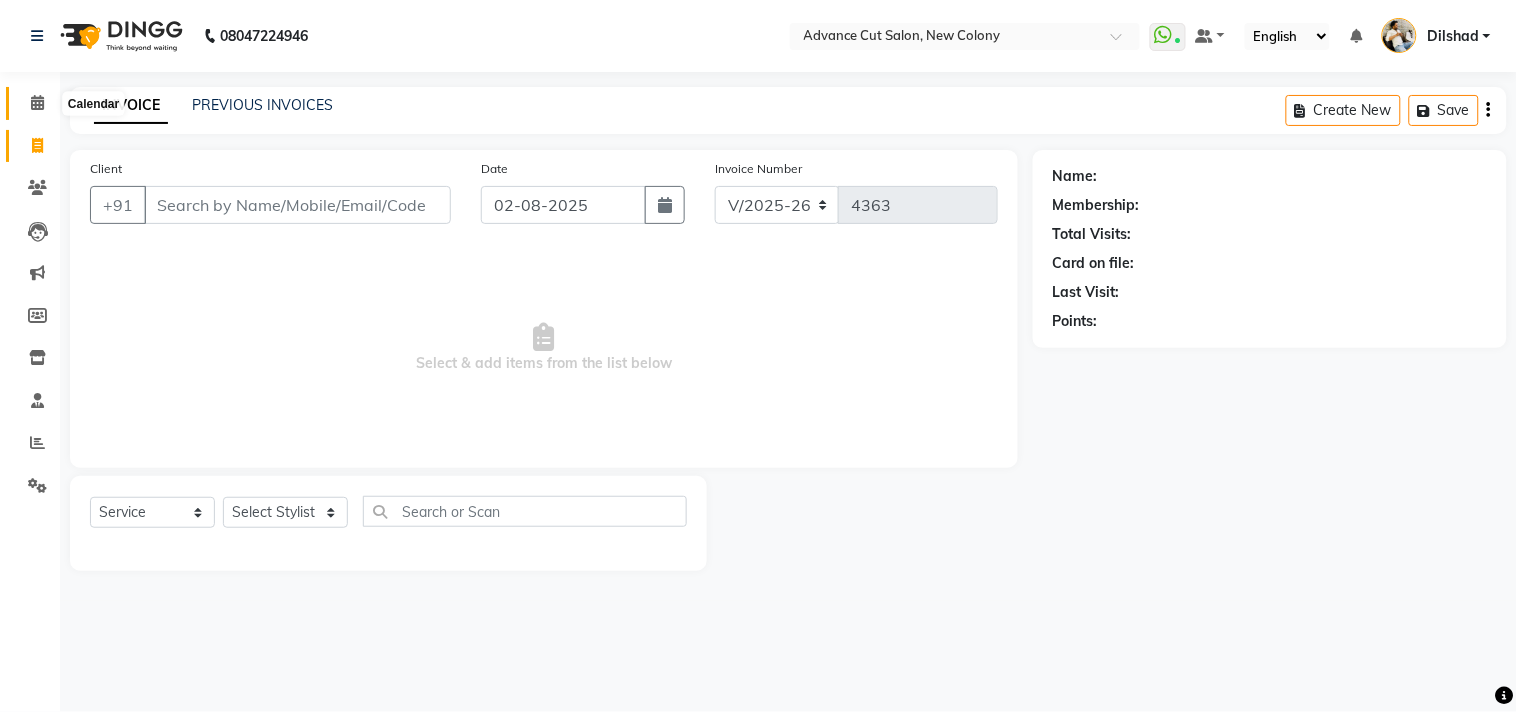 click 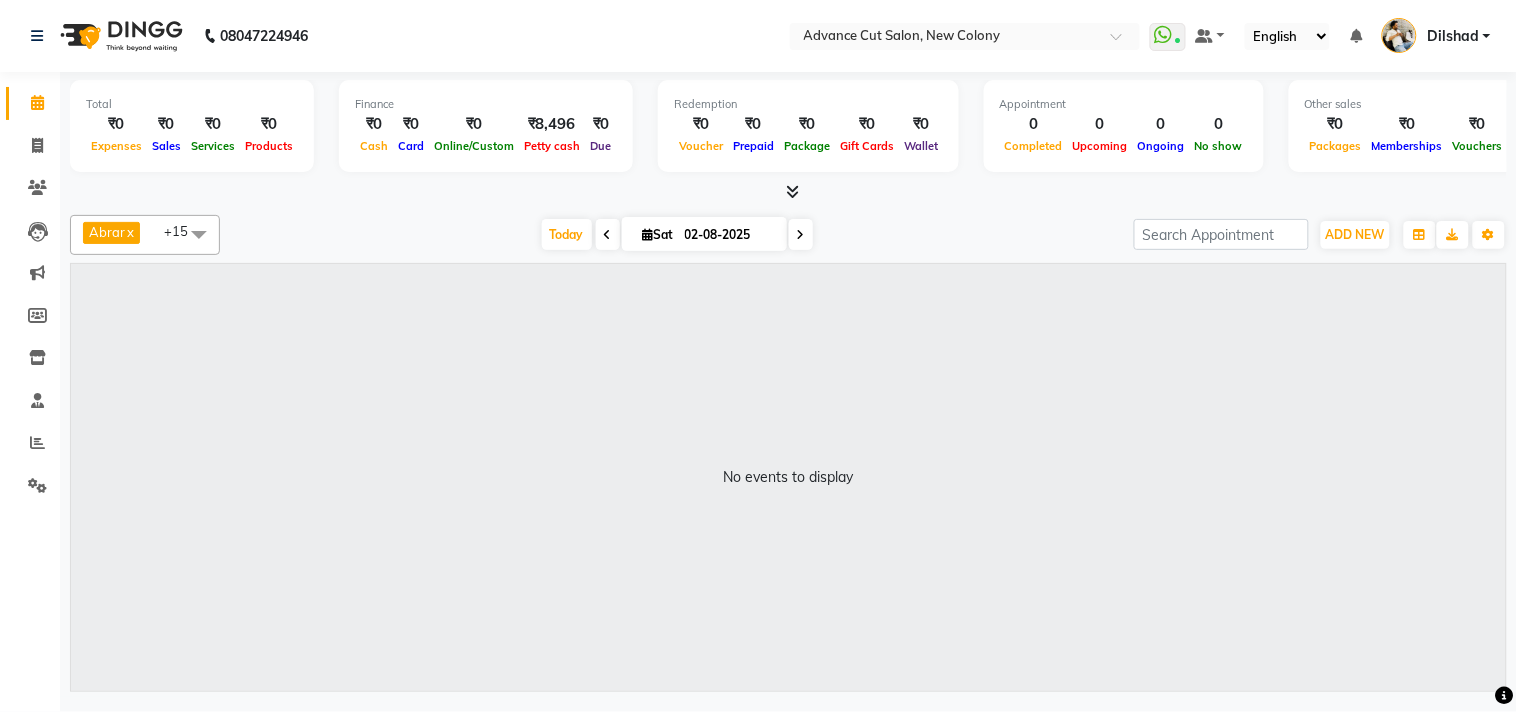 click at bounding box center [792, 191] 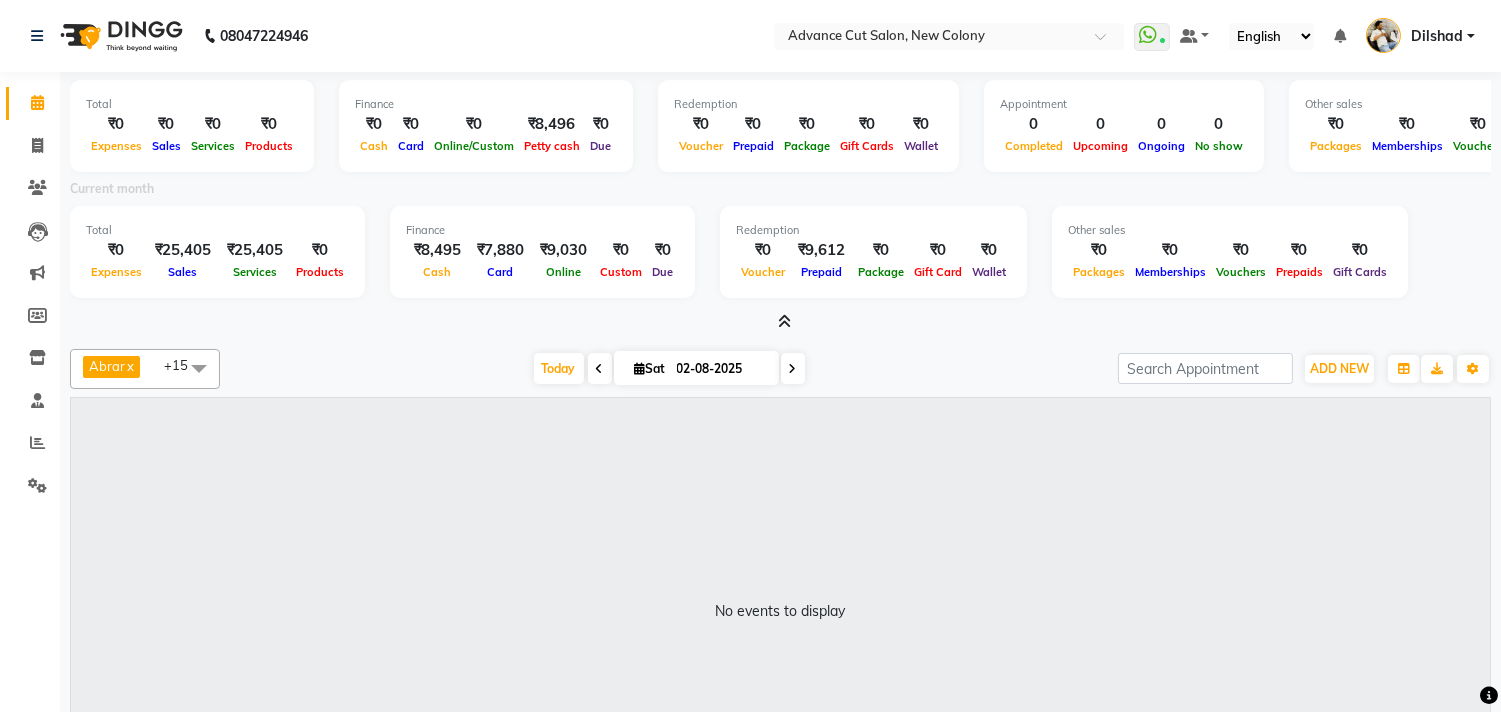 click at bounding box center [784, 321] 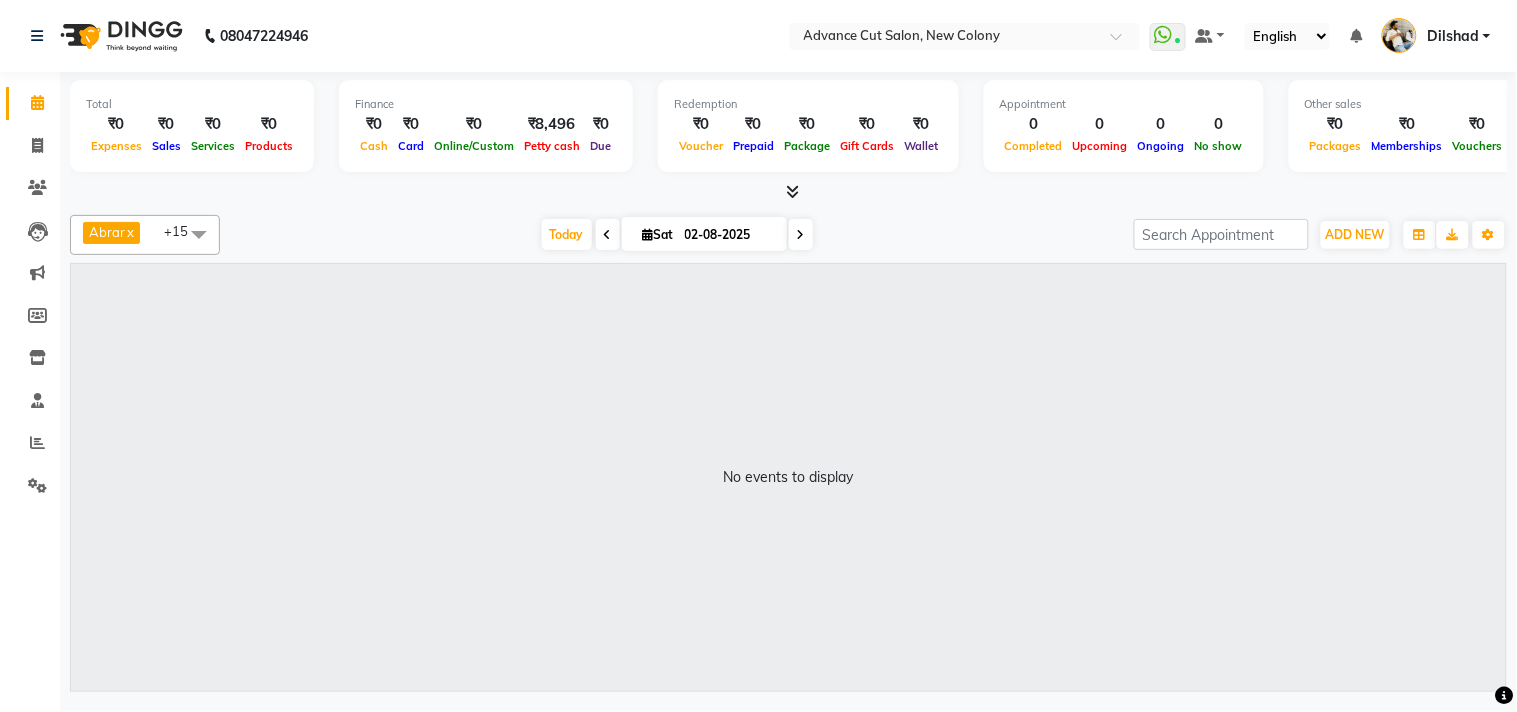 click at bounding box center [792, 191] 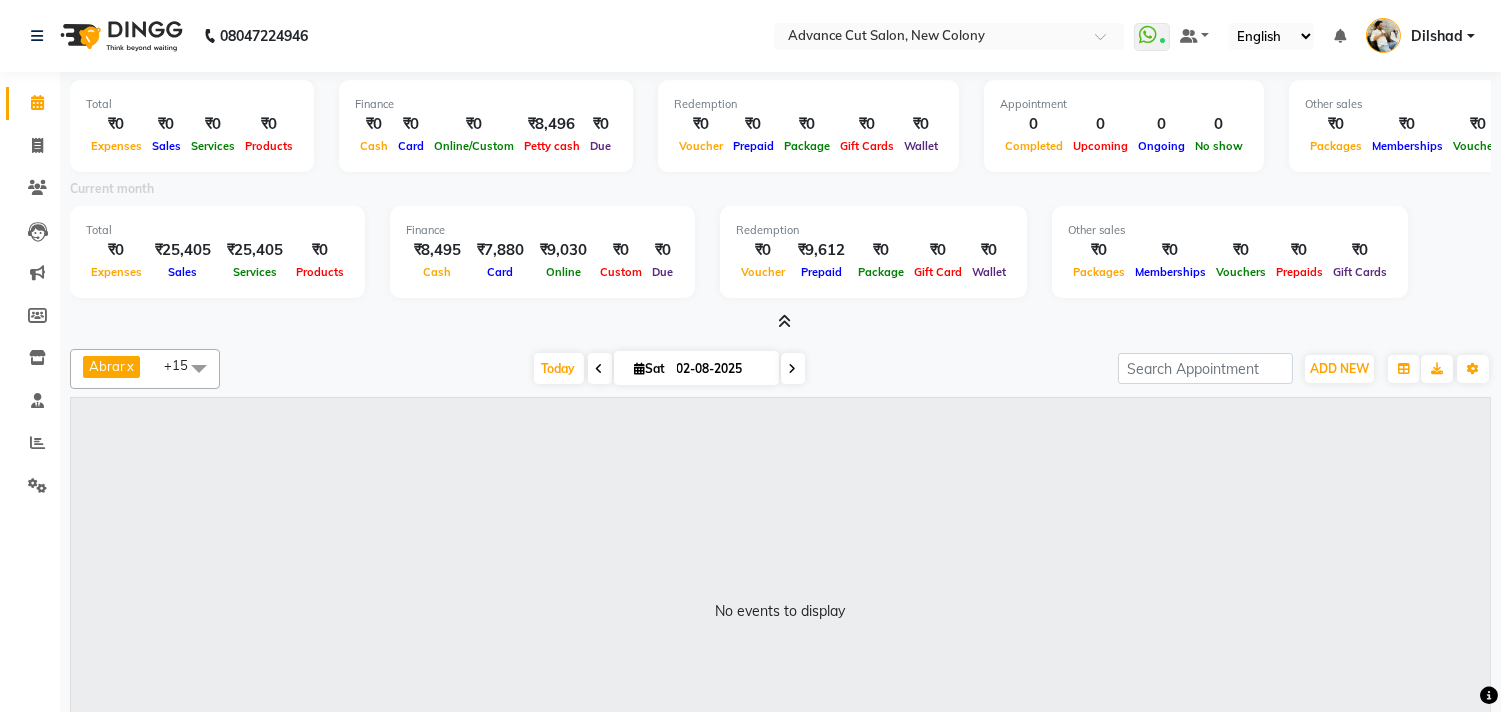 click at bounding box center [784, 321] 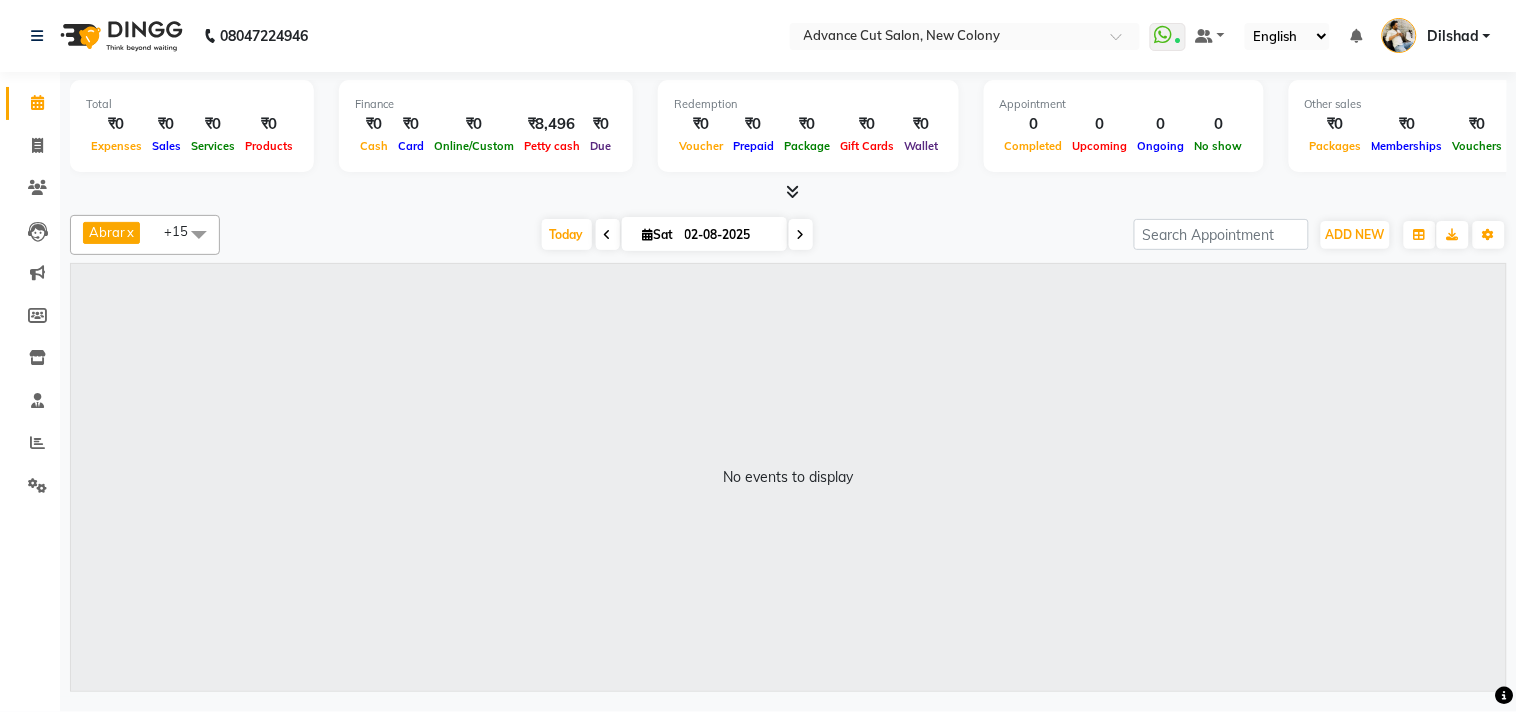 click at bounding box center [792, 191] 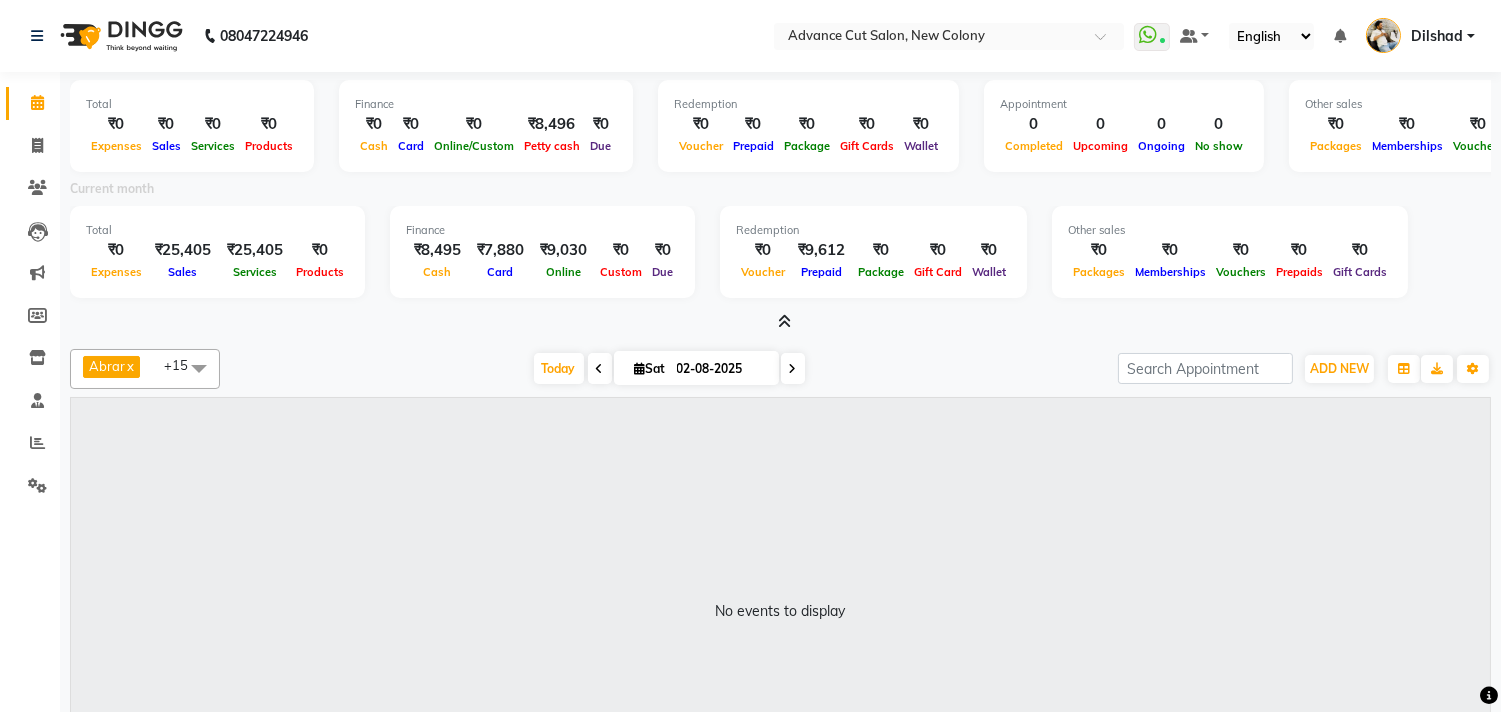 click at bounding box center [784, 321] 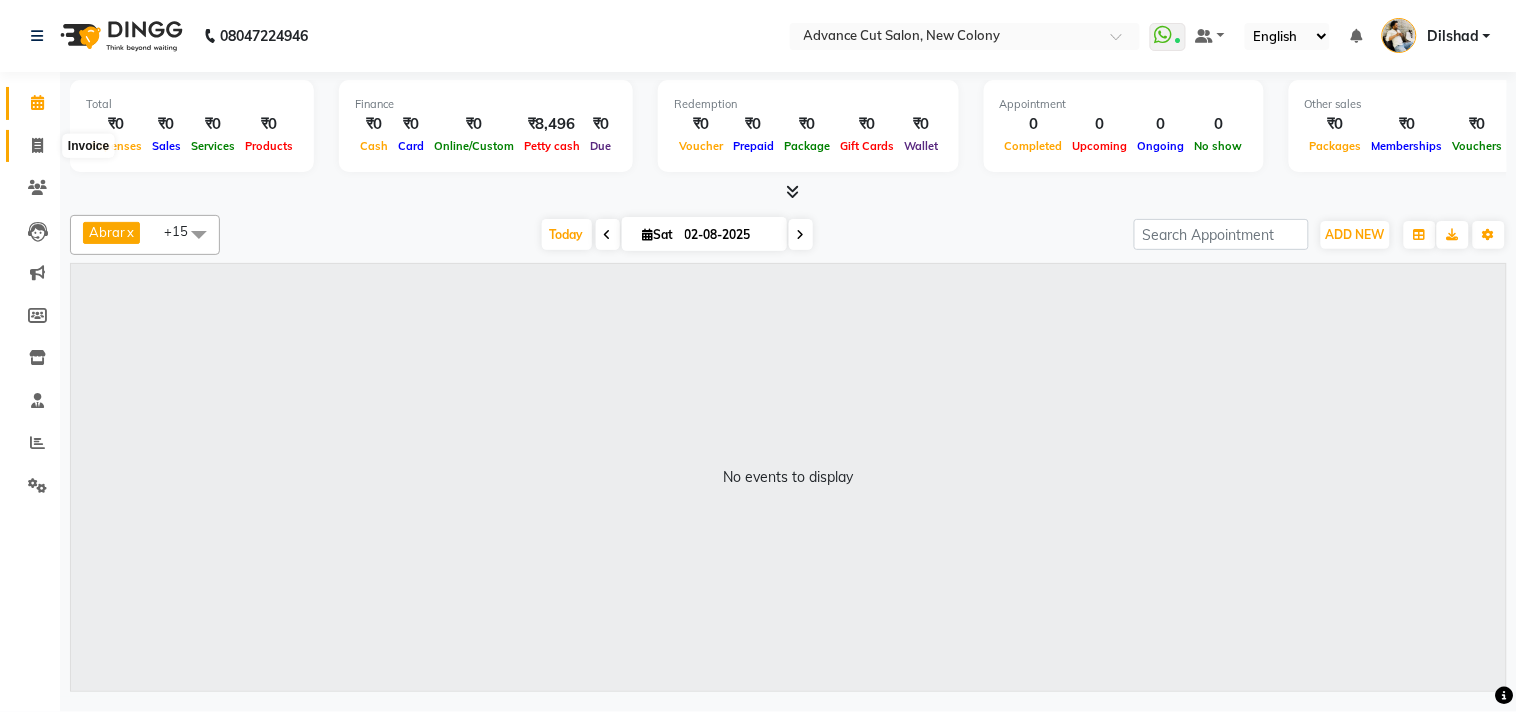 click 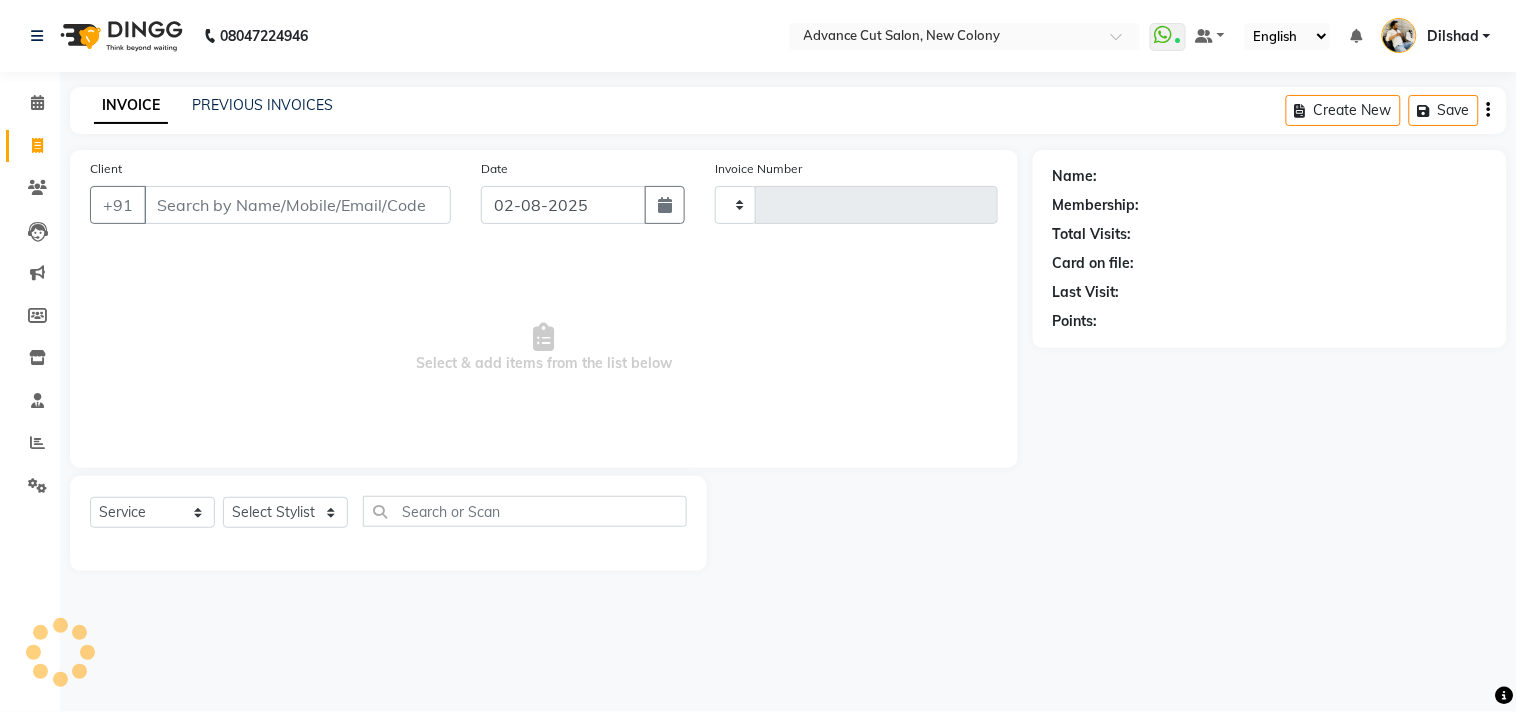 type on "4363" 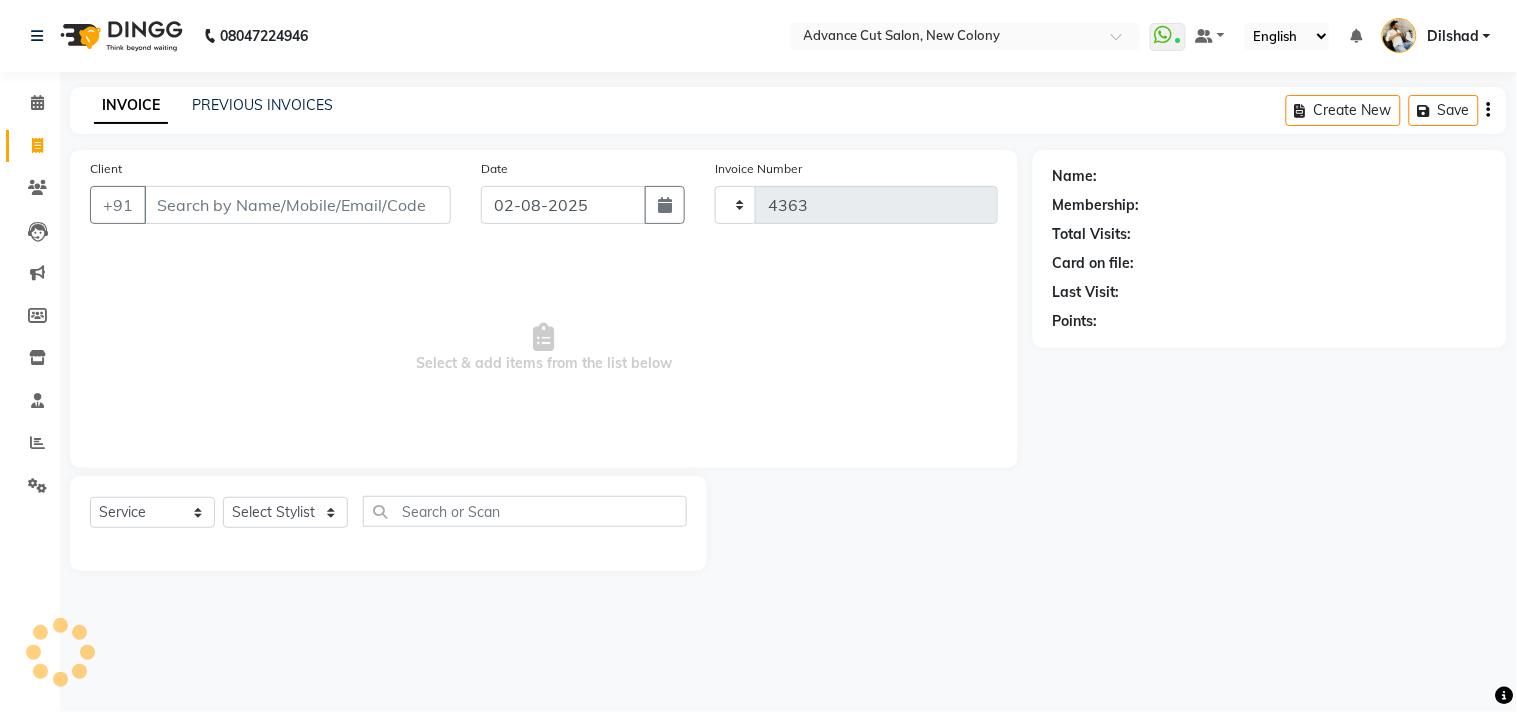select on "922" 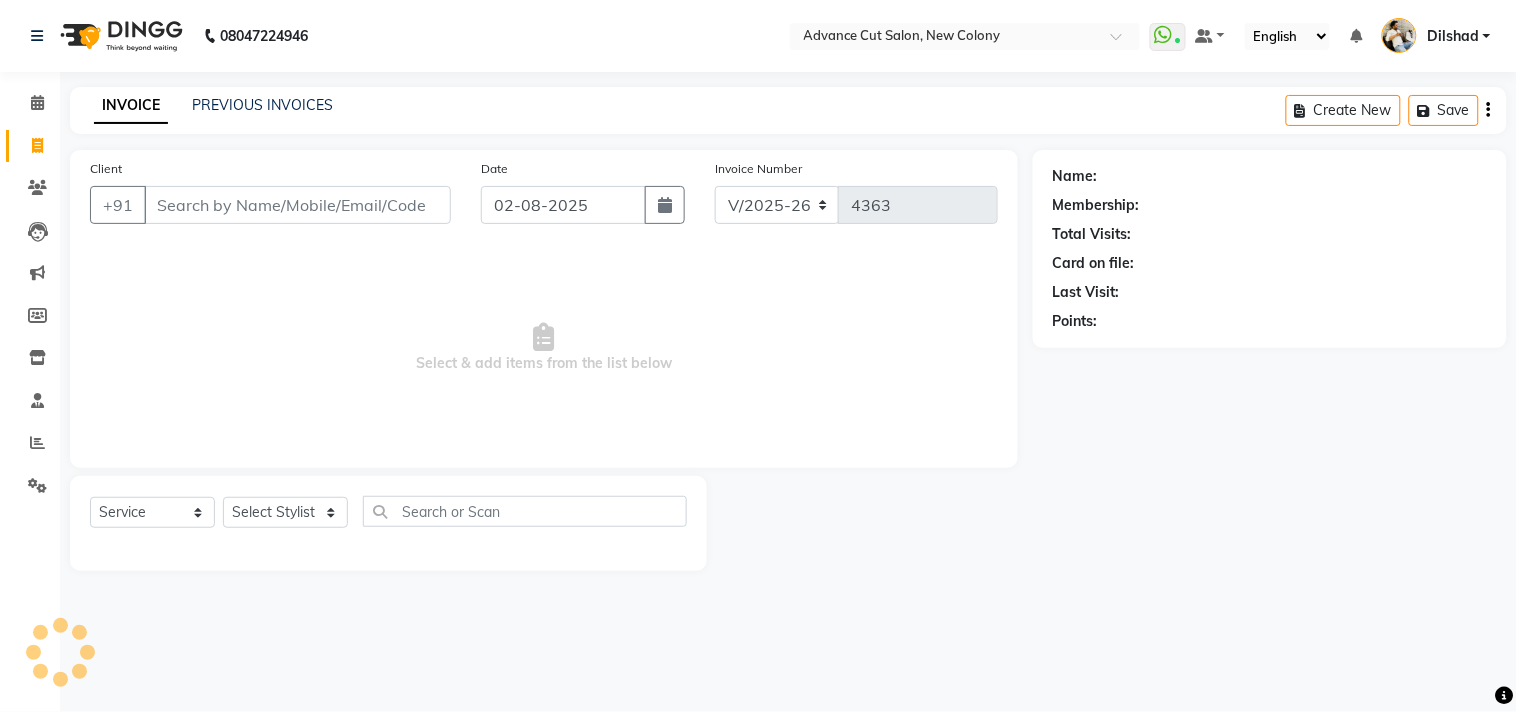 click on "INVOICE PREVIOUS INVOICES Create New   Save" 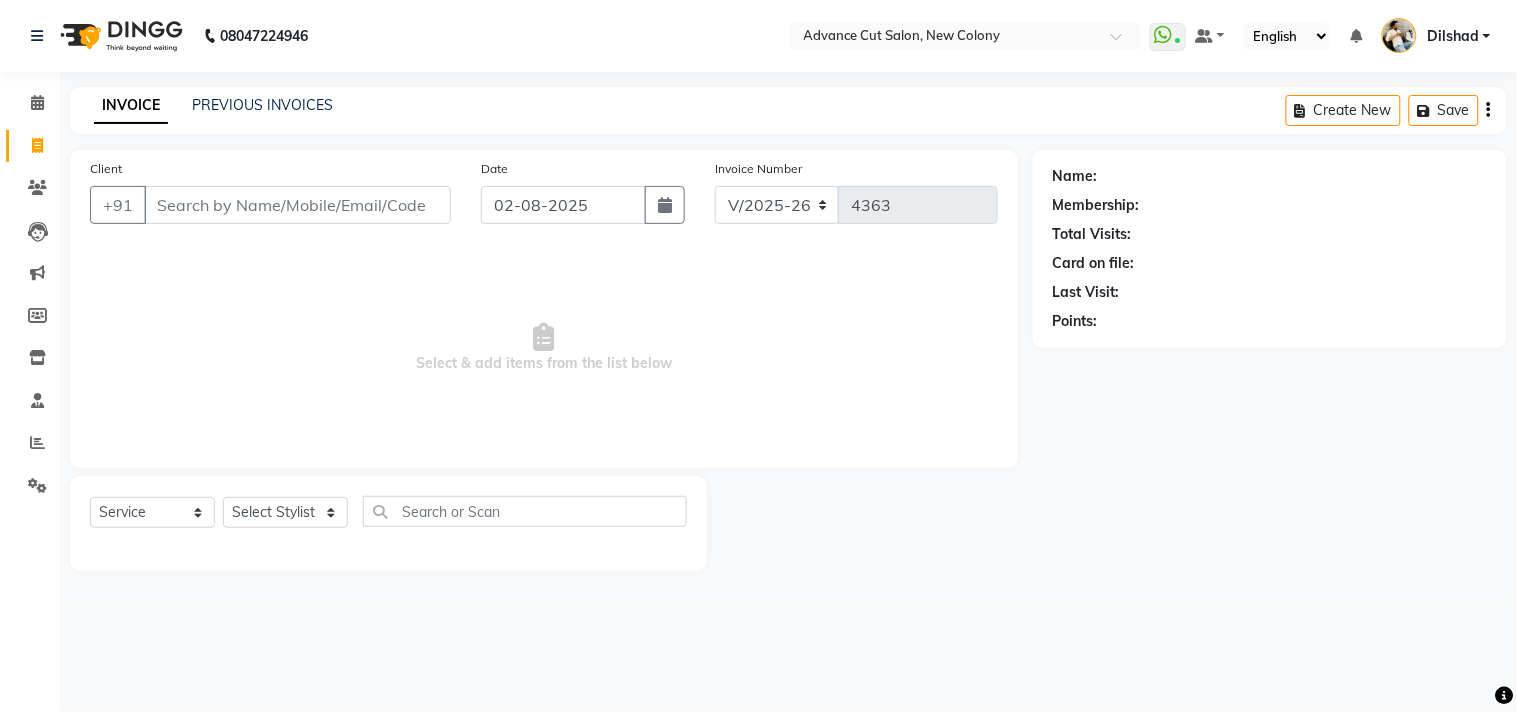 click on "INVOICE PREVIOUS INVOICES Create New   Save" 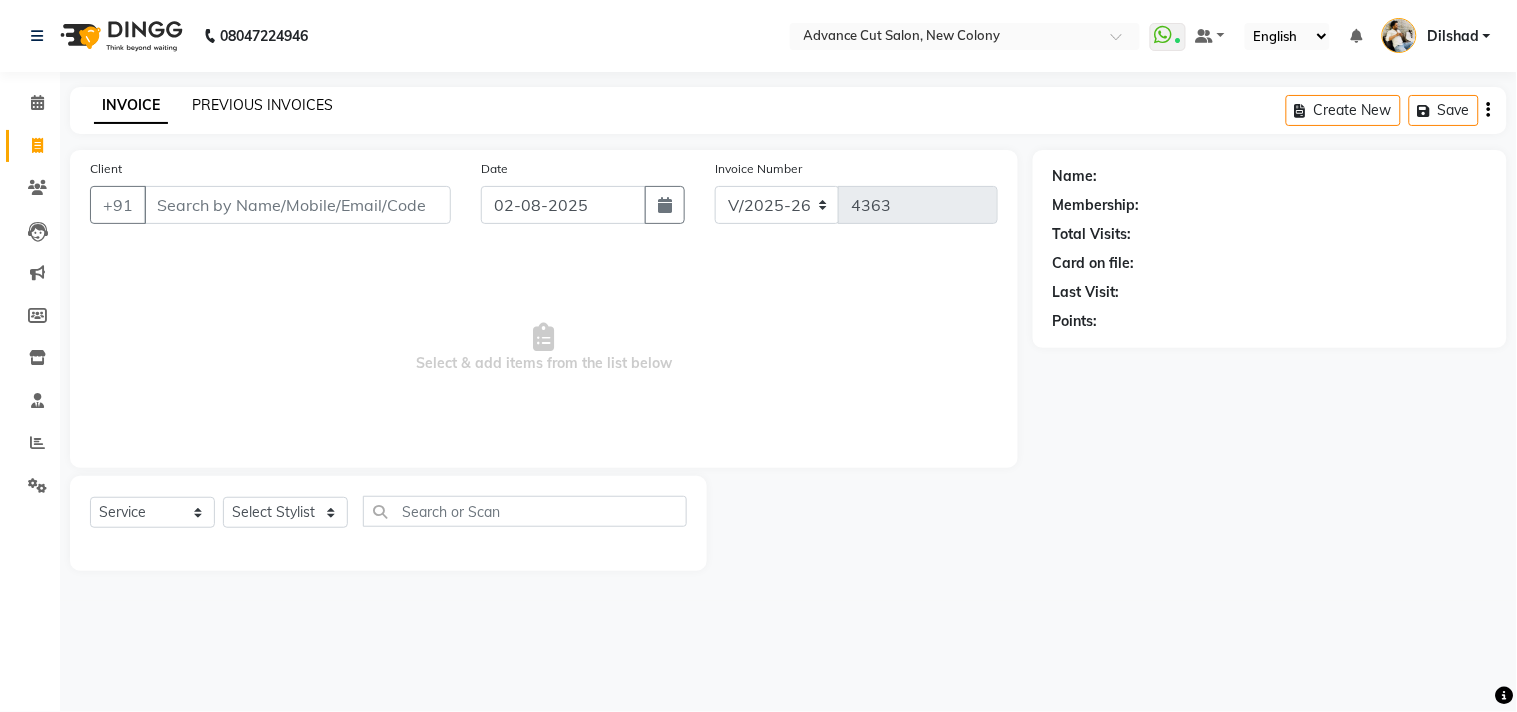 click on "PREVIOUS INVOICES" 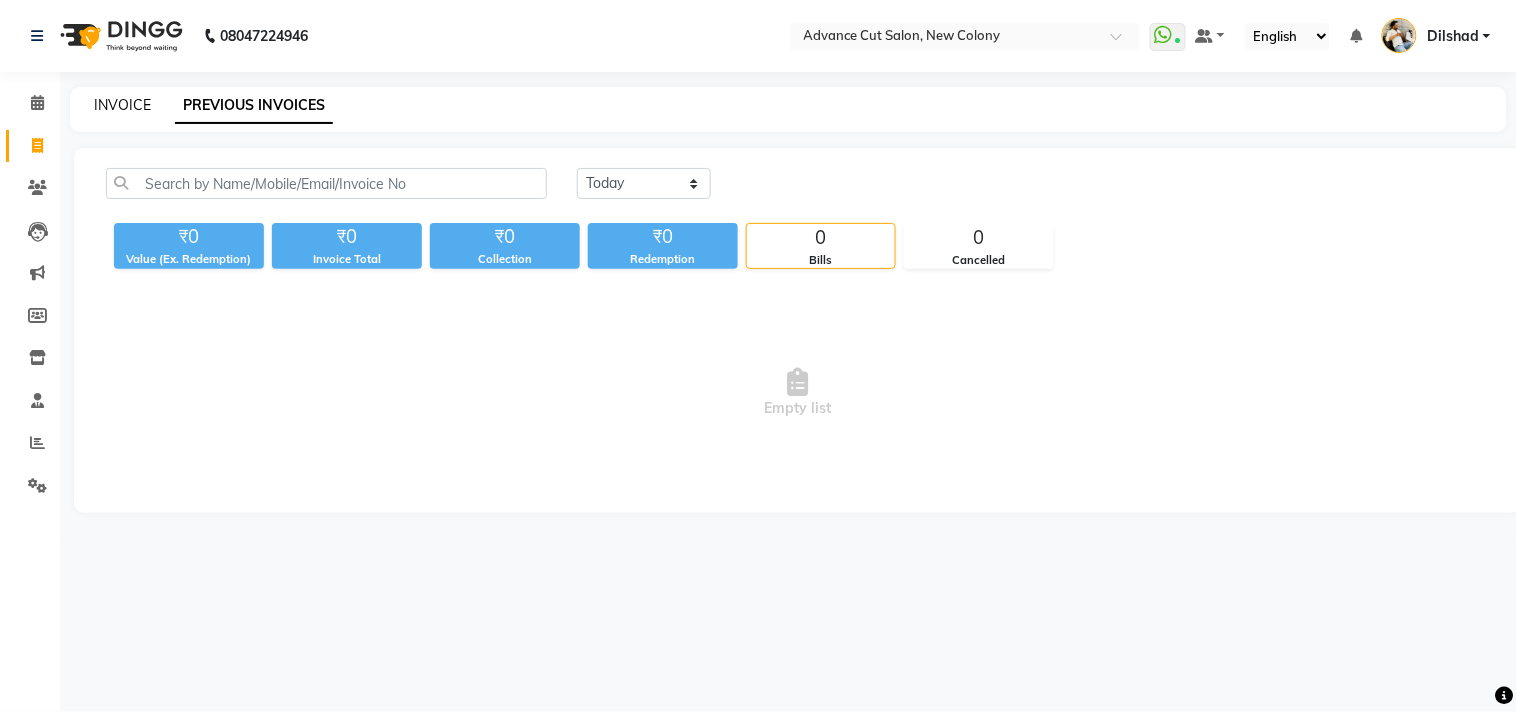 click on "INVOICE" 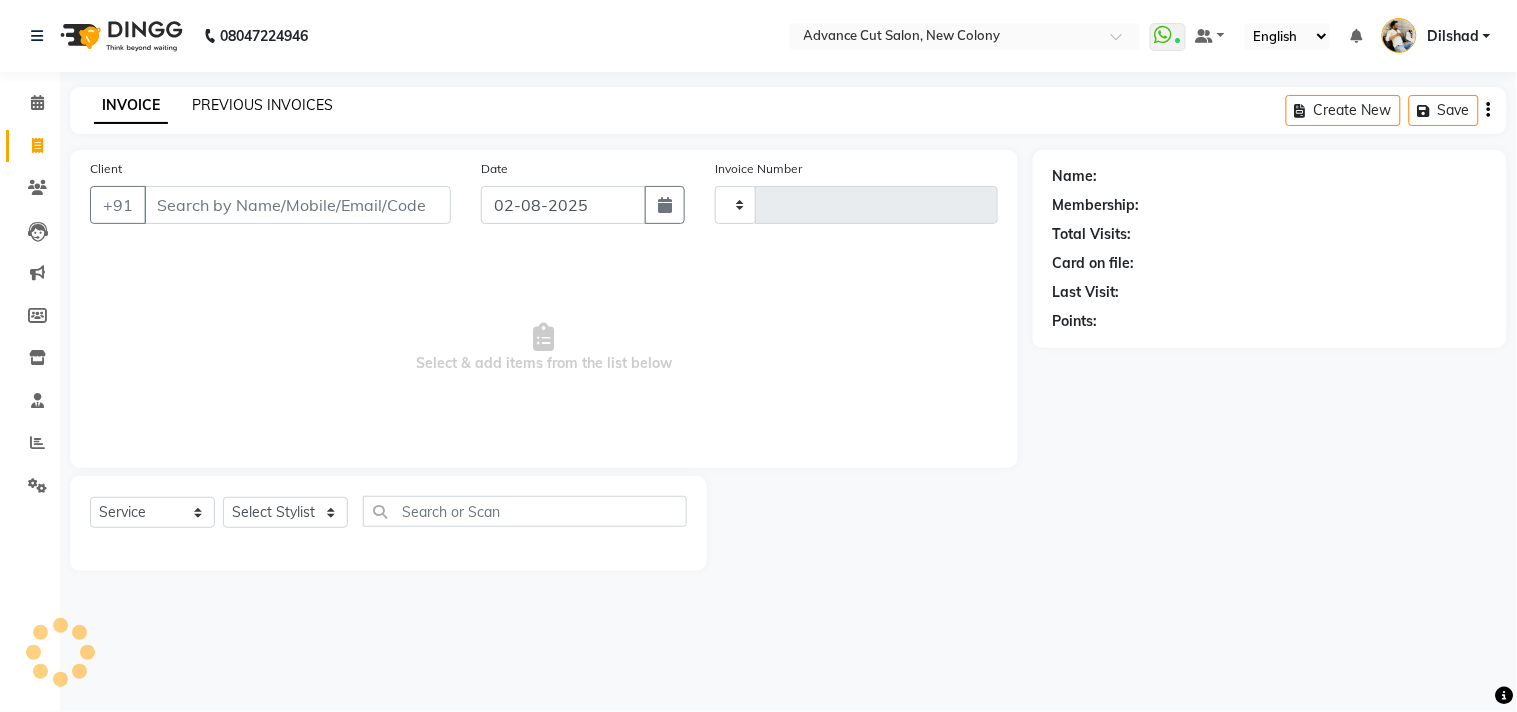 type on "4363" 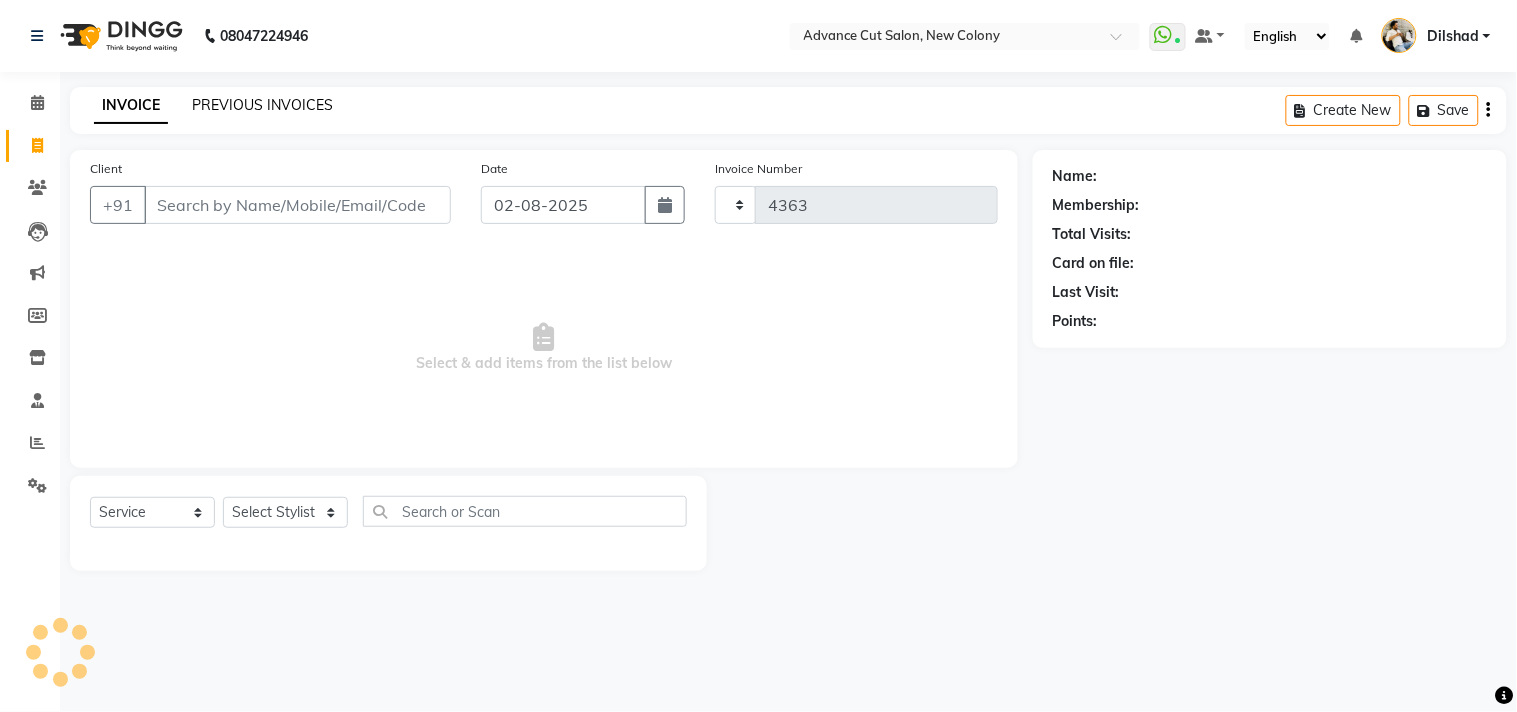 select on "922" 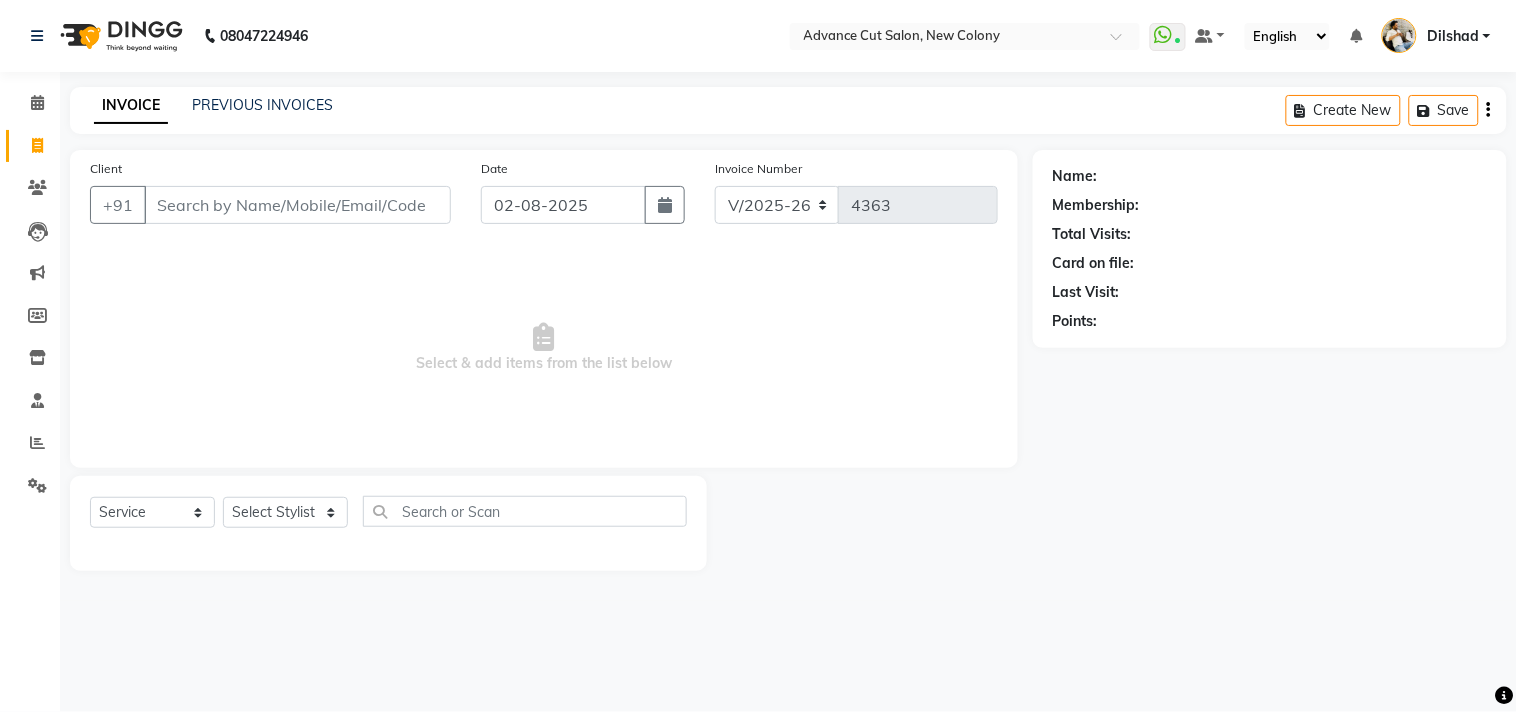click on "INVOICE PREVIOUS INVOICES Create New   Save" 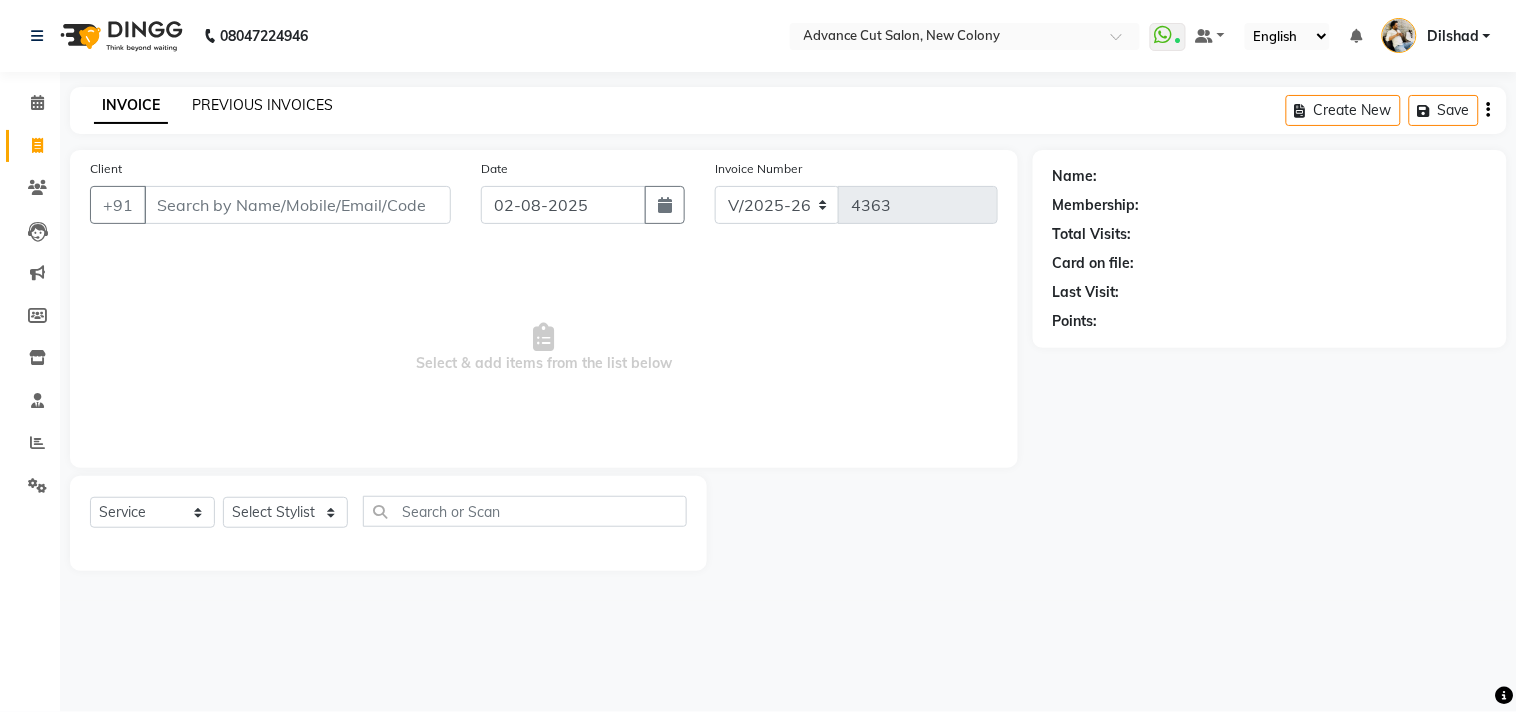 click on "PREVIOUS INVOICES" 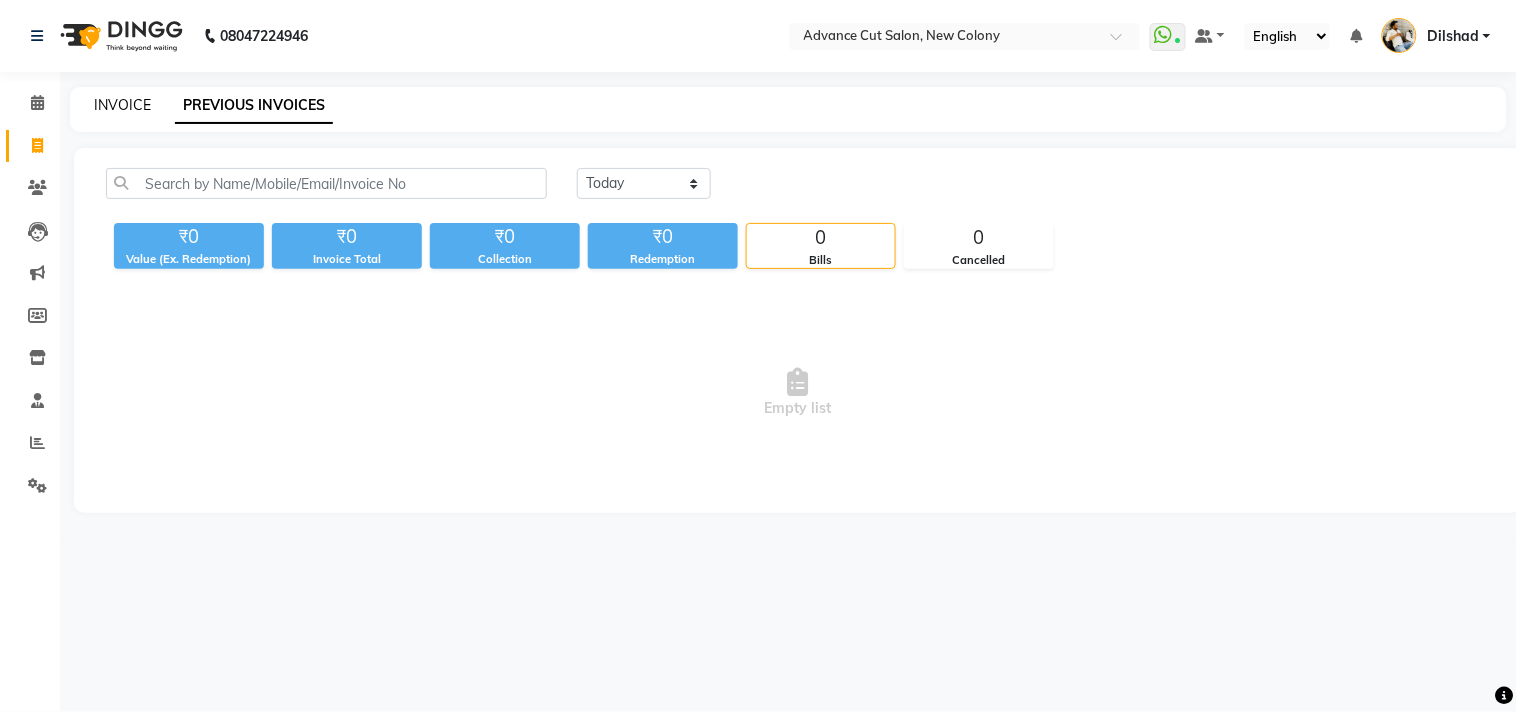 click on "INVOICE" 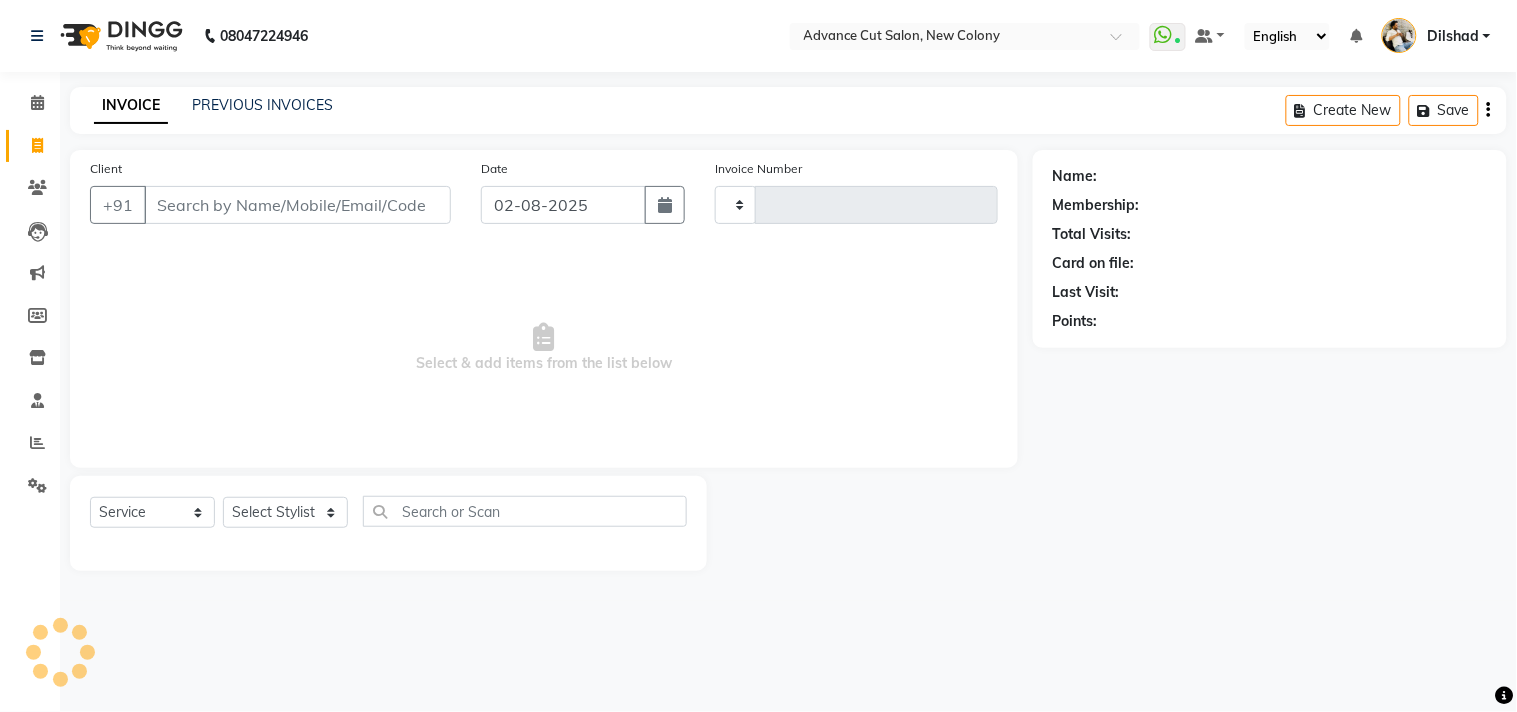 type on "4363" 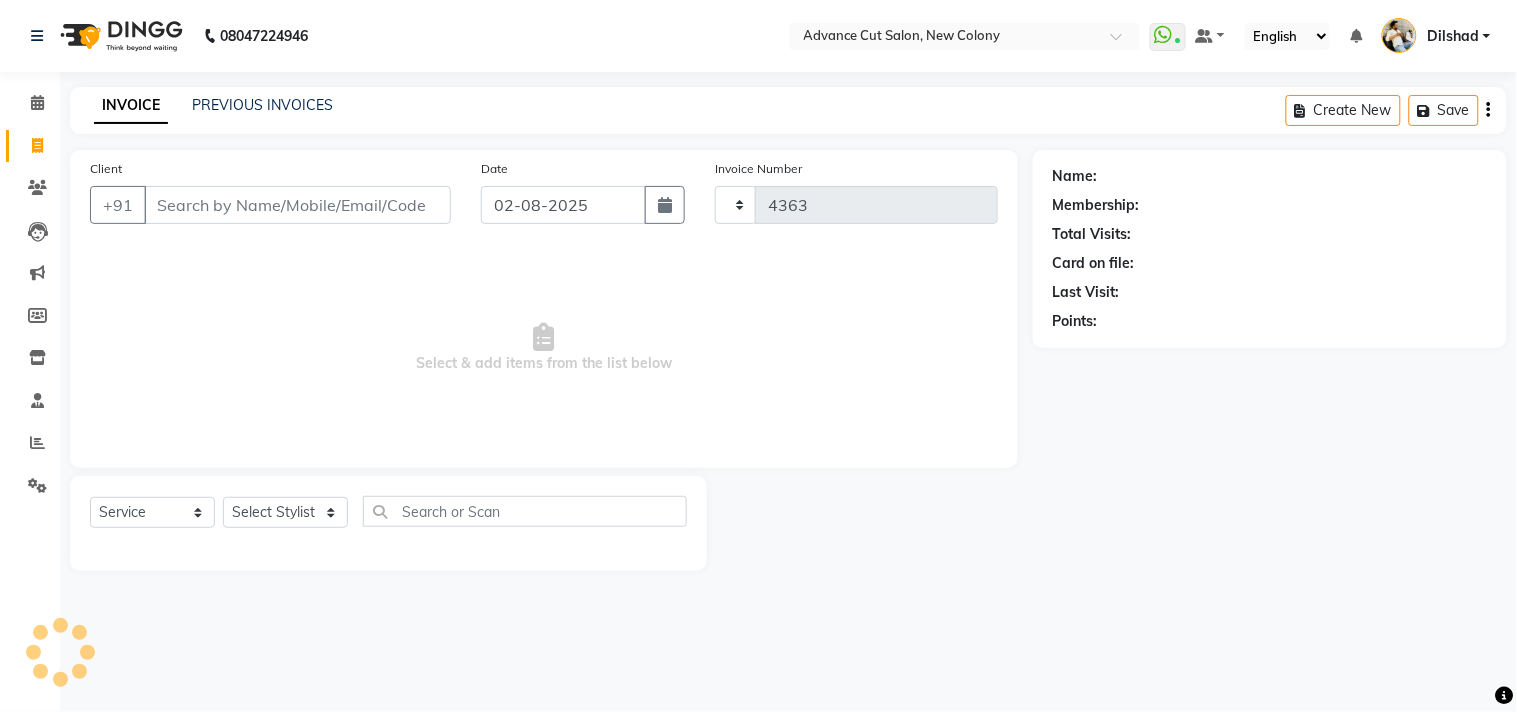 select on "922" 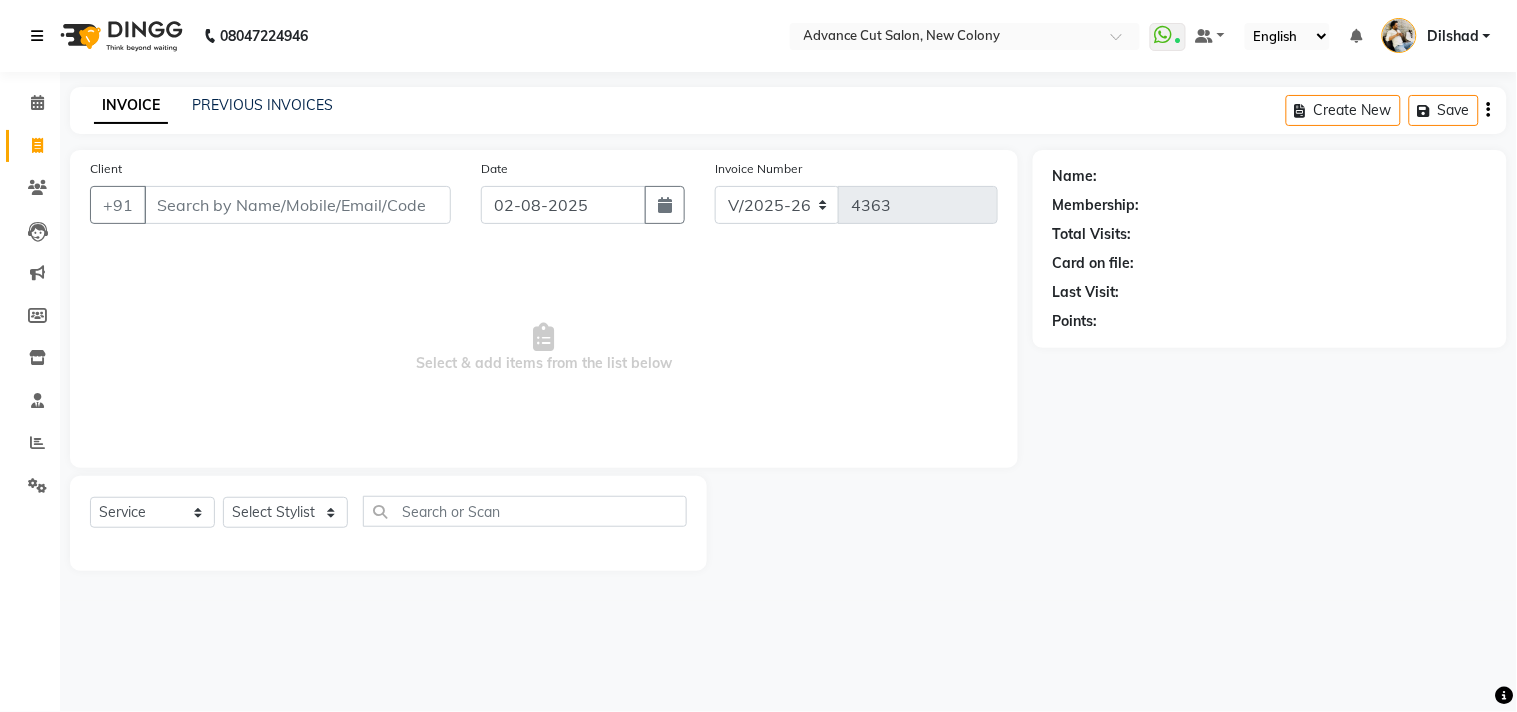click at bounding box center [41, 36] 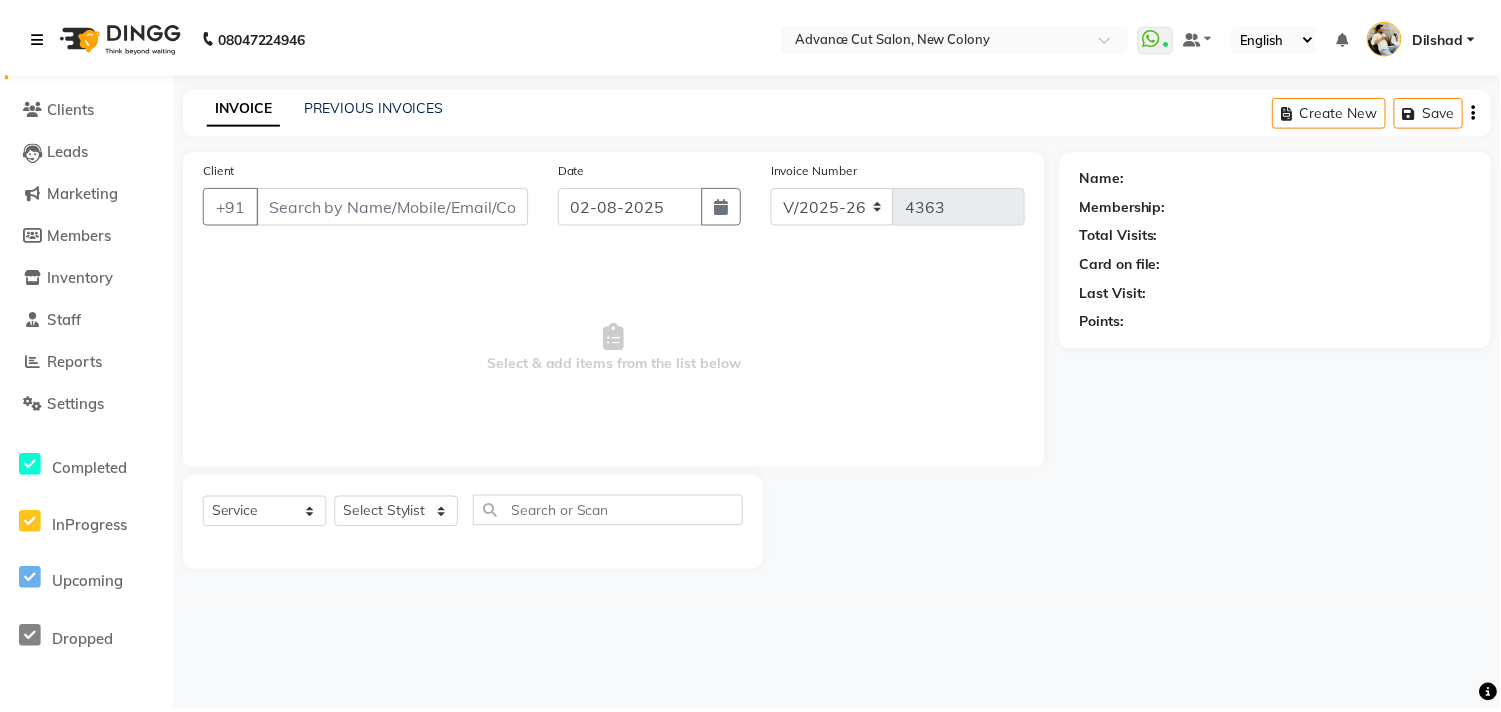 scroll, scrollTop: 0, scrollLeft: 0, axis: both 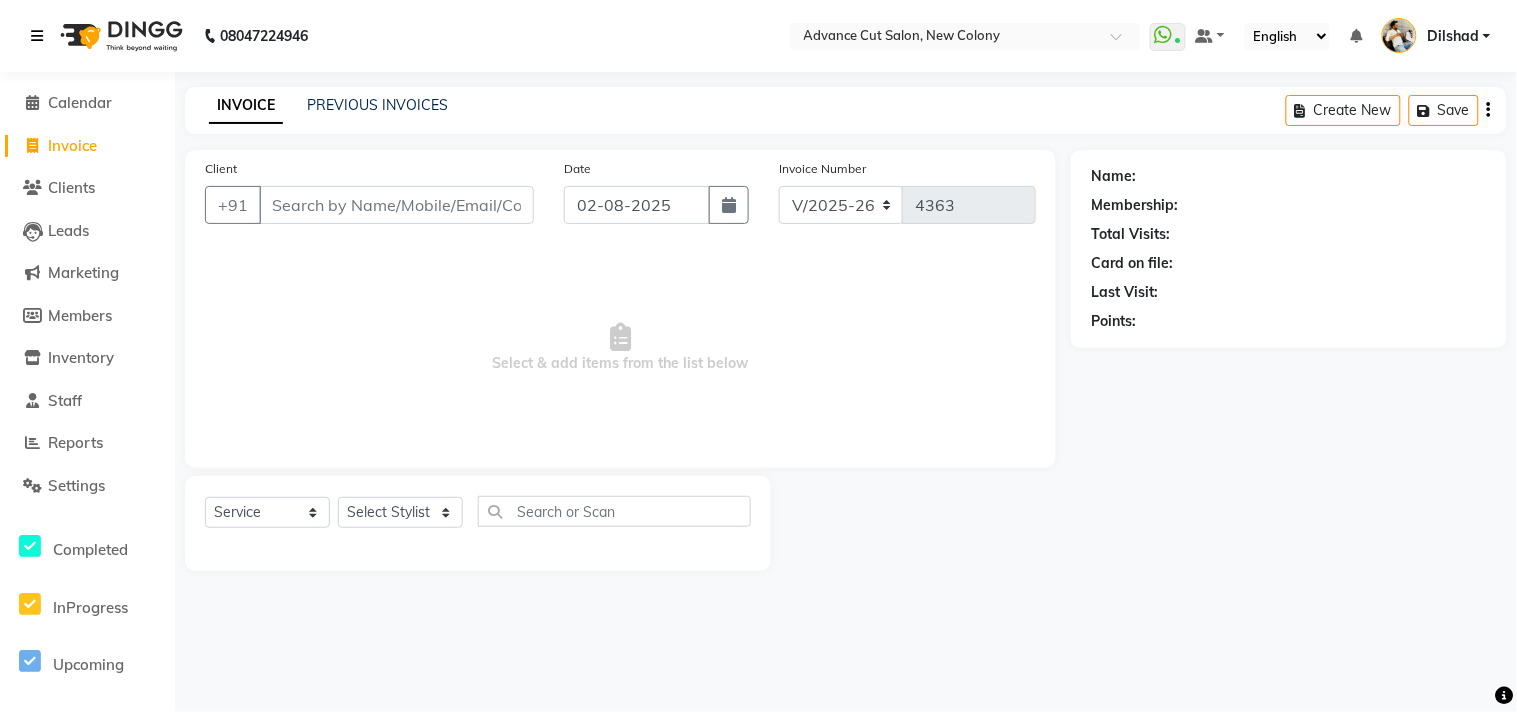 click at bounding box center [41, 36] 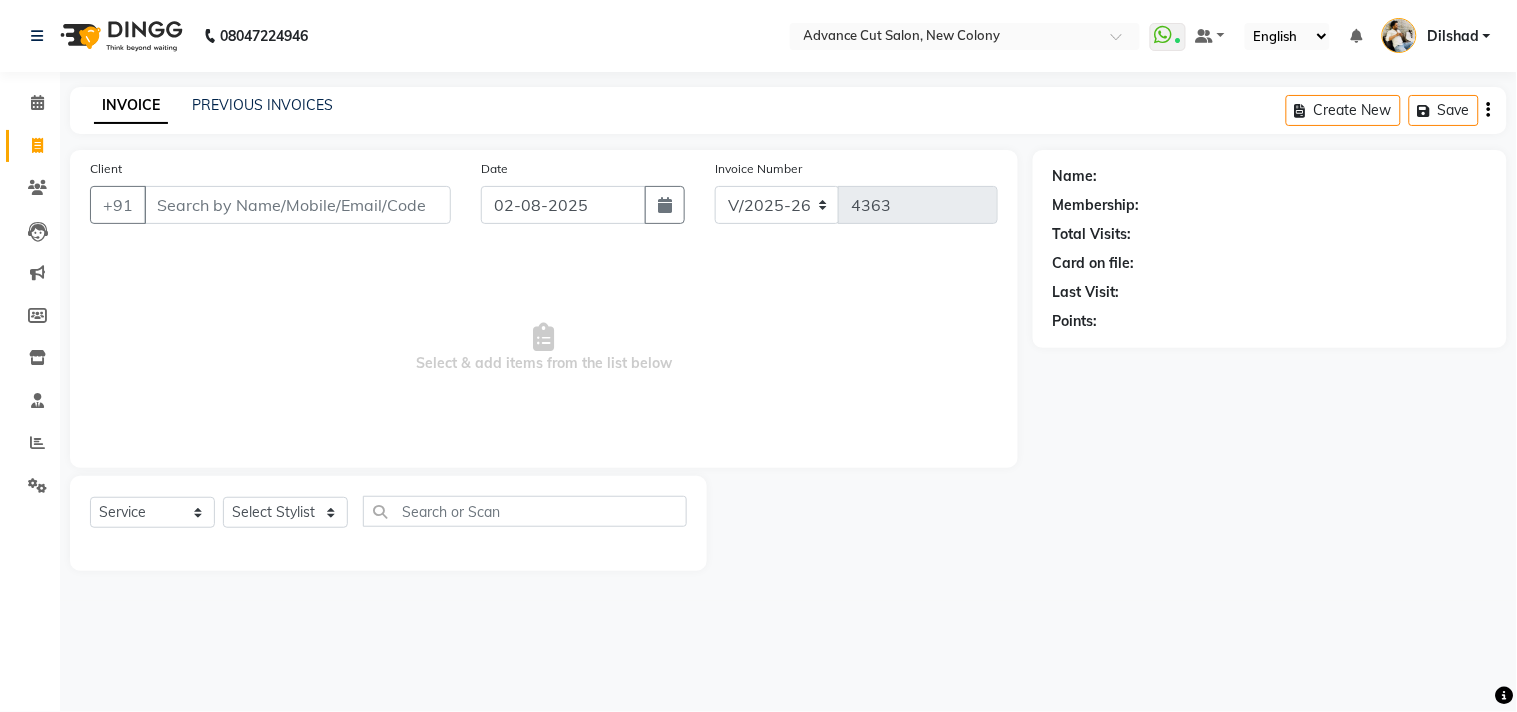 click on "08047224946 Select Location × Advance Cut Salon, New Colony WhatsApp Status ✕ Status: Connected Most Recent Message: 01-08-2025 08:18 PM Recent Service Activity: 02-08-2025 10:54 AM Default Panel My Panel English ENGLISH Español العربية मराठी हिंदी ગુજરાતી தமிழ் 中文 Notifications nothing to show [NAME] Manage Profile Change Password Sign out Version:3.15.11" 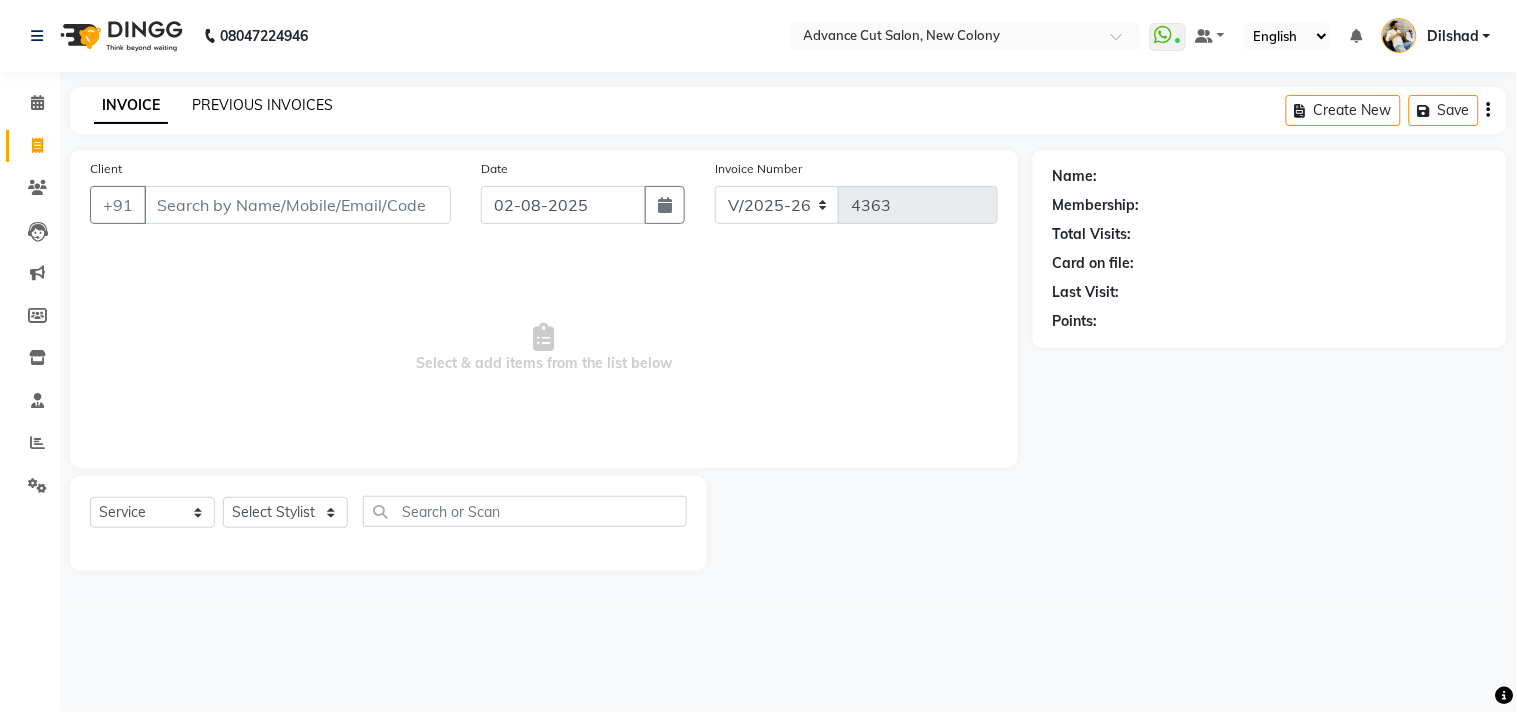 click on "PREVIOUS INVOICES" 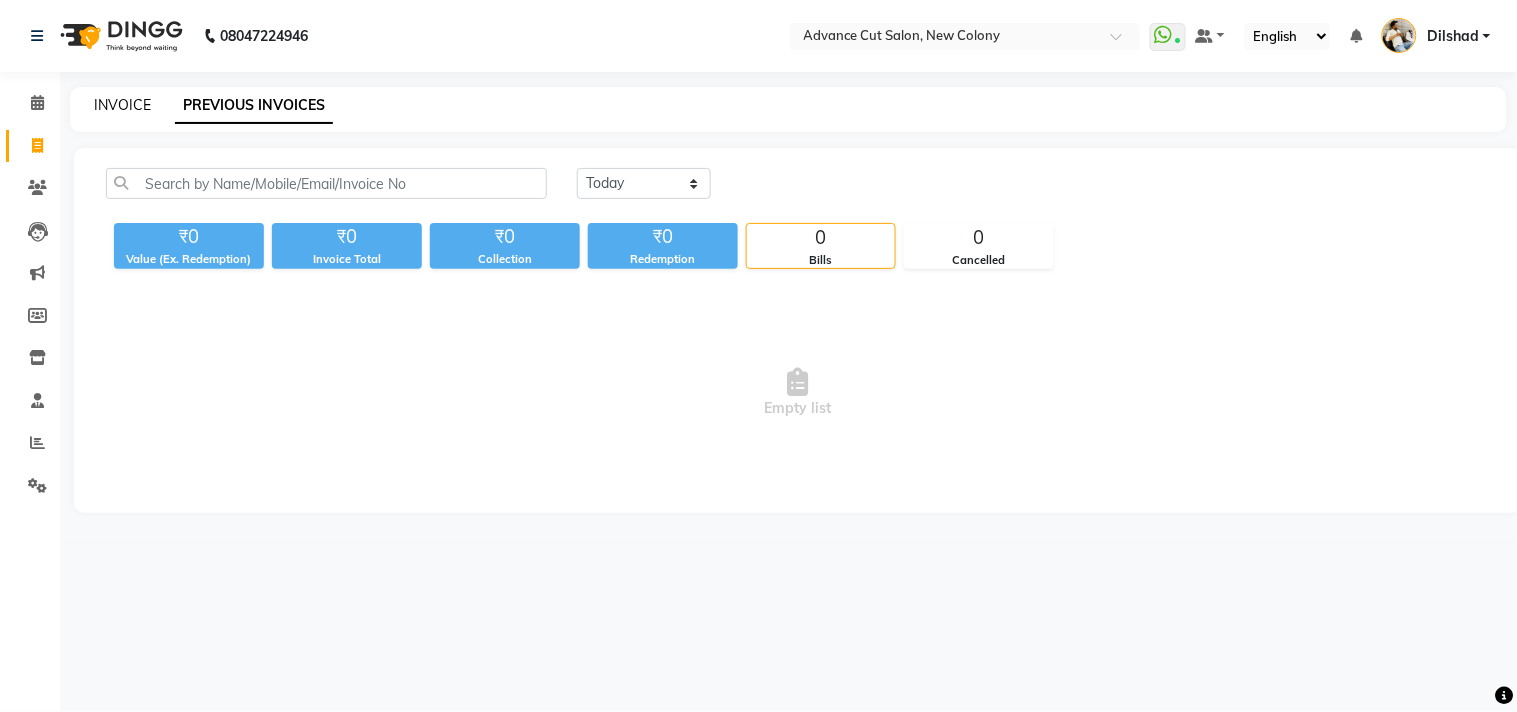 click on "INVOICE" 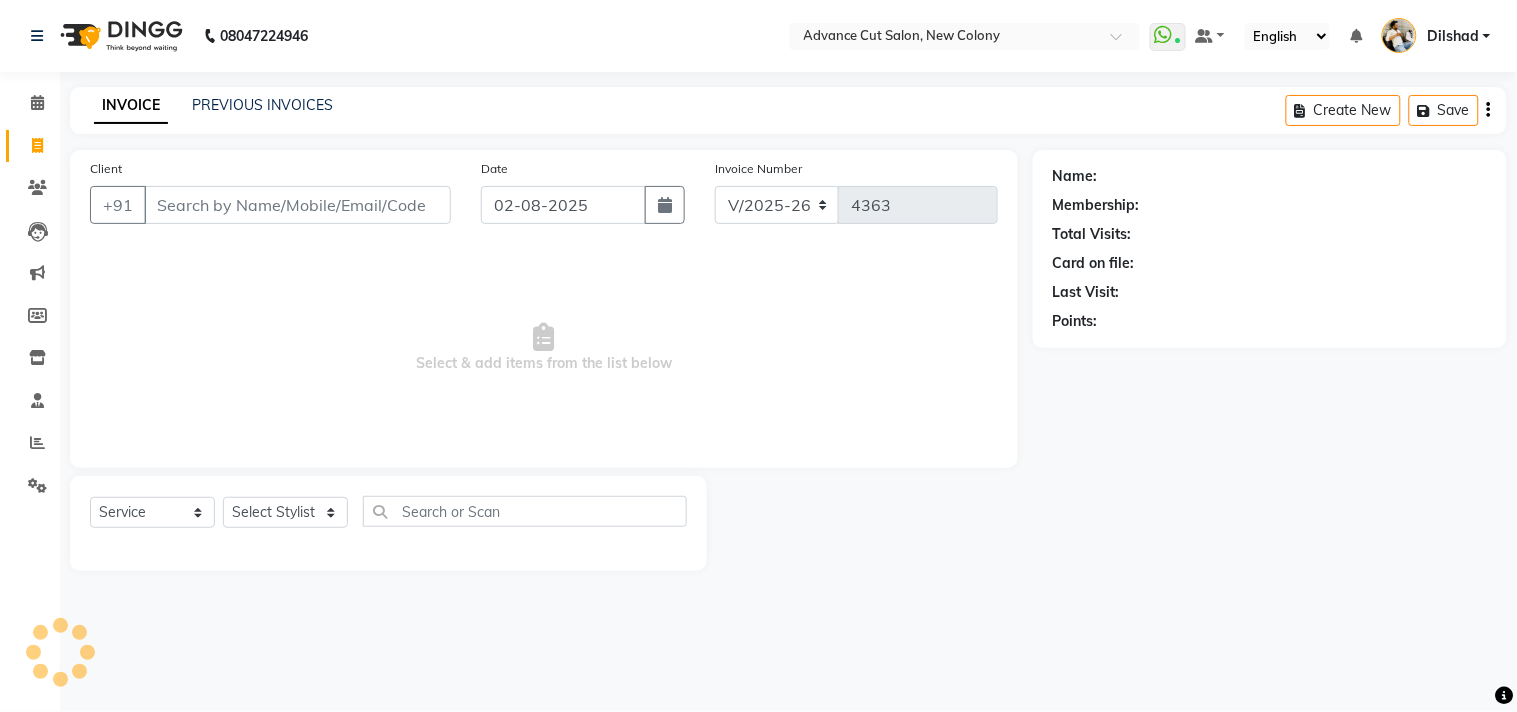 click on "Client +91 Date 02-08-2025 Invoice Number V/2025 V/2025-26 4363 Select & add items from the list below" 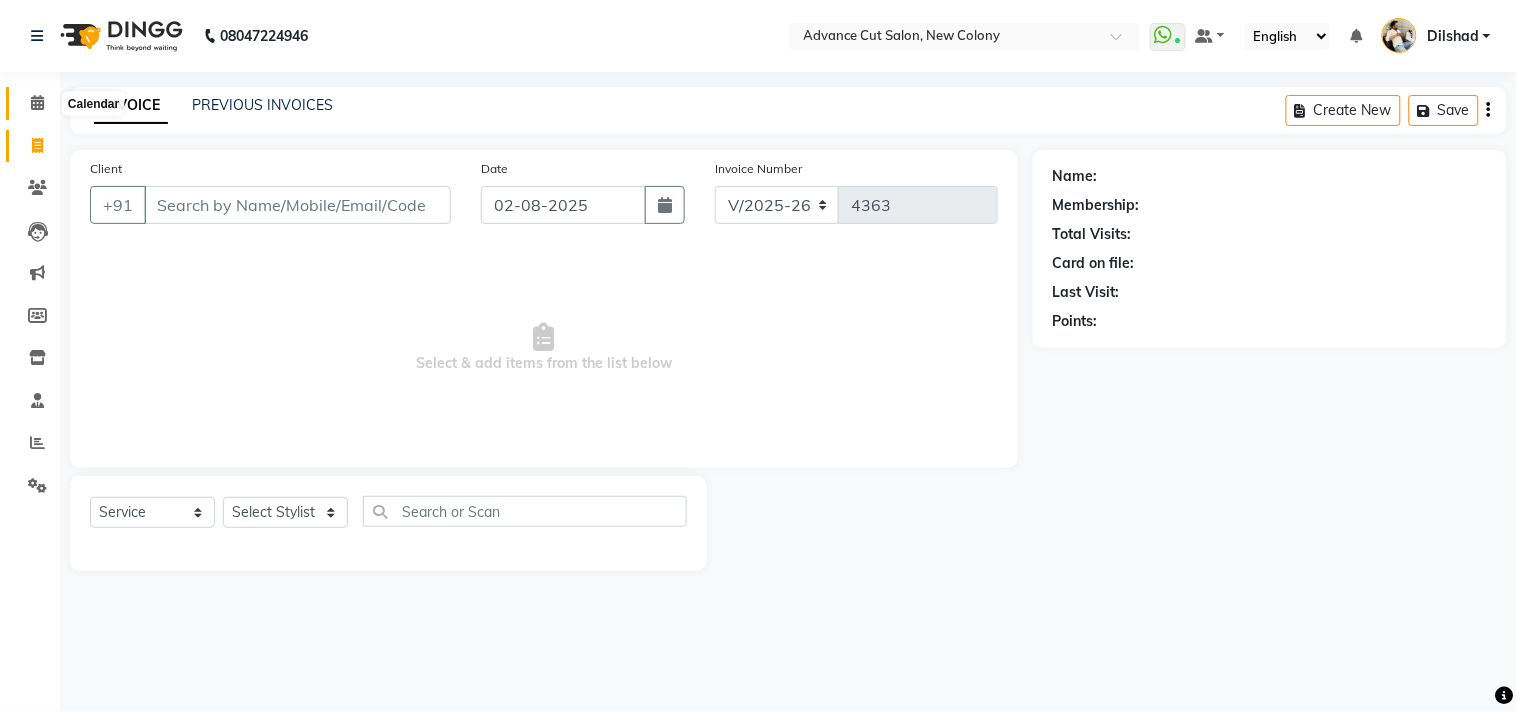 click 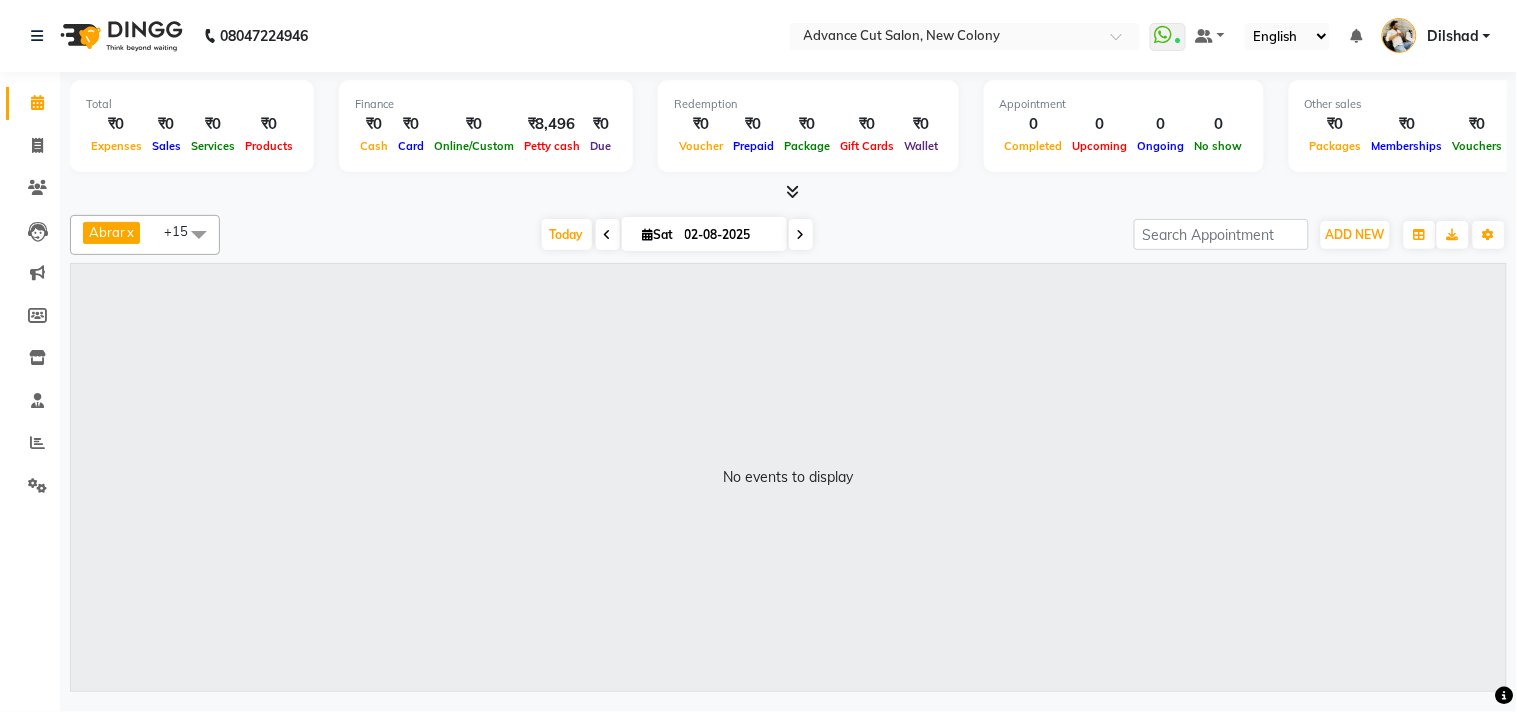 click at bounding box center (792, 191) 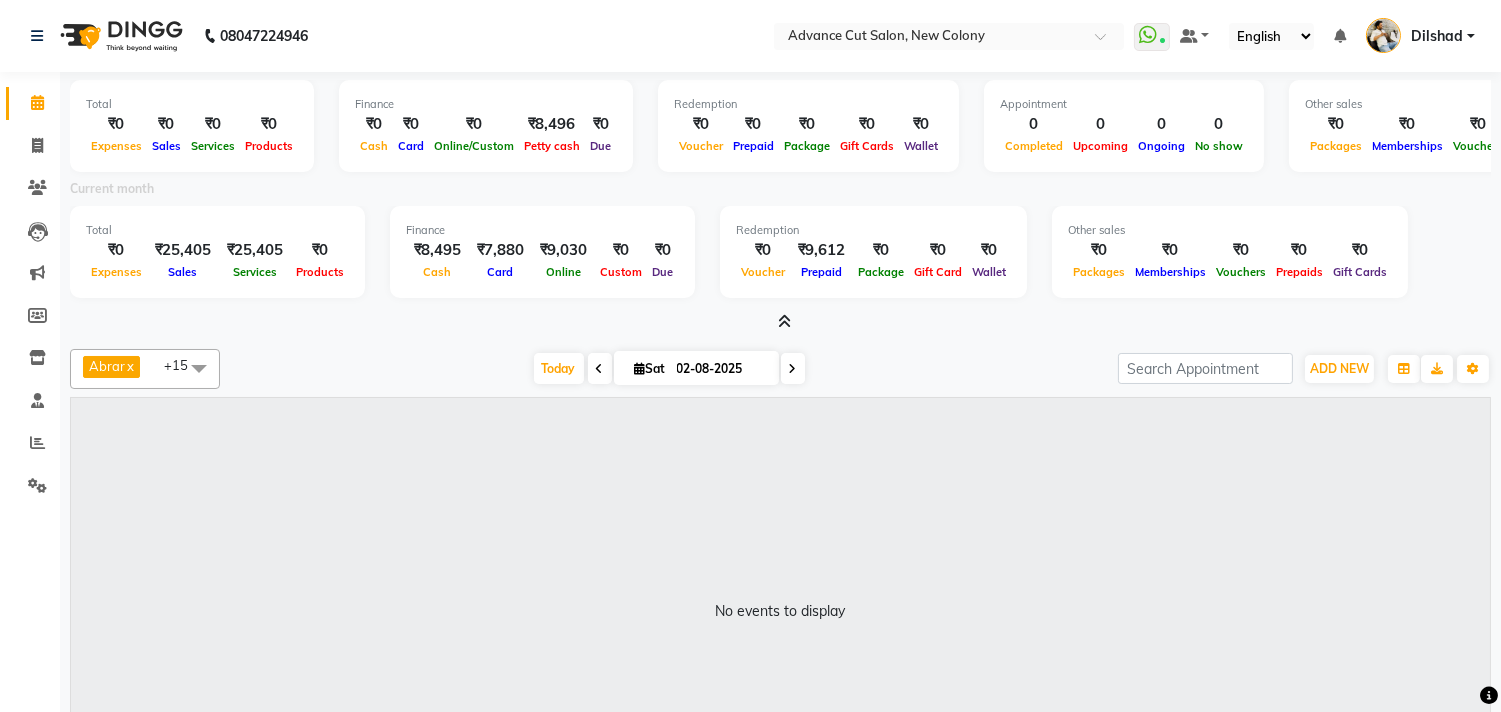 click at bounding box center [784, 321] 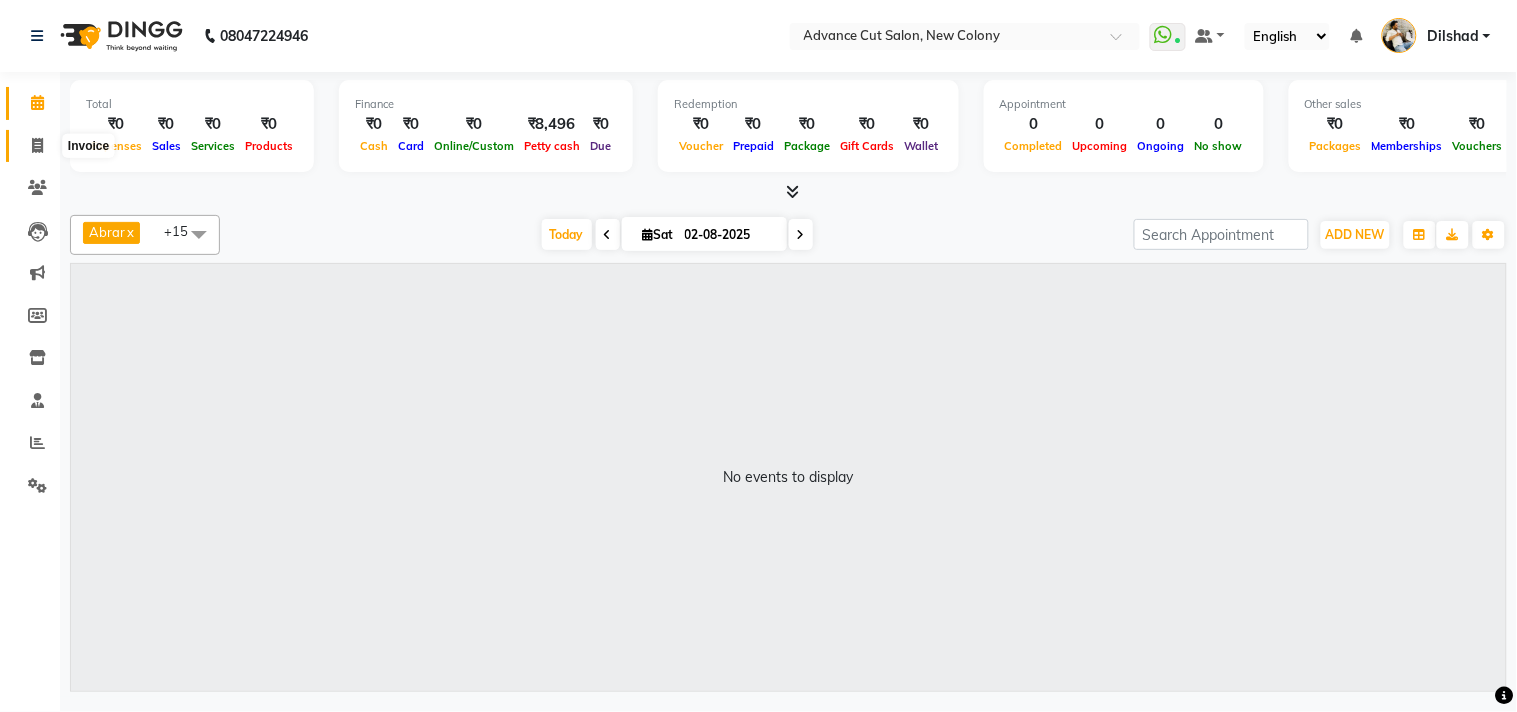 click 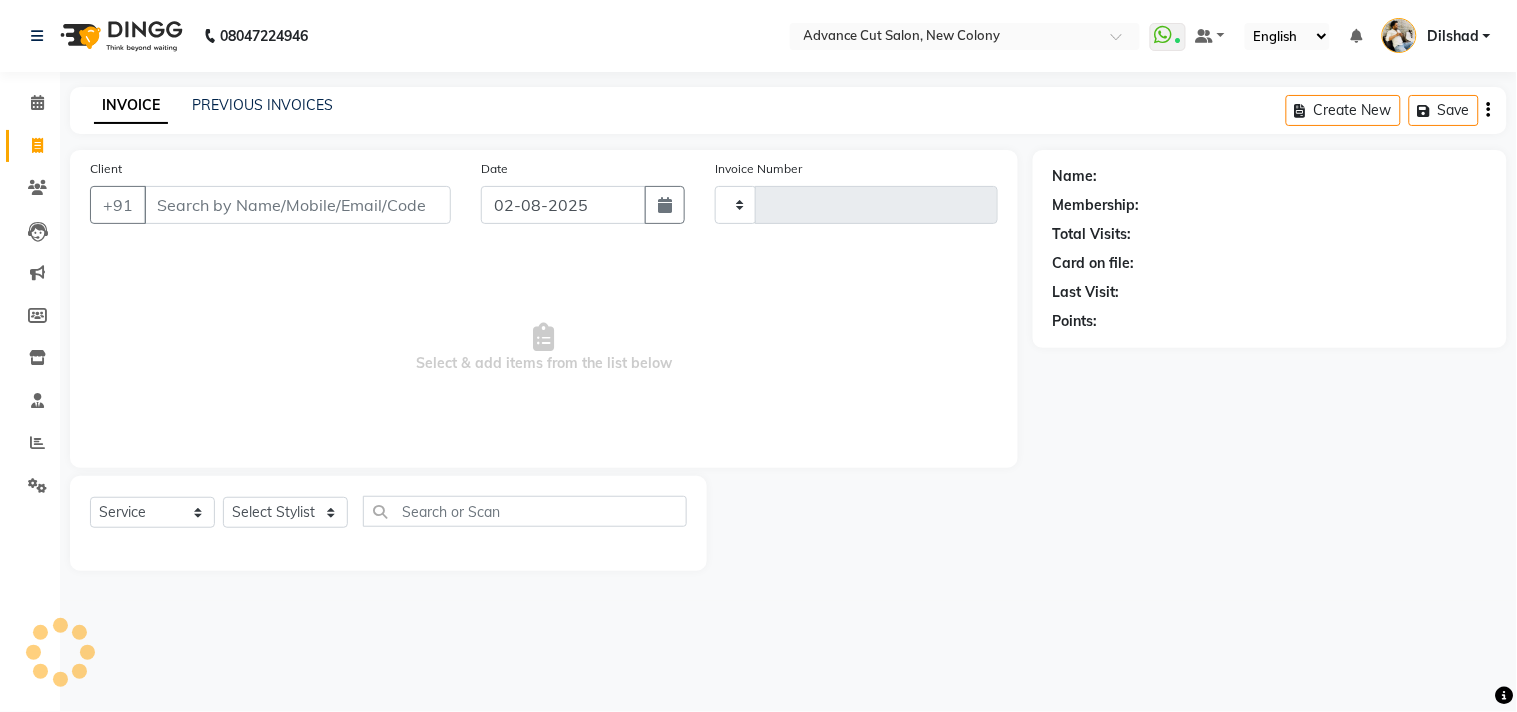 type on "4363" 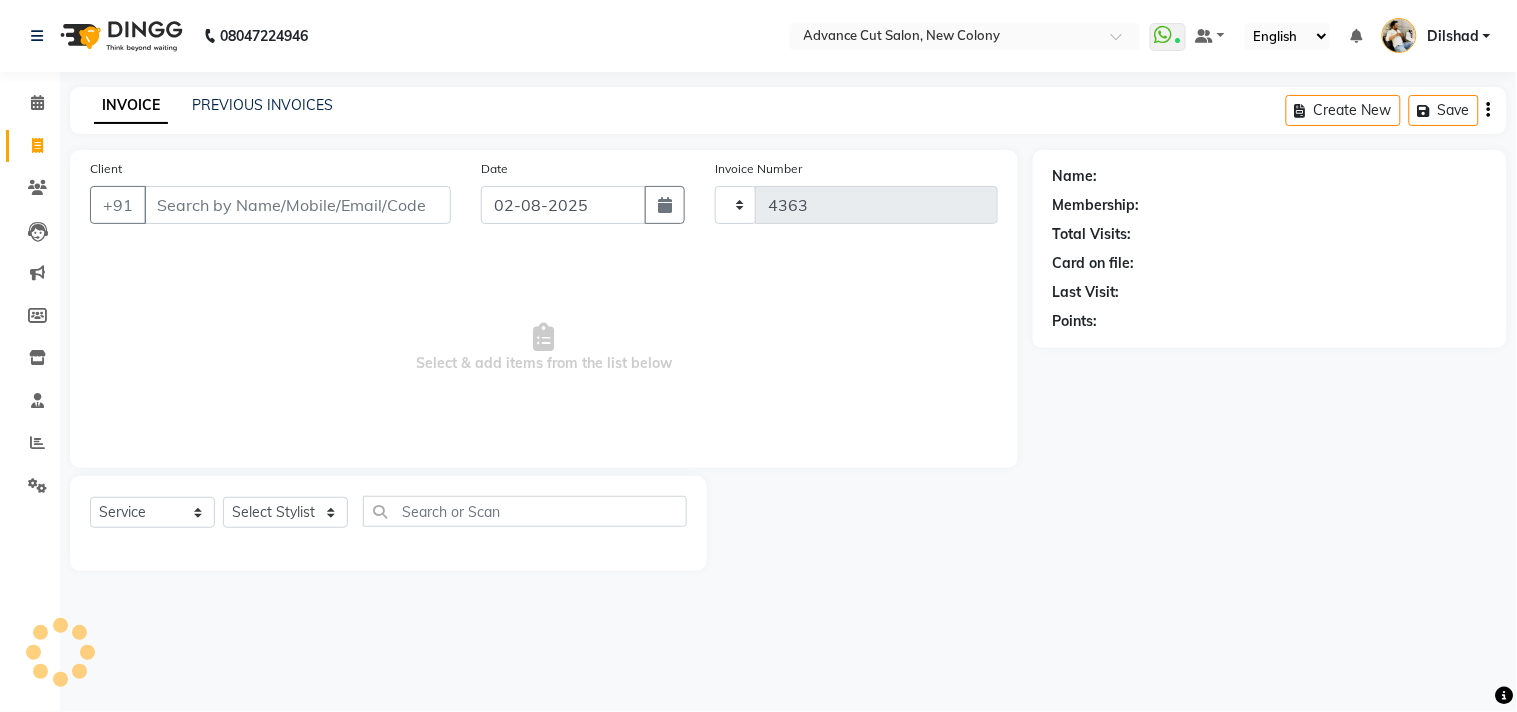 select on "922" 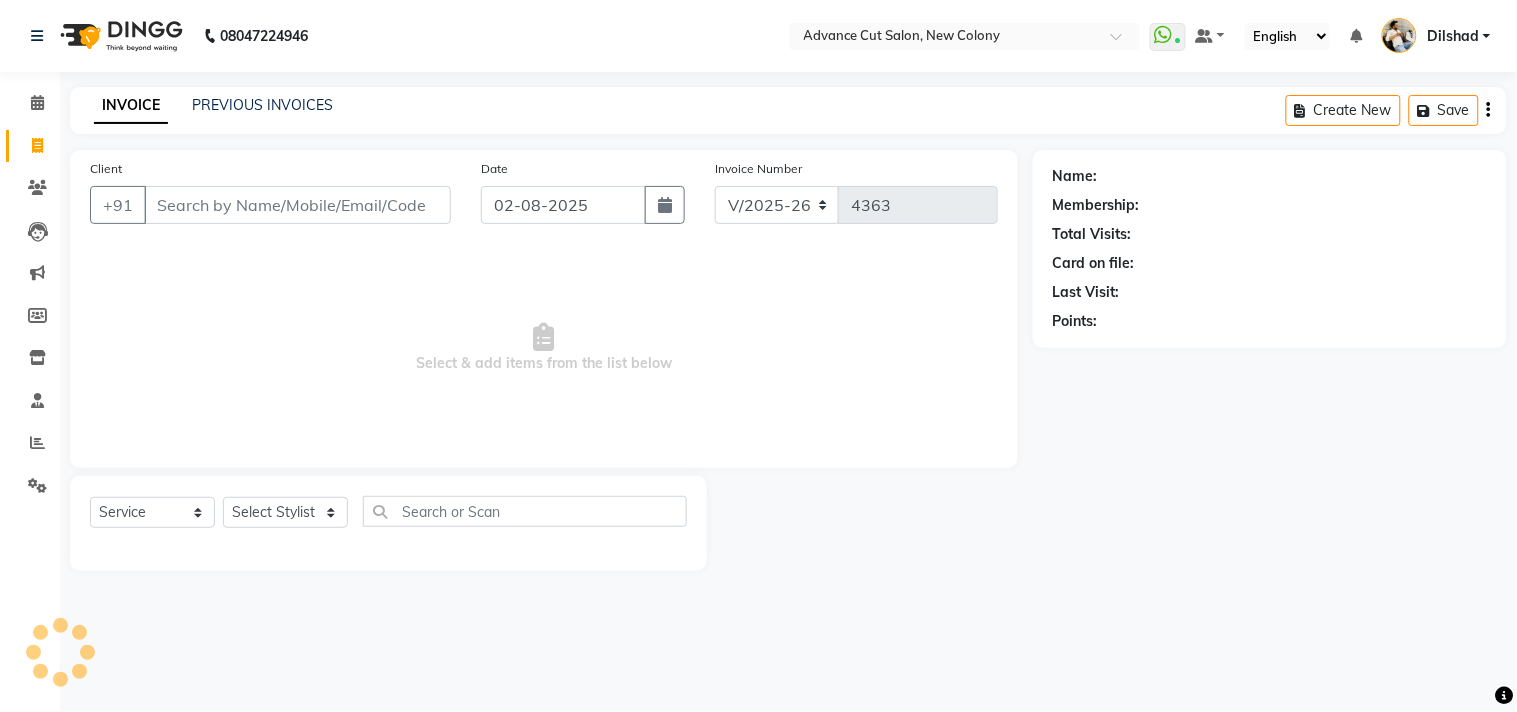click on "INVOICE PREVIOUS INVOICES Create New   Save" 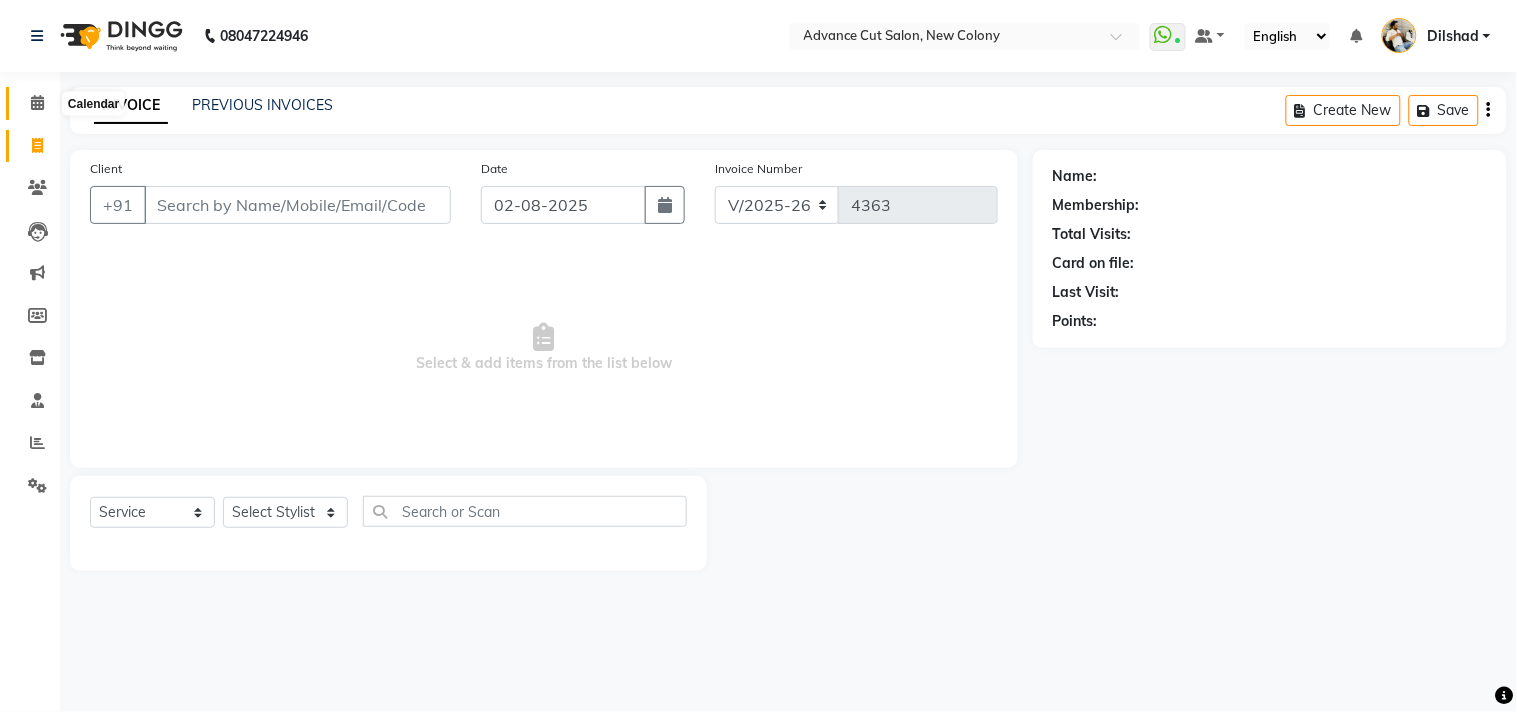 click 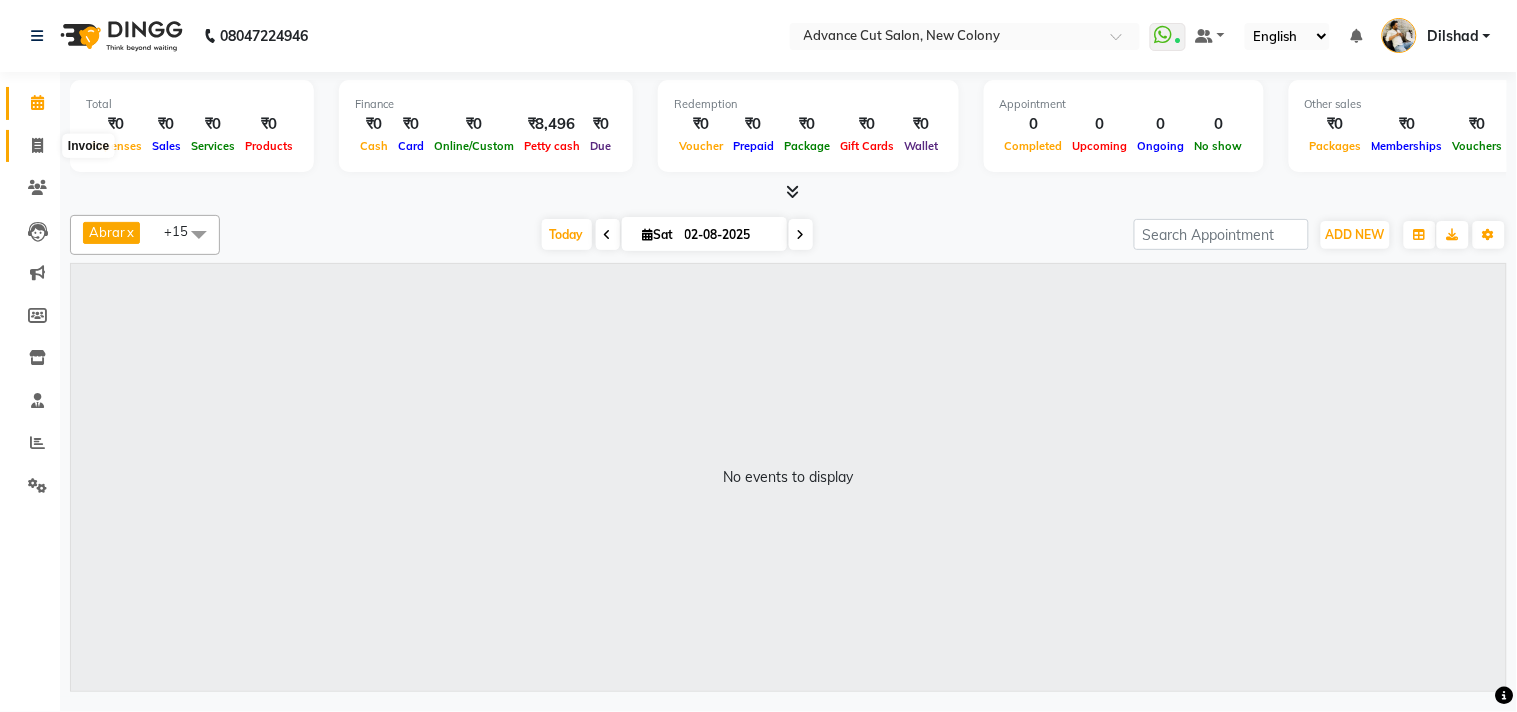 click 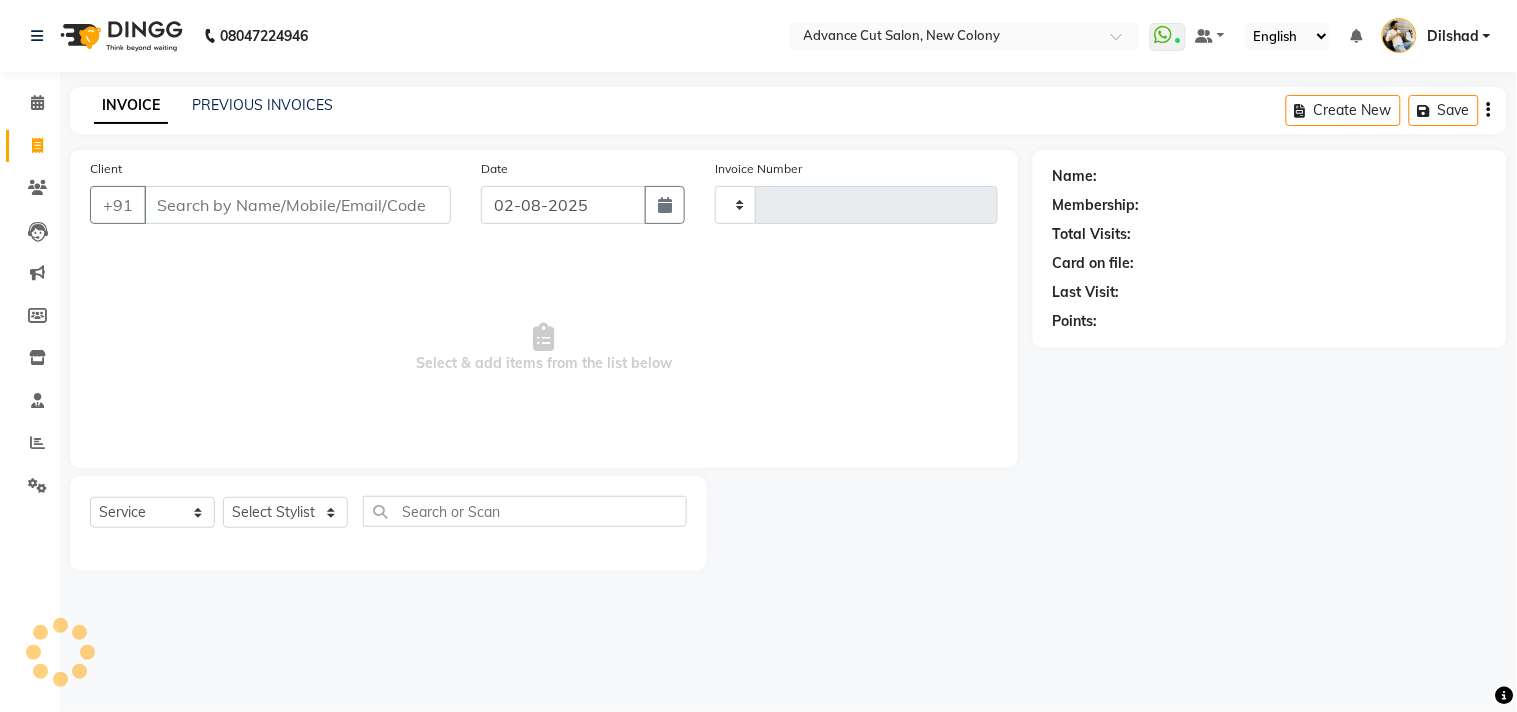 type on "4363" 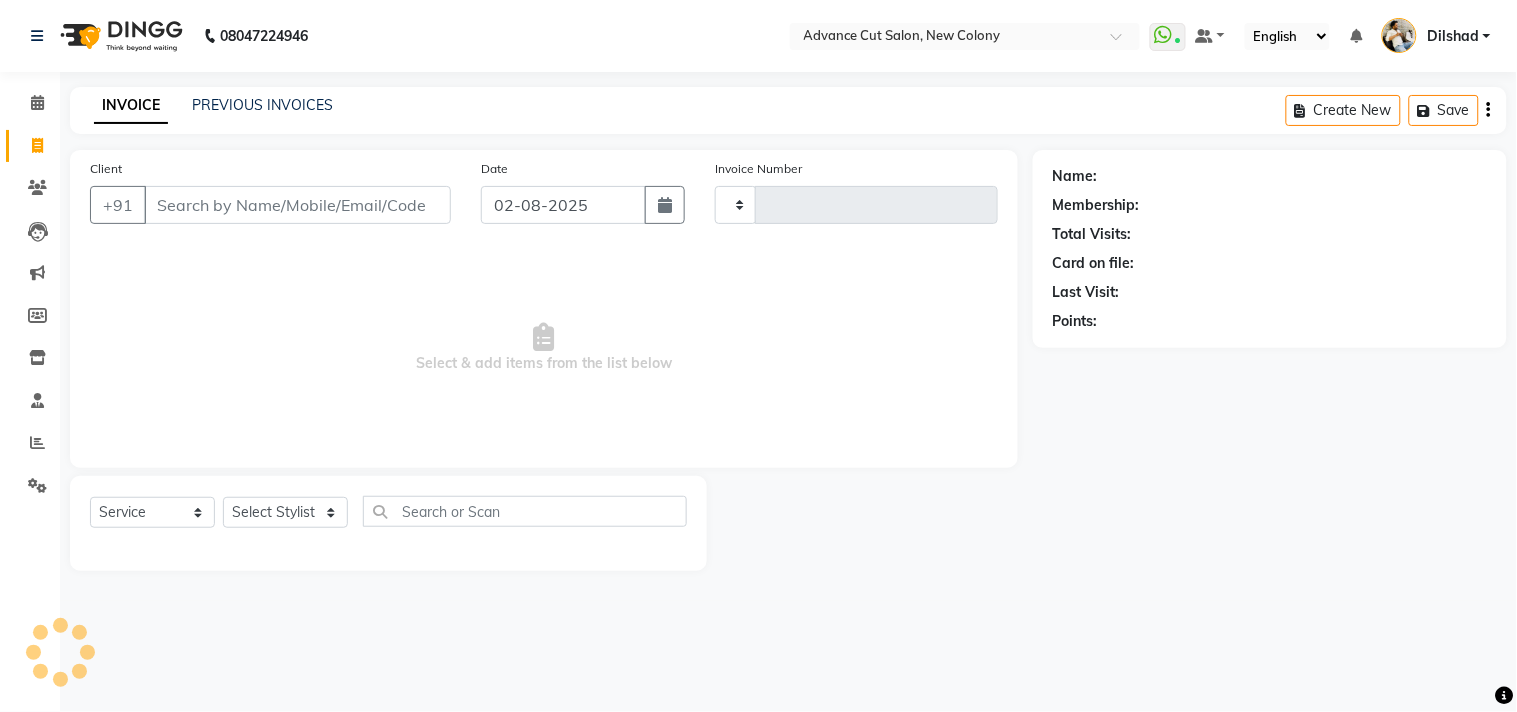 select on "922" 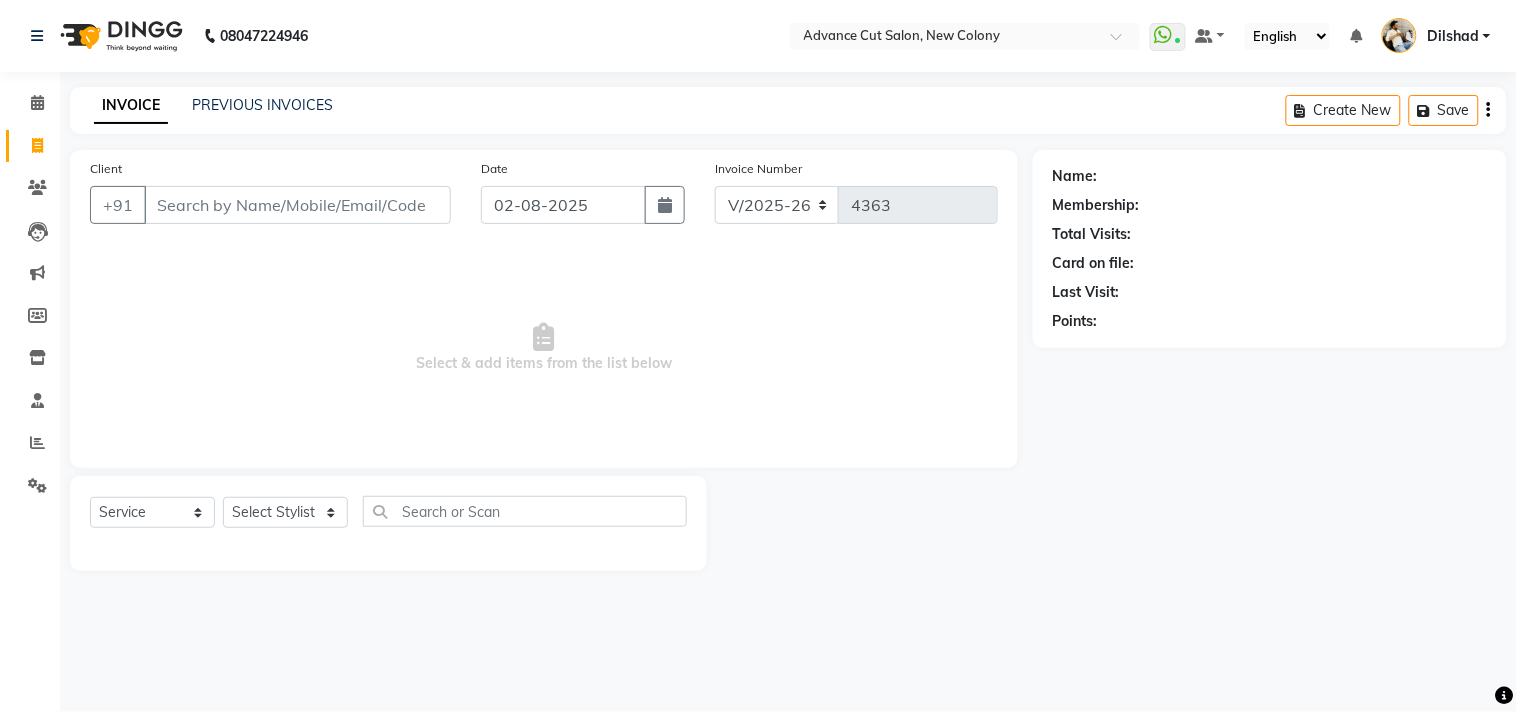 click on "08047224946 Select Location × Advance Cut Salon, New Colony WhatsApp Status ✕ Status: Connected Most Recent Message: 01-08-2025 08:18 PM Recent Service Activity: 02-08-2025 10:54 AM Default Panel My Panel English ENGLISH Español العربية मराठी हिंदी ગુજરાતી தமிழ் 中文 Notifications nothing to show [NAME] Manage Profile Change Password Sign out Version:3.15.11 ☀ Advance Cut Salon, New Colony Calendar Invoice Clients Leads Marketing Members Inventory Staff Reports Settings Completed InProgress Upcoming Dropped Tentative Check-In Confirm Bookings Generate Report Segments Page Builder INVOICE PREVIOUS INVOICES Create New Save Client +91 Date 02-08-2025 Invoice Number V/2025 V/2025-26 4363 Select & add items from the list below Select Service Product Membership Package Voucher Prepaid Gift Card Select Stylist Name: Membership: Total Visits: Card on file: Last Visit: Points:" at bounding box center [758, 356] 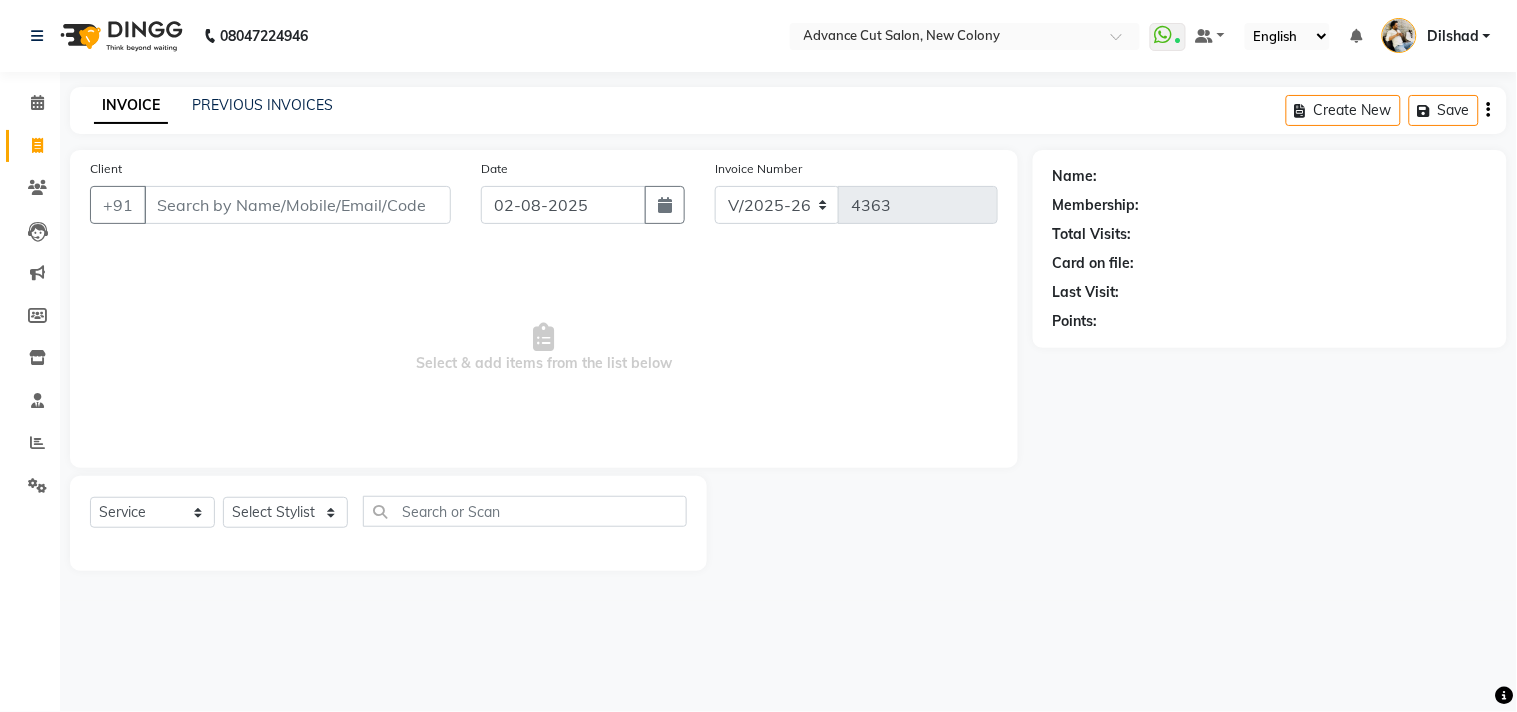 click on "08047224946 Select Location × Advance Cut Salon, New Colony WhatsApp Status ✕ Status: Connected Most Recent Message: 01-08-2025 08:18 PM Recent Service Activity: 02-08-2025 10:54 AM Default Panel My Panel English ENGLISH Español العربية मराठी हिंदी ગુજરાતી தமிழ் 中文 Notifications nothing to show [NAME] Manage Profile Change Password Sign out Version:3.15.11" 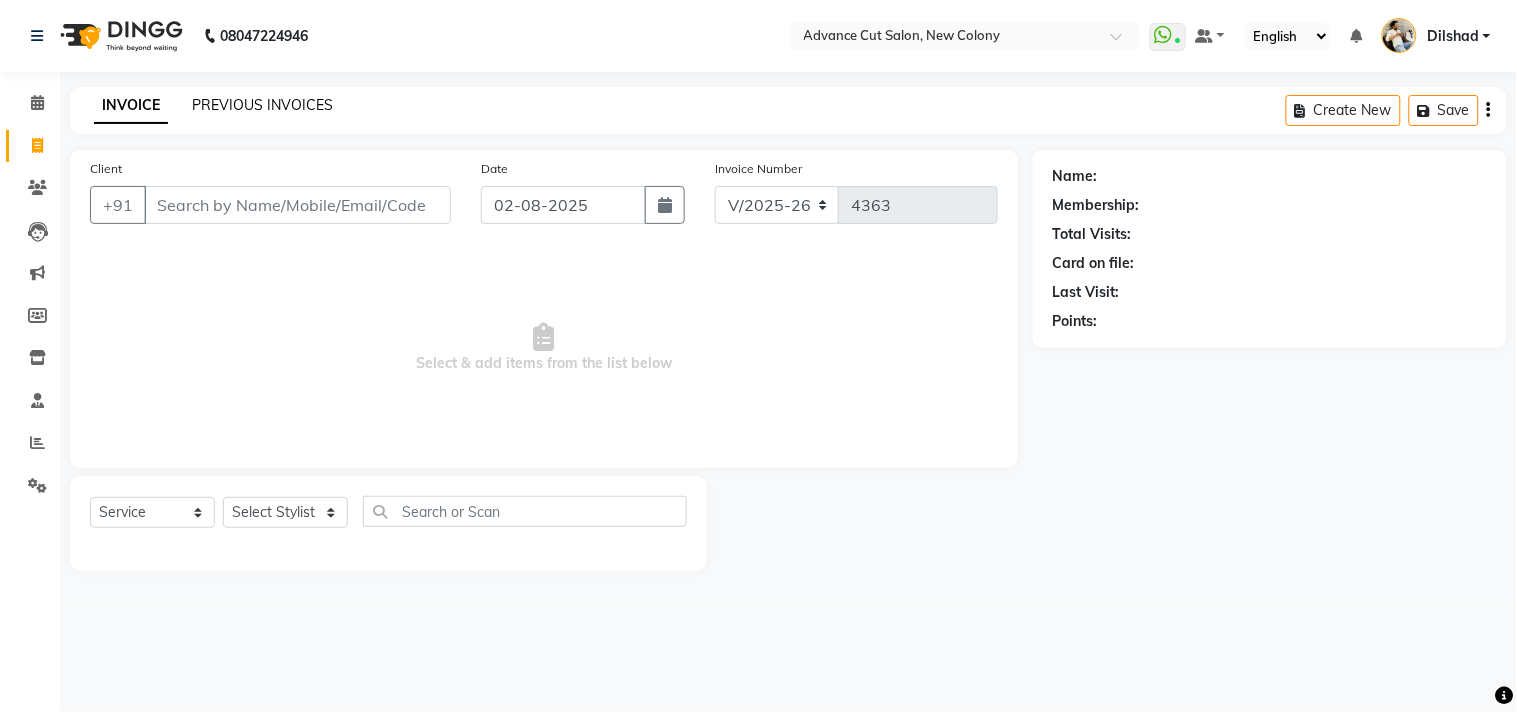 click on "PREVIOUS INVOICES" 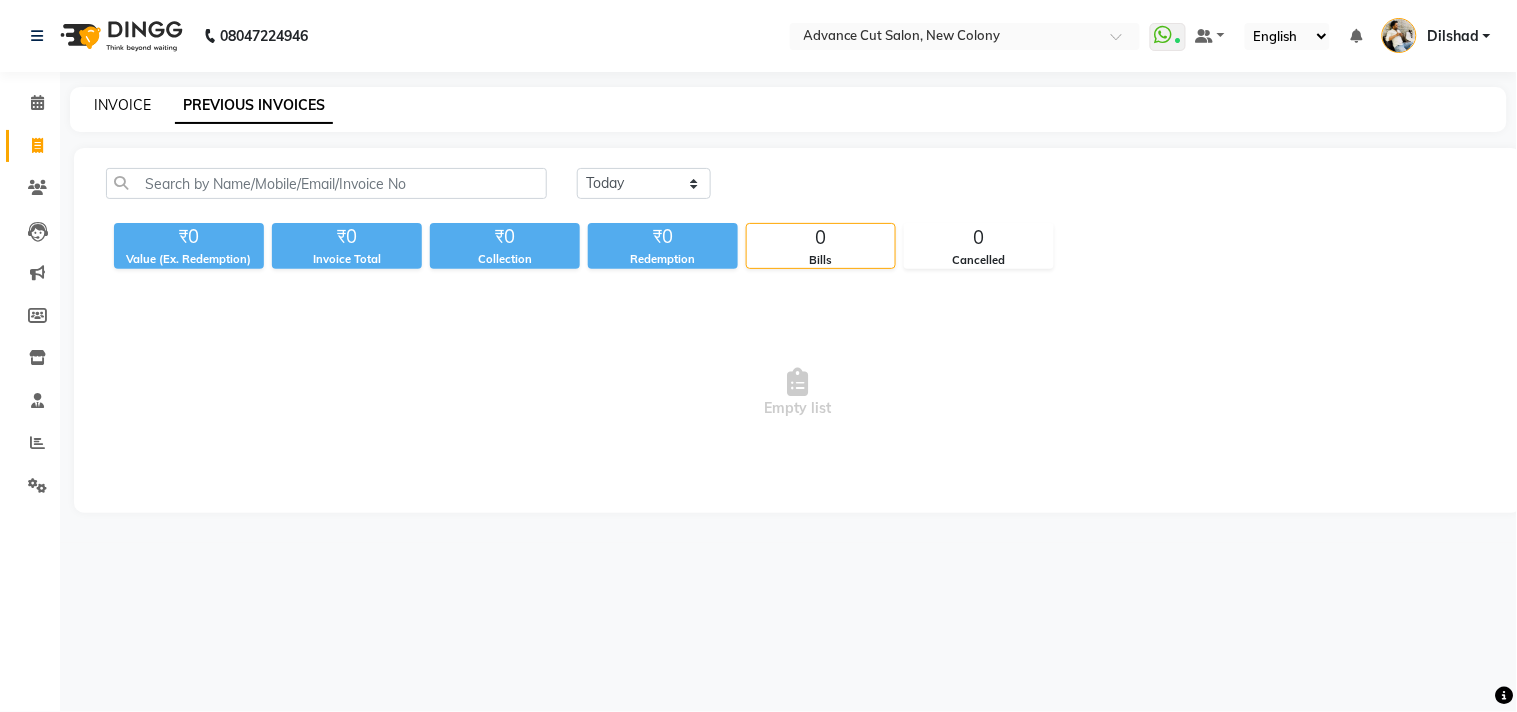 click on "INVOICE" 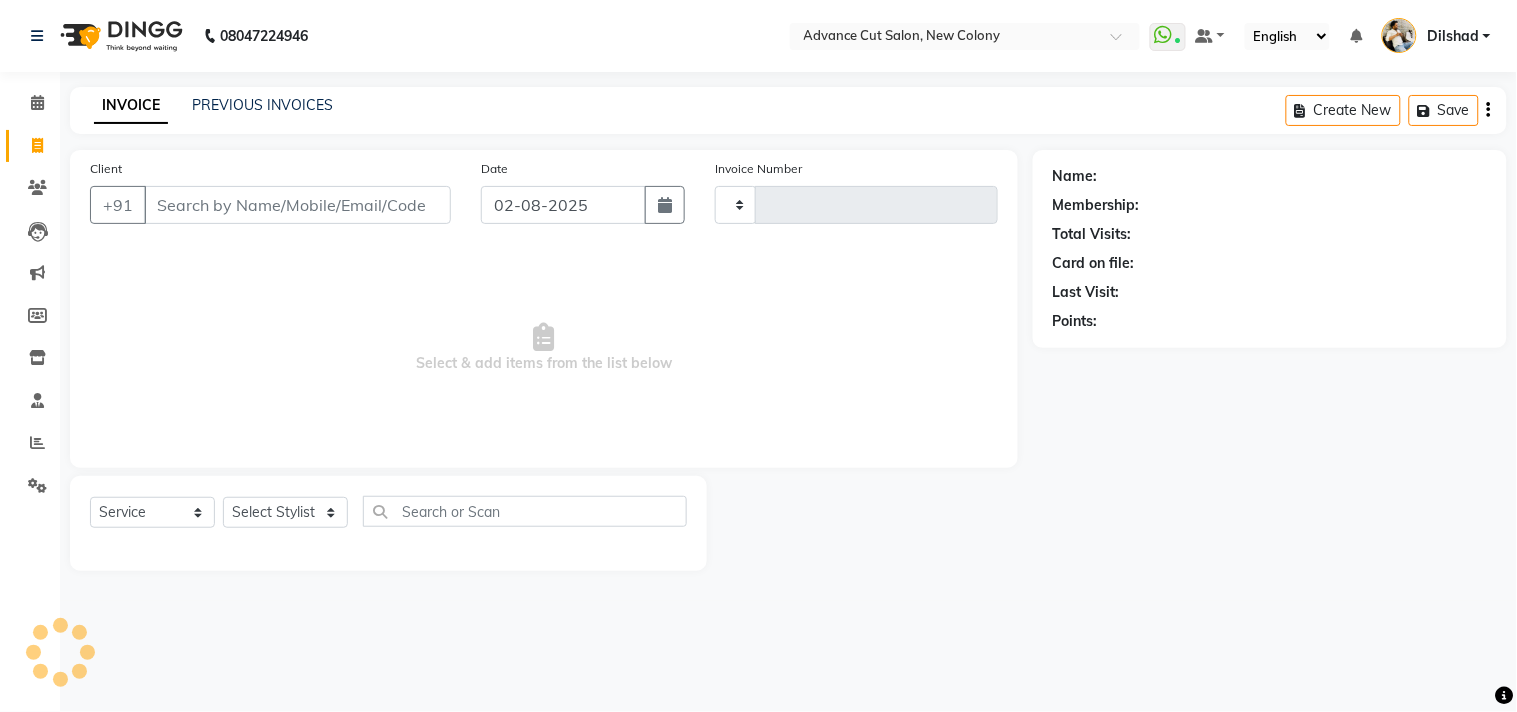 type on "4363" 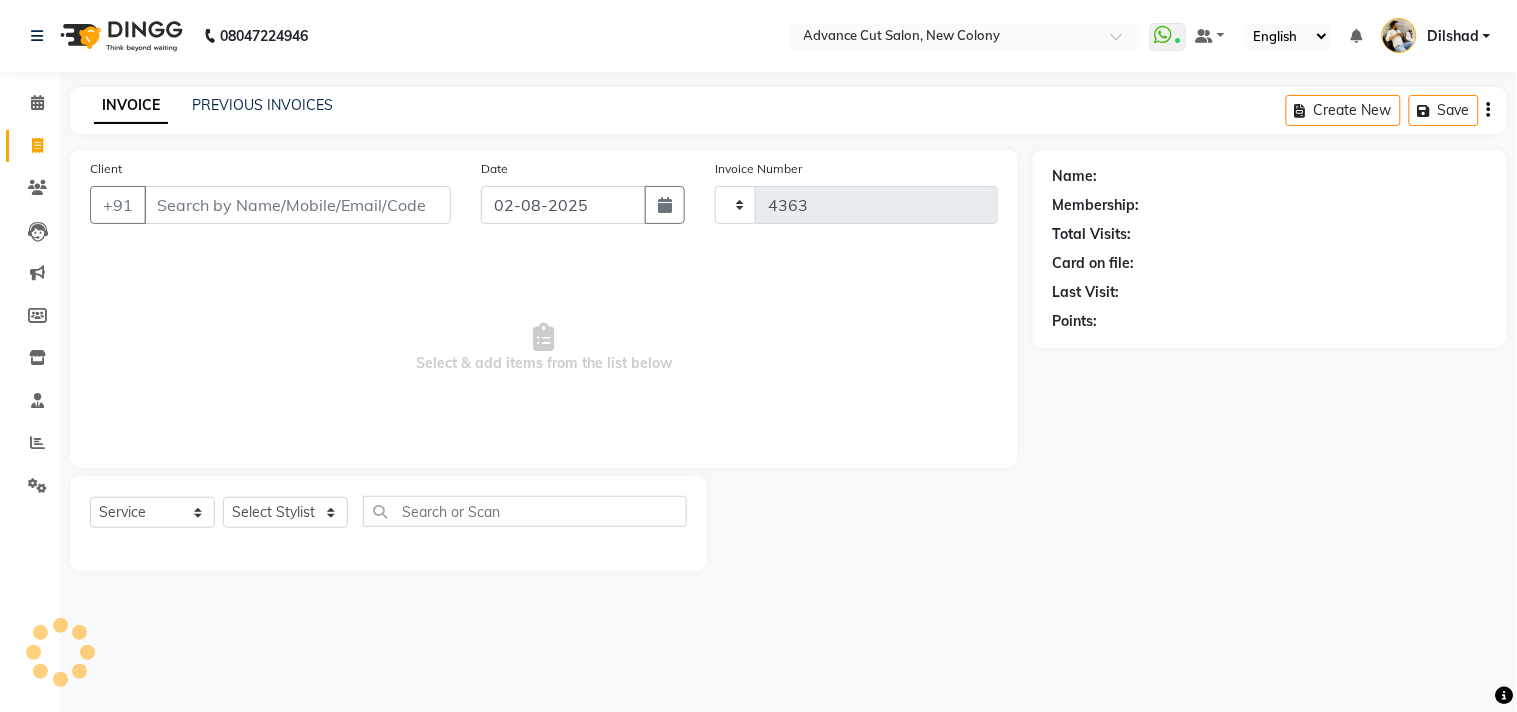 select on "922" 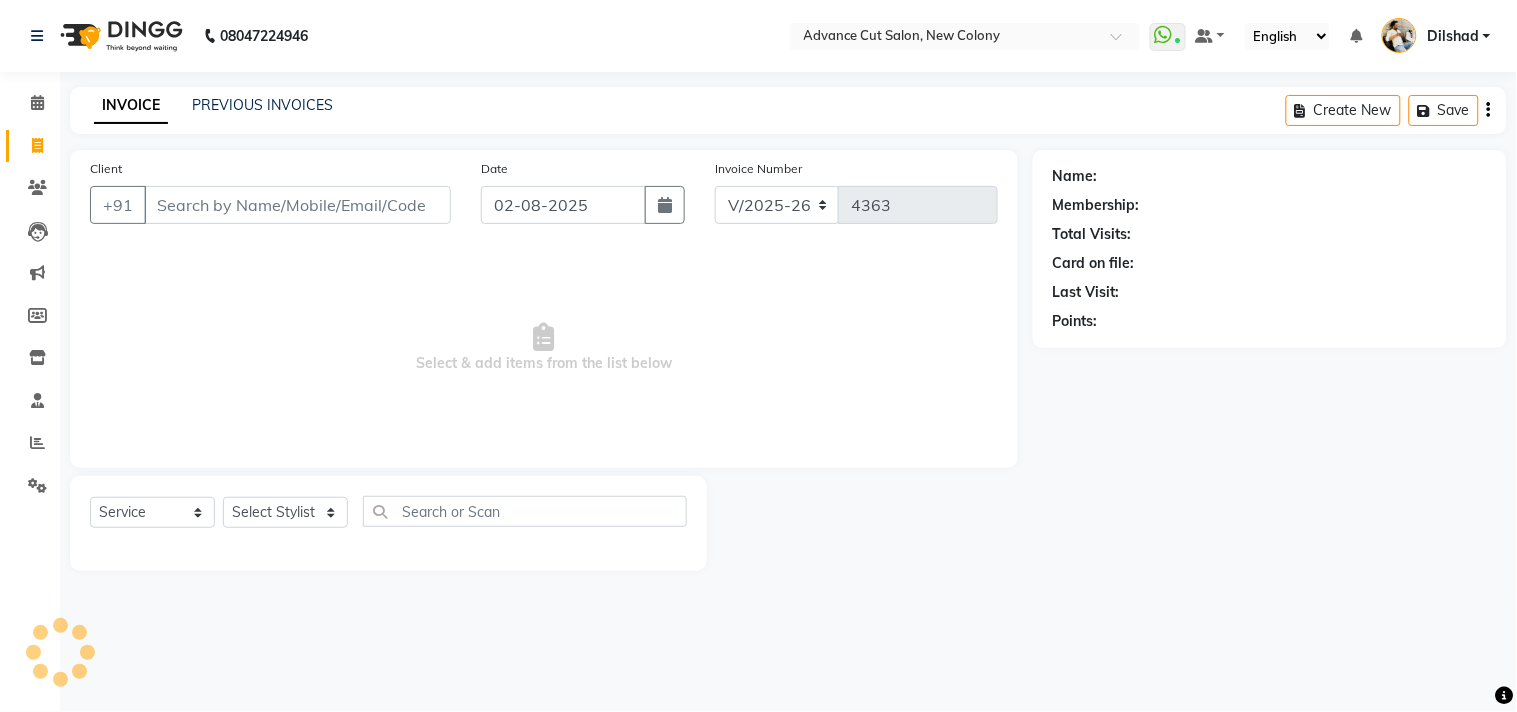 click on "Select & add items from the list below" at bounding box center [544, 348] 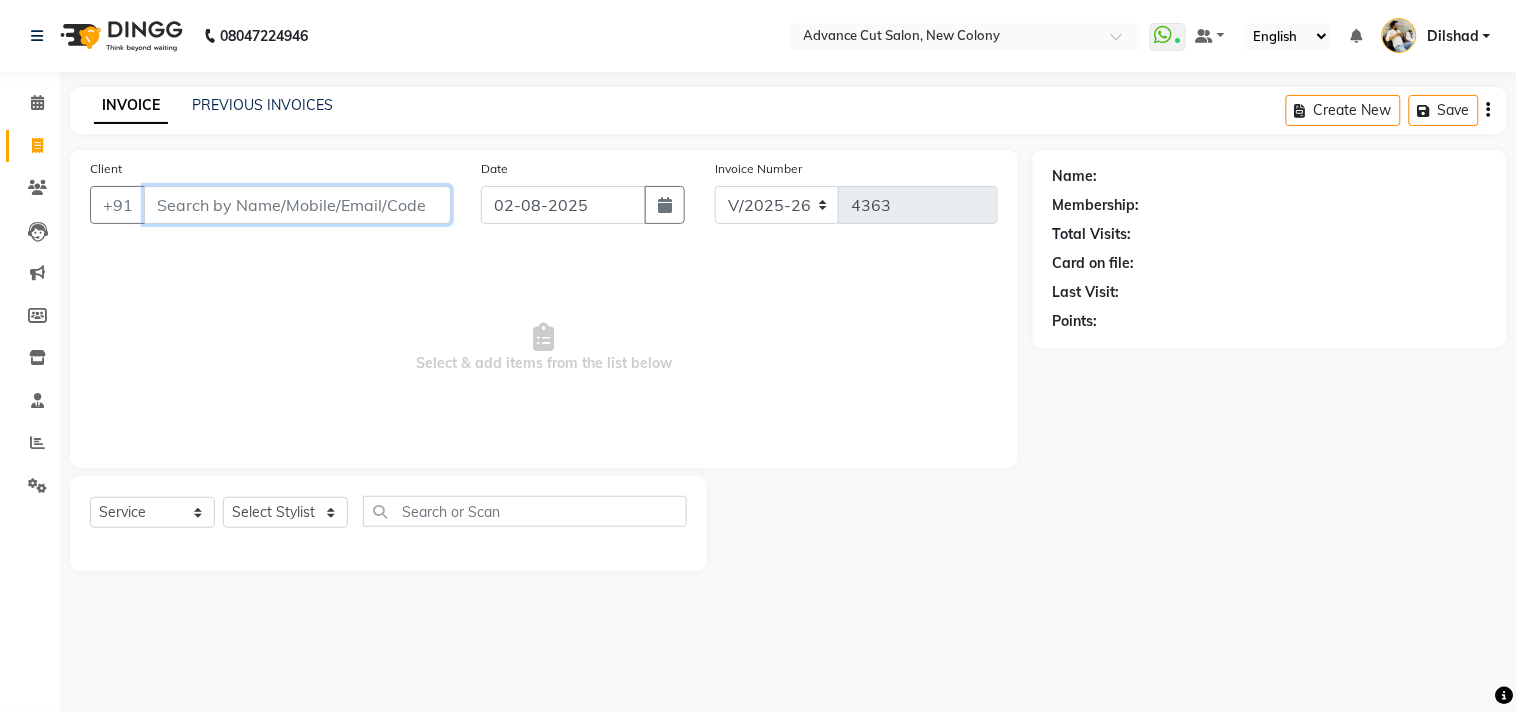 click on "Client" at bounding box center [297, 205] 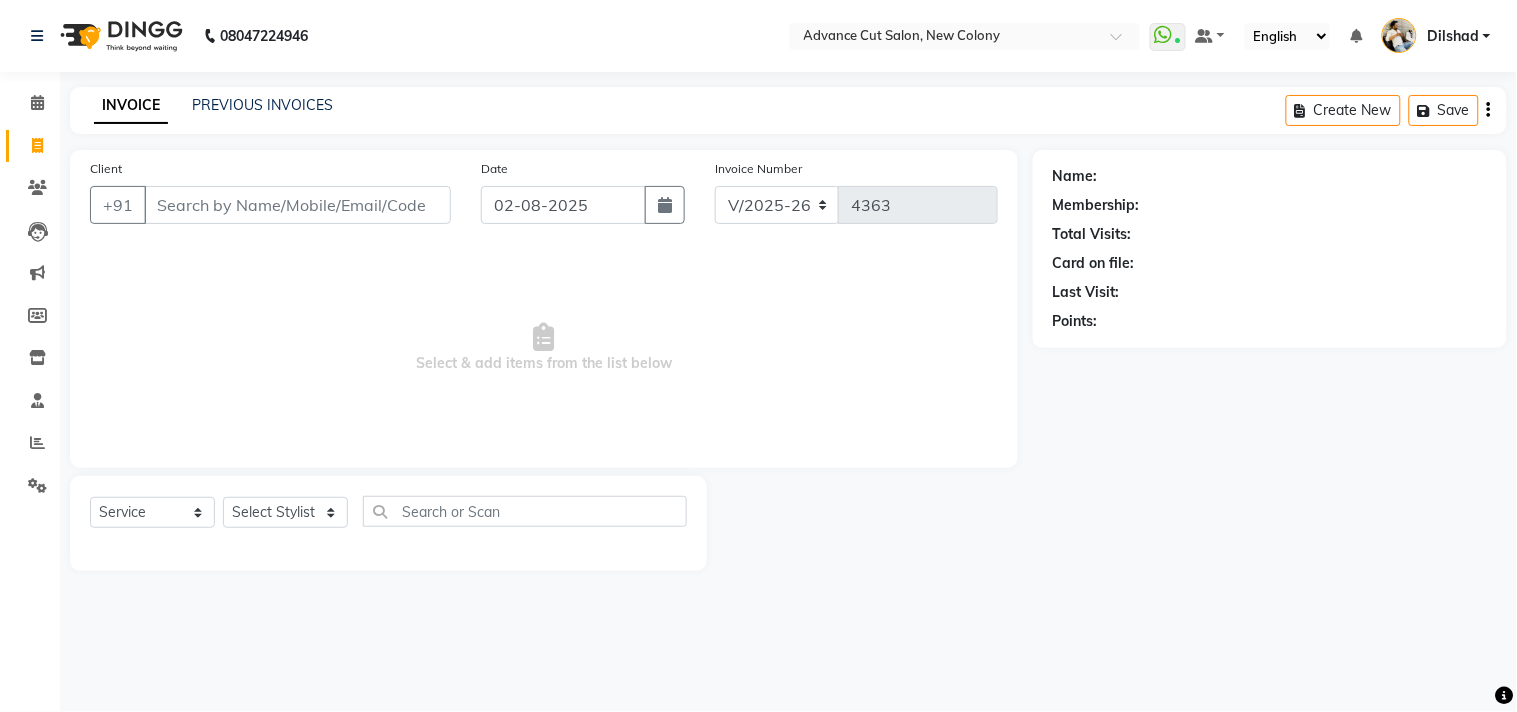 click on "Client +91" 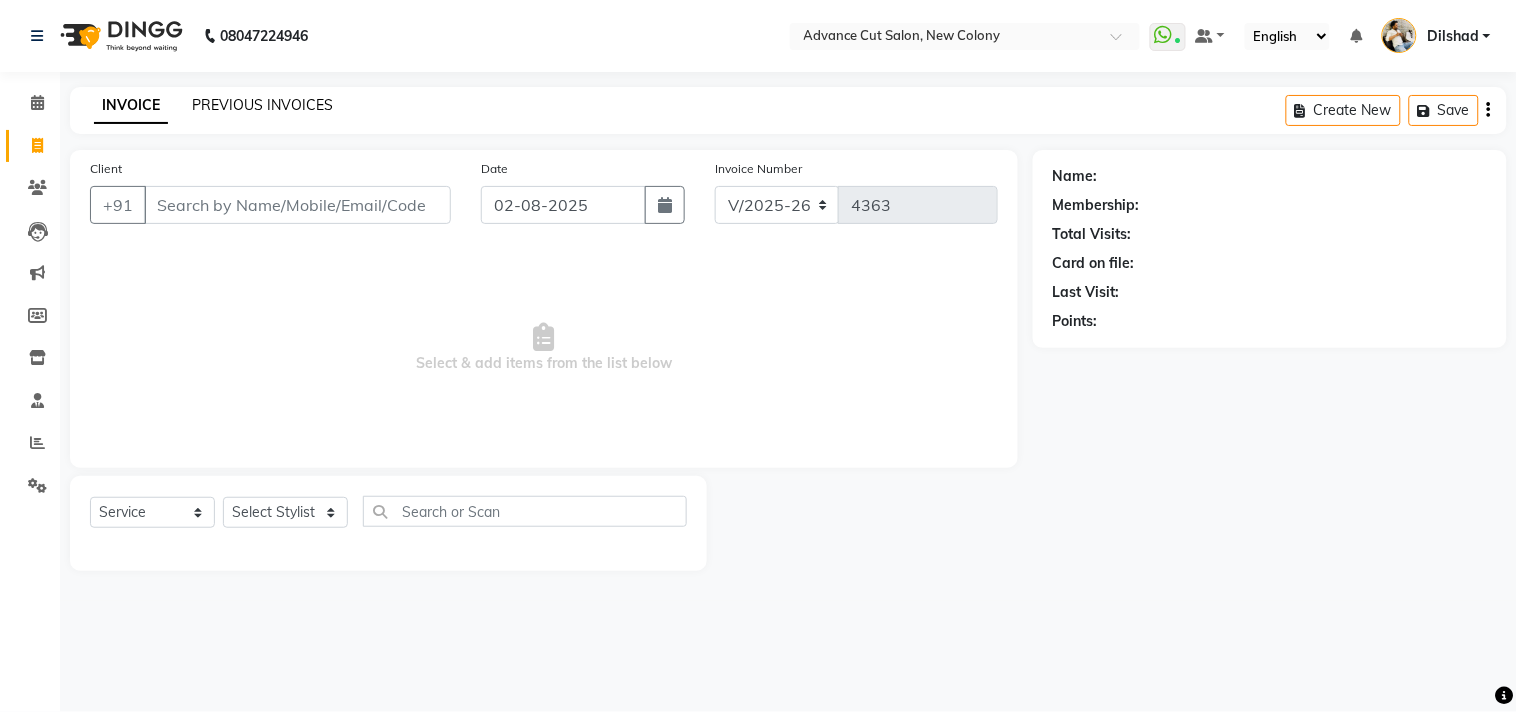 click on "PREVIOUS INVOICES" 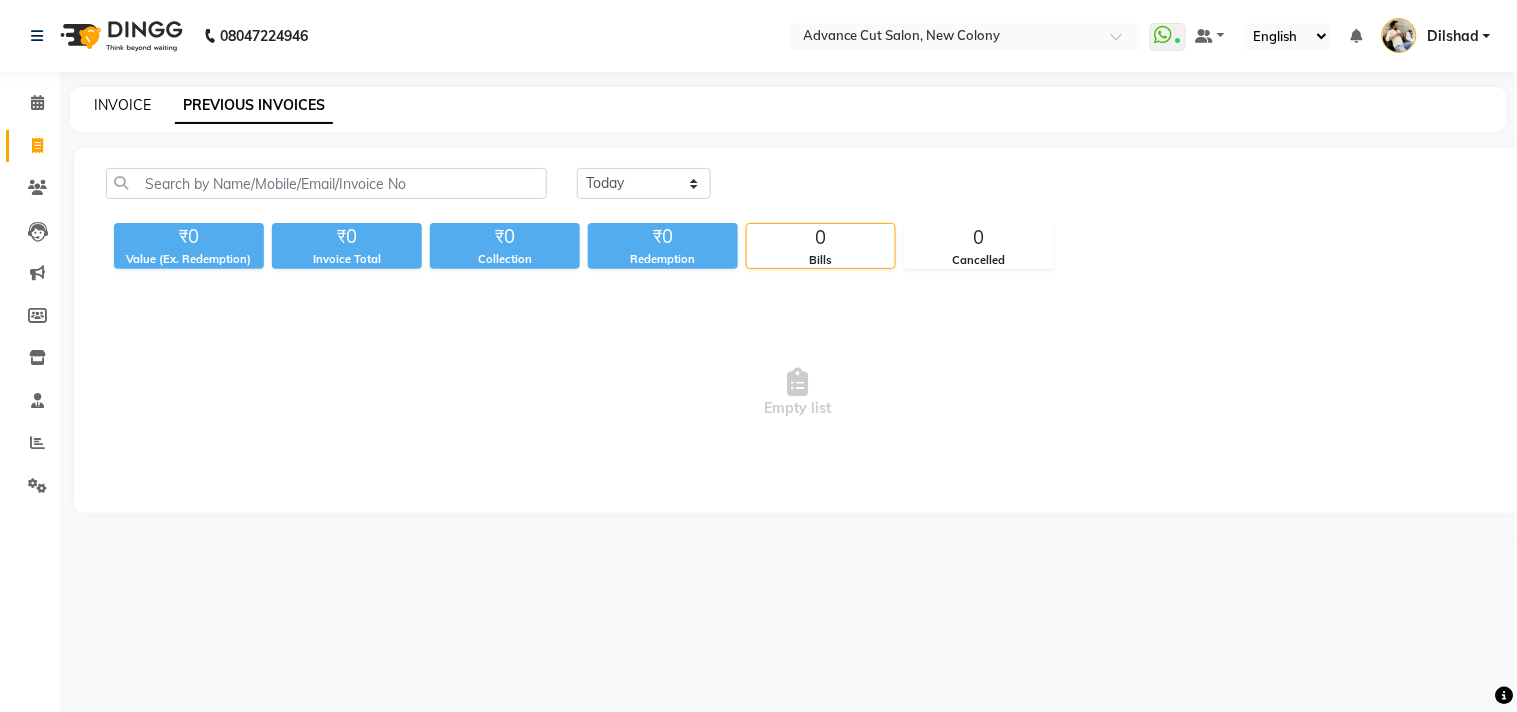 click on "INVOICE" 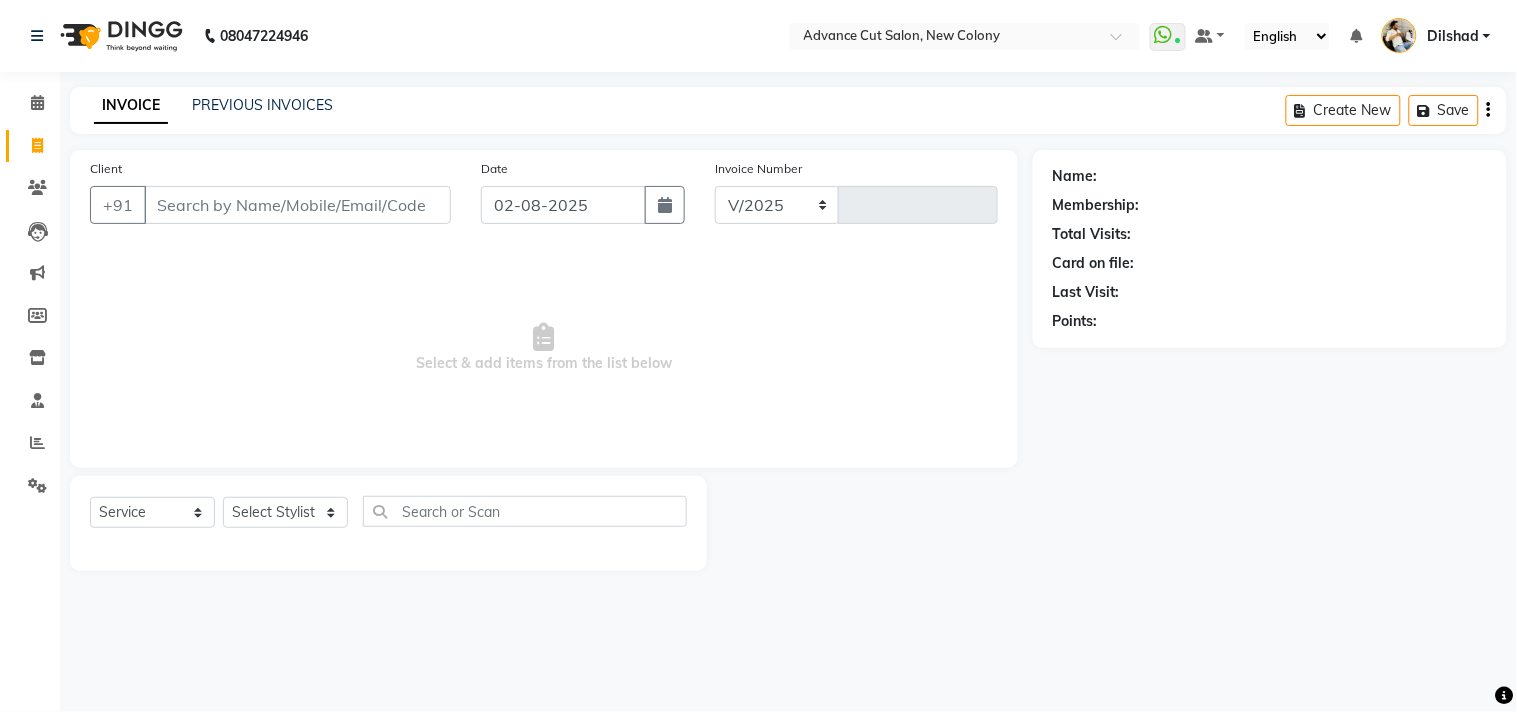 select on "922" 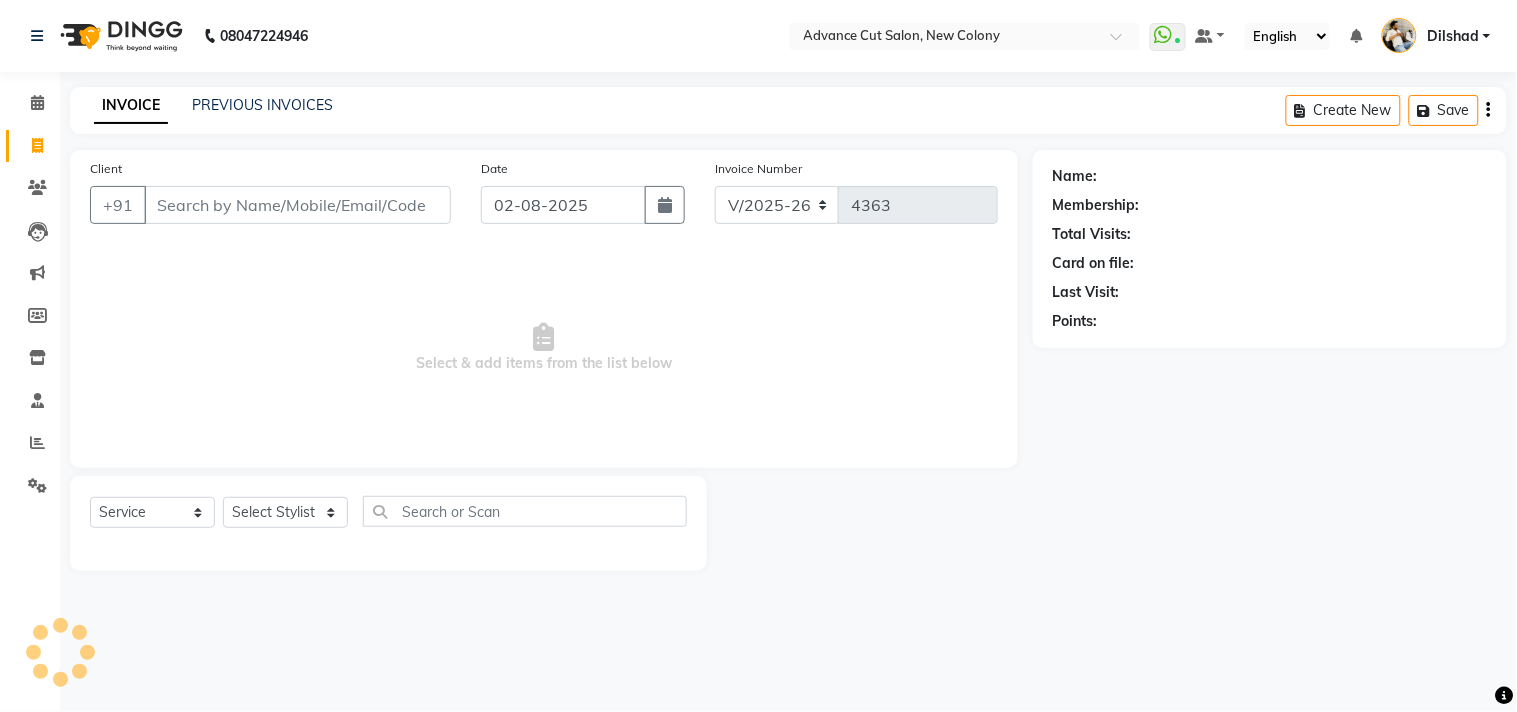click on "INVOICE PREVIOUS INVOICES Create New   Save" 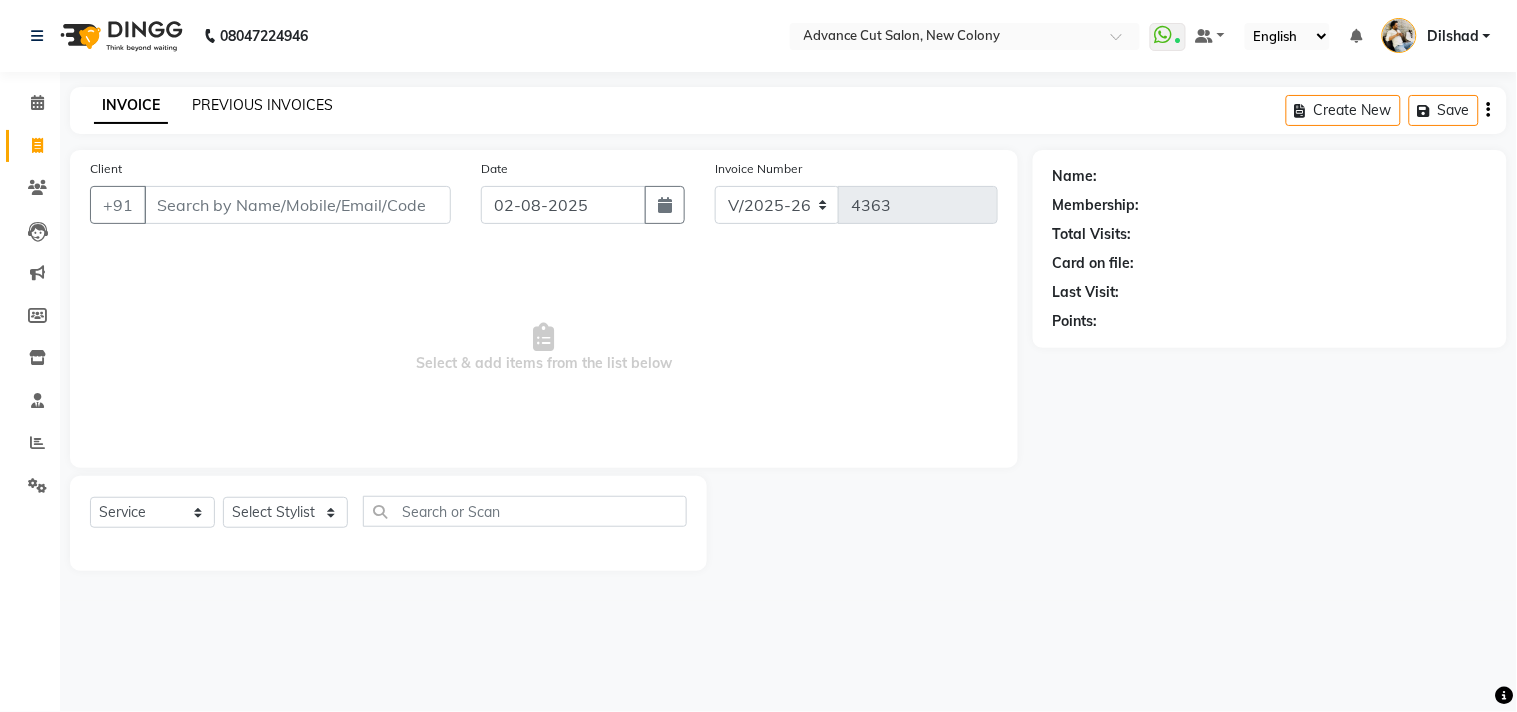 click on "PREVIOUS INVOICES" 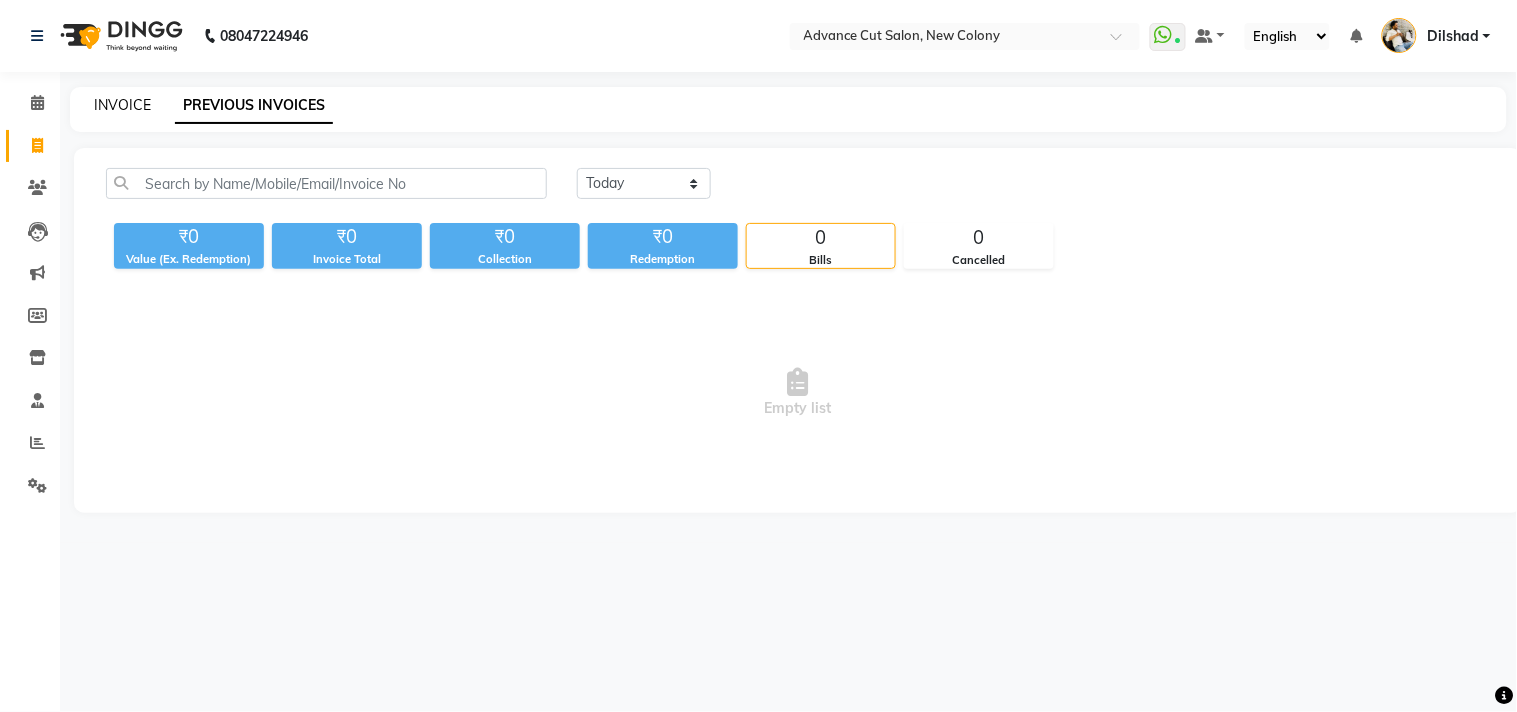 click on "INVOICE" 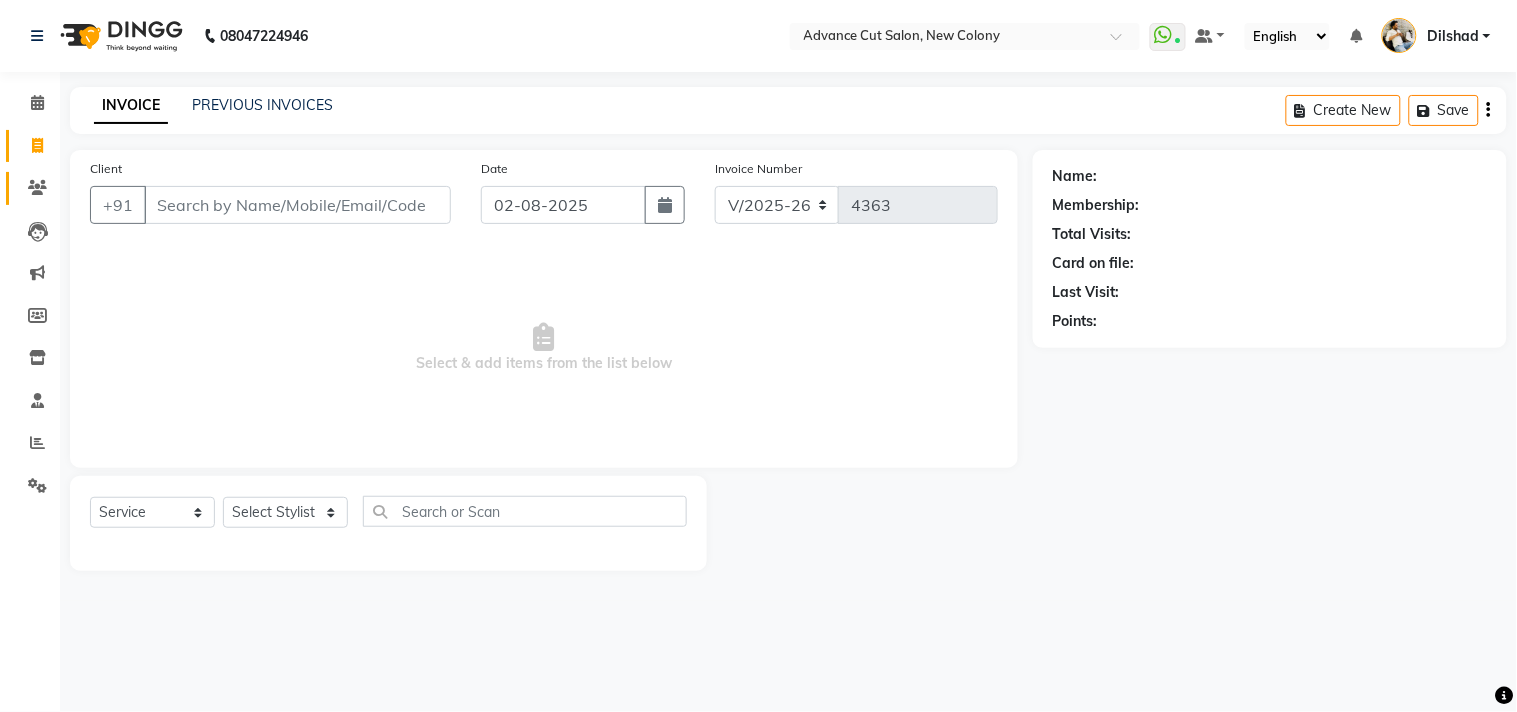 click 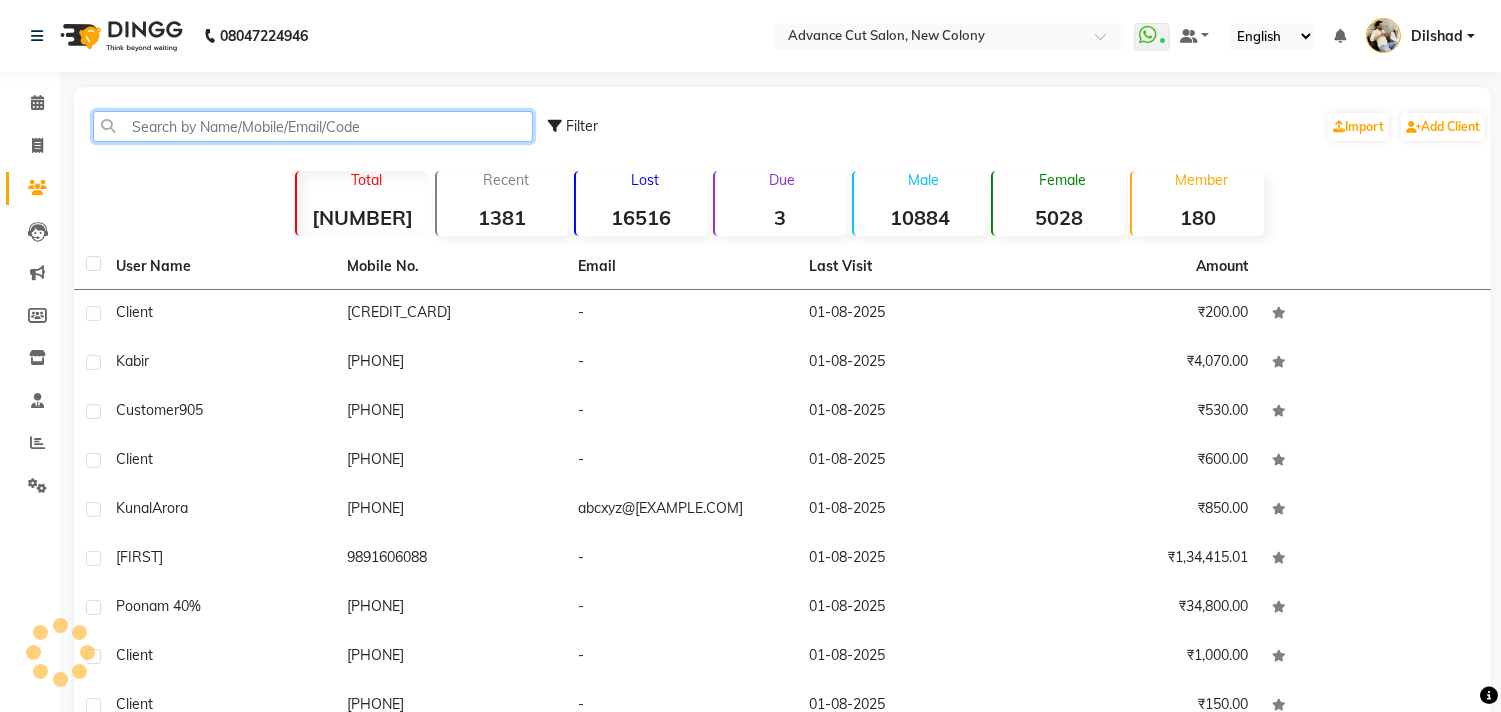 click 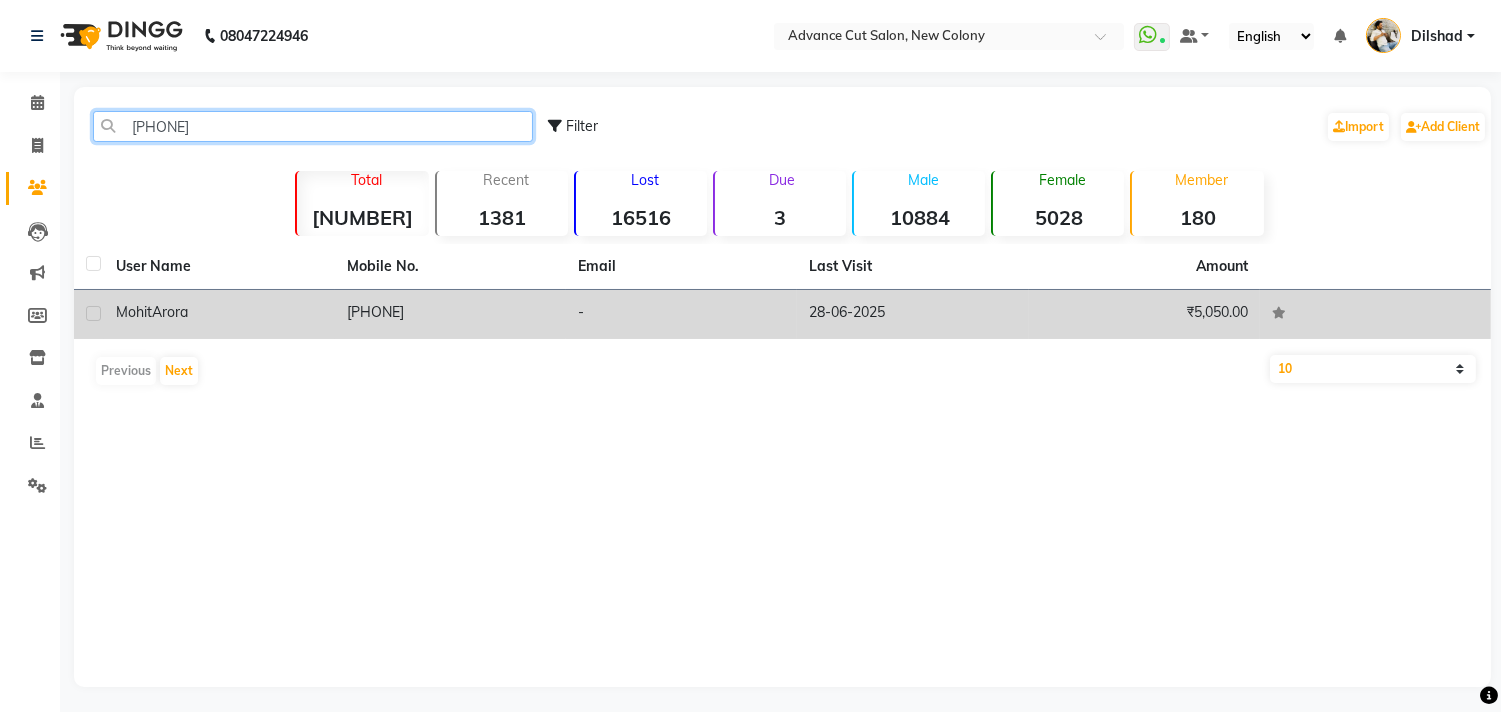 type on "[PHONE]" 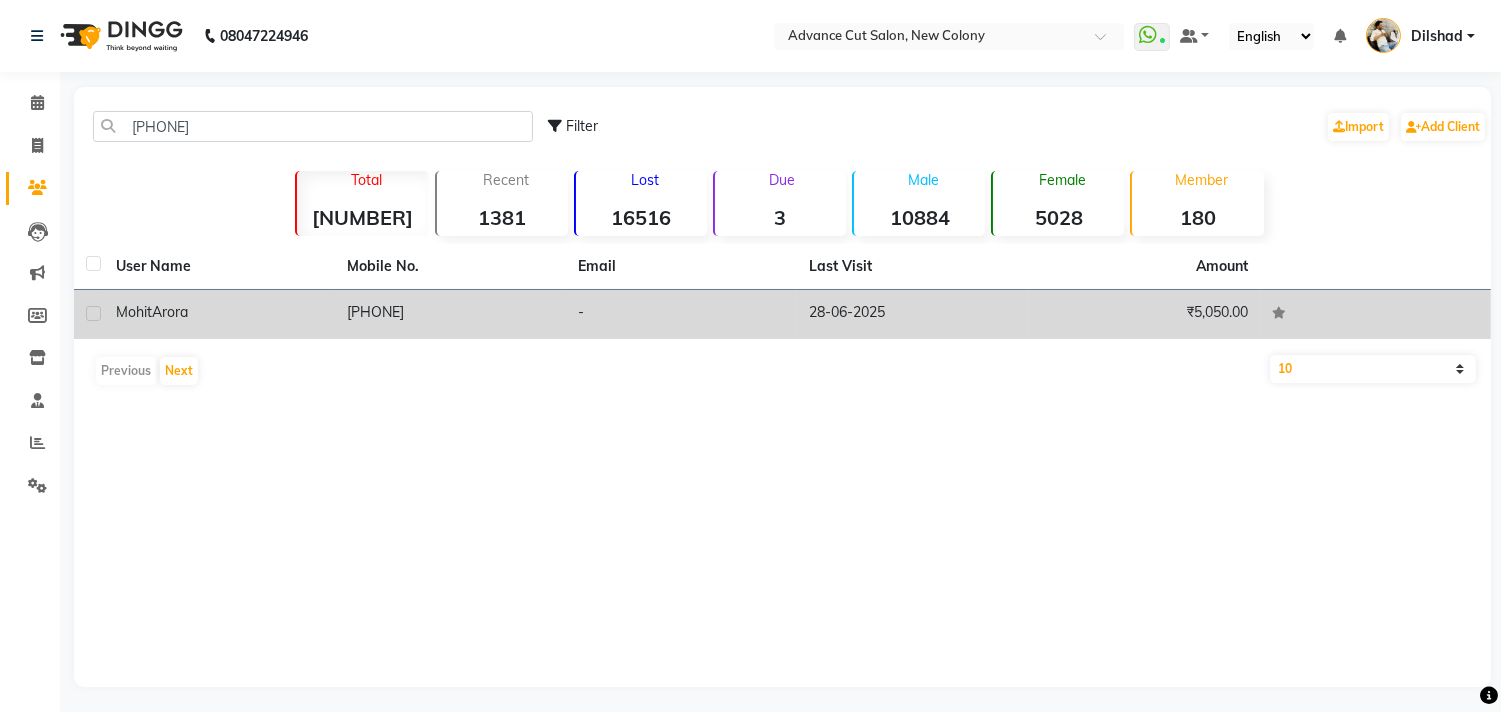 click on "[PHONE]" 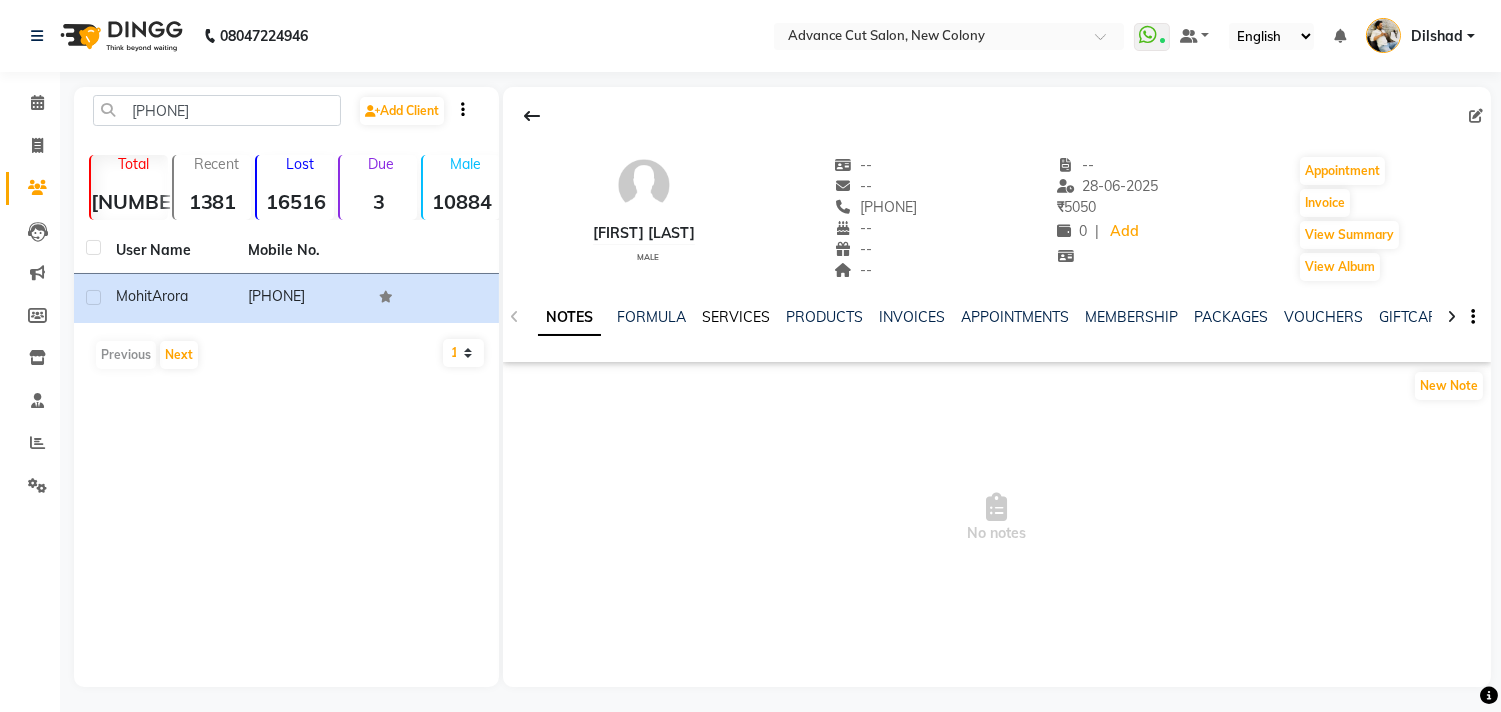 click on "SERVICES" 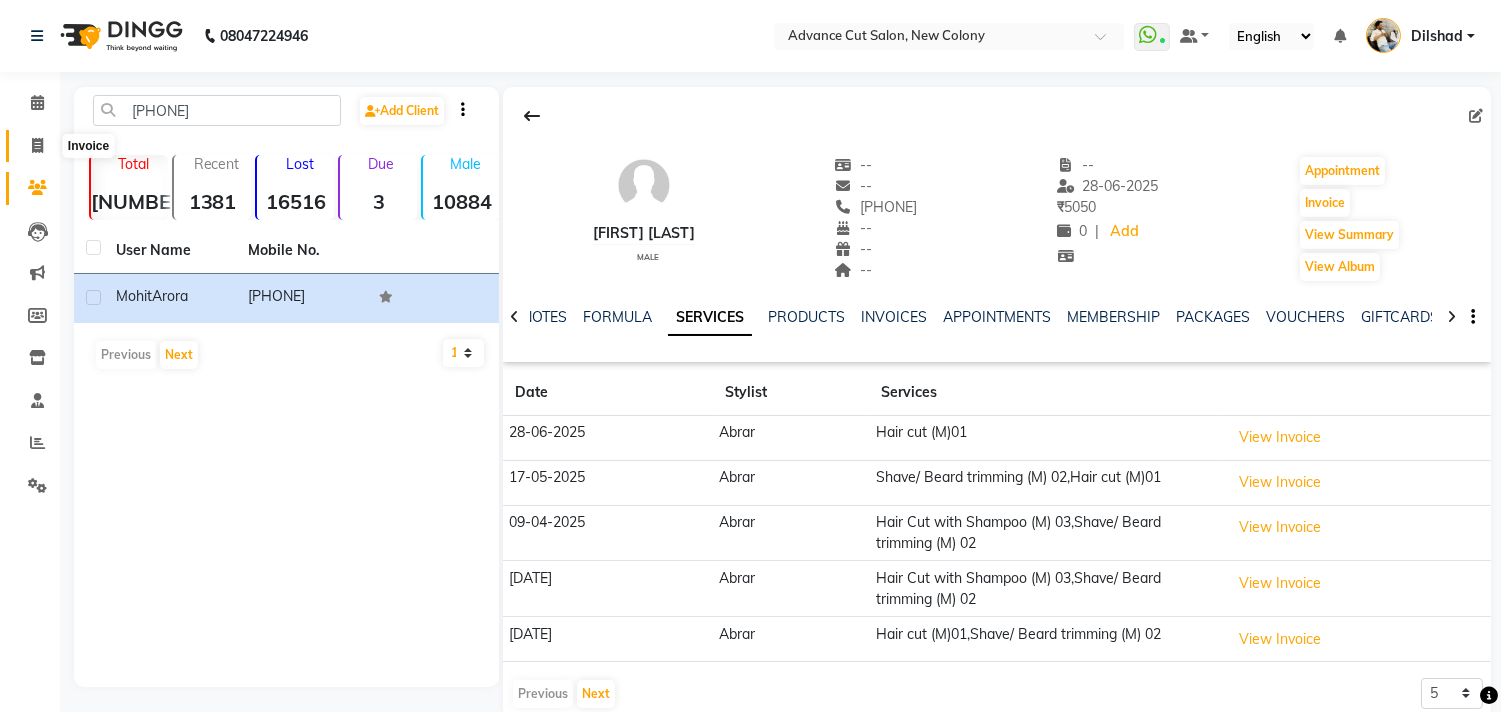 click 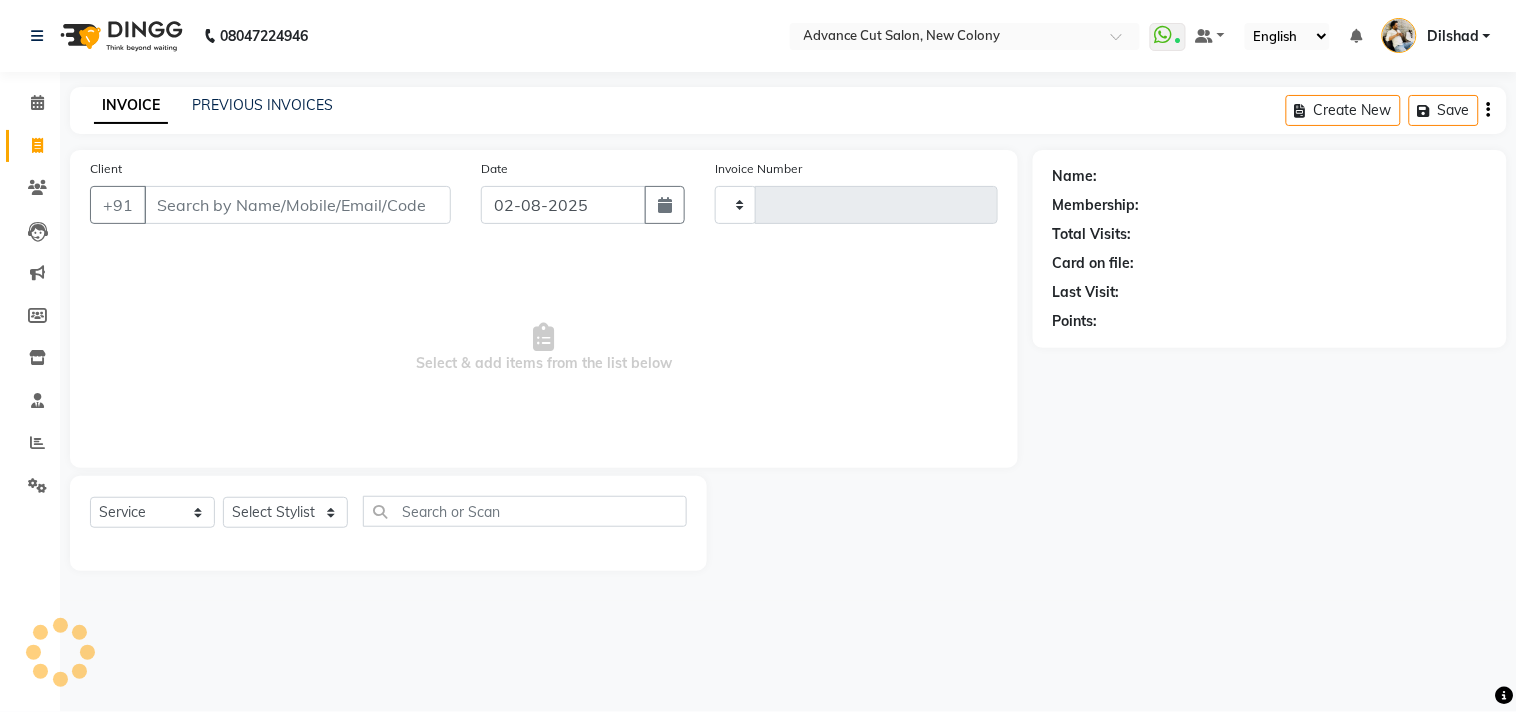 type on "4363" 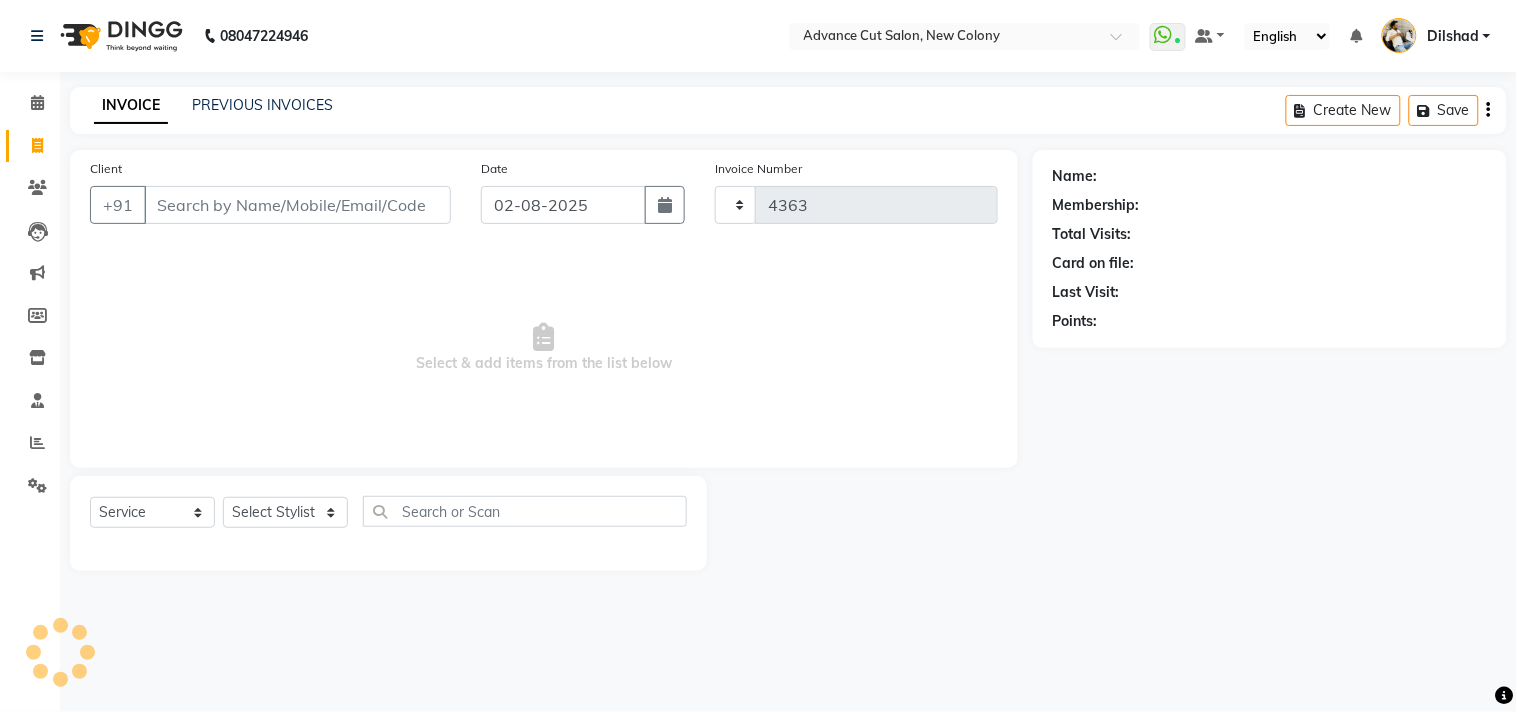 select on "922" 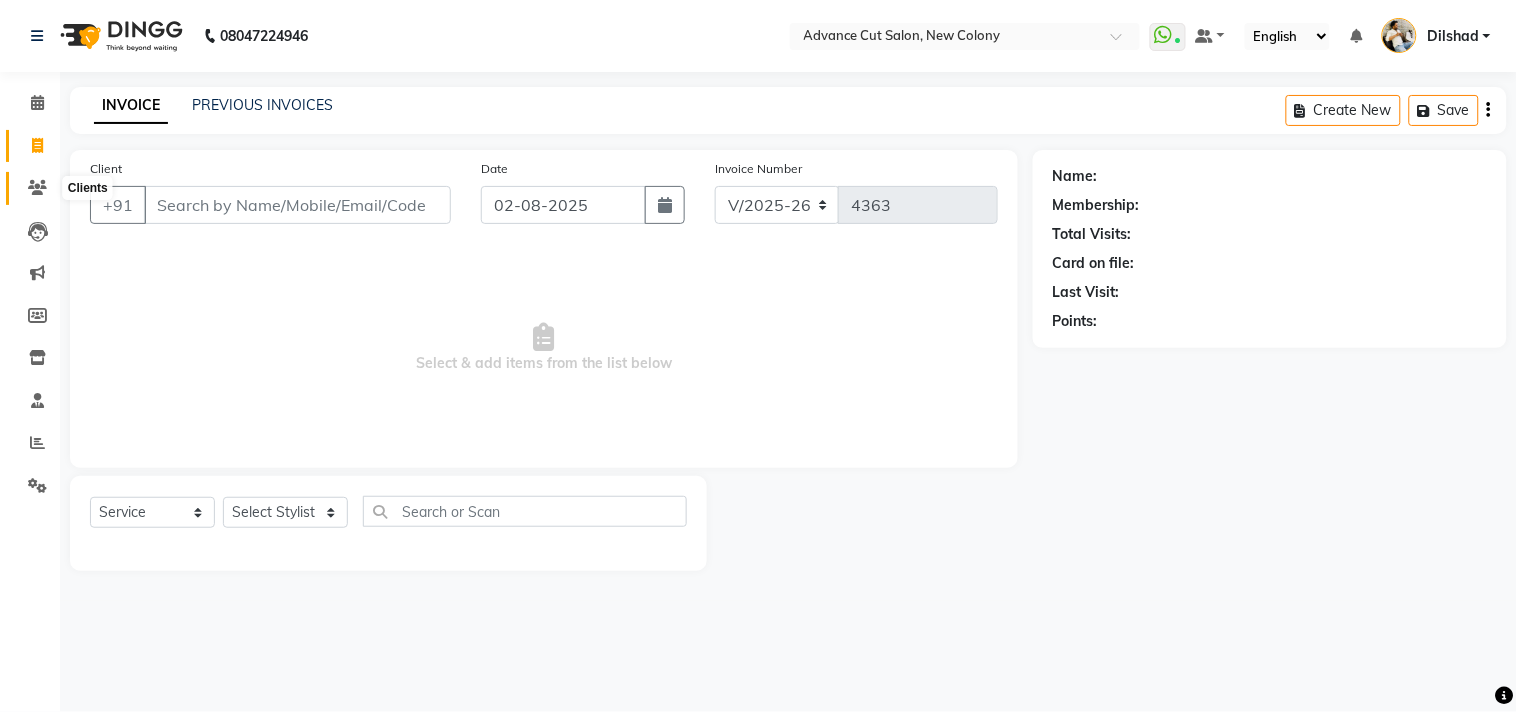 click 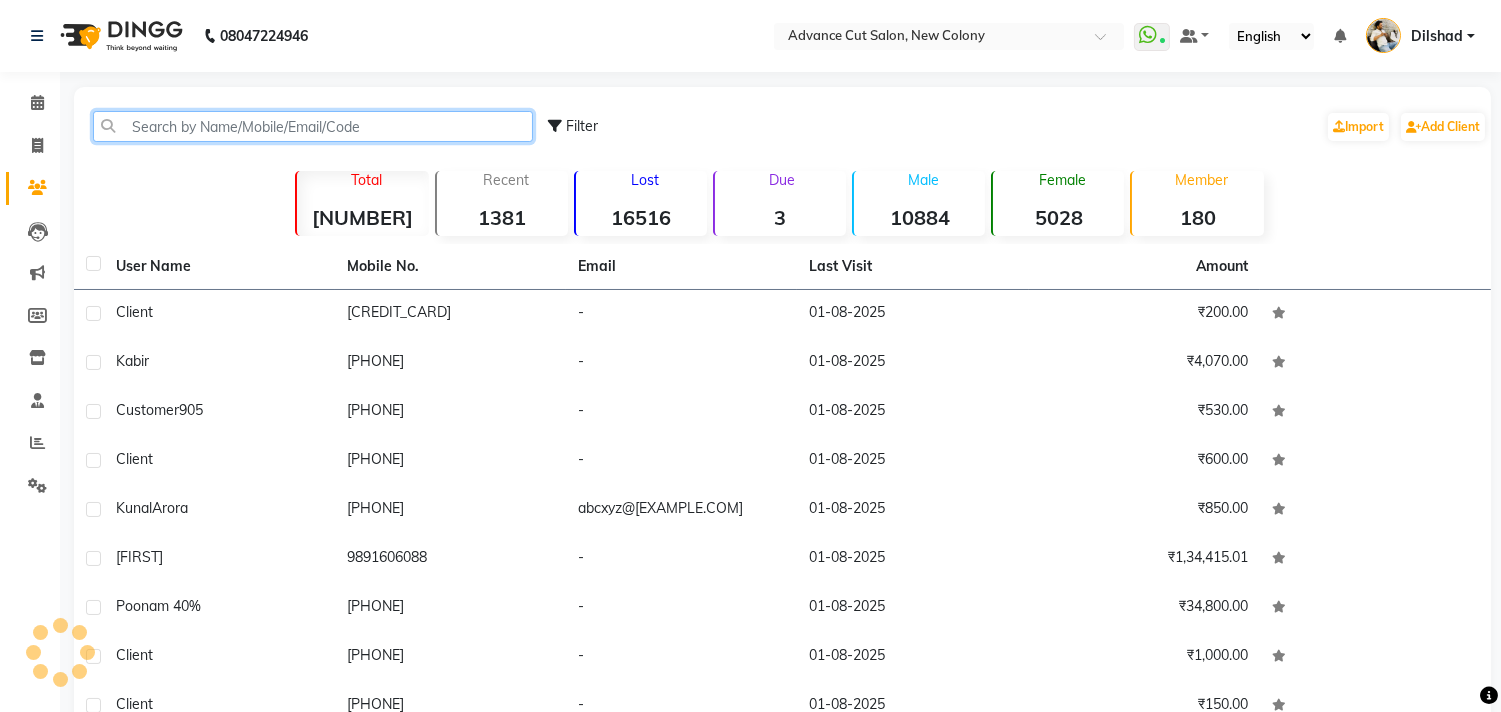 click 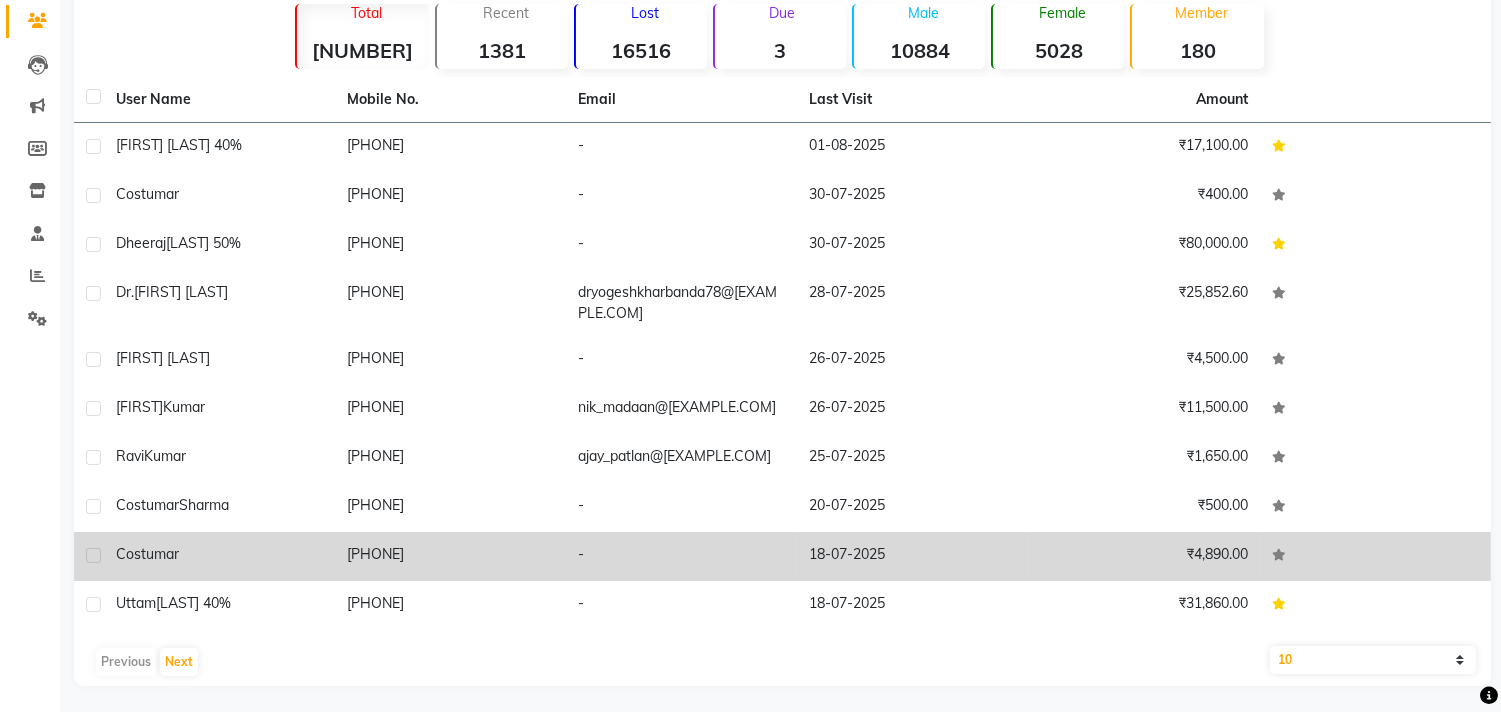 scroll, scrollTop: 170, scrollLeft: 0, axis: vertical 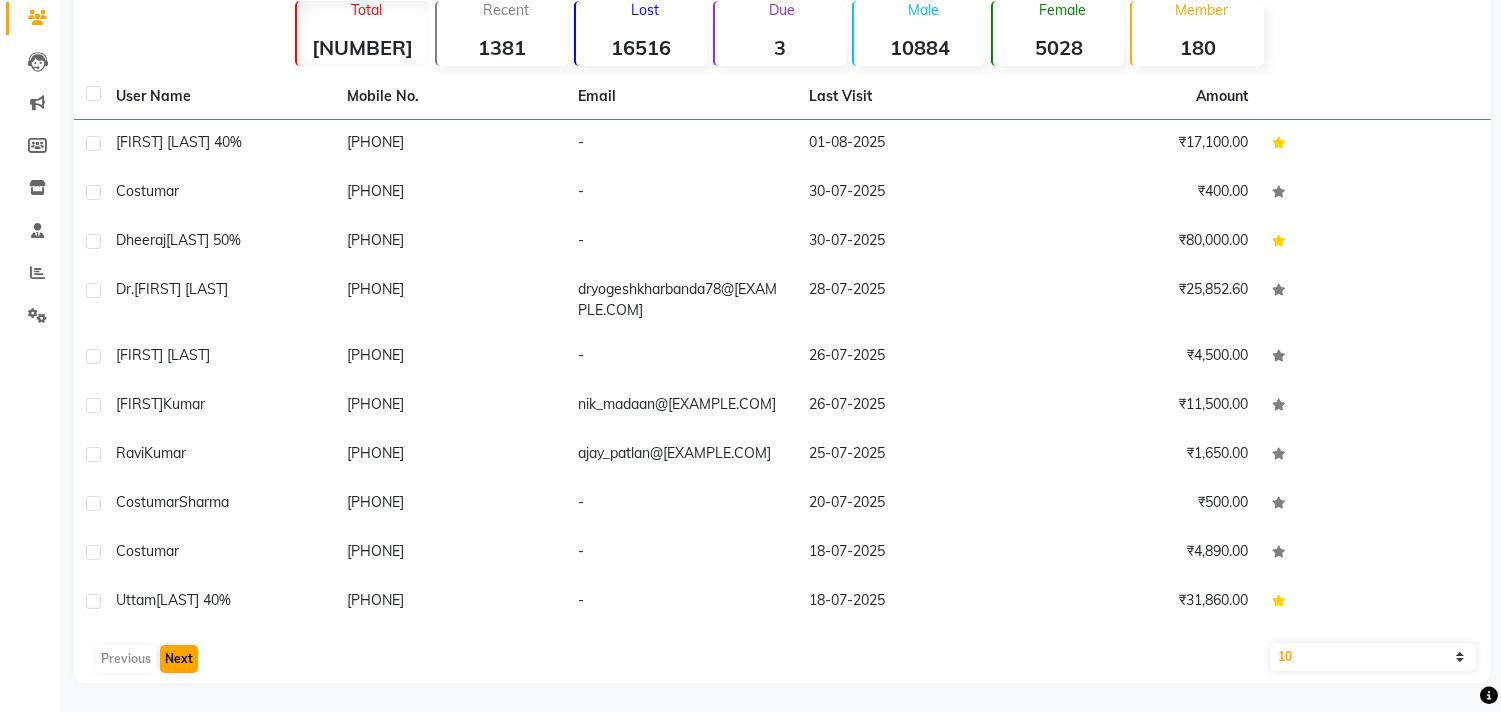 type on "uma" 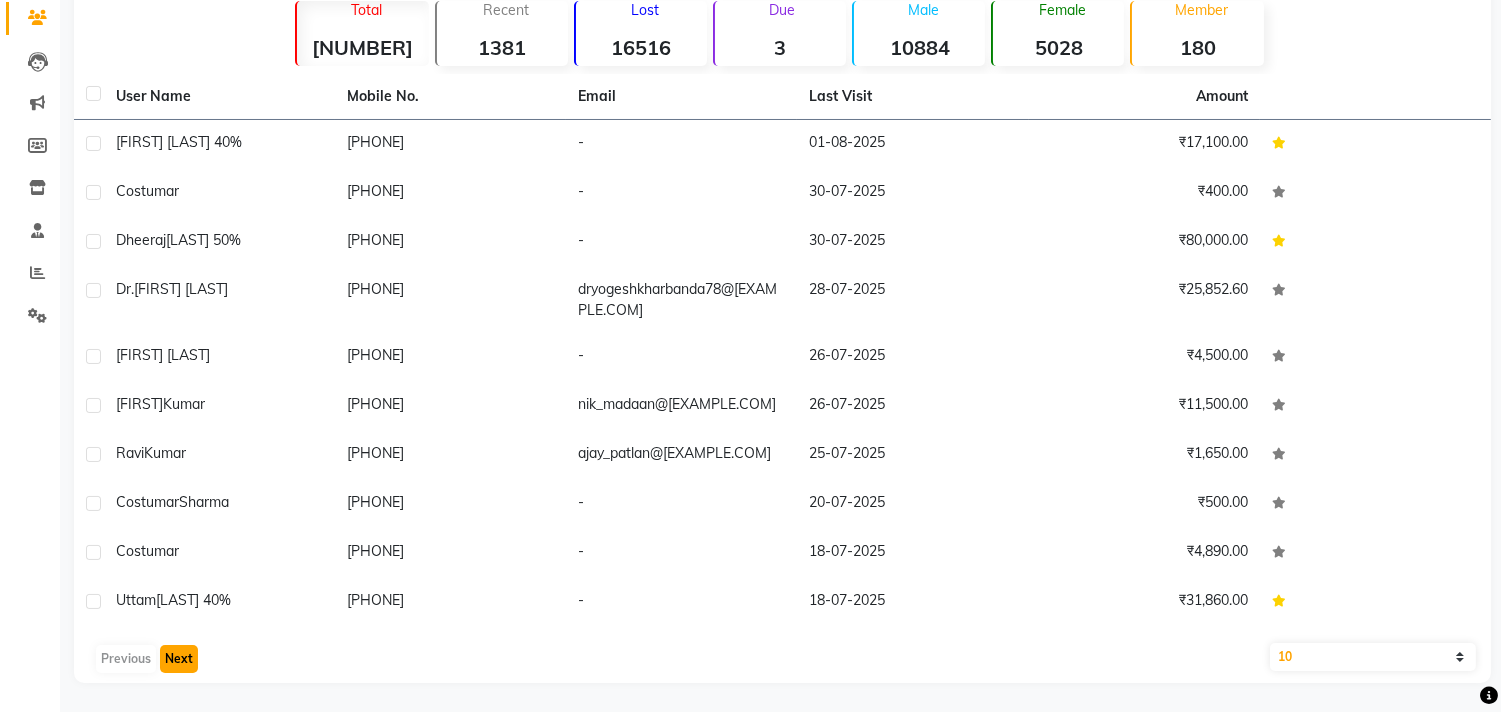 click on "Next" 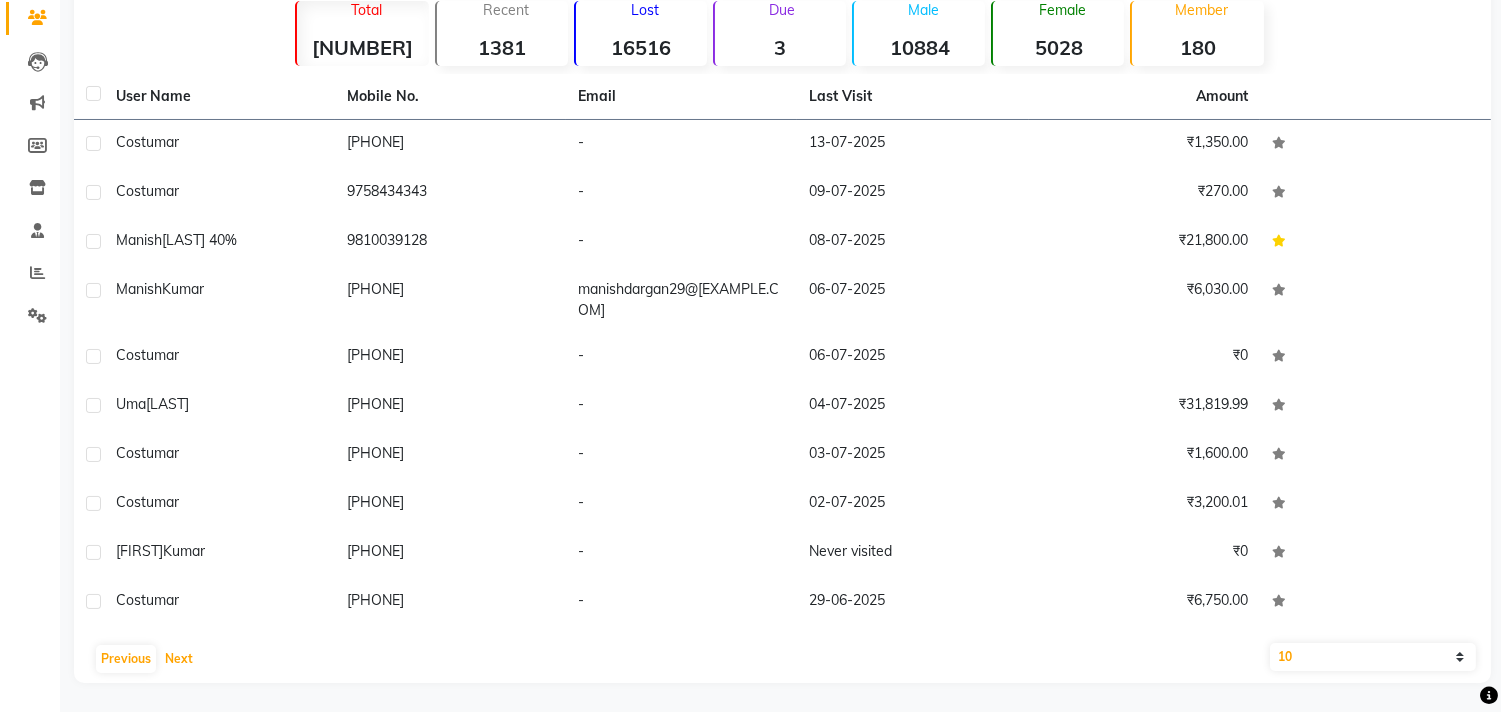 scroll, scrollTop: 153, scrollLeft: 0, axis: vertical 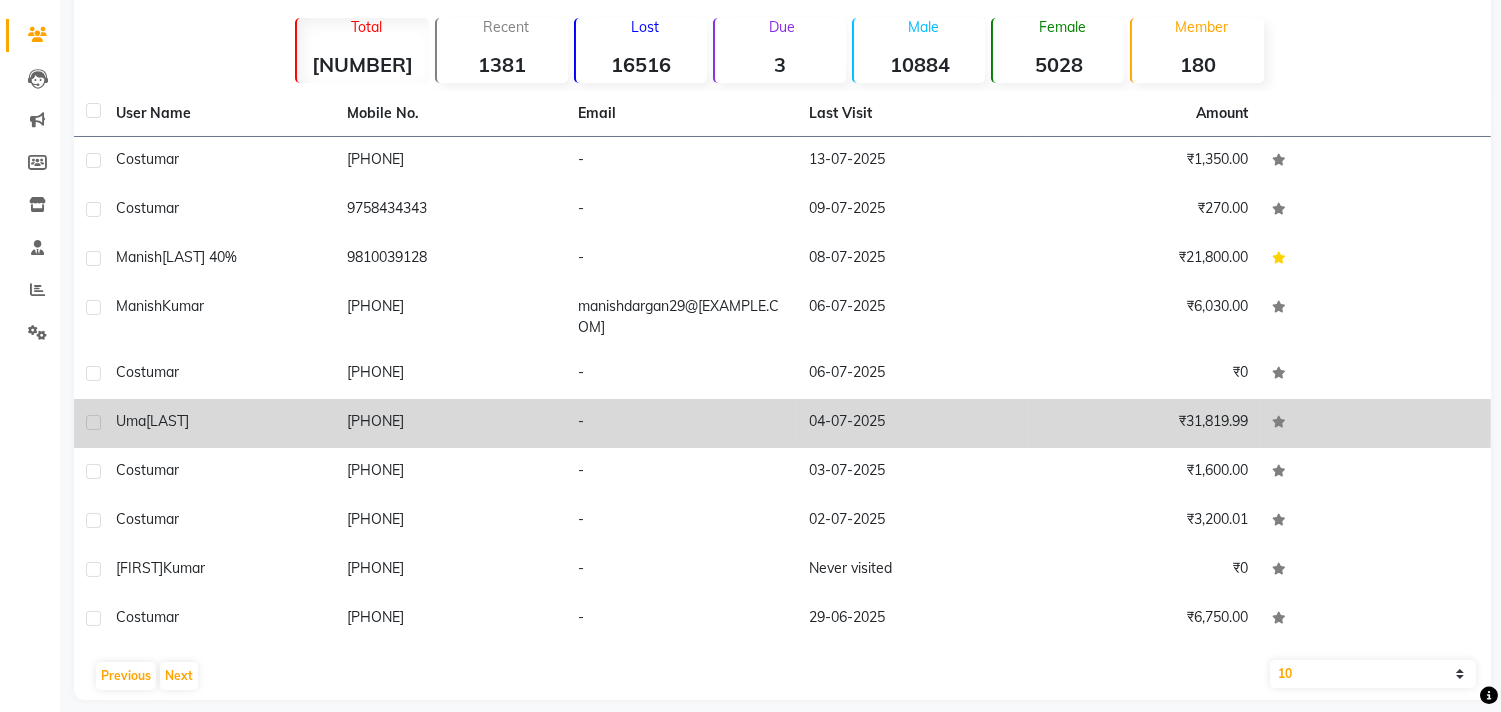 drag, startPoint x: 331, startPoint y: 402, endPoint x: 485, endPoint y: 413, distance: 154.39236 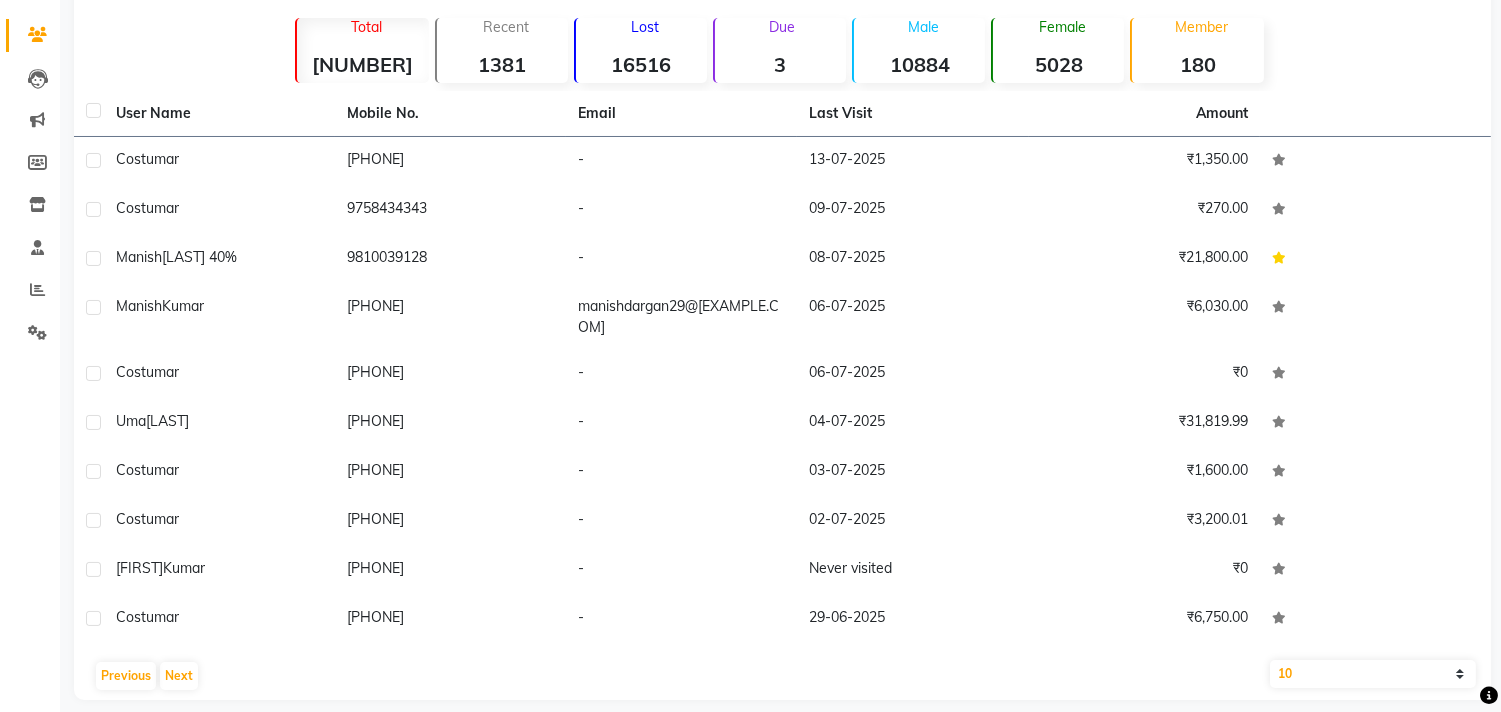 scroll, scrollTop: 0, scrollLeft: 0, axis: both 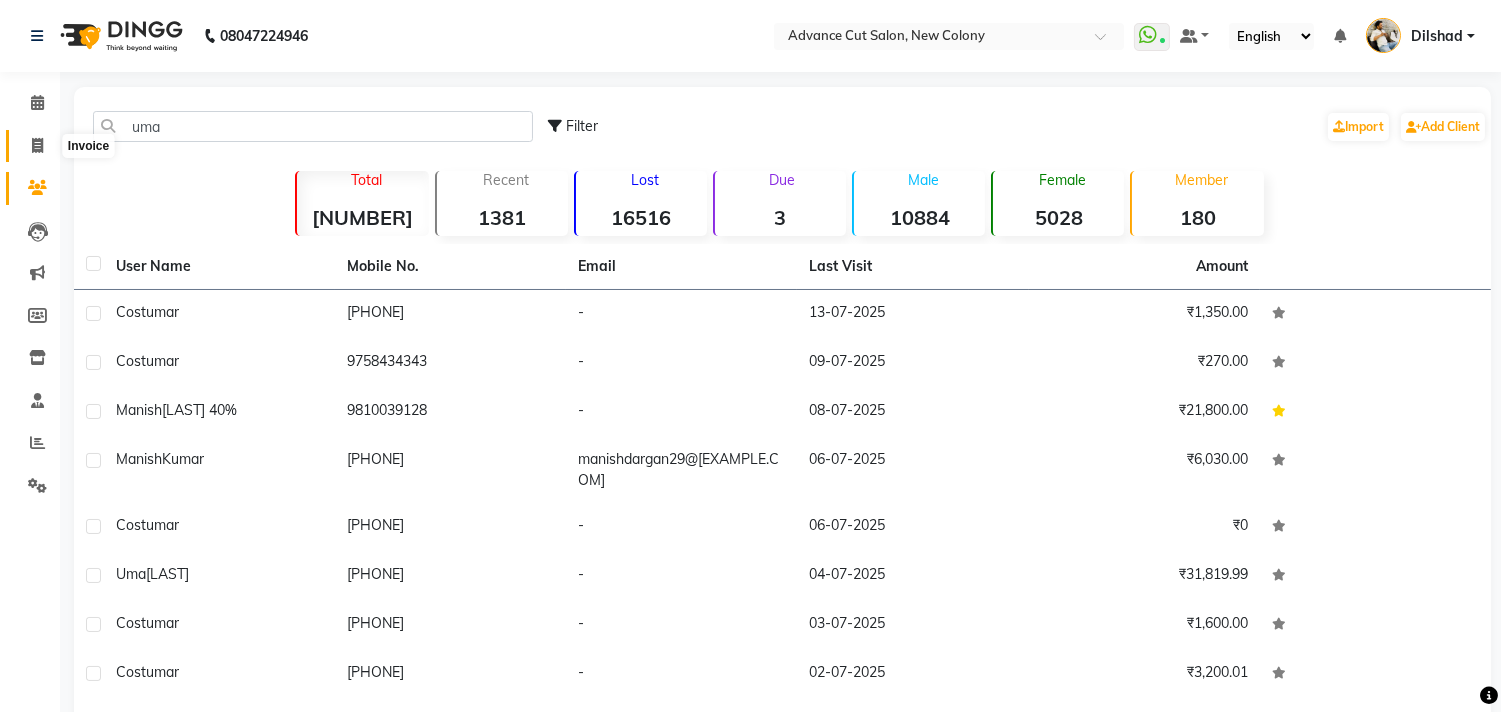 drag, startPoint x: 37, startPoint y: 137, endPoint x: 66, endPoint y: 162, distance: 38.28838 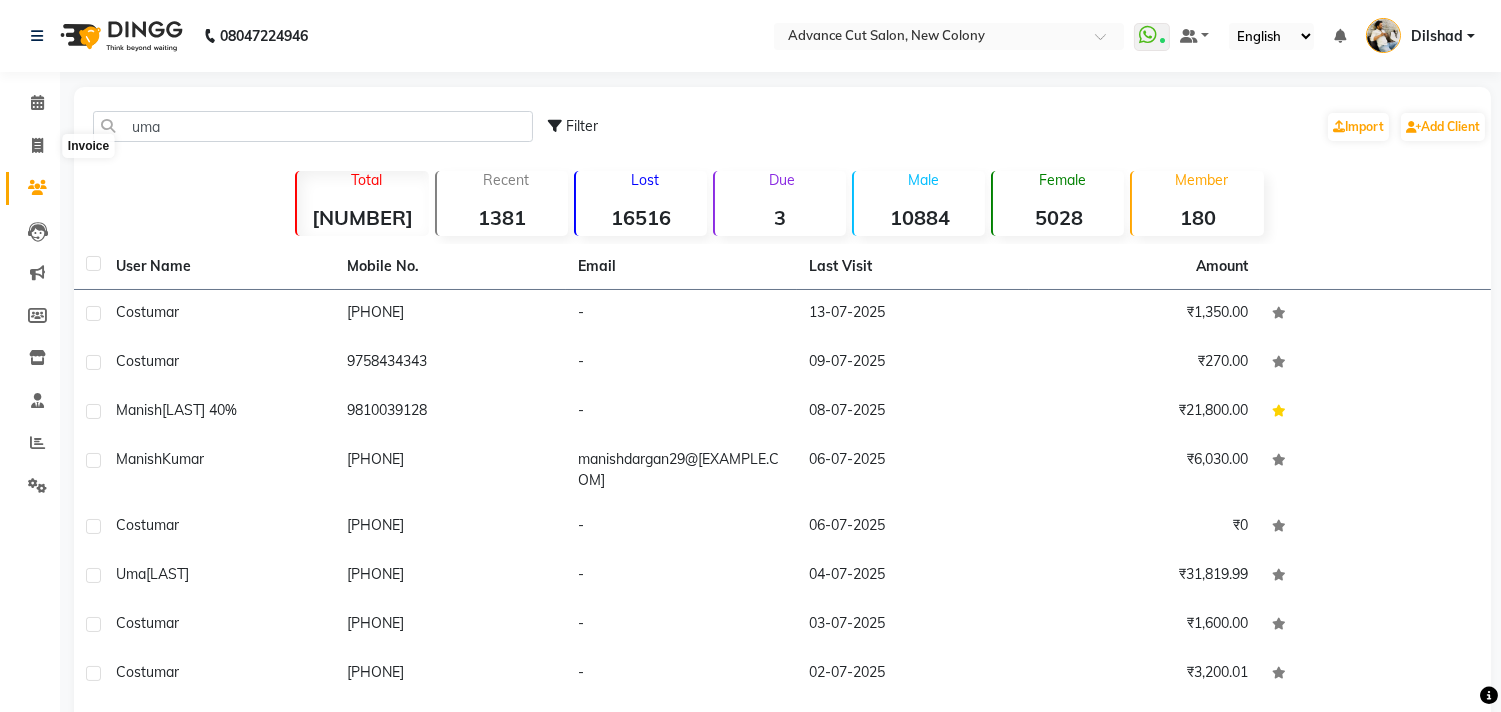 select on "service" 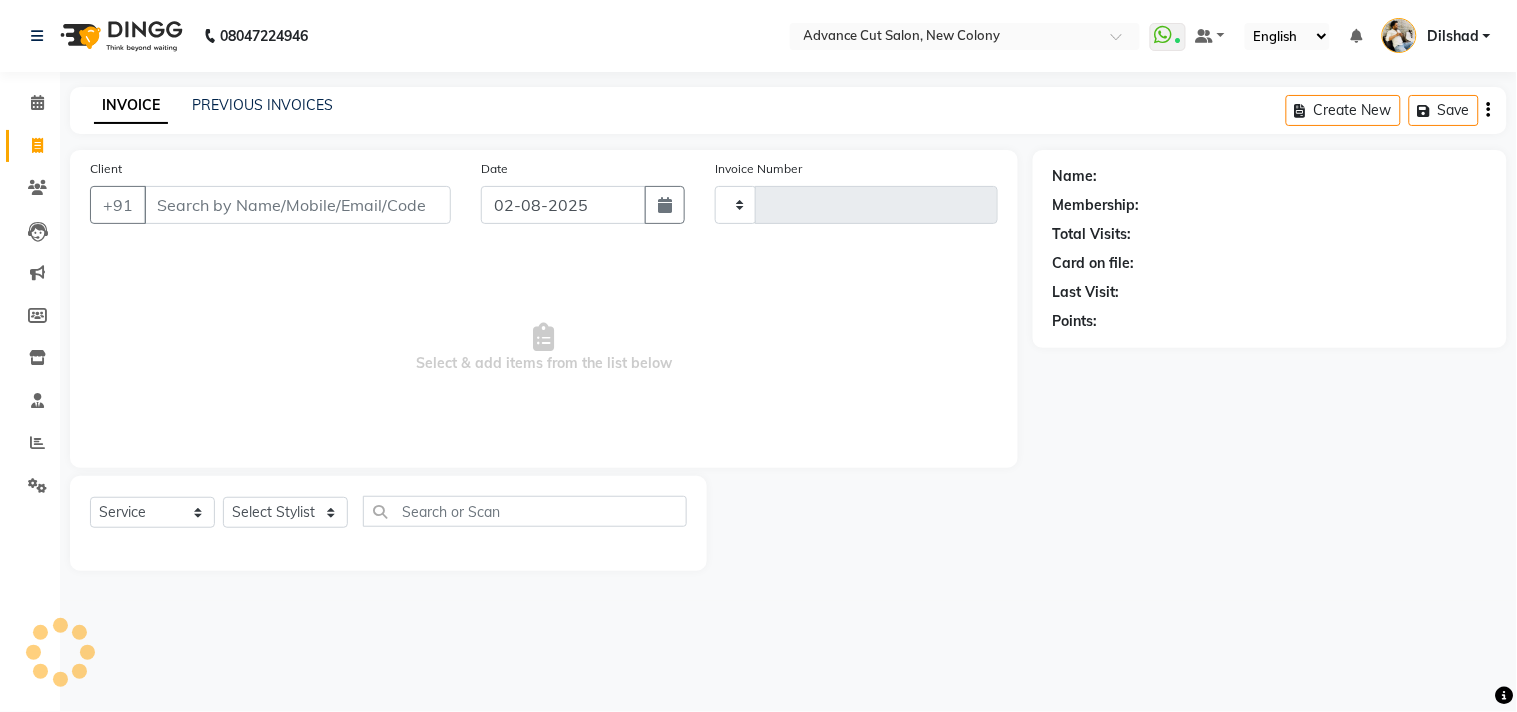 type on "4363" 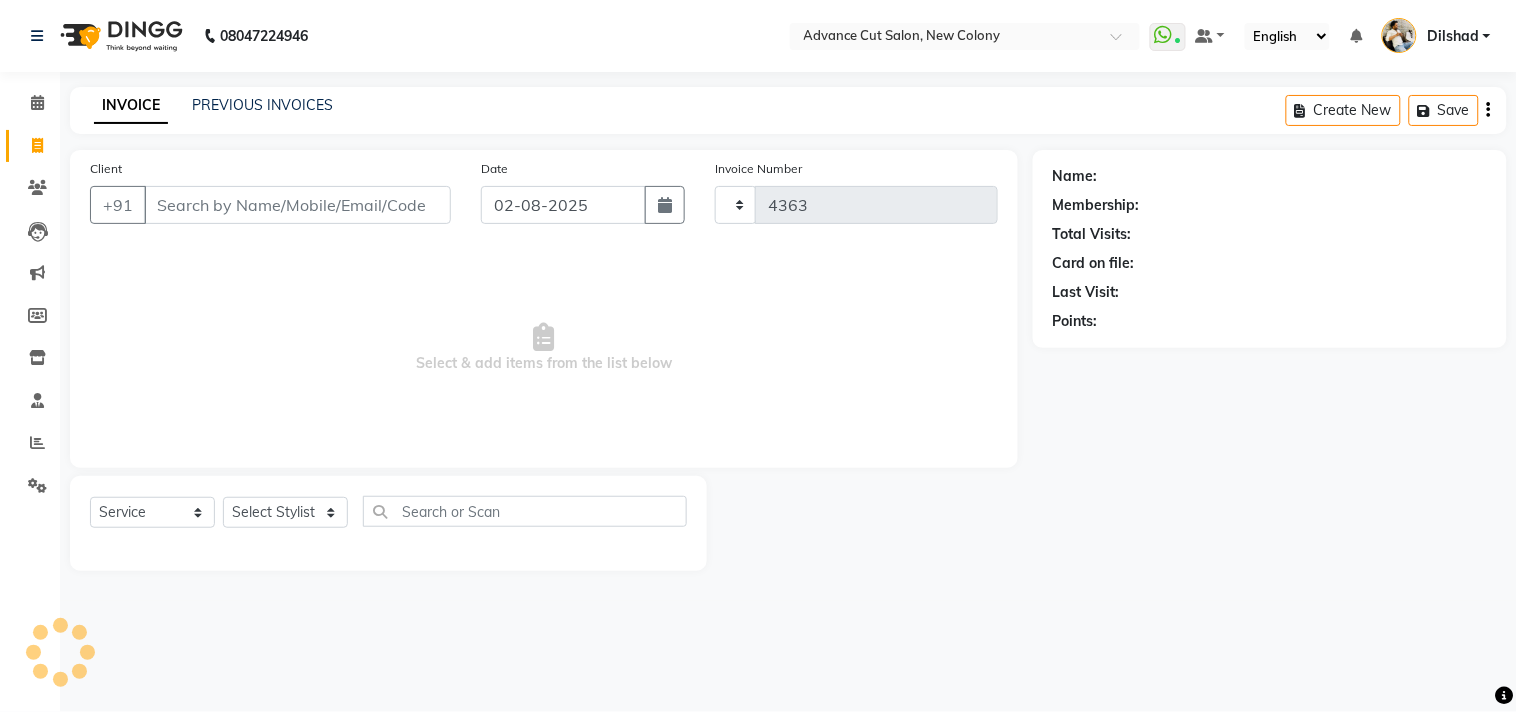 select on "922" 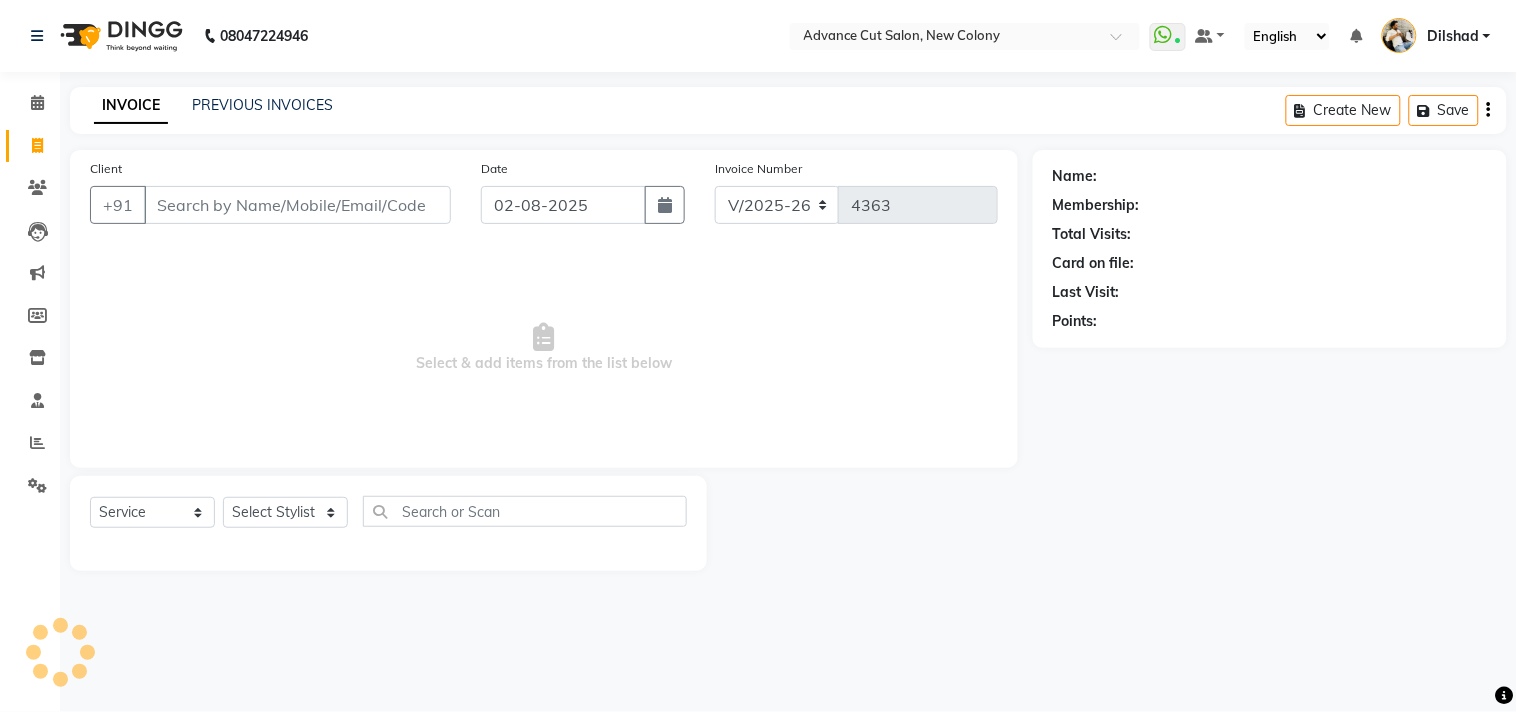 click on "Client" at bounding box center (297, 205) 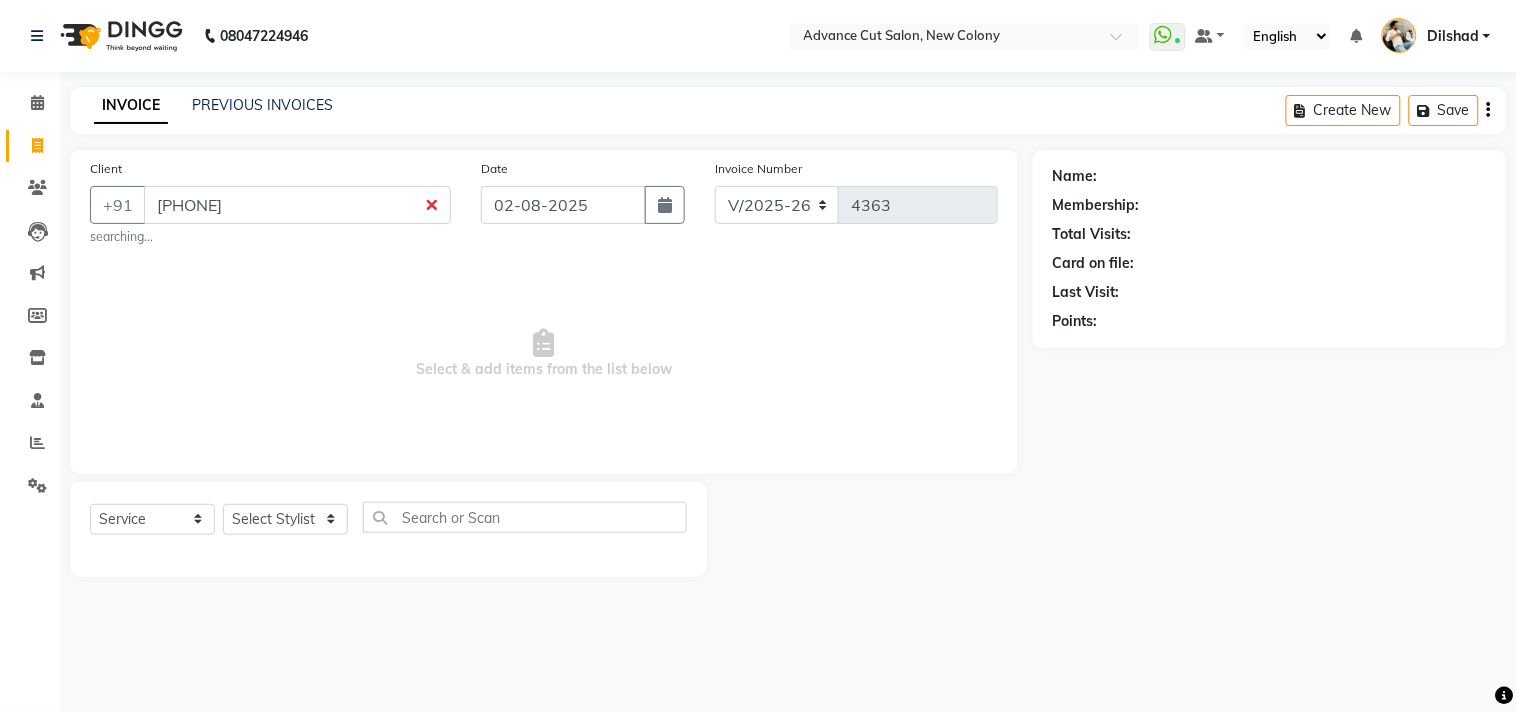 type on "[PHONE]" 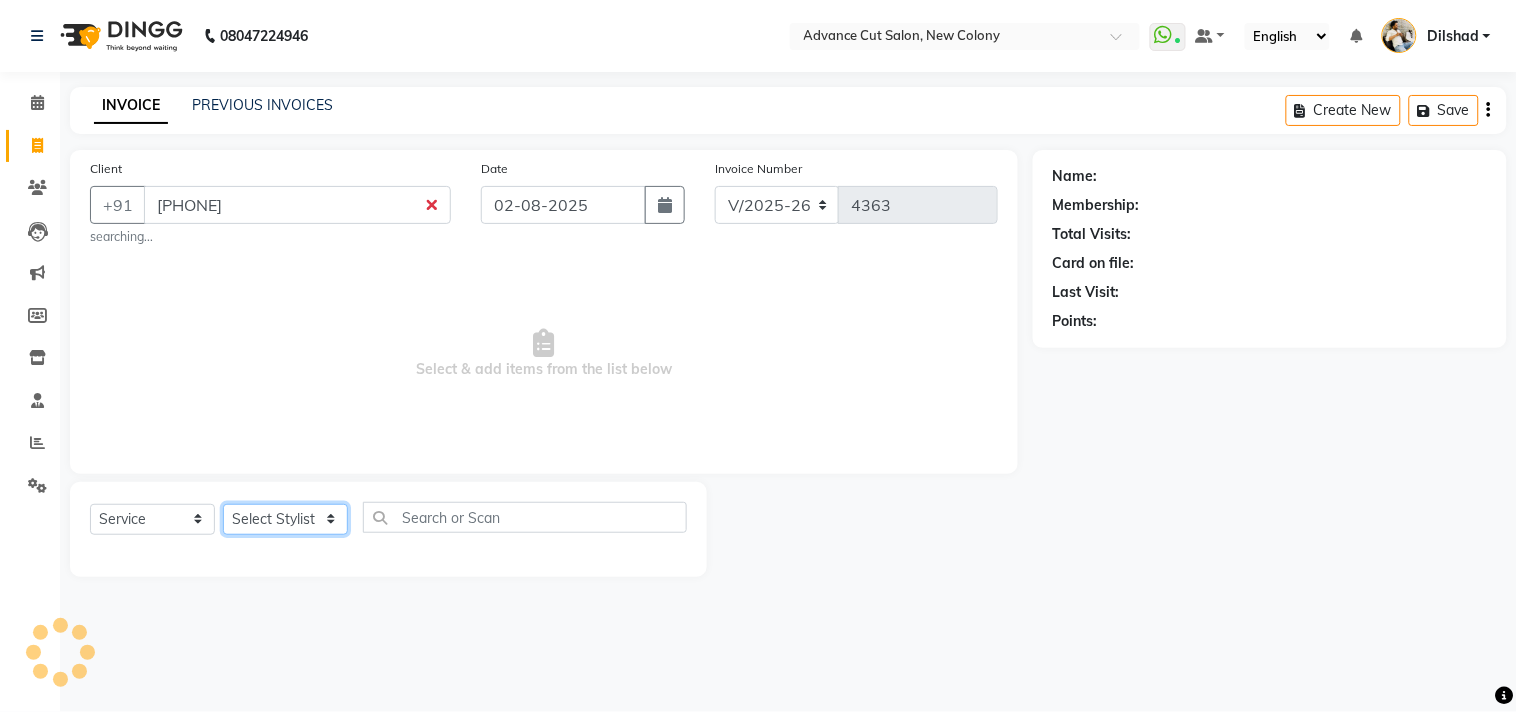 click on "Select Stylist Abrar Alam Dilshad Lallan Meenu Nafeesh Ahmad Naved O.P. Sharma Pryag Samar Shahzad SHWETA SINGH Zarina" 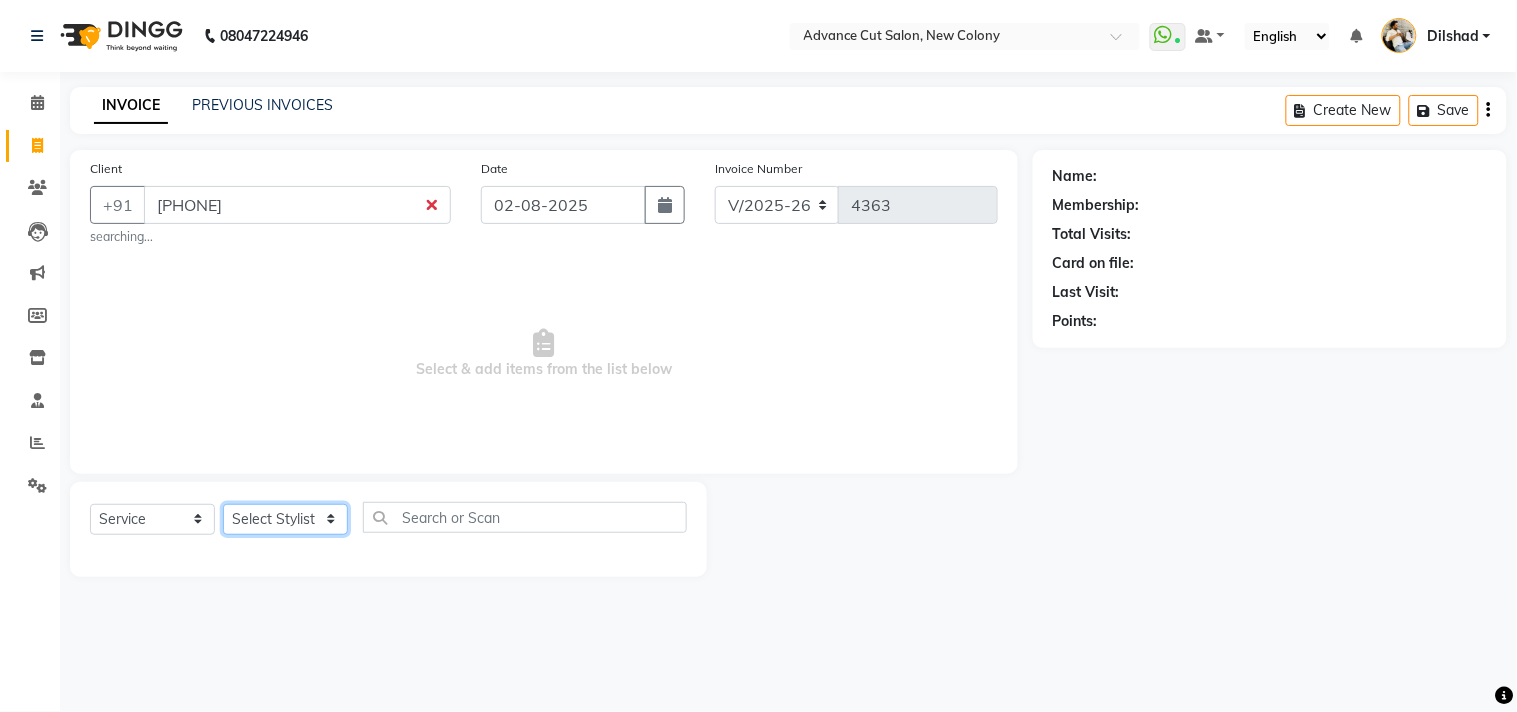 select on "15350" 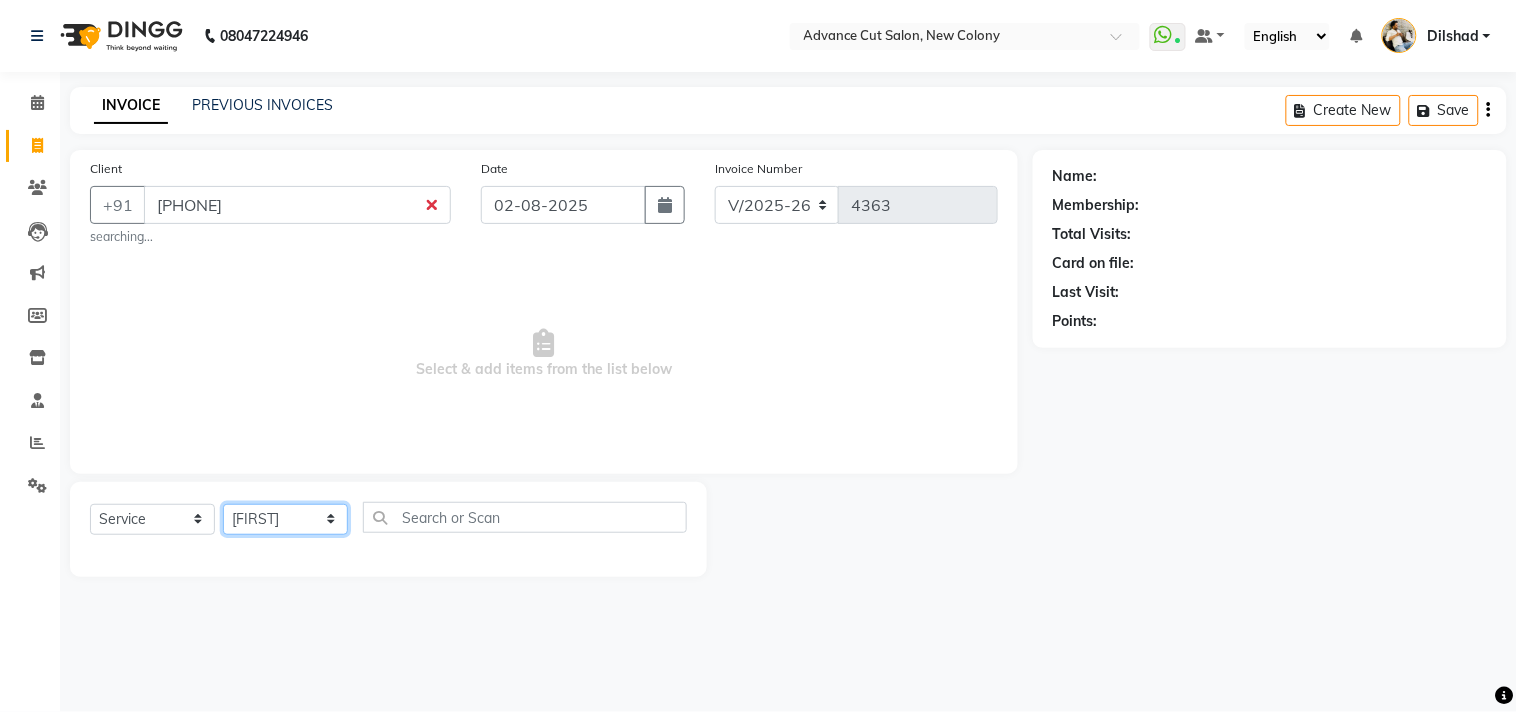click on "Select Stylist Abrar Alam Dilshad Lallan Meenu Nafeesh Ahmad Naved O.P. Sharma Pryag Samar Shahzad SHWETA SINGH Zarina" 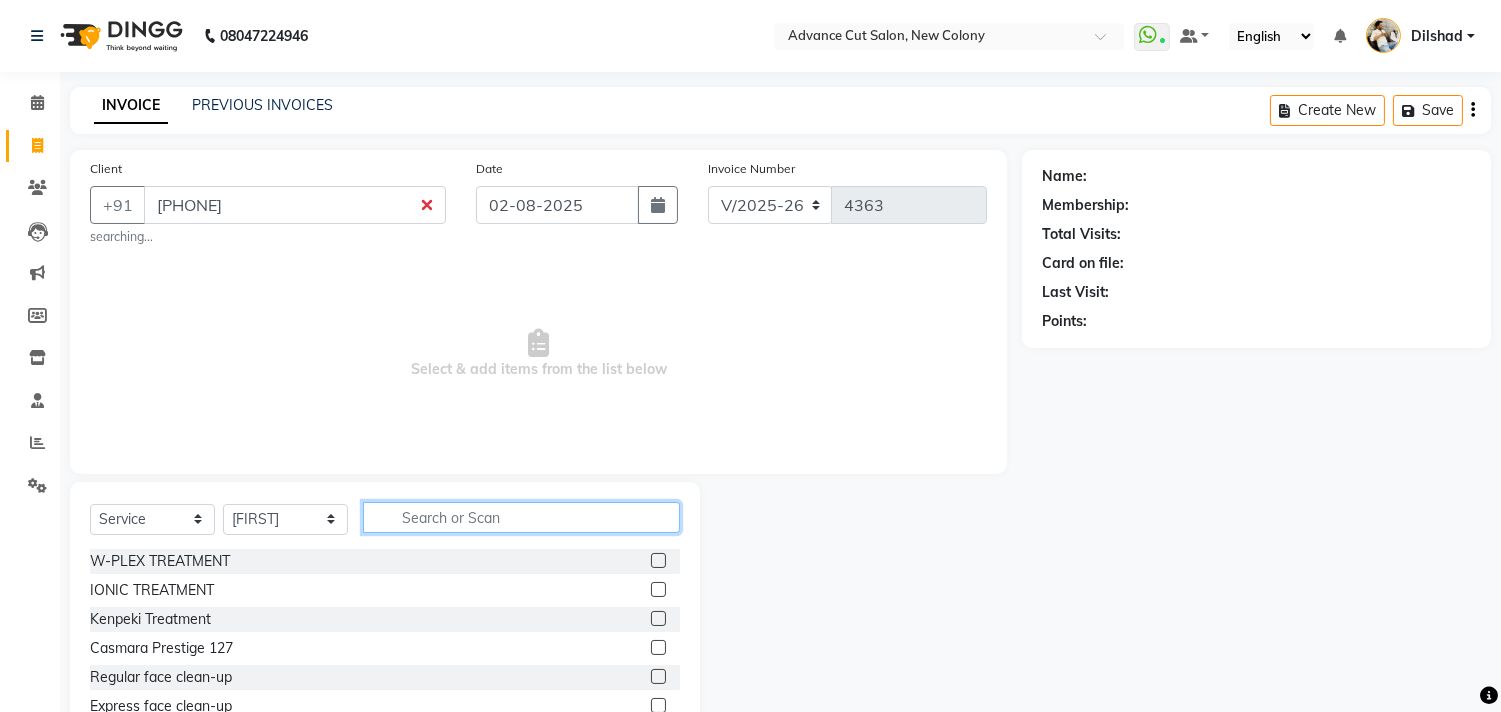 click 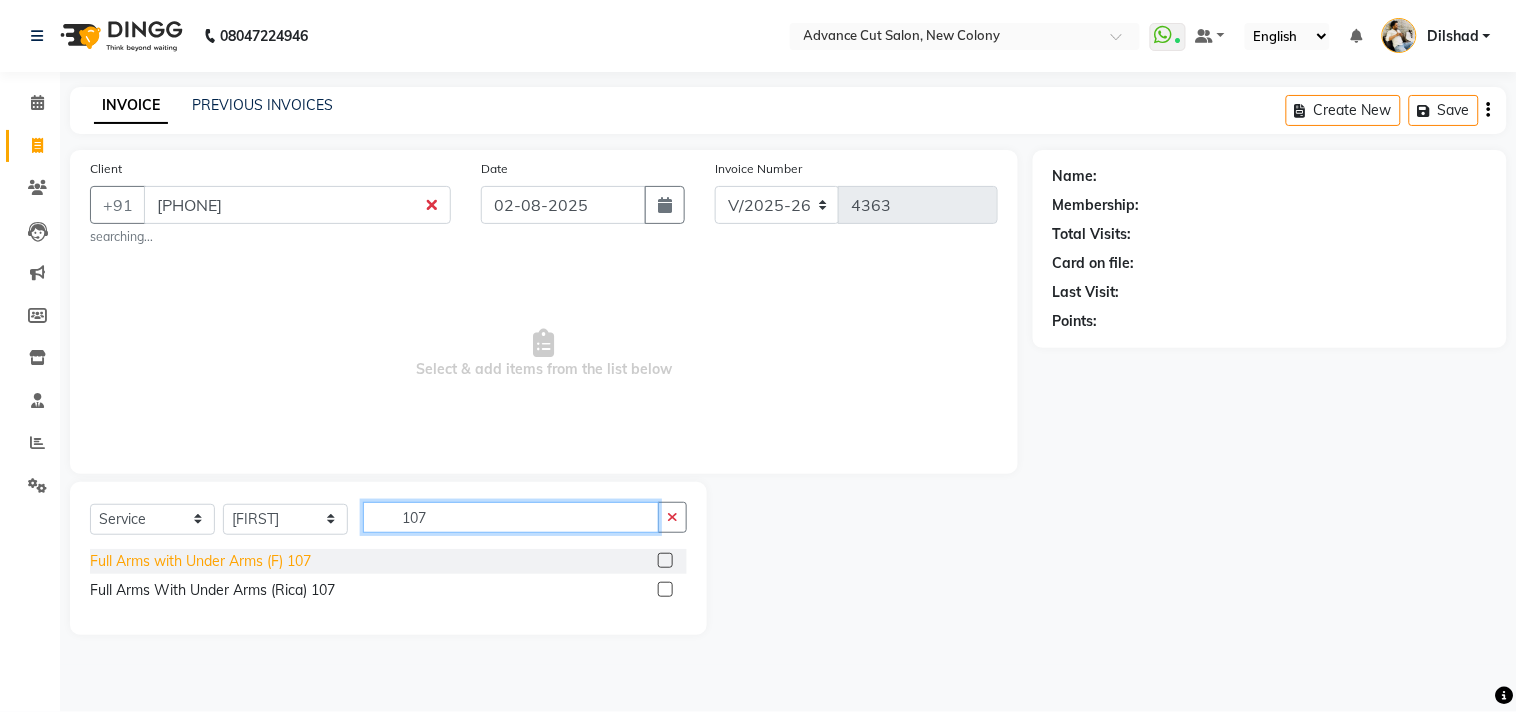 type on "107" 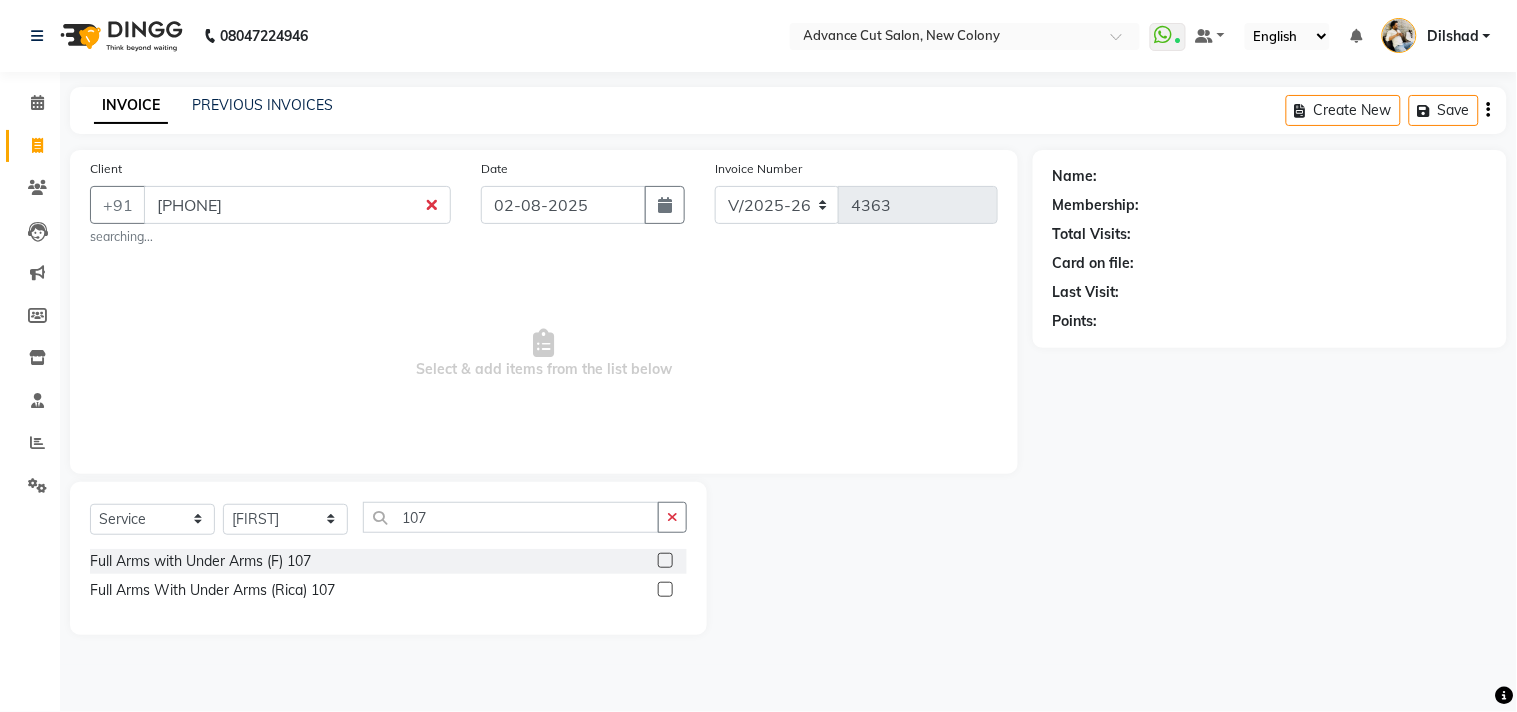 drag, startPoint x: 256, startPoint y: 566, endPoint x: 360, endPoint y: 561, distance: 104.120125 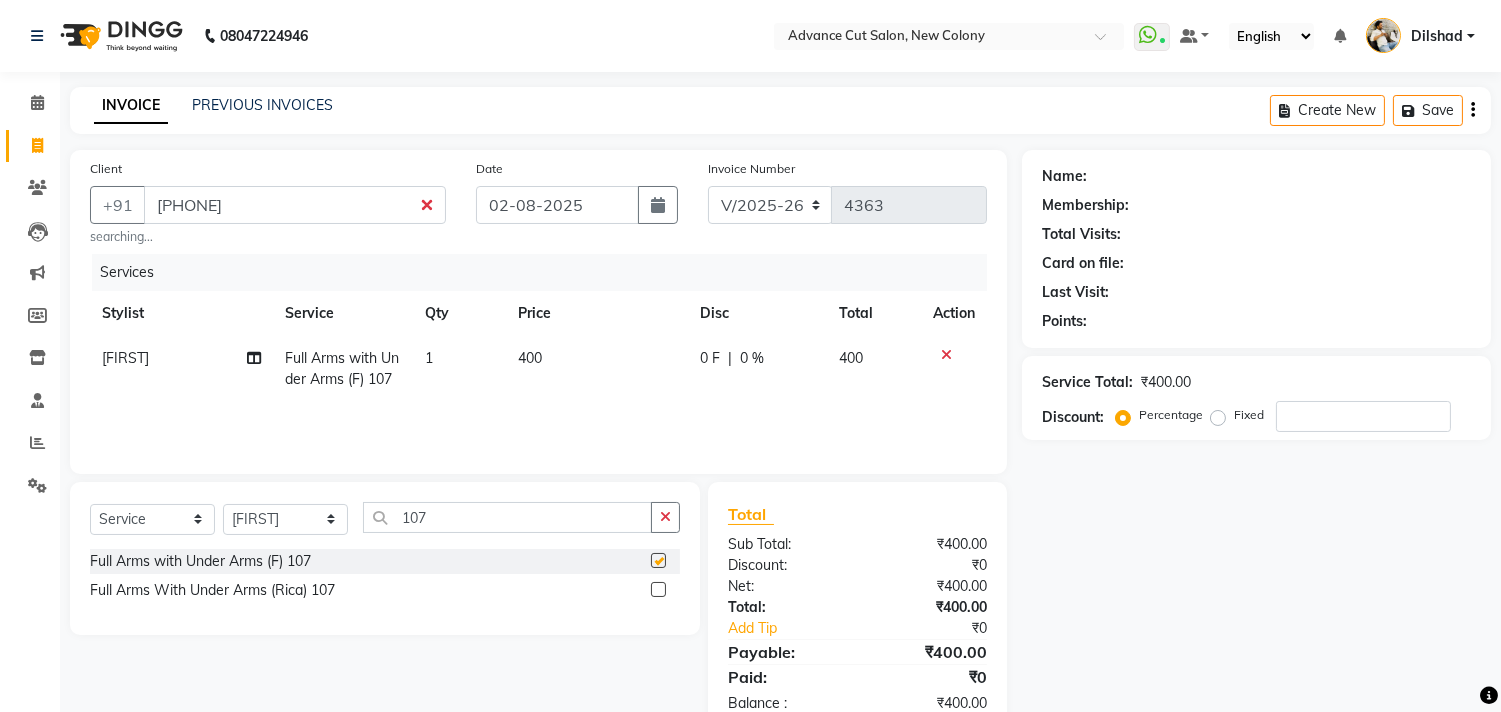 checkbox on "false" 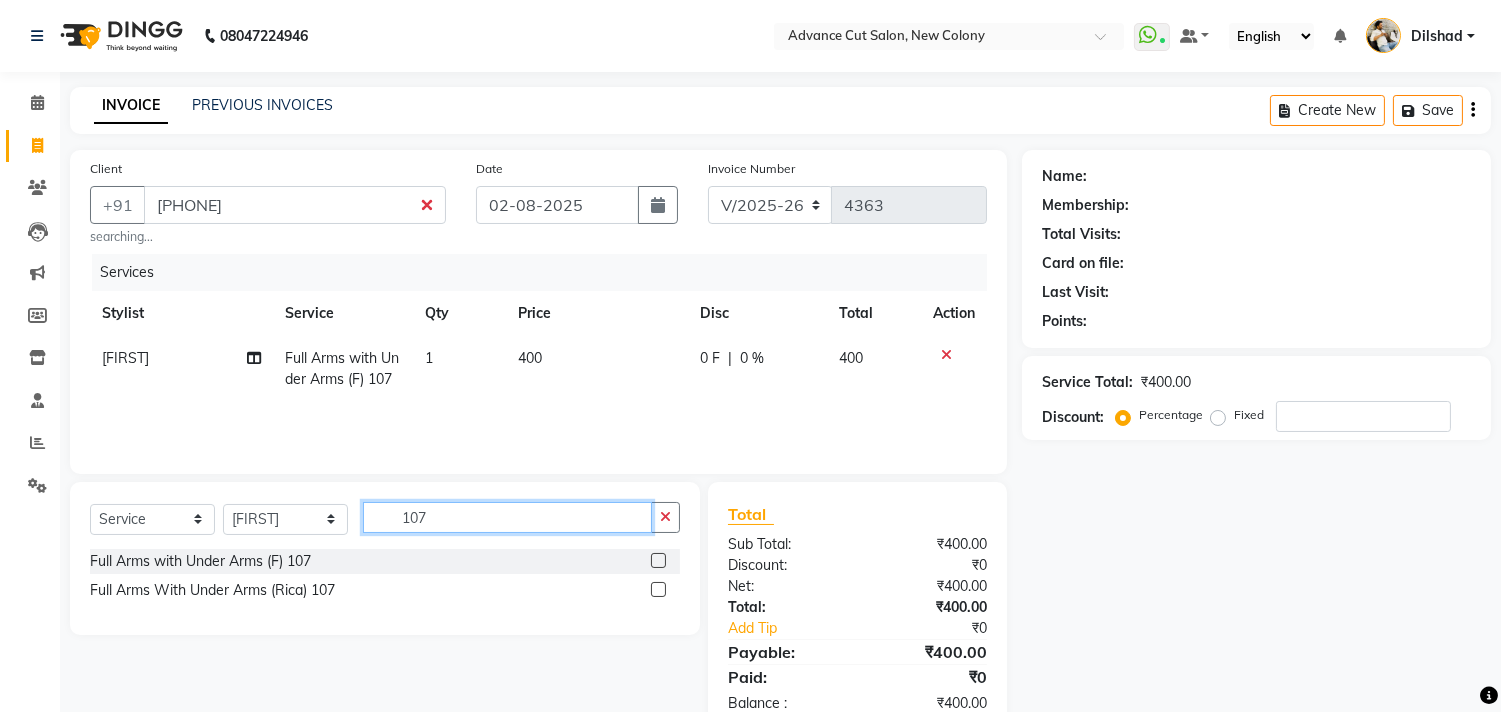 click on "107" 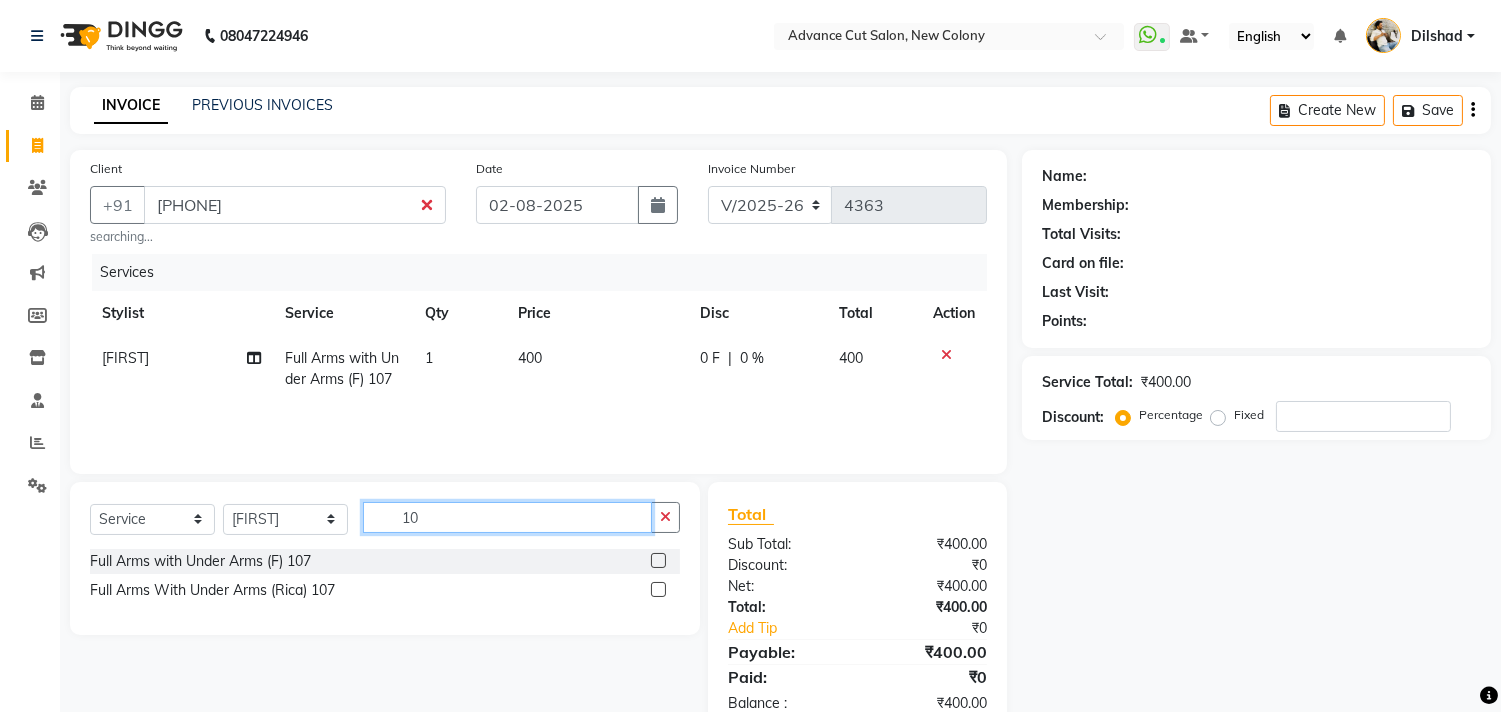 type on "1" 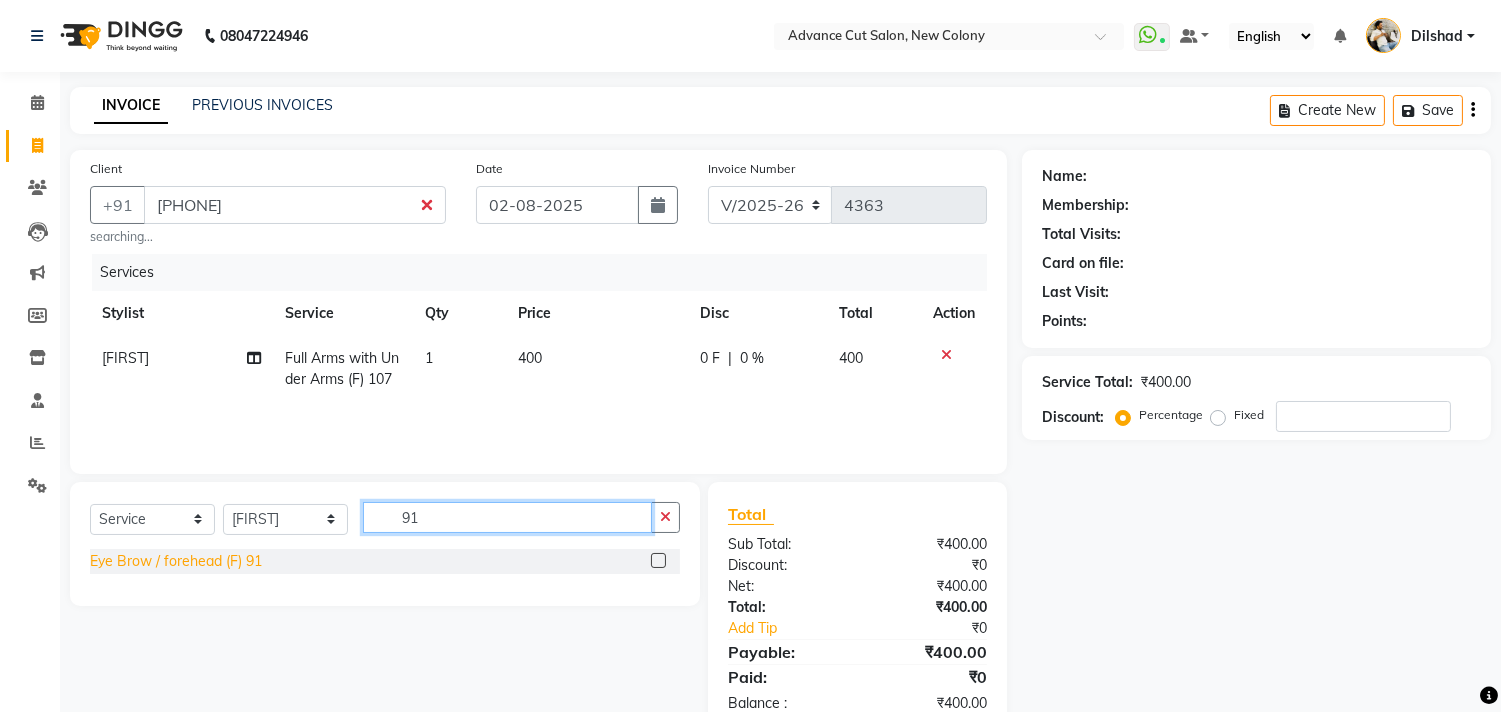 type on "91" 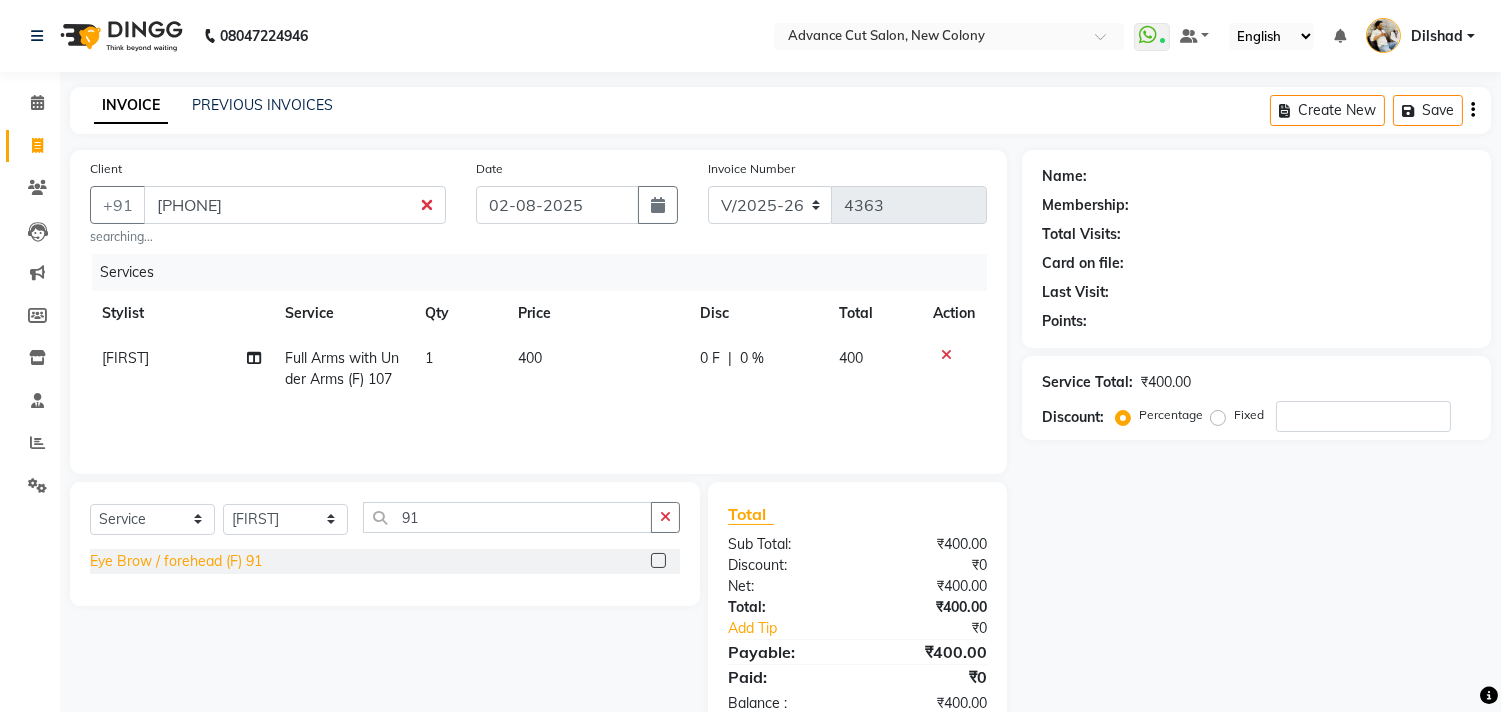 click on "Eye Brow / forehead (F) 91" 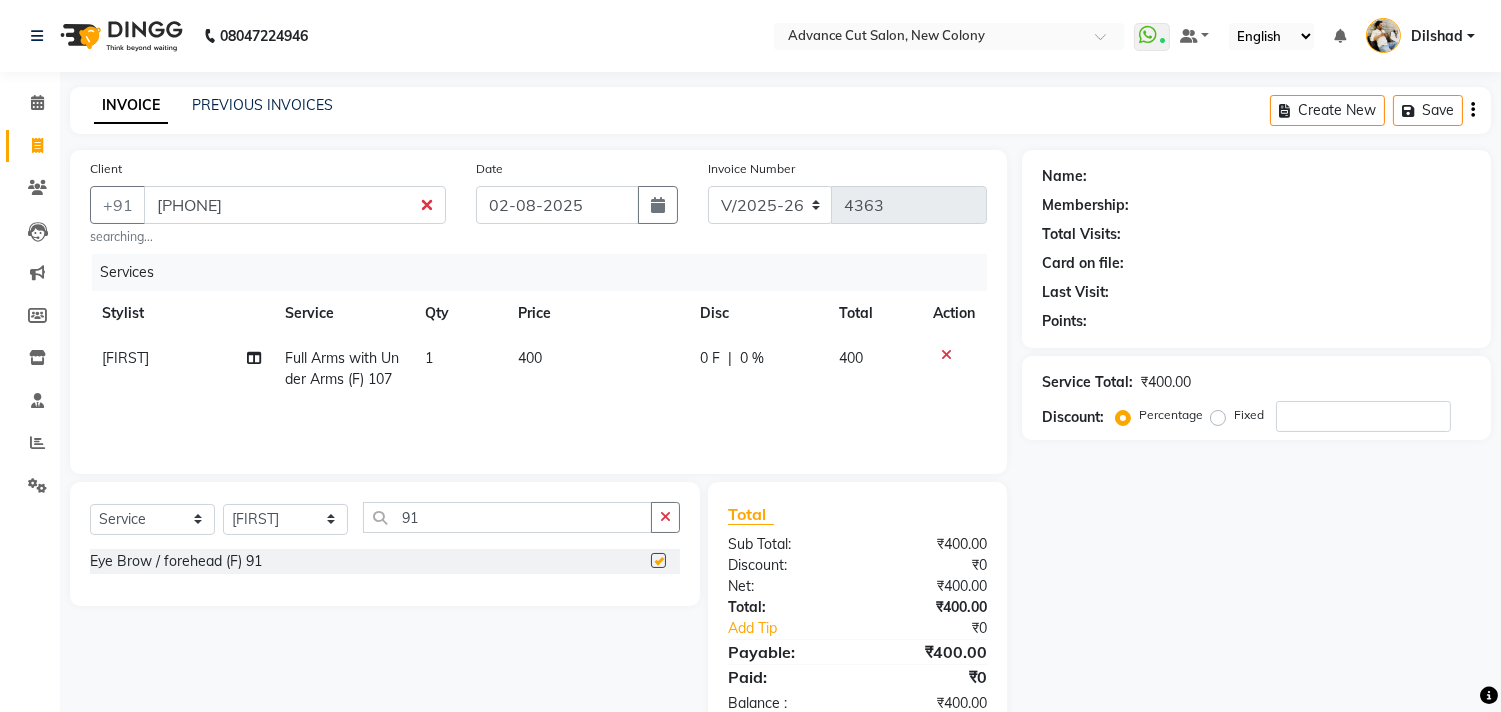 checkbox on "false" 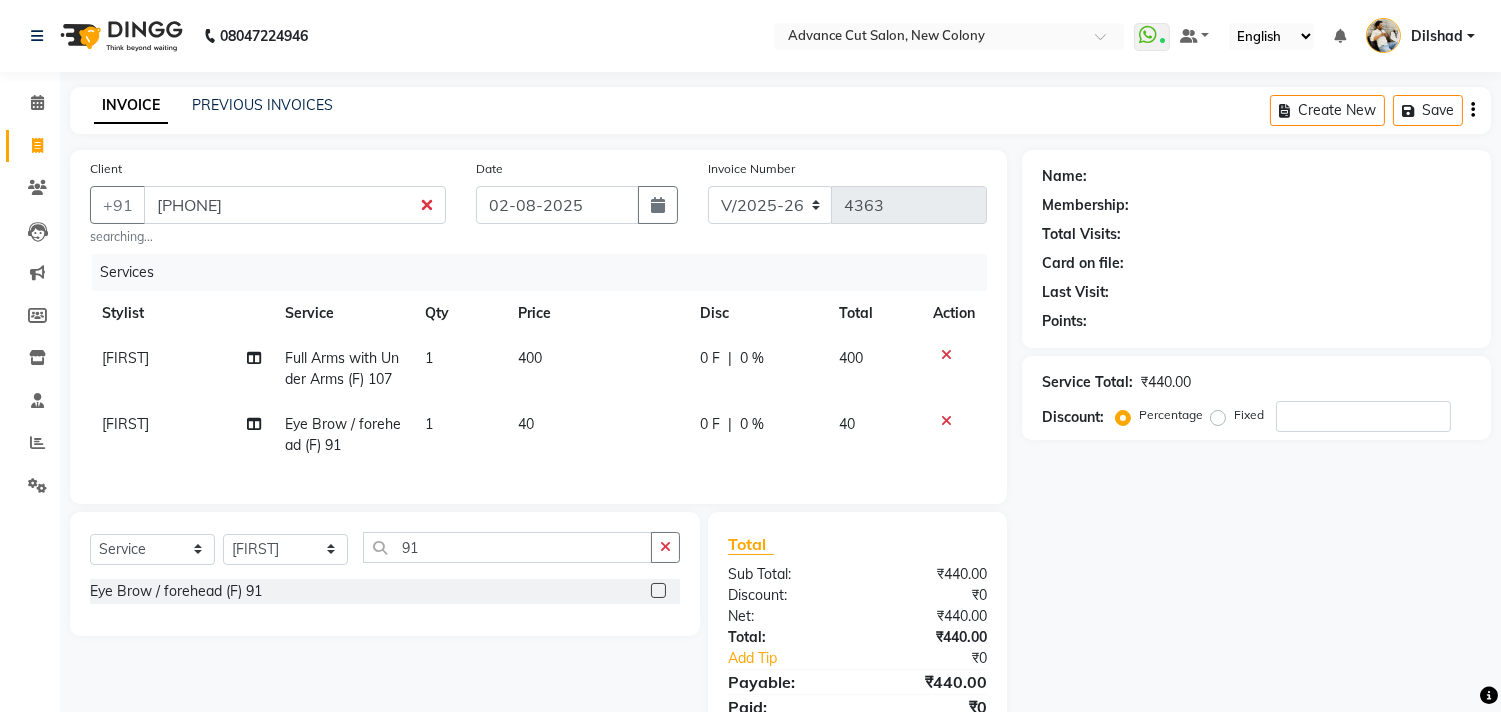 click on "1" 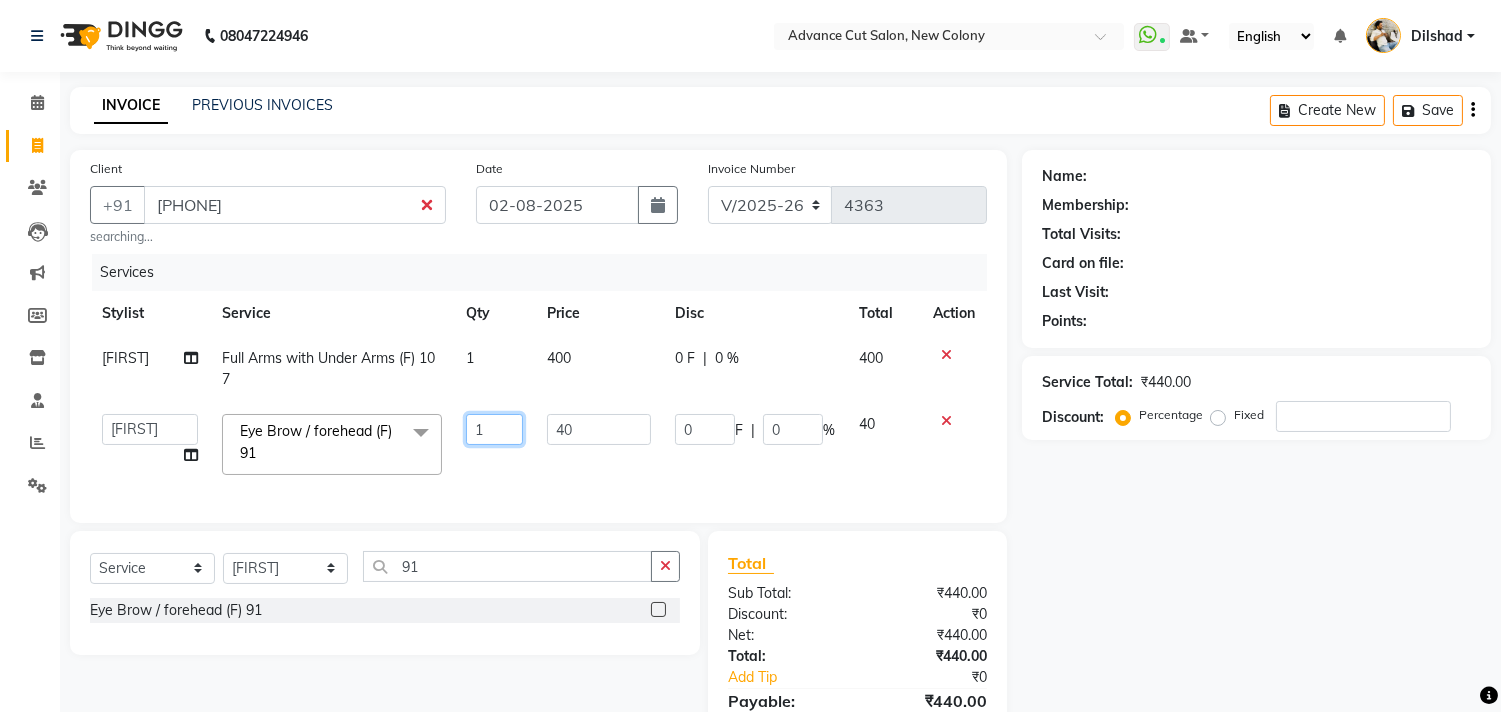 click on "1" 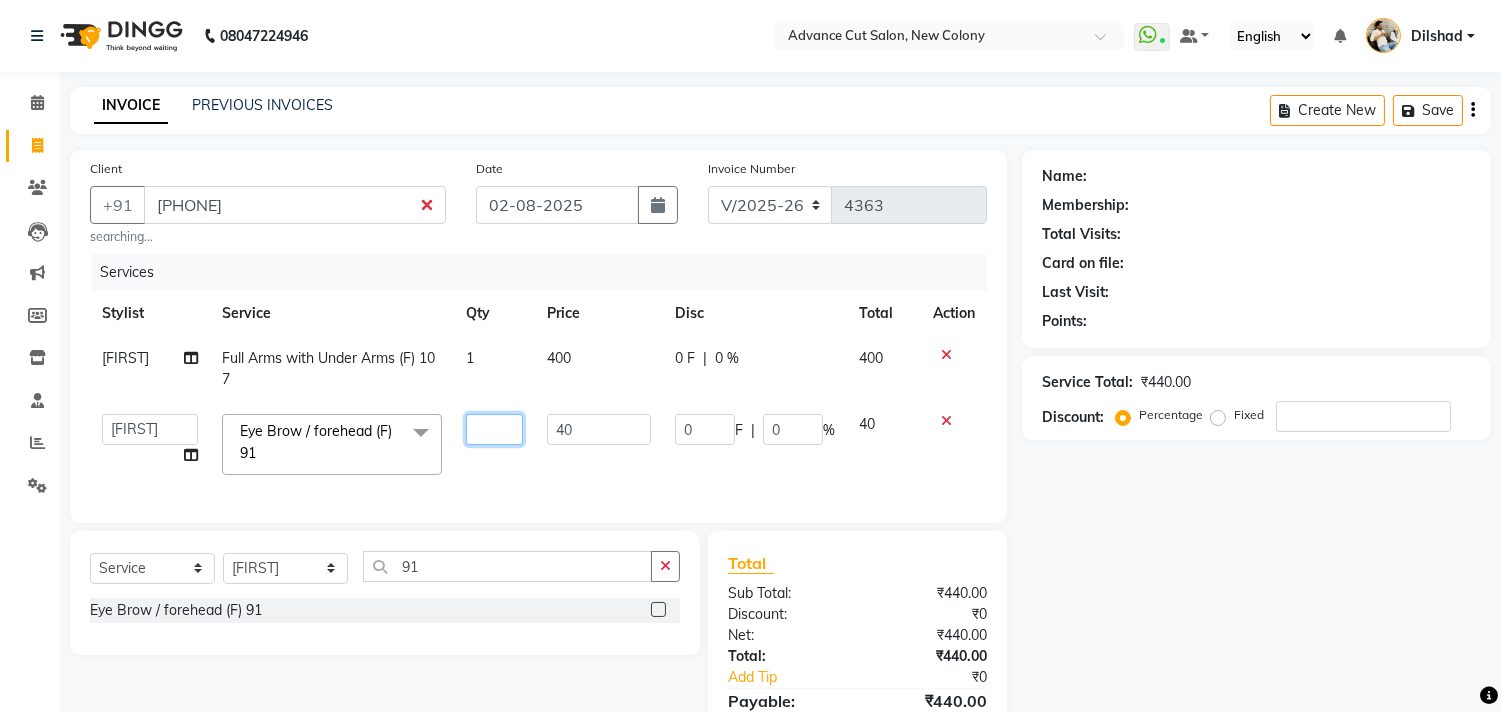 type on "2" 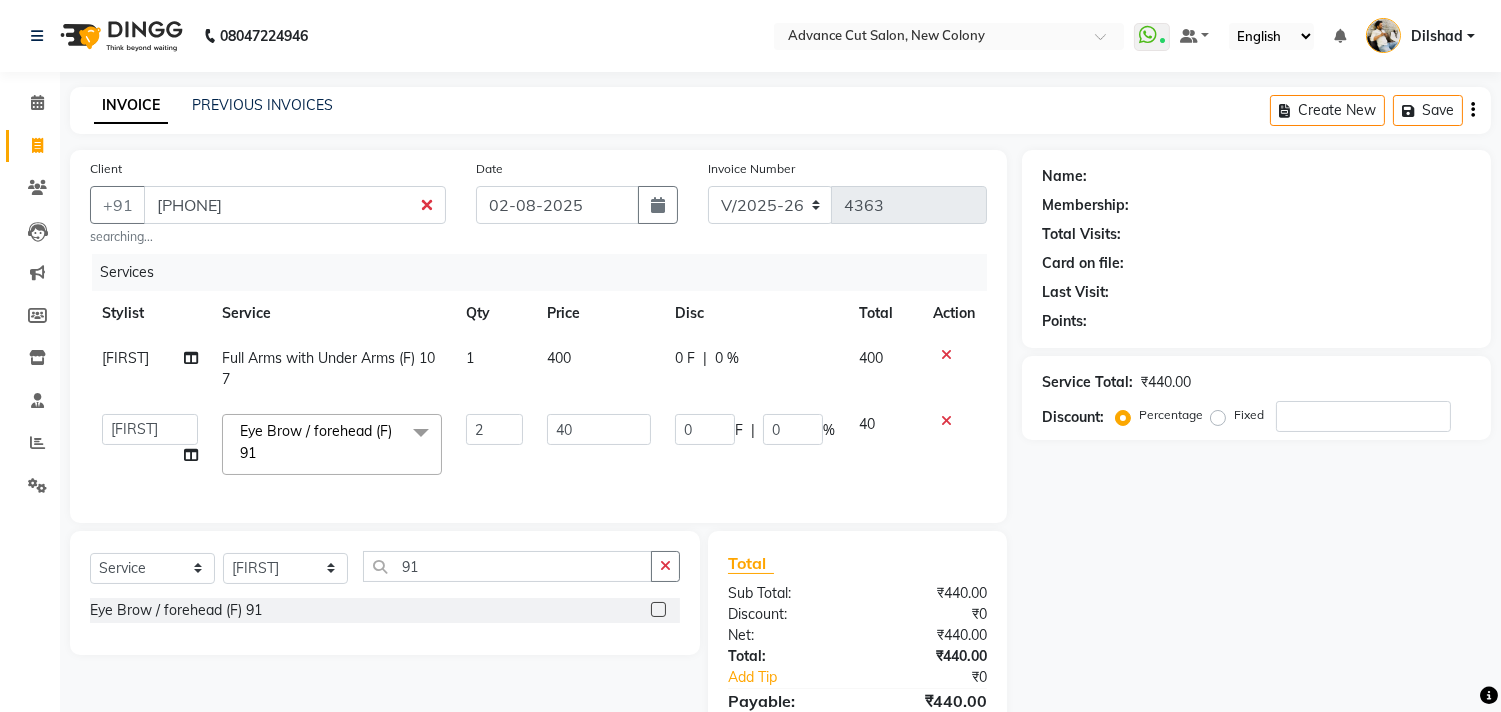 click on "Services Stylist Service Qty Price Disc Total Action Meenu Full Arms with Under Arms (F) 107 1 400 0 F | 0 % 400 Abrar Alam Dilshad Lallan Meenu Nafeesh Ahmad Naved O.P. Sharma Pryag Samar Shahzad SHWETA SINGH Zarina Eye Brow / forehead (F) 91 x W-PLEX TREATMENT IONIC TREATMENT Kenpeki Treatment Casmara Prestige 127 Regular face clean-up Express face clean-up Whitening (F) 124 Skinora Mattifliying / Hydra Skinora Rediance / Age control Age Perfectnist Casmara Vitamin Veg. Intimate Facial Premium face clean-up Luxury face clean-up Papaya Marshmellow (F) 128 Blanch (F) 129 Upendice (F) 130 Sothys Goji (F) 131 Casmara Gold O3+ Vitamin C Face (OXY/D-Tan) (F) 133 Face (OZONE) (F) 134 Arms Bleach (F) 136 Legs (F) 137 Half Front Bleach (F) 138 Full Body Bleach (F) 139 face (Organic D-ten) 02 Half Back Bleach Full Back Bleach Full Front Bleach Classic Manicure (F) 140 PediPie Manicure (F) 141 Alga Manicure (F) 142 Classic Pedicure (F) 143 PediPie Pedicure (F) 144 Nail cut & Filling" 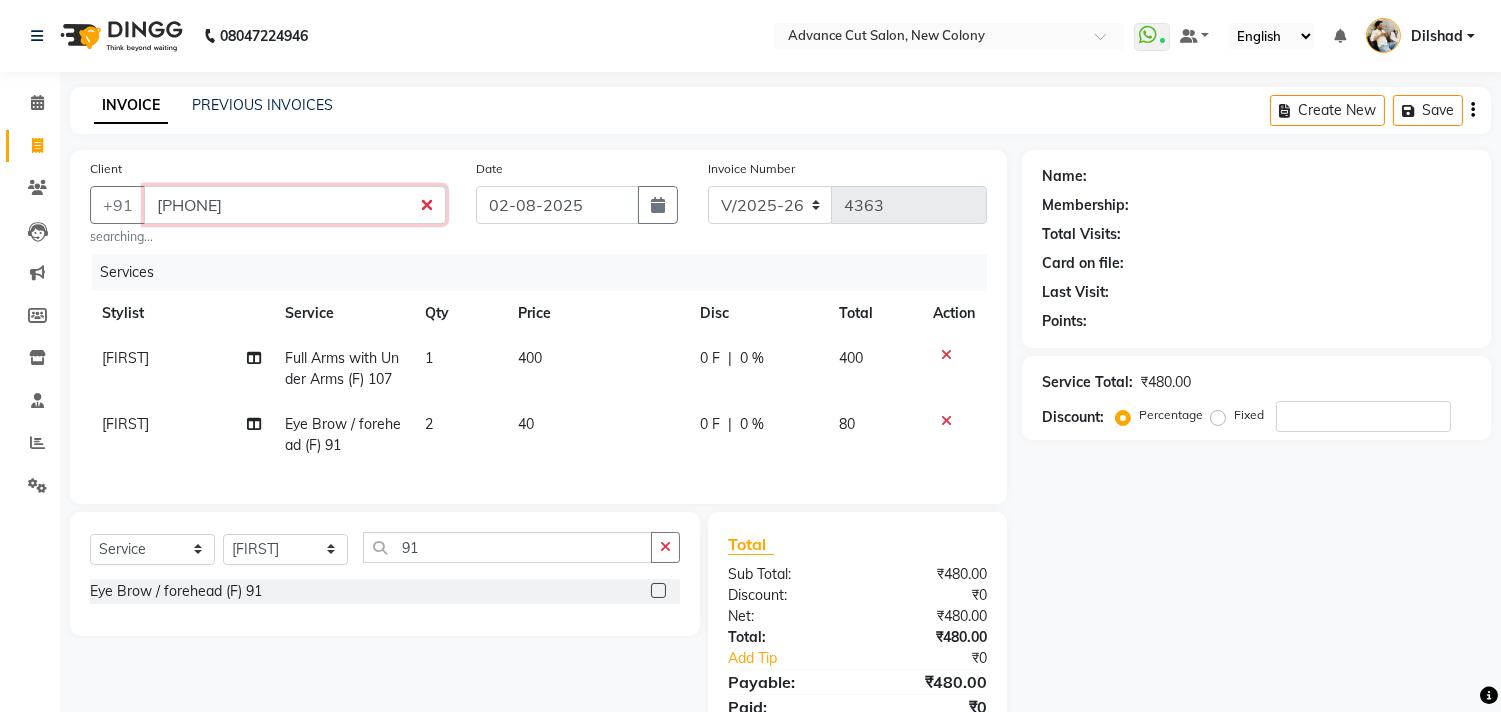 click on "[PHONE]" at bounding box center (295, 205) 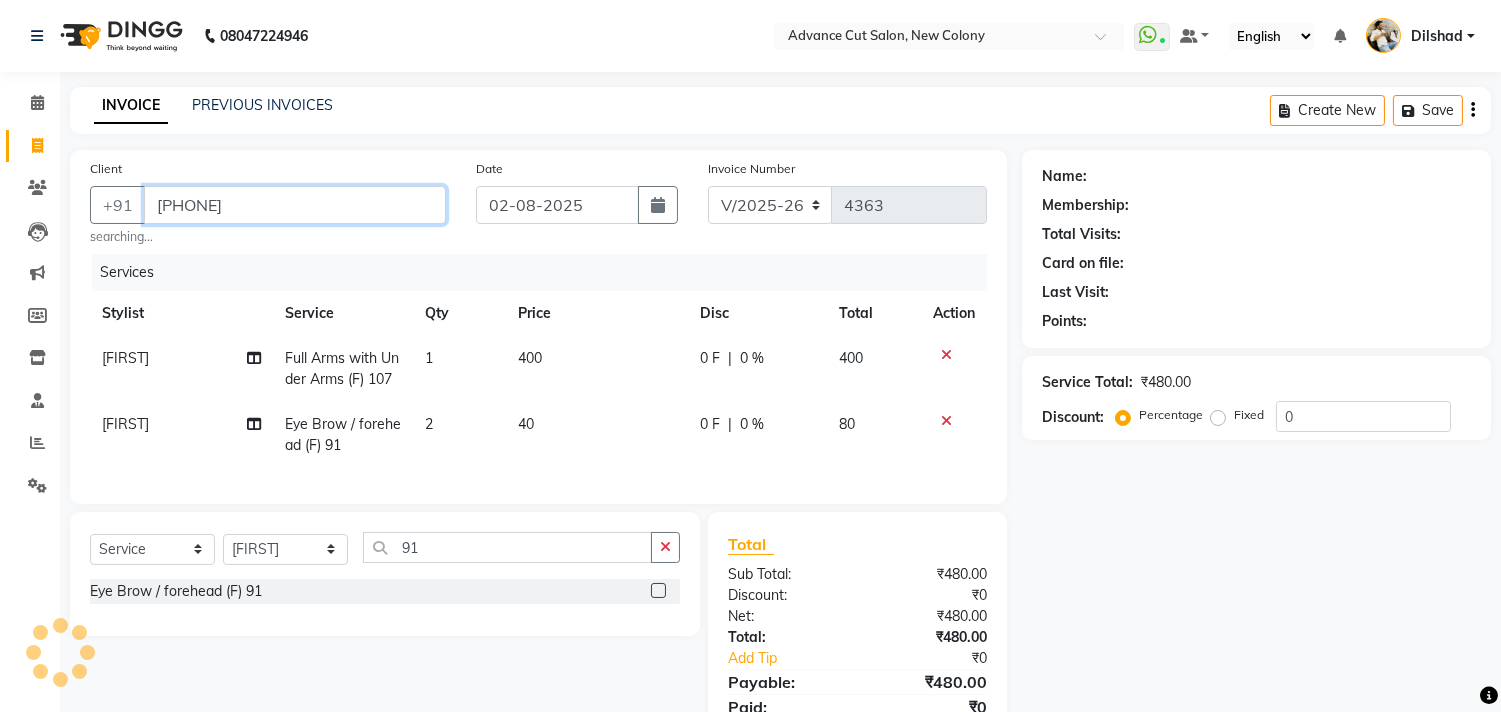 type on "[PHONE]" 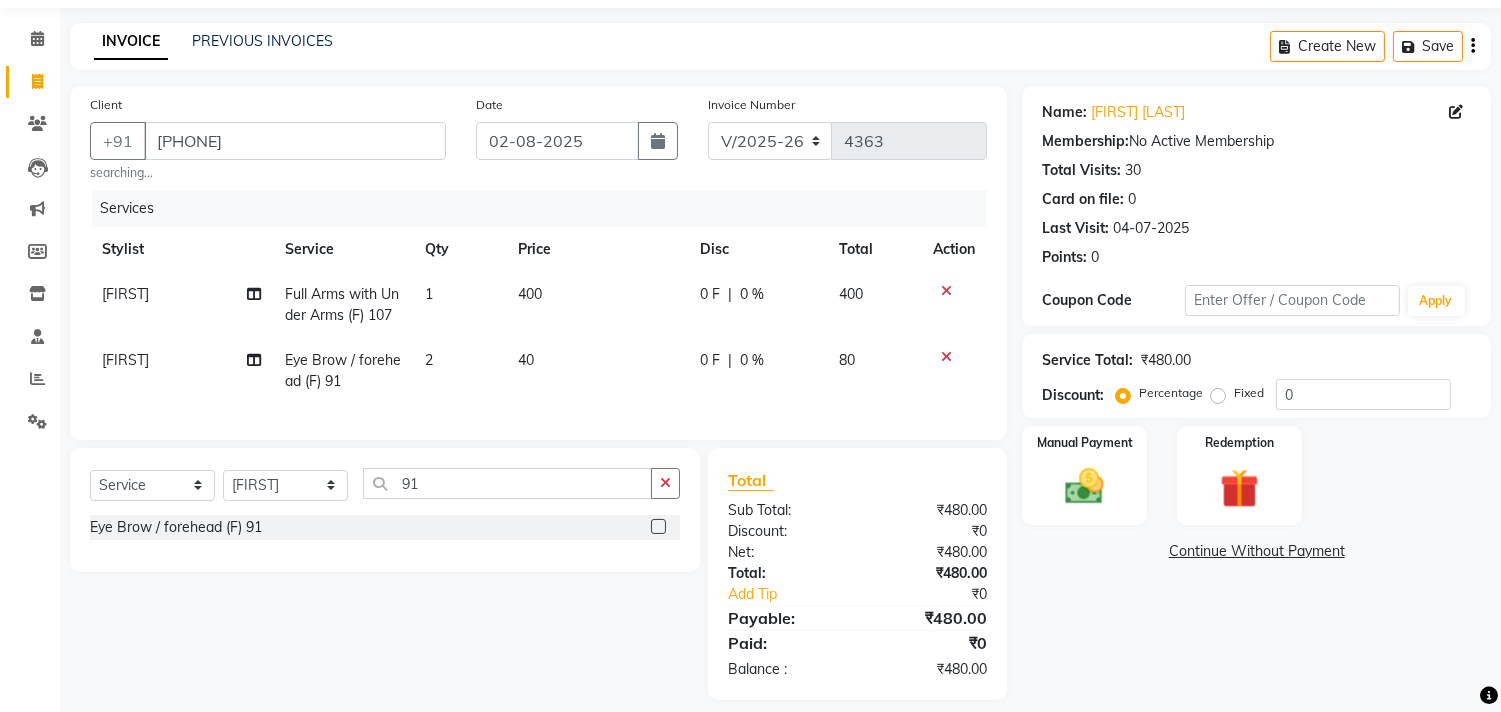 scroll, scrollTop: 98, scrollLeft: 0, axis: vertical 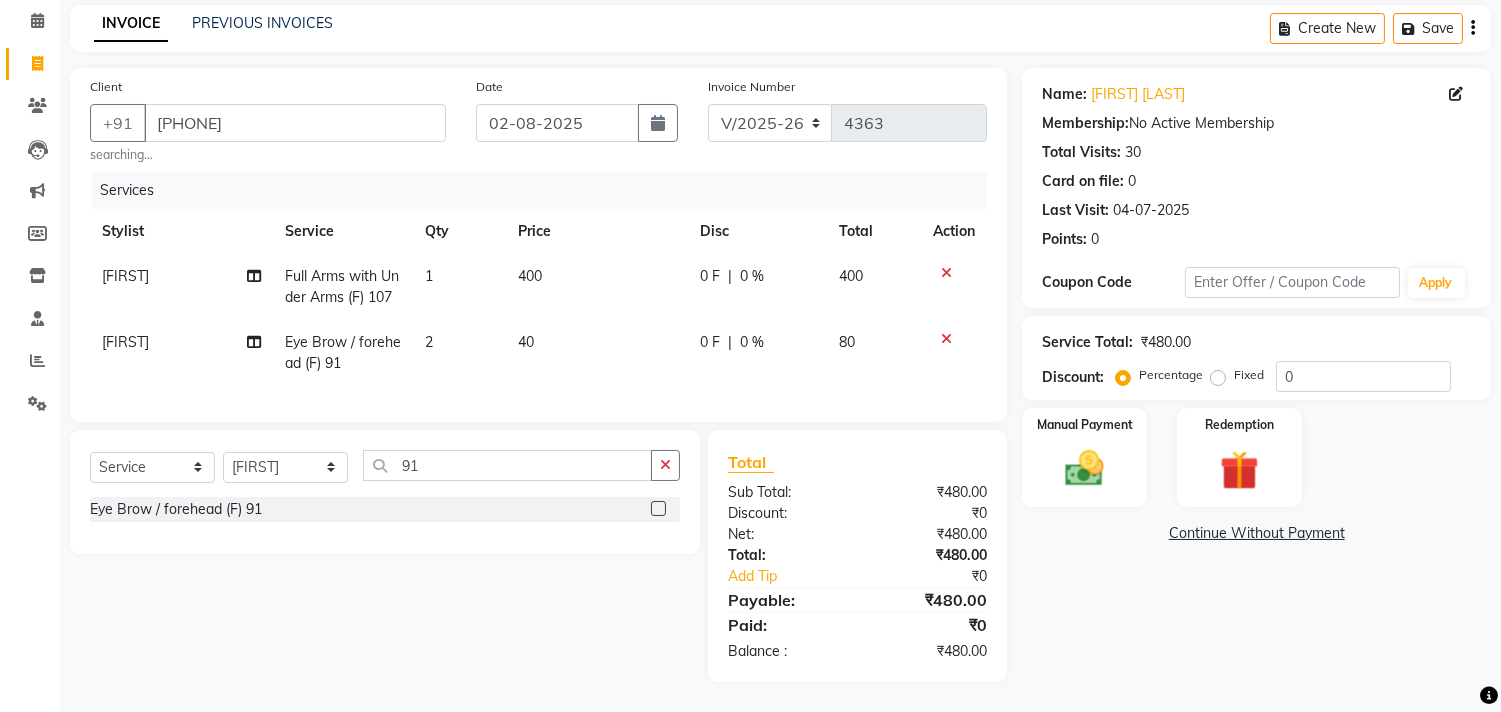 click on "Discount:  Percentage   Fixed  0" 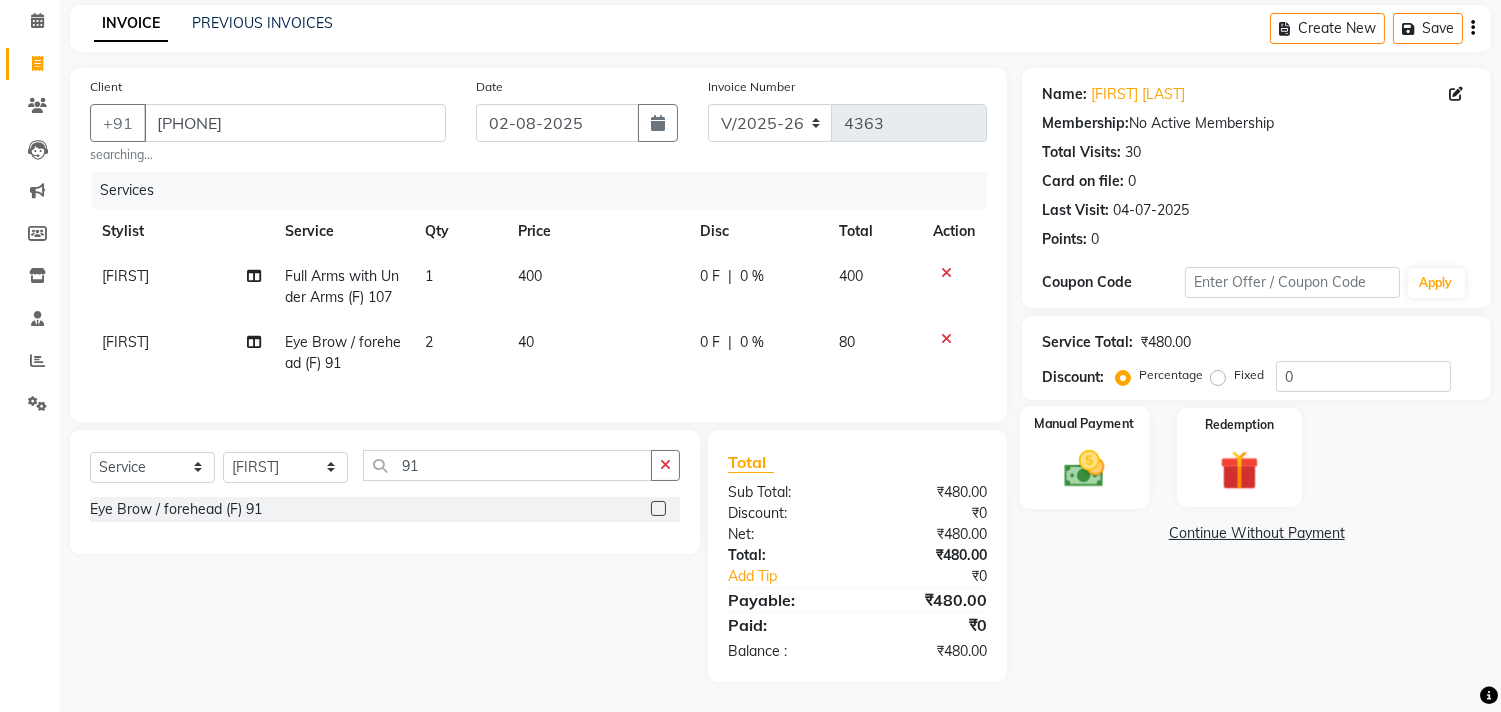 click on "Manual Payment" 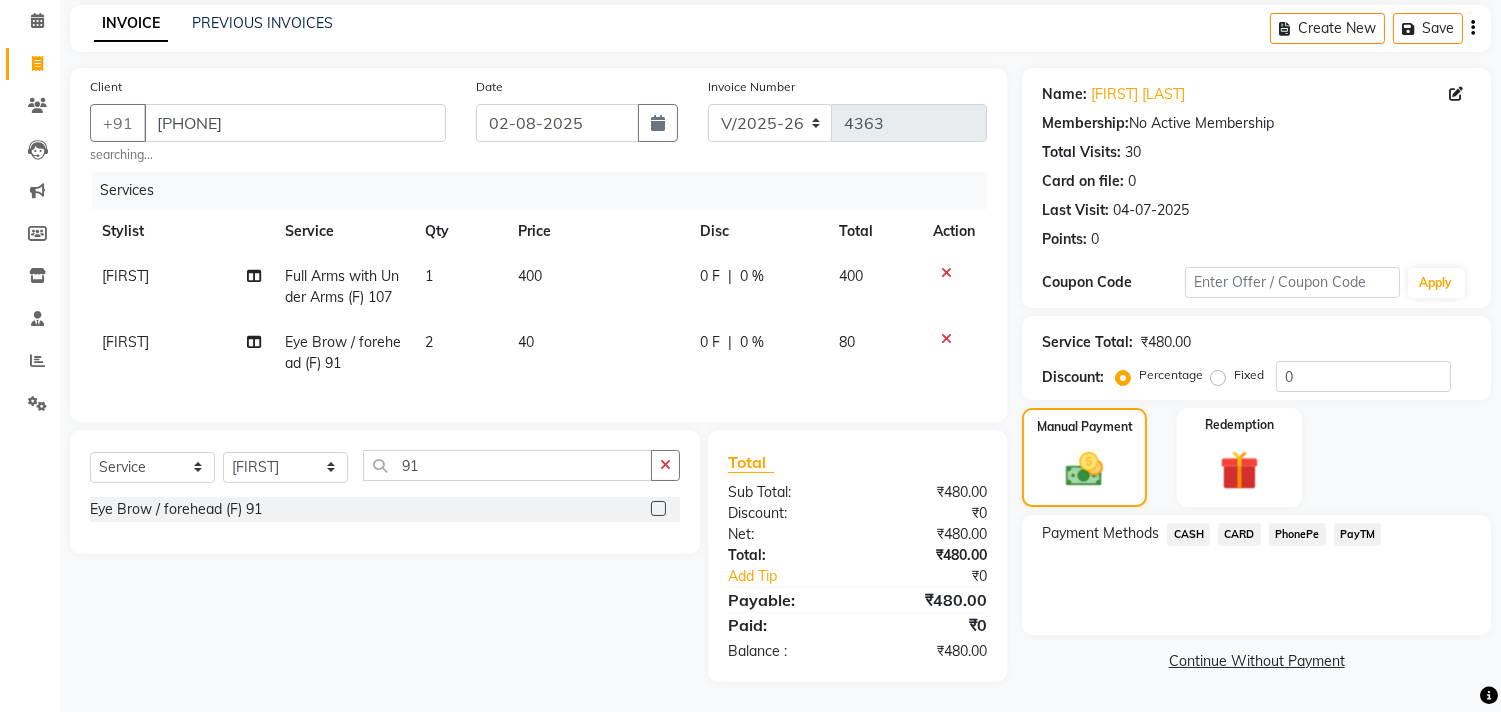 click on "2" 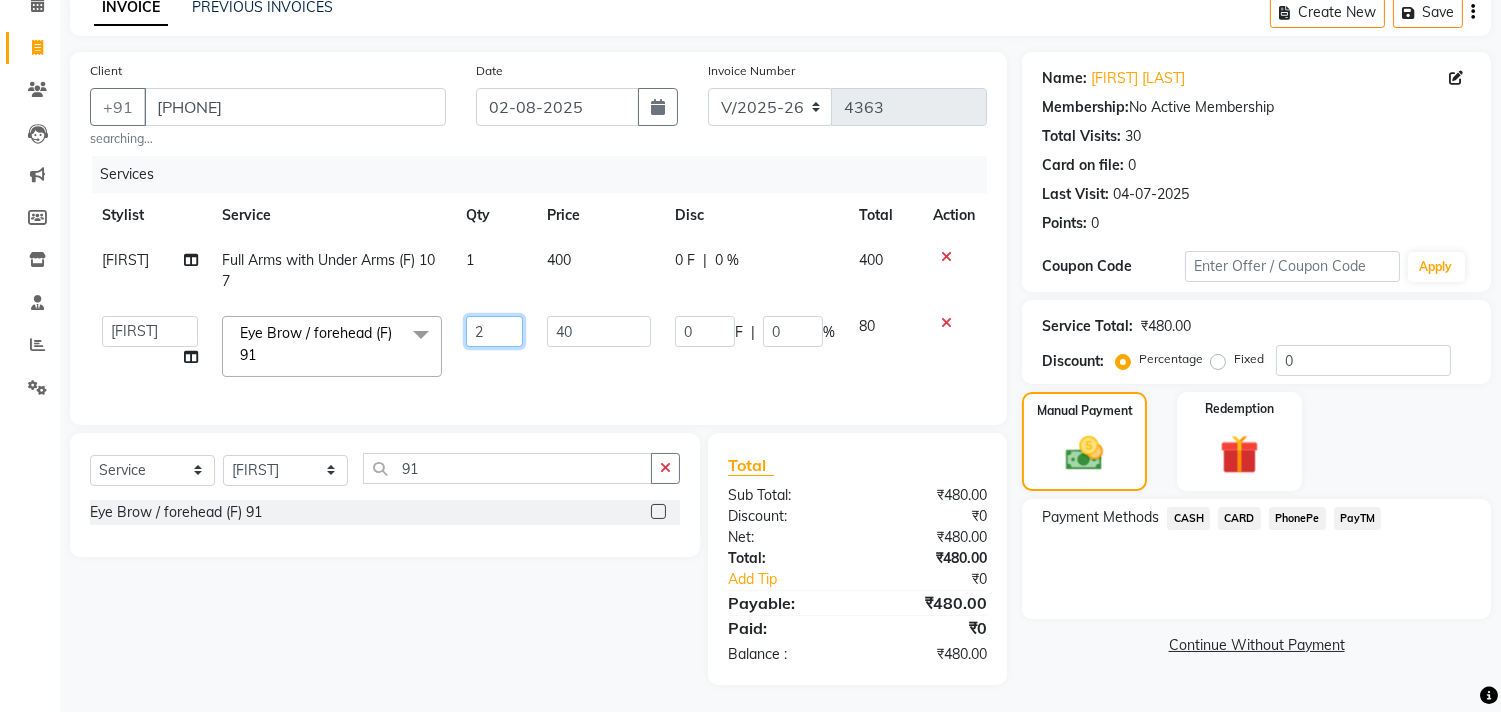 click on "2" 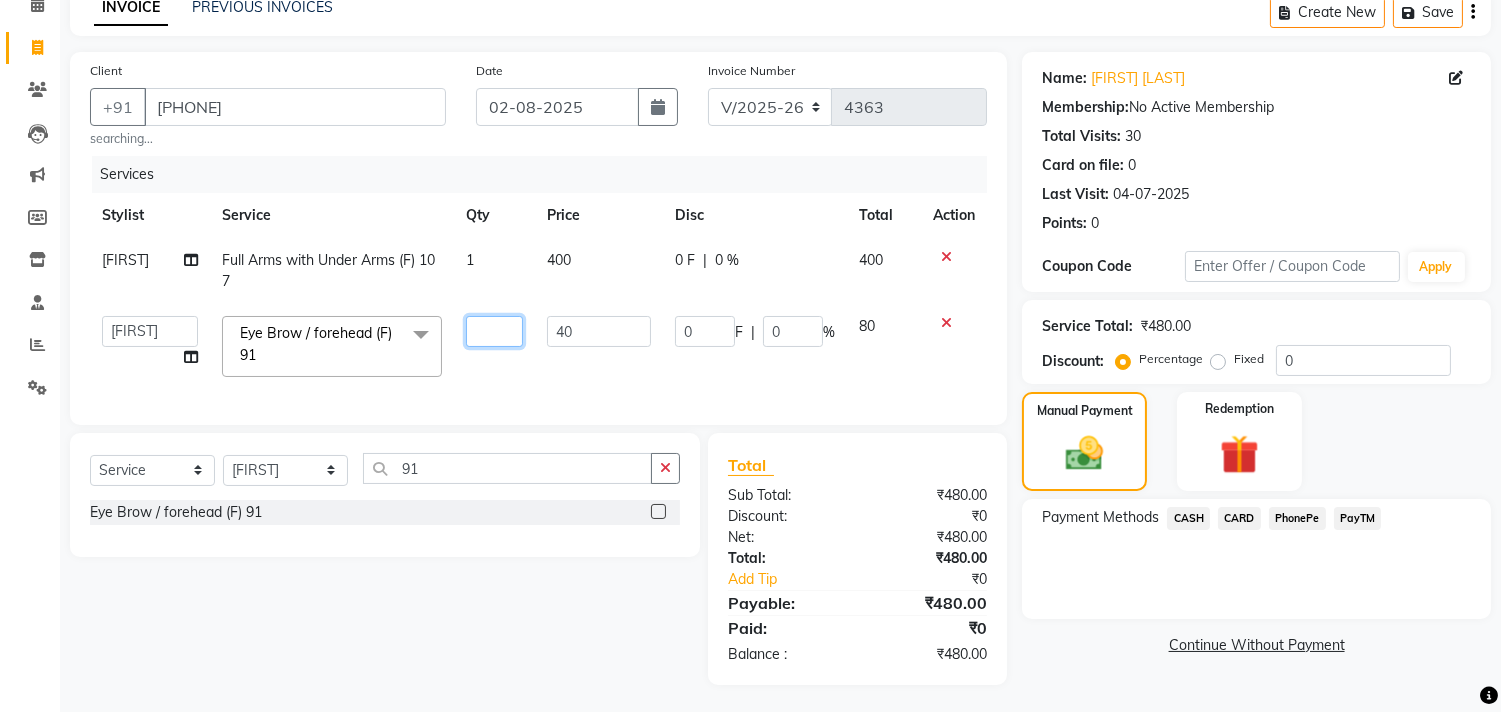 type on "3" 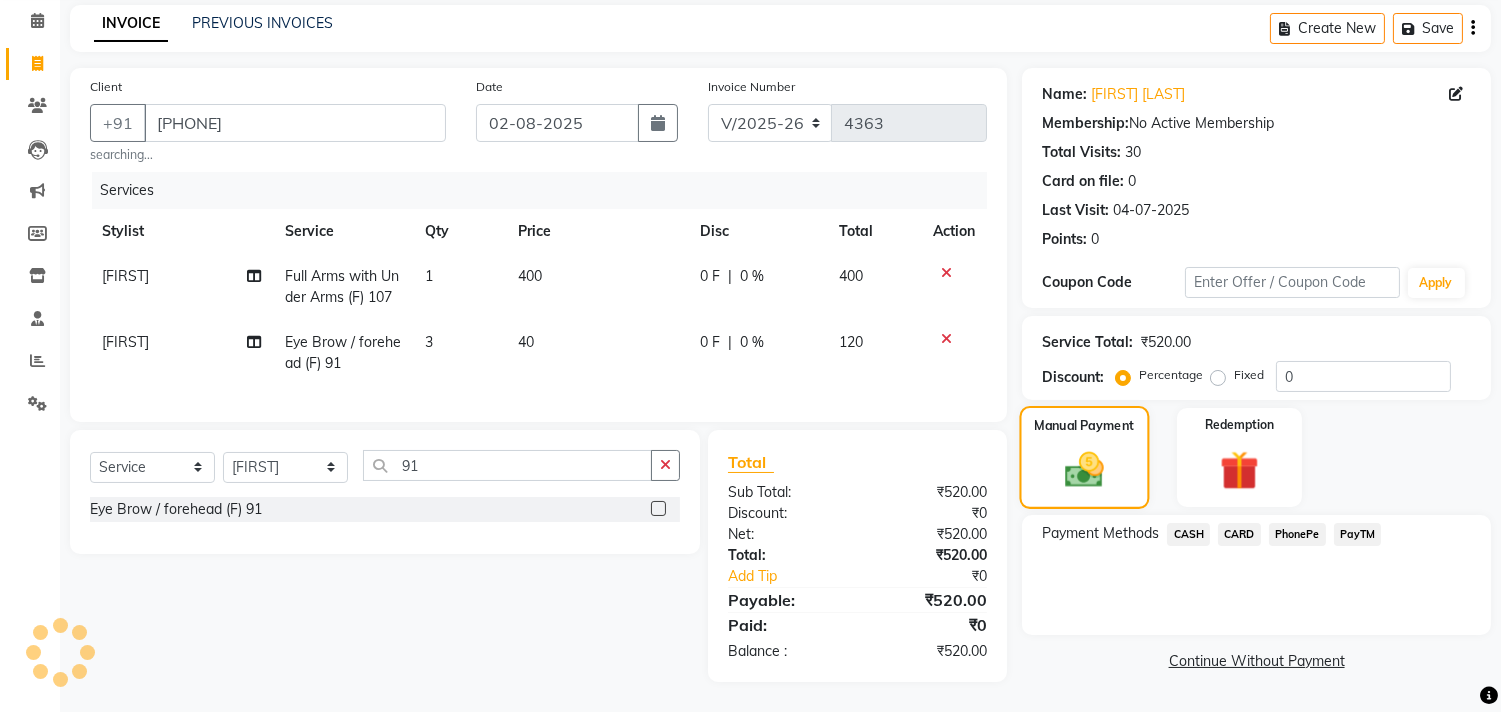 click 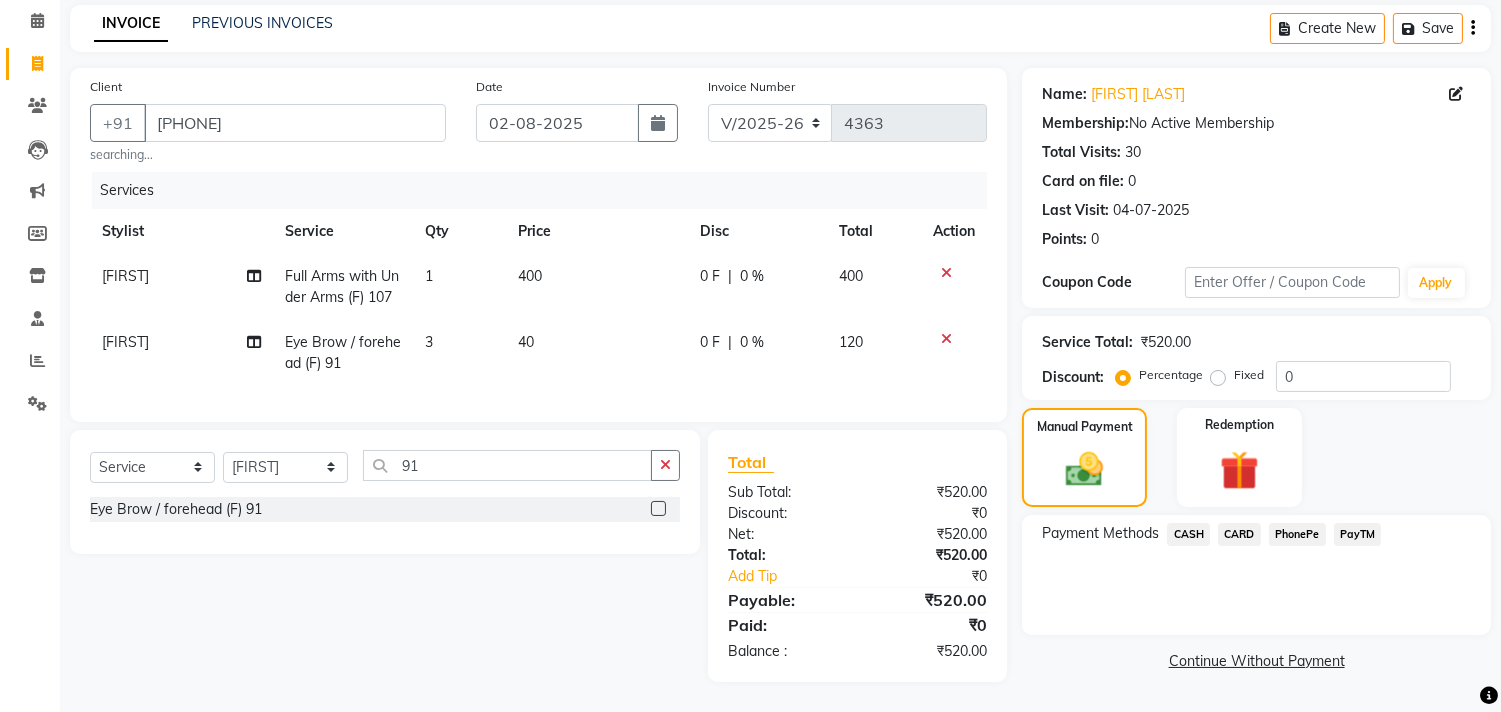 click on "CASH" 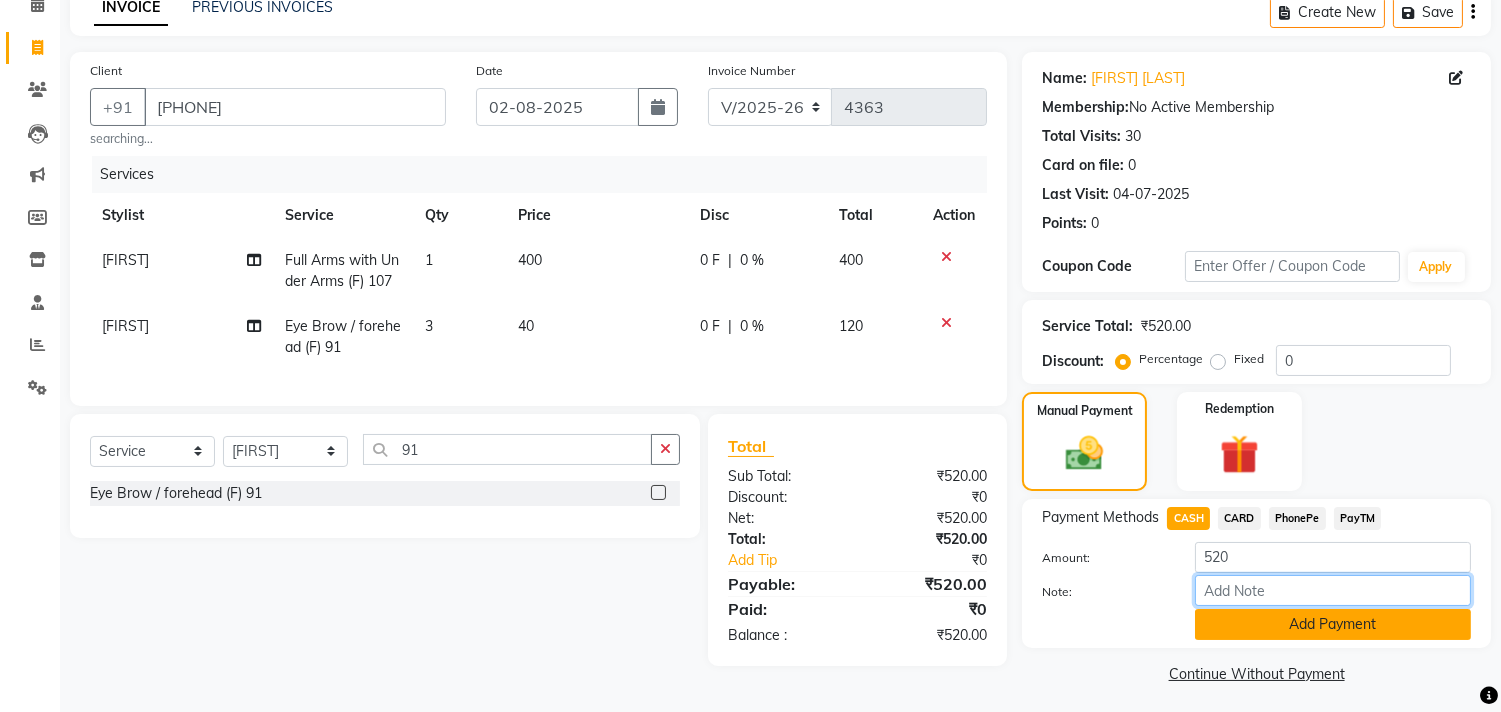 click on "Note:" 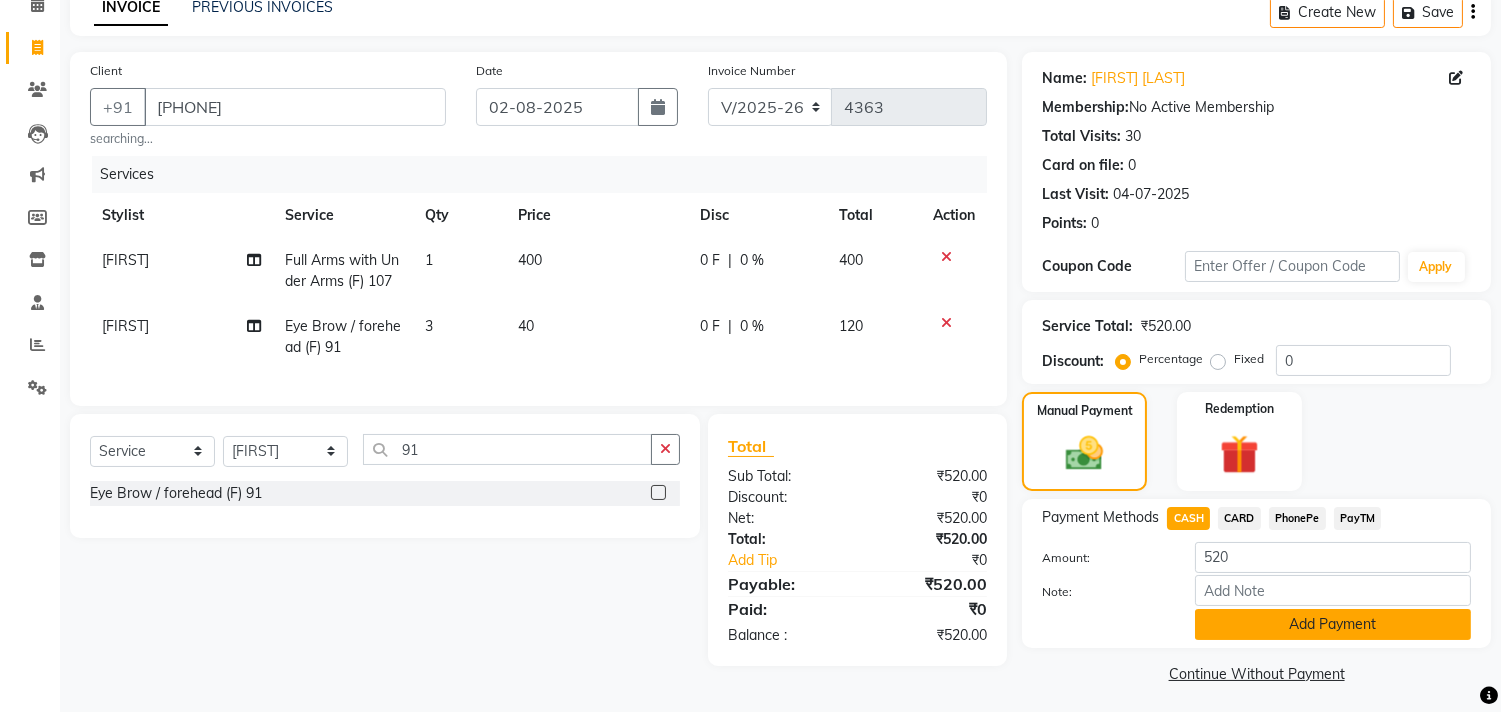 click on "Add Payment" 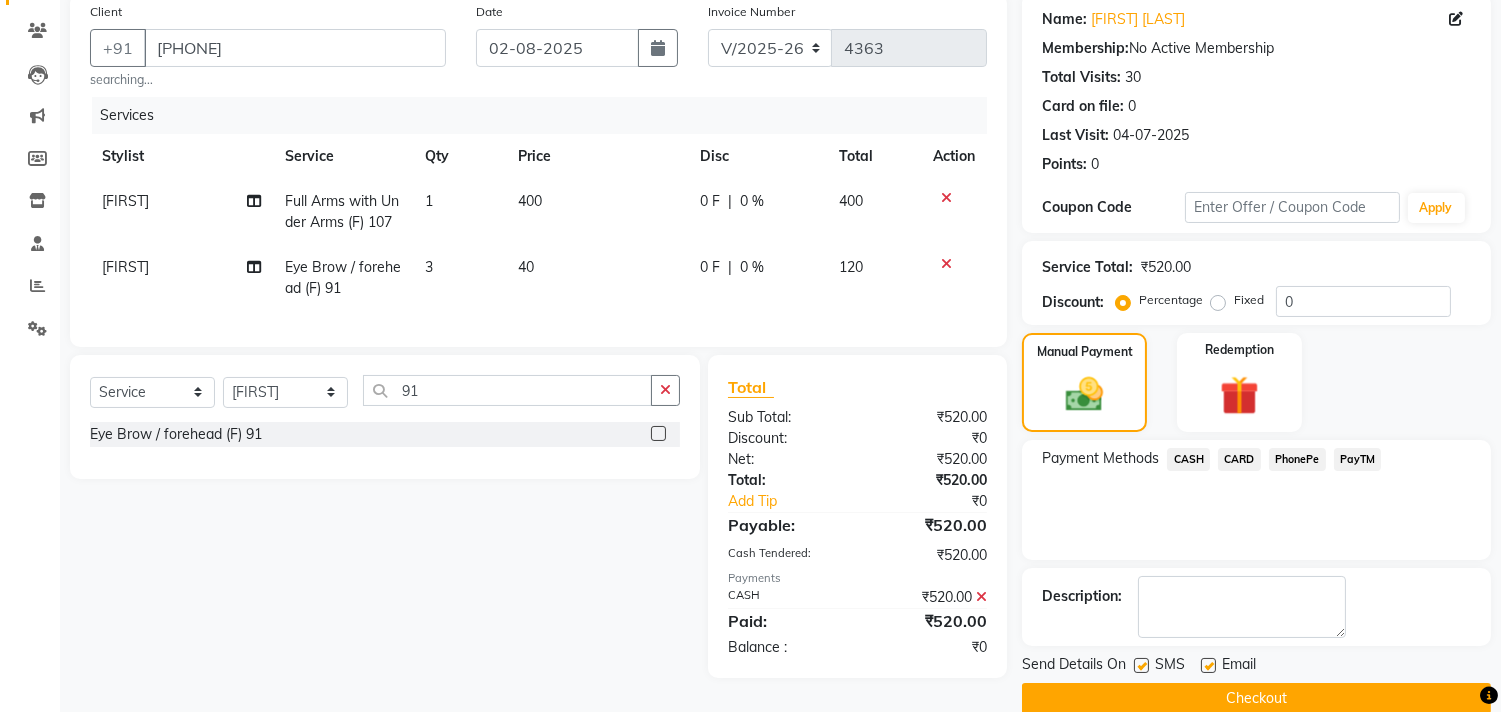 scroll, scrollTop: 187, scrollLeft: 0, axis: vertical 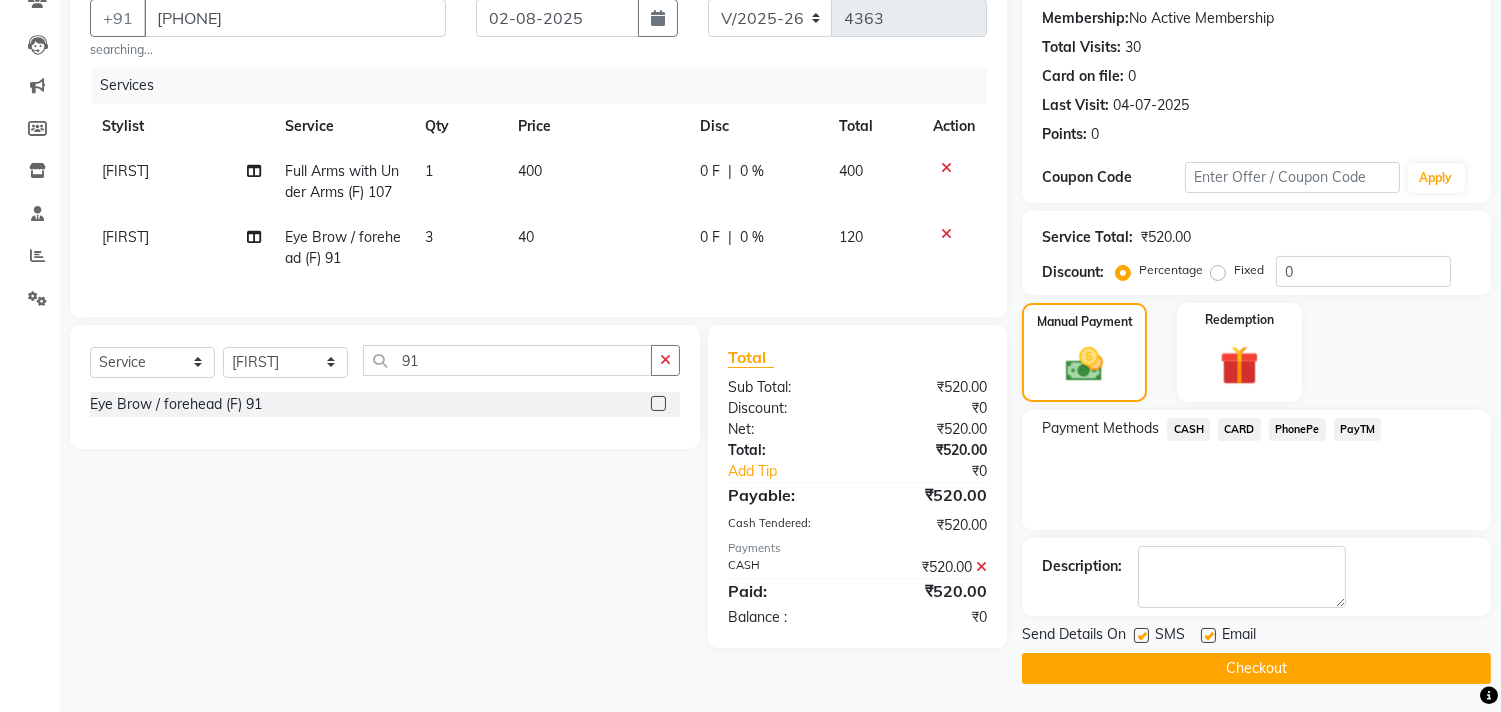click on "Checkout" 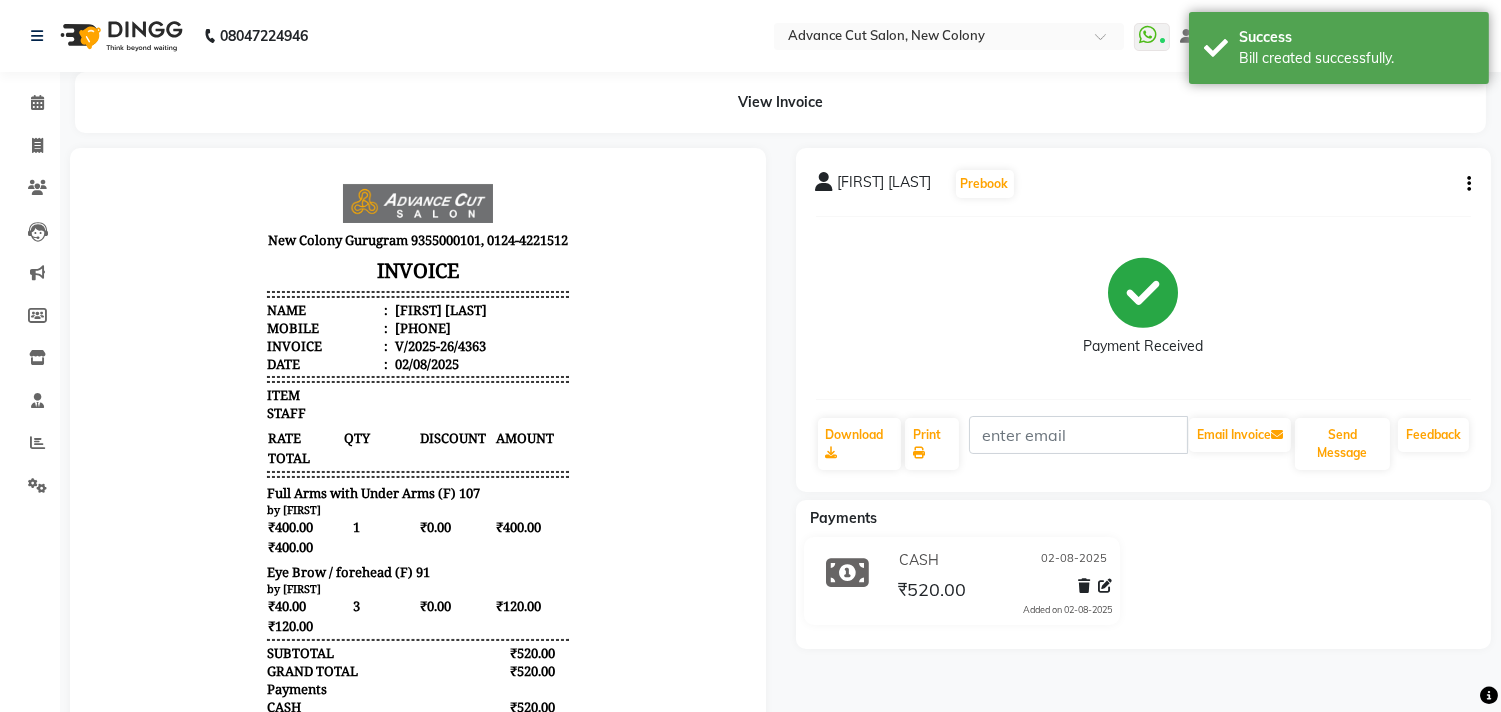 scroll, scrollTop: 0, scrollLeft: 0, axis: both 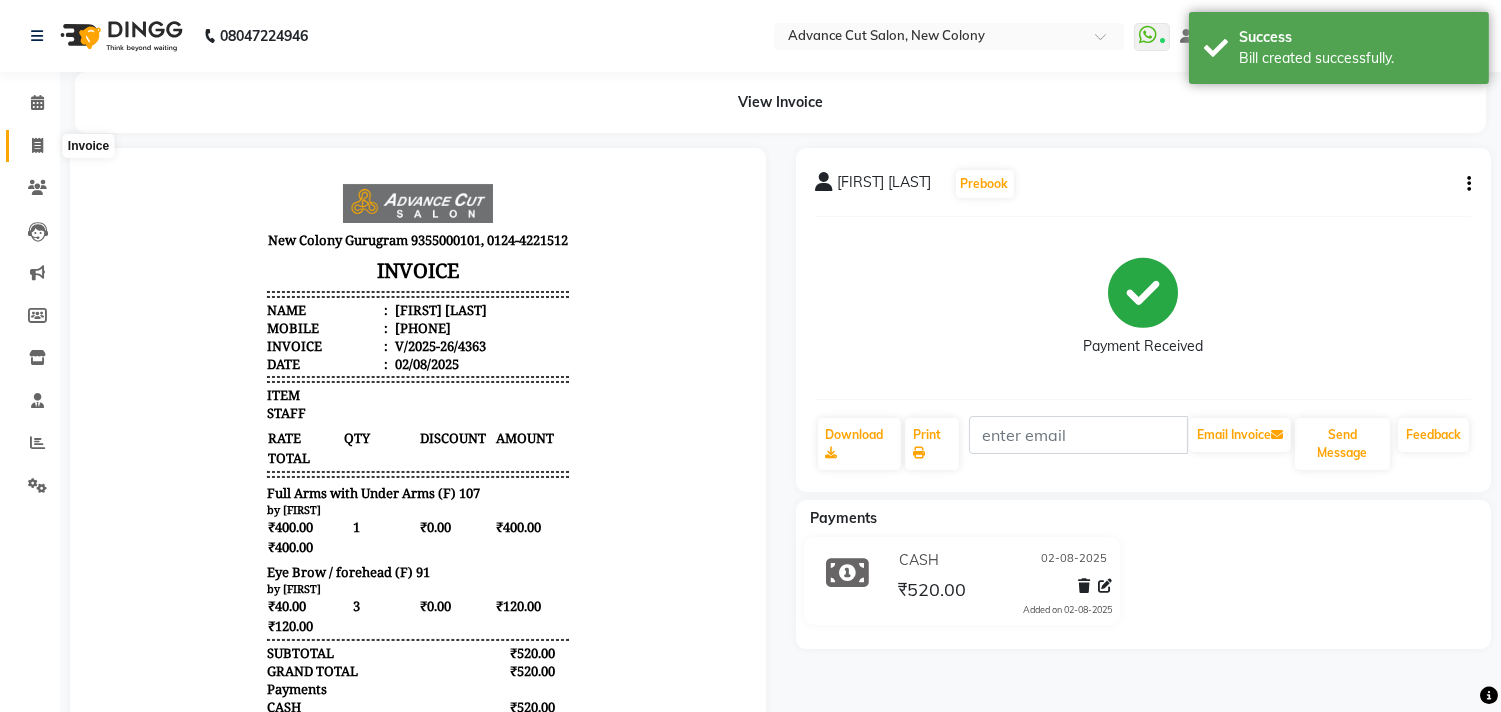 click 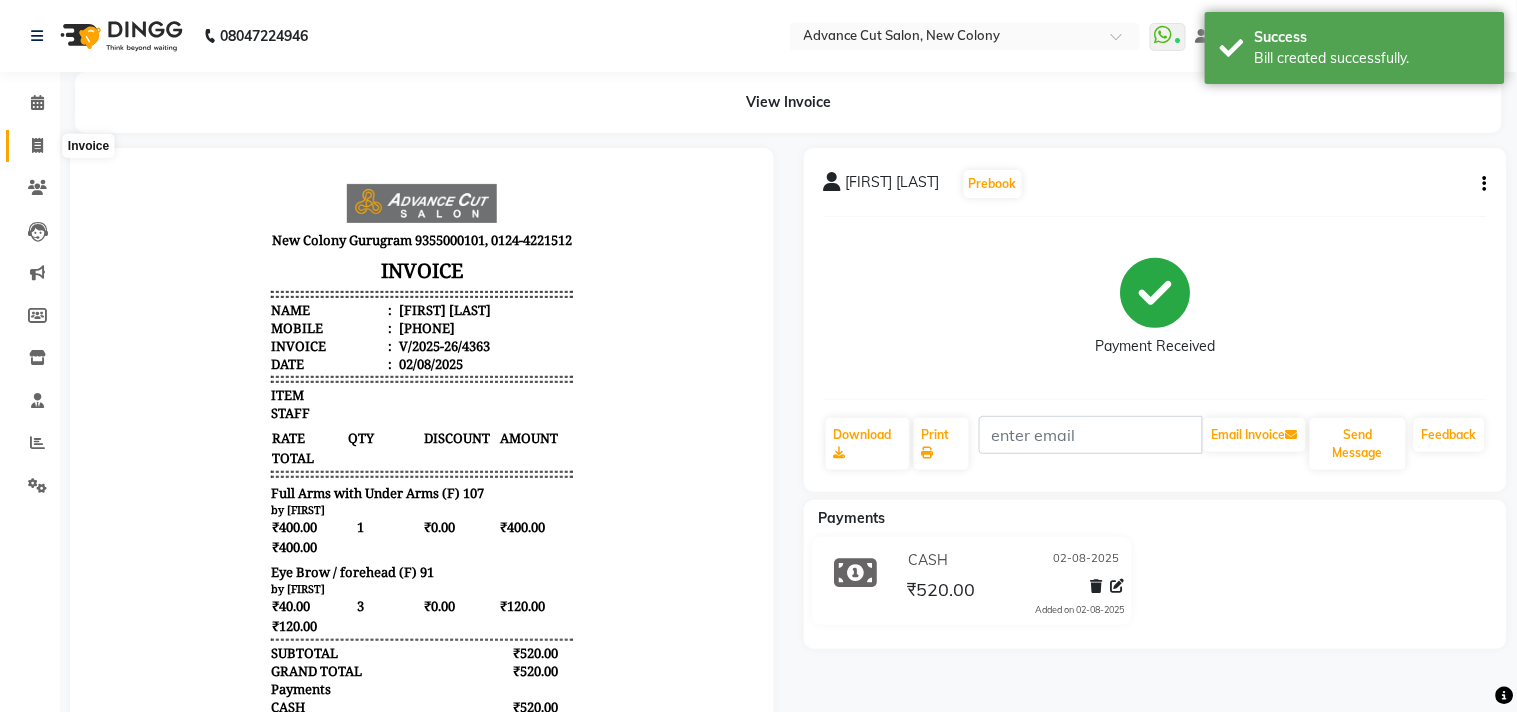 select on "service" 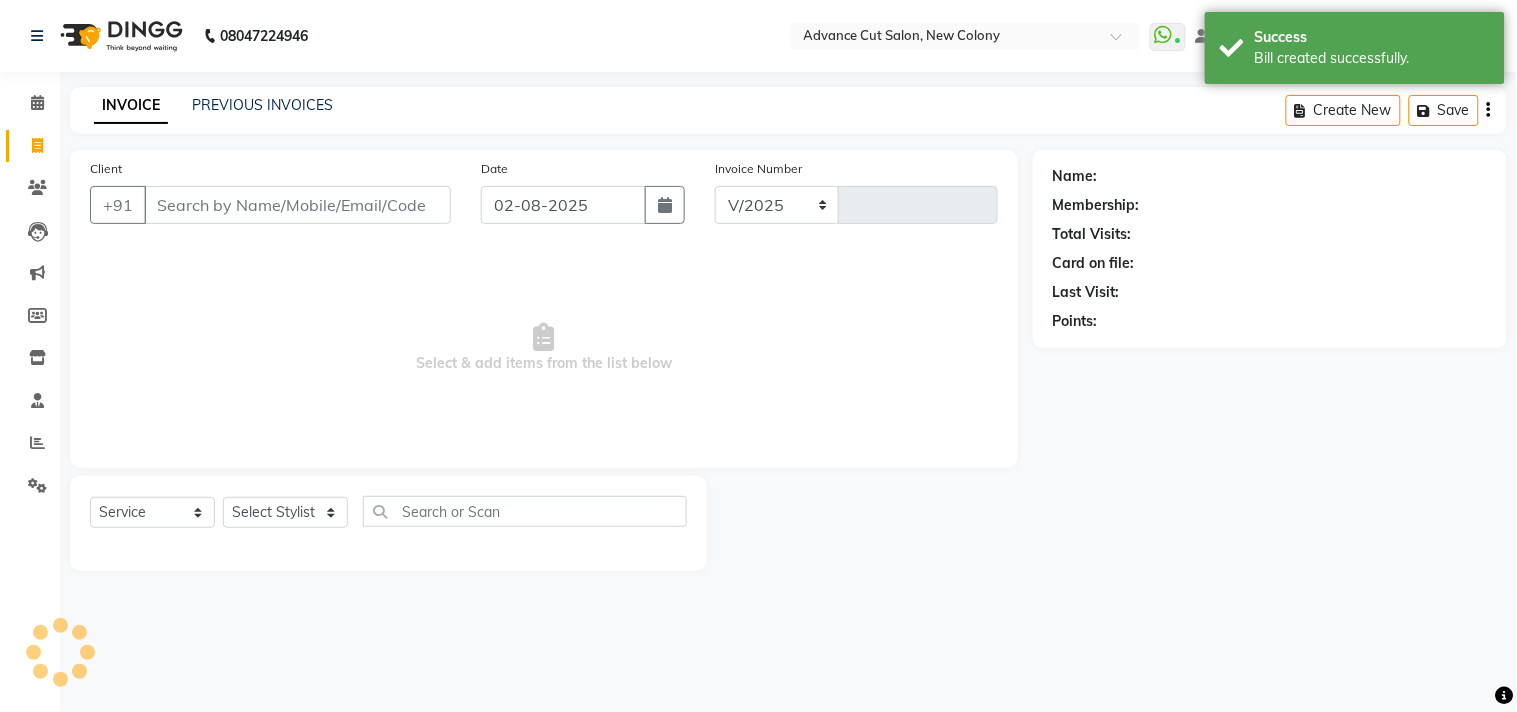 select on "922" 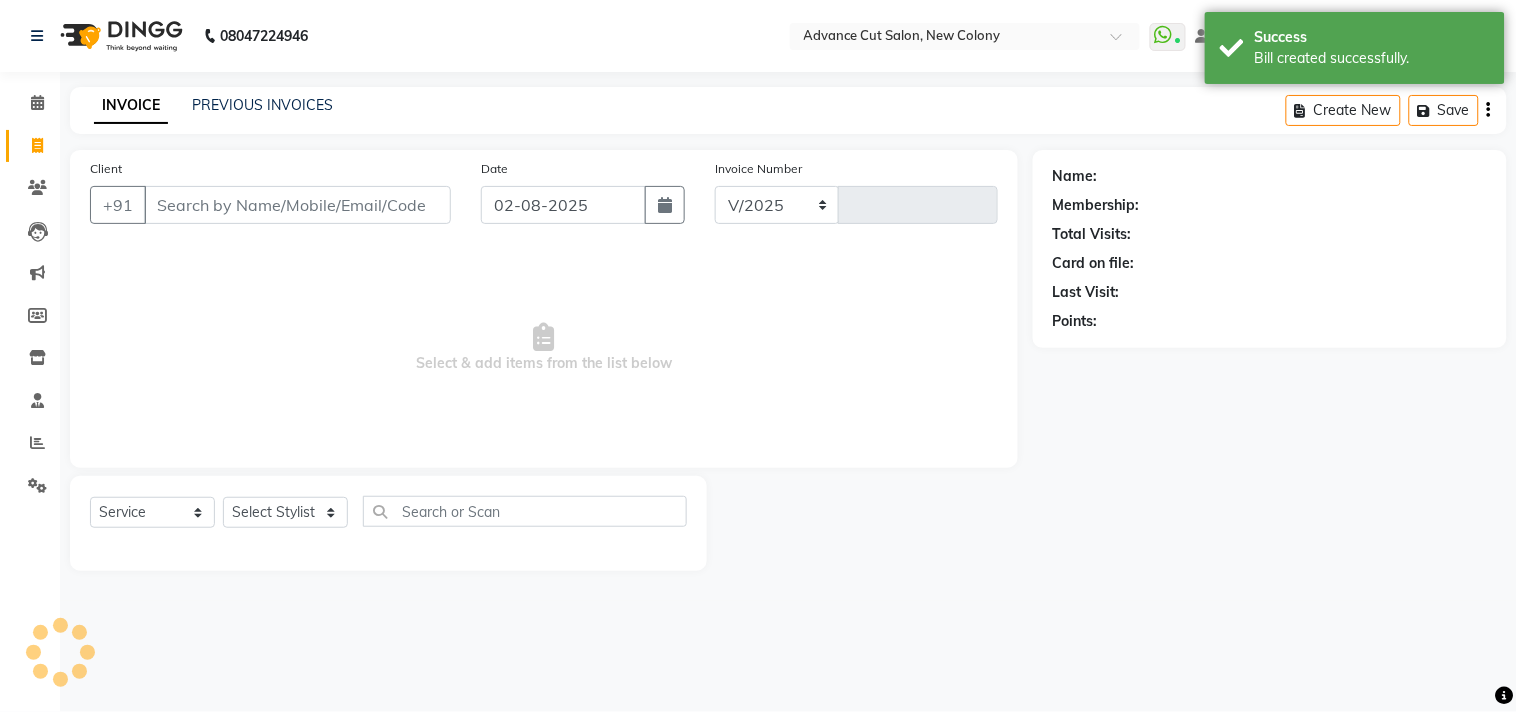 type on "4364" 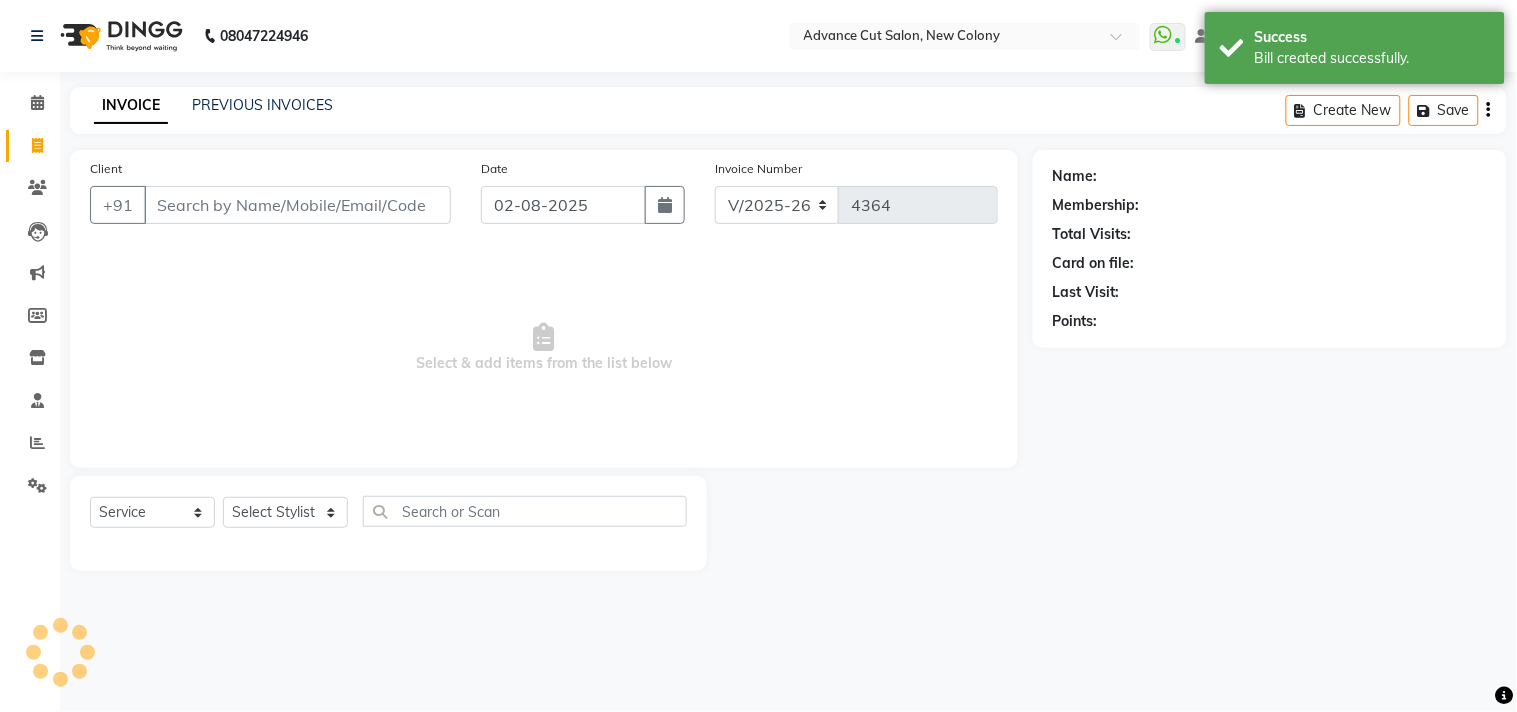 click on "Client" at bounding box center [297, 205] 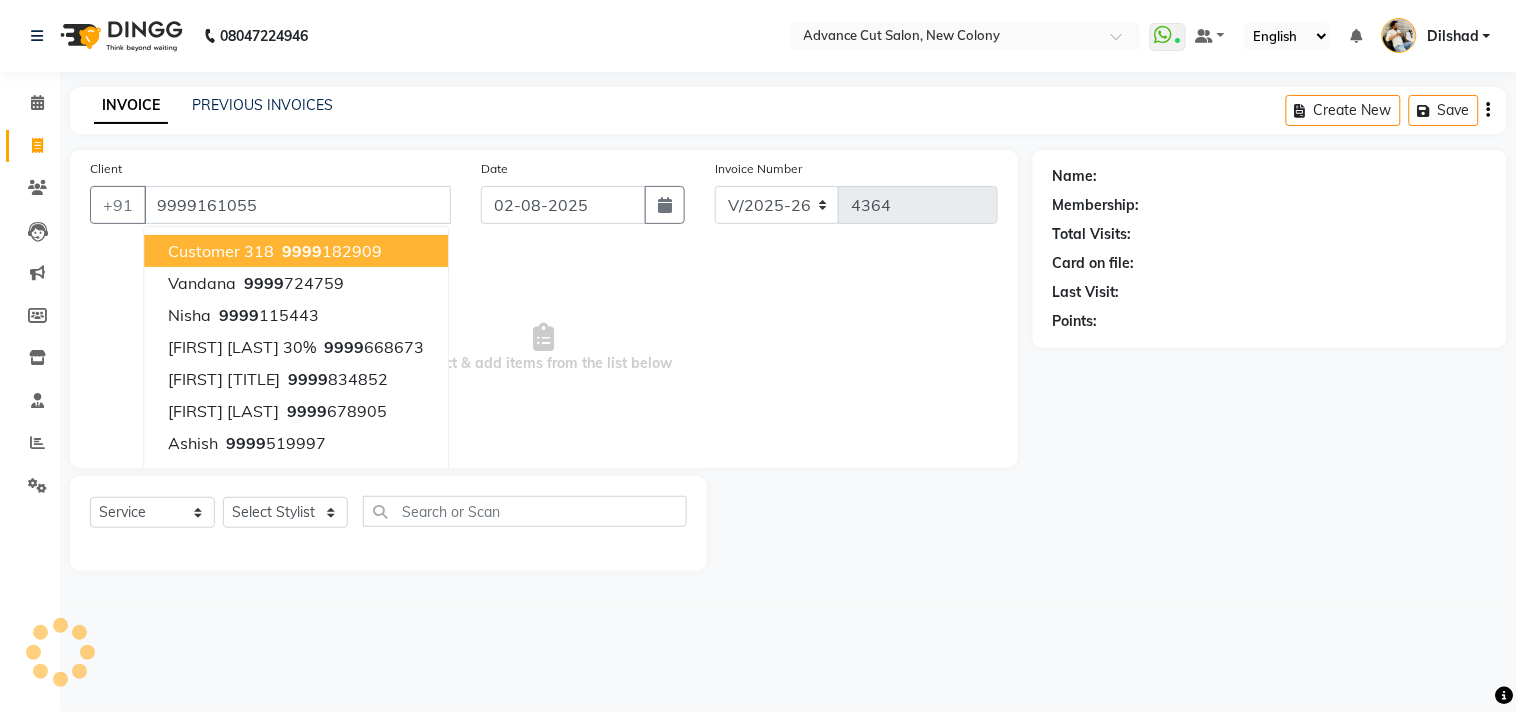 type on "9999161055" 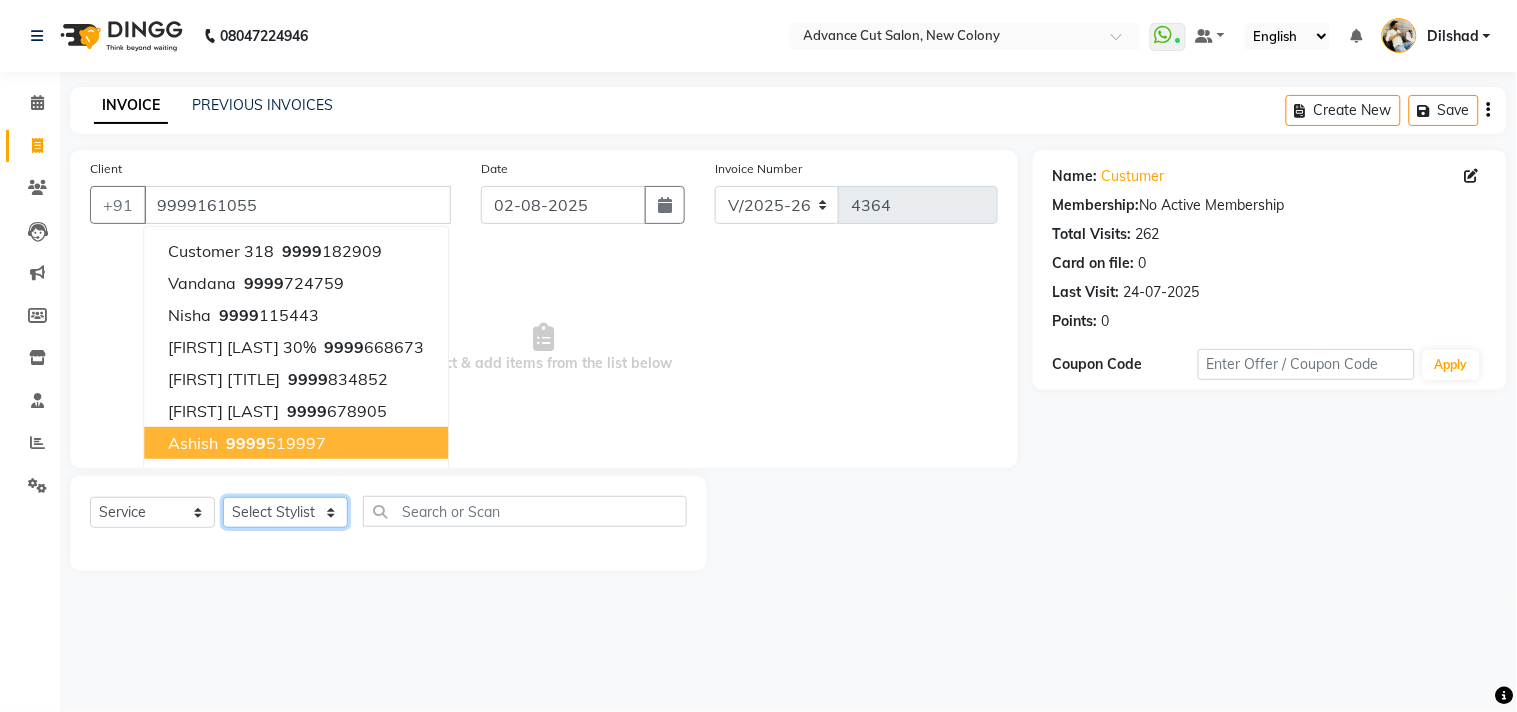 click on "Select Stylist Abrar Alam Dilshad Lallan Meenu Nafeesh Ahmad Naved O.P. Sharma Pryag Samar Shahzad SHWETA SINGH Zarina" 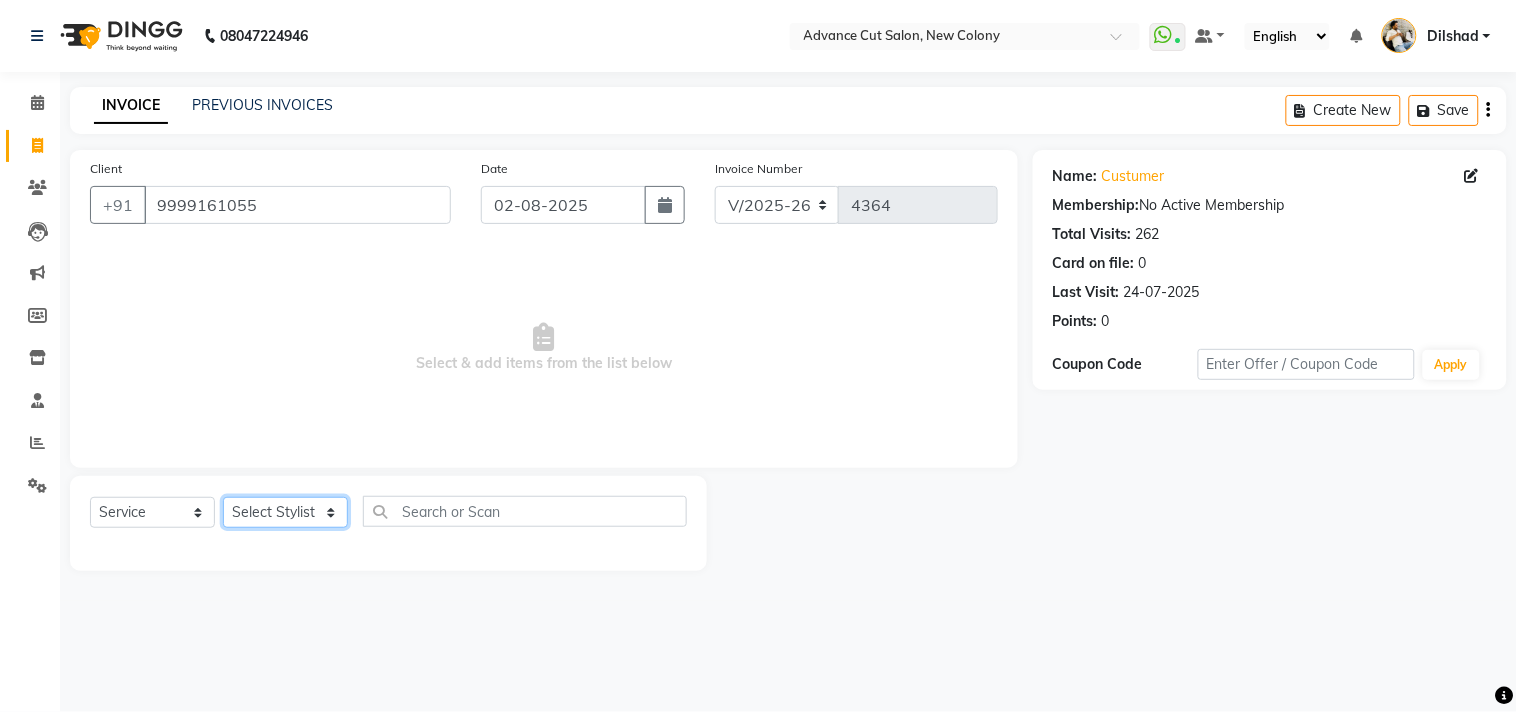 select on "15349" 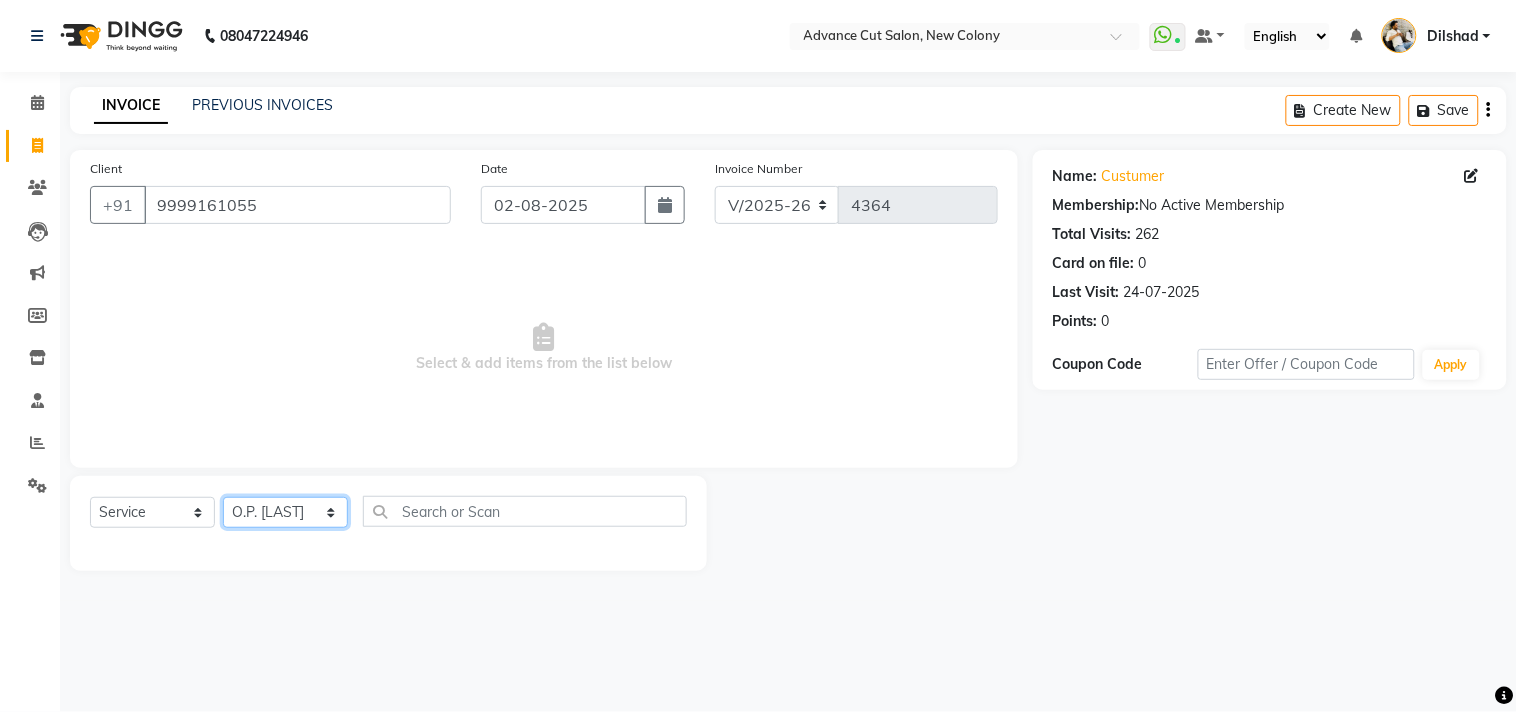 click on "Select Stylist Abrar Alam Dilshad Lallan Meenu Nafeesh Ahmad Naved O.P. Sharma Pryag Samar Shahzad SHWETA SINGH Zarina" 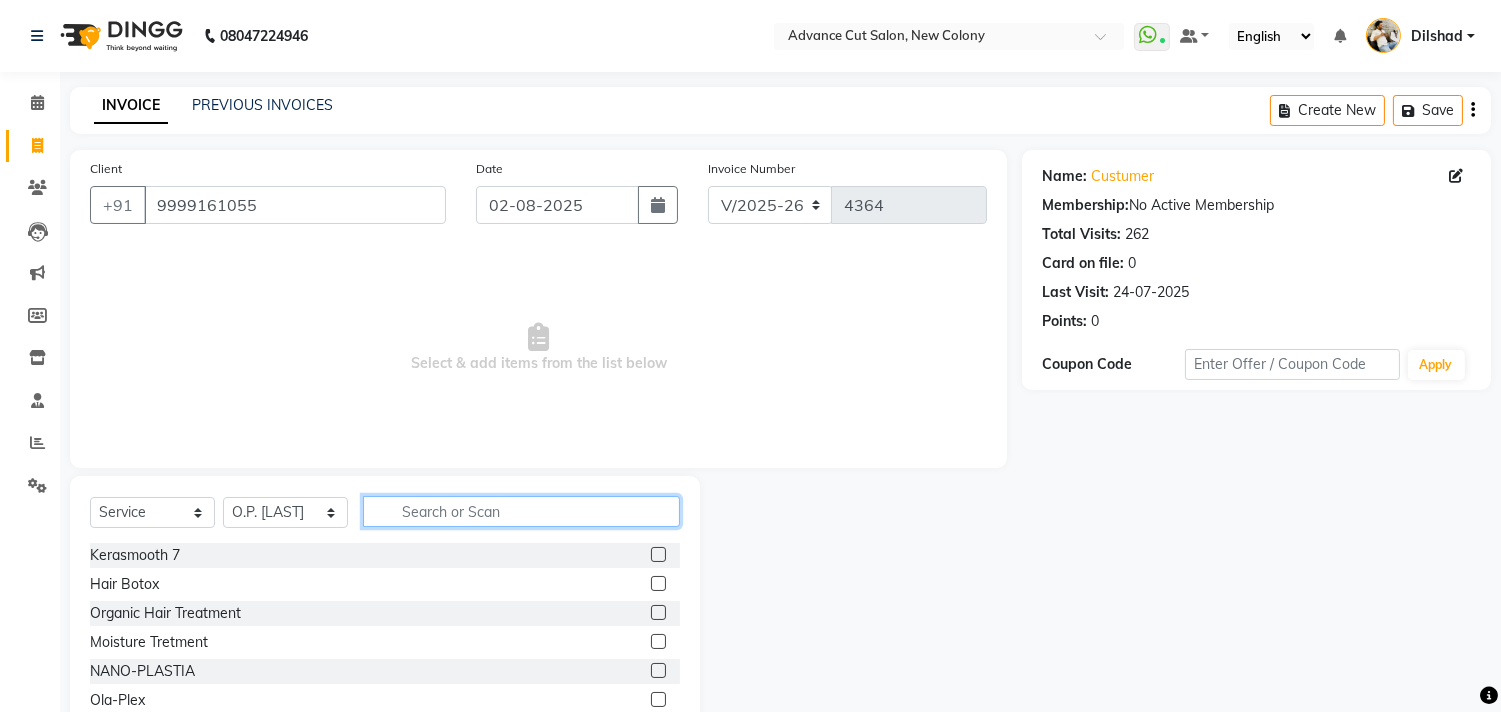 click 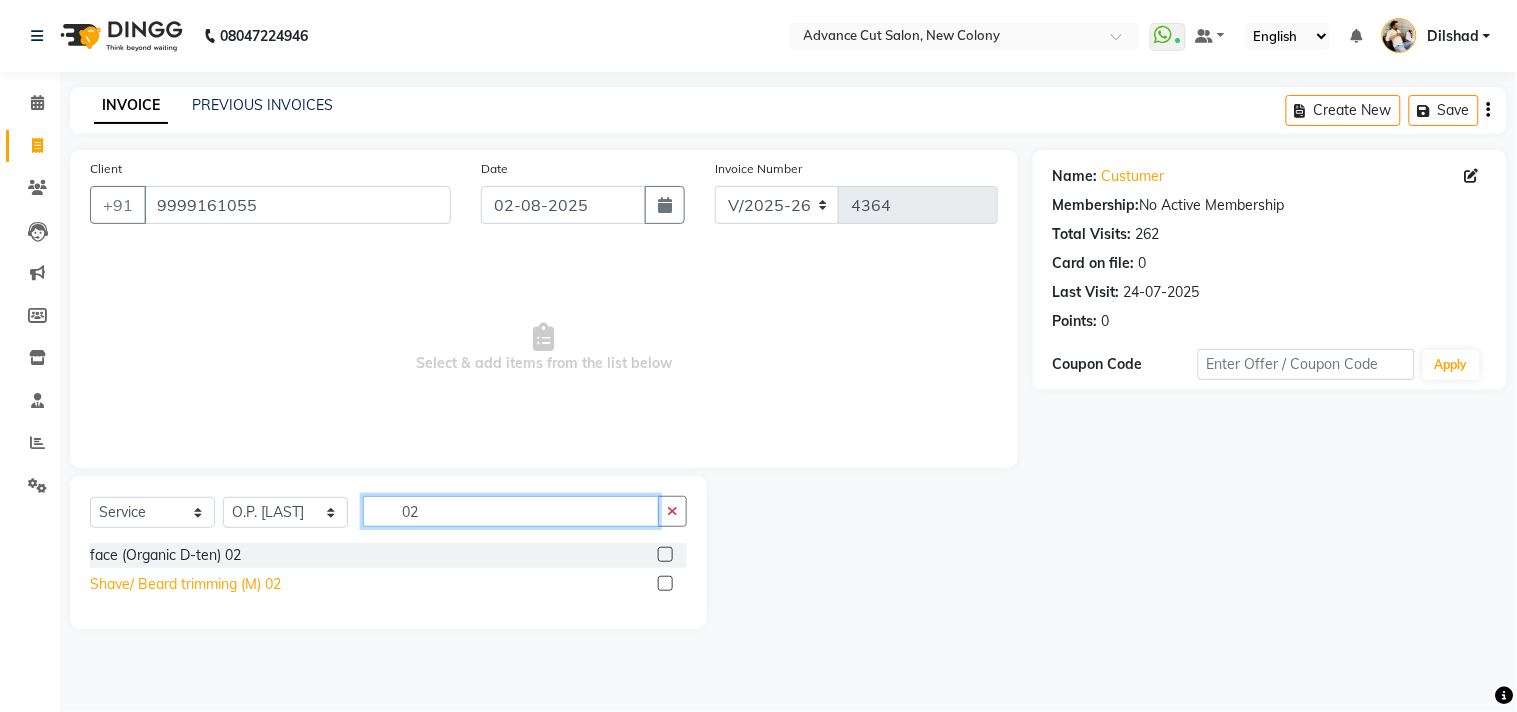 type on "02" 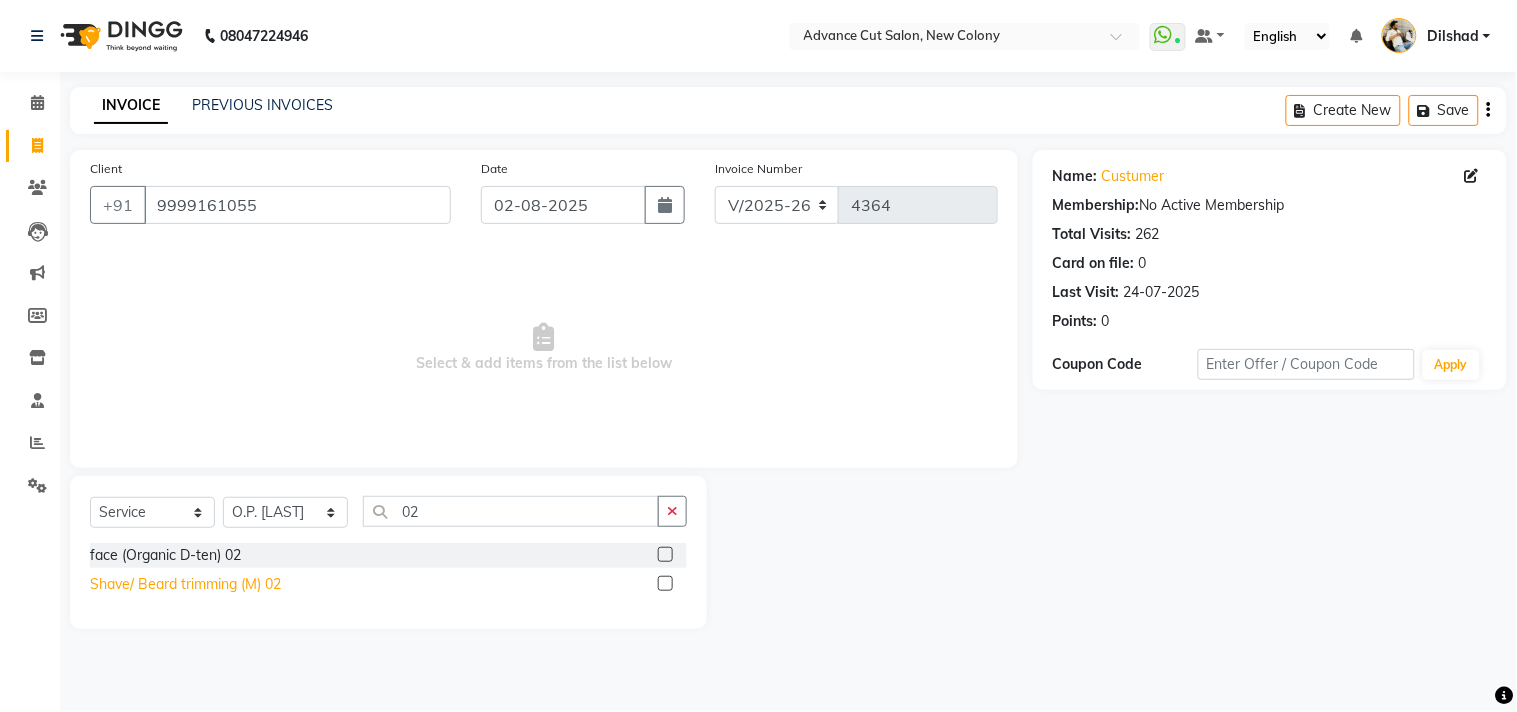 drag, startPoint x: 184, startPoint y: 582, endPoint x: 321, endPoint y: 595, distance: 137.6154 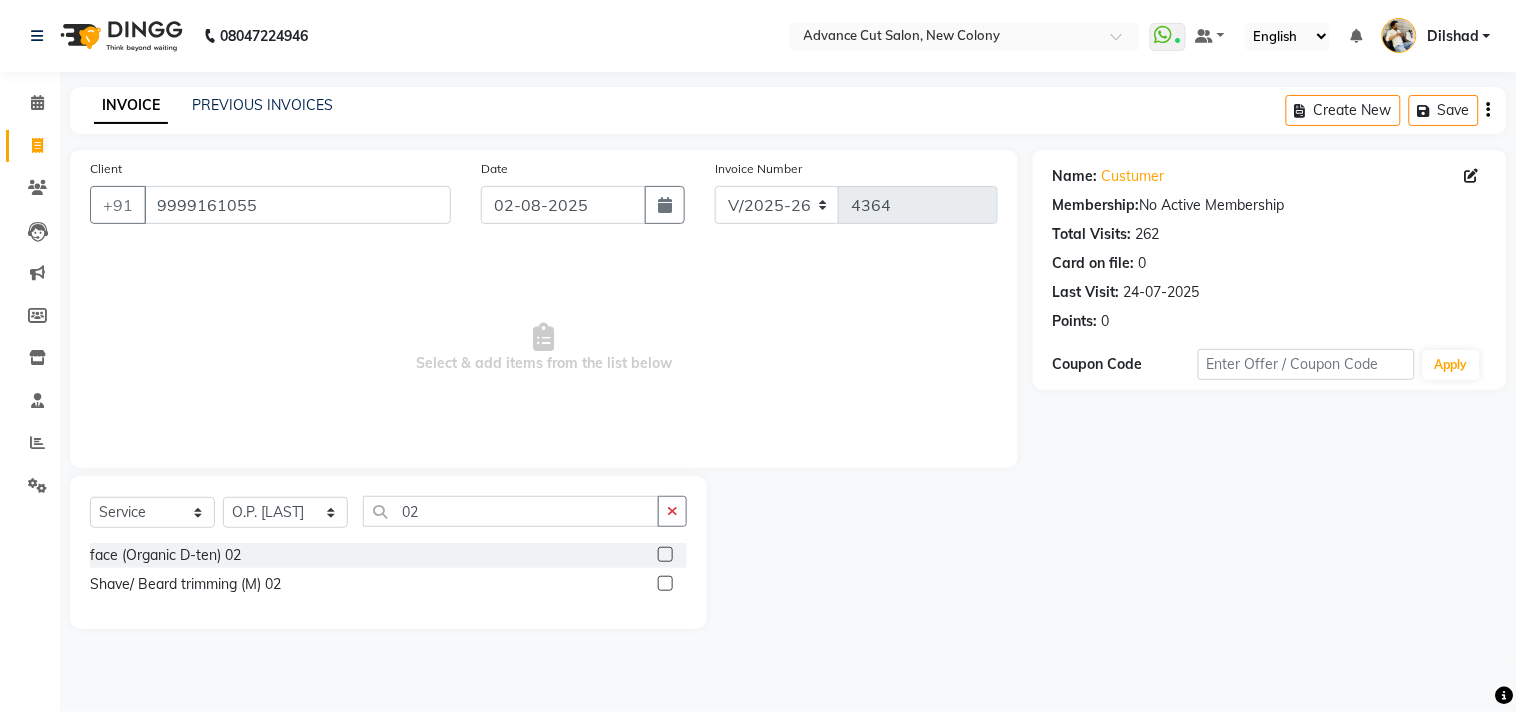 click on "Shave/ Beard trimming (M) 02" 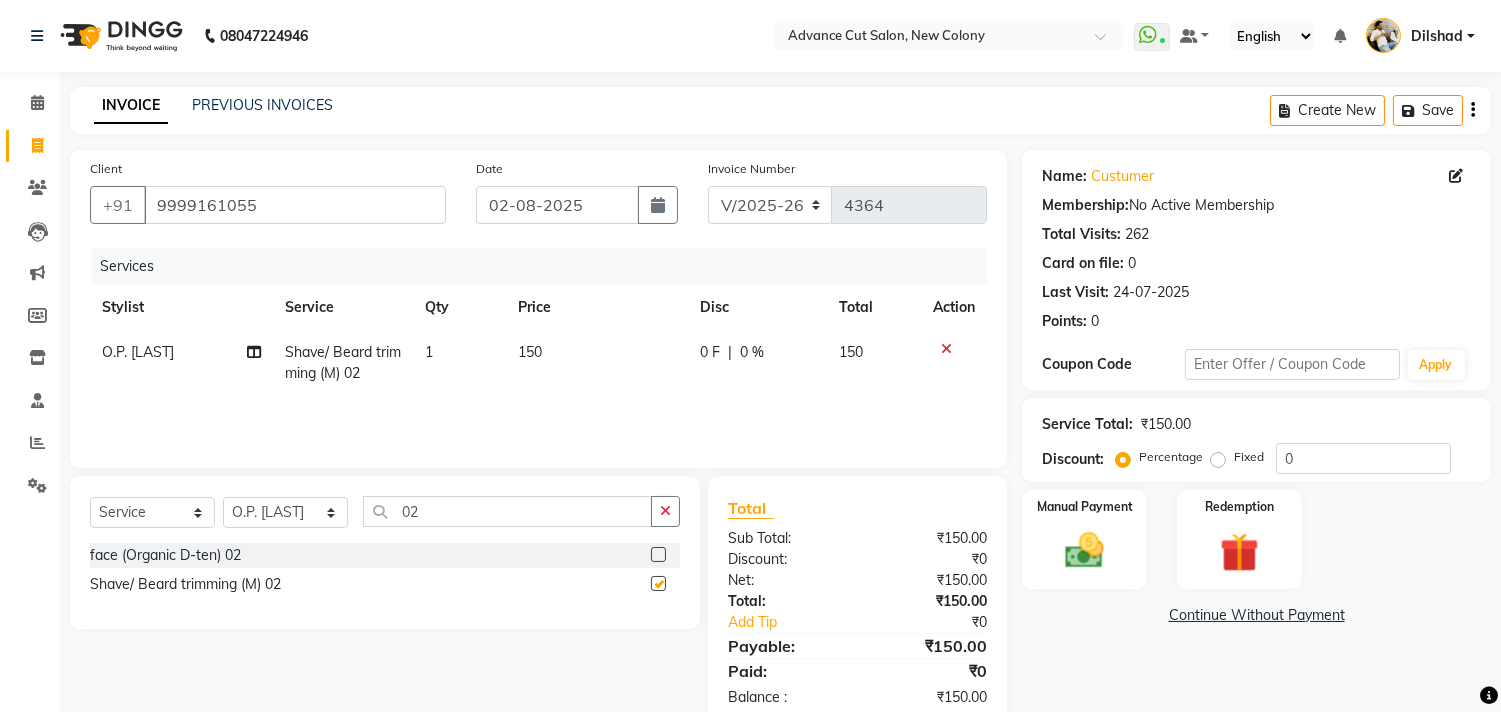 checkbox on "false" 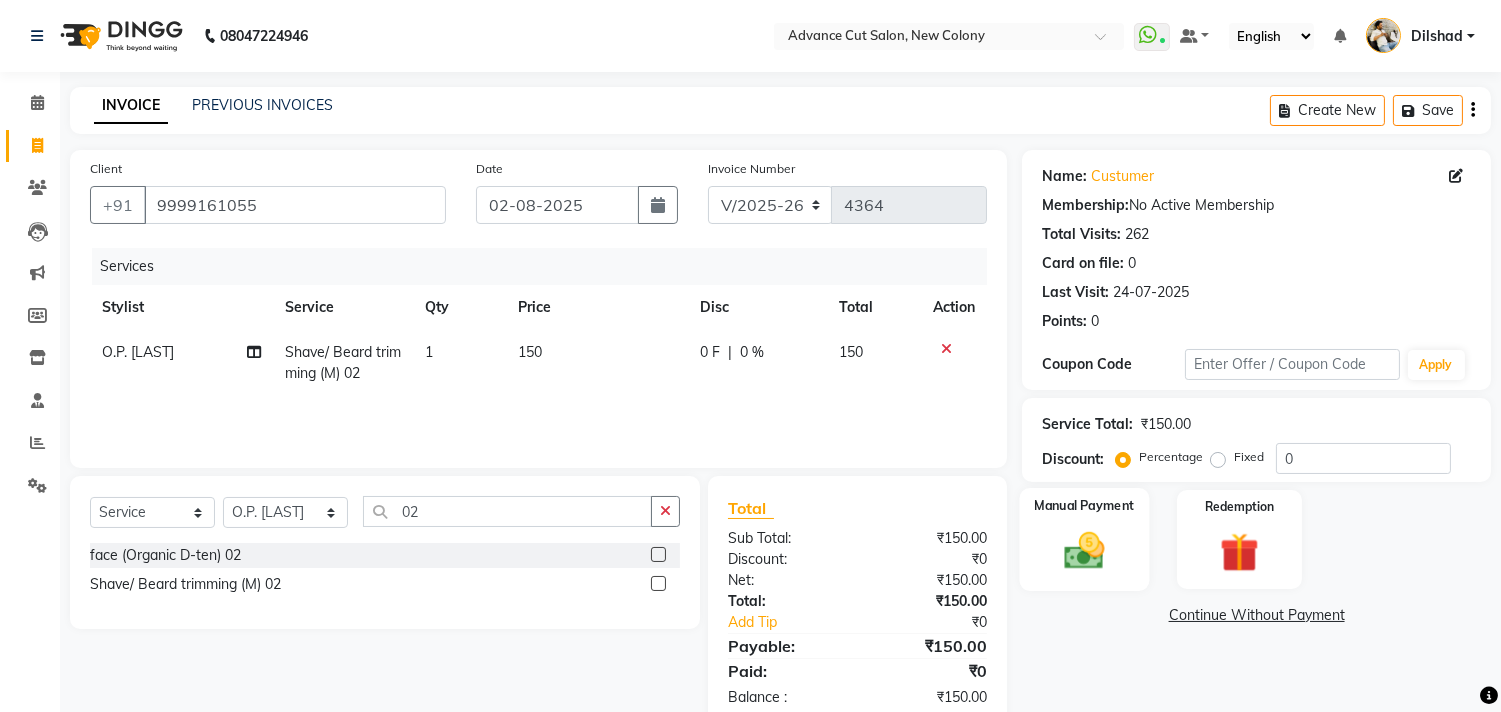 click 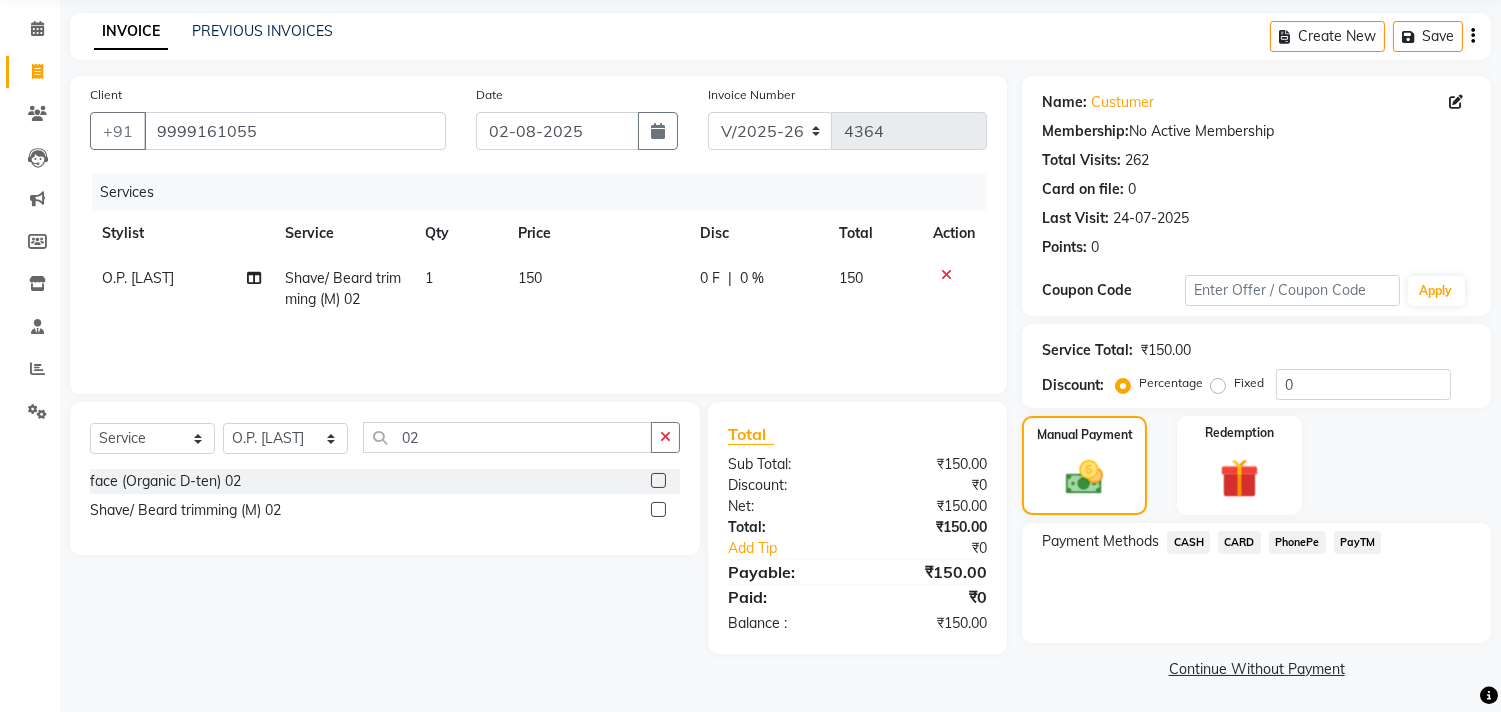 click on "CASH" 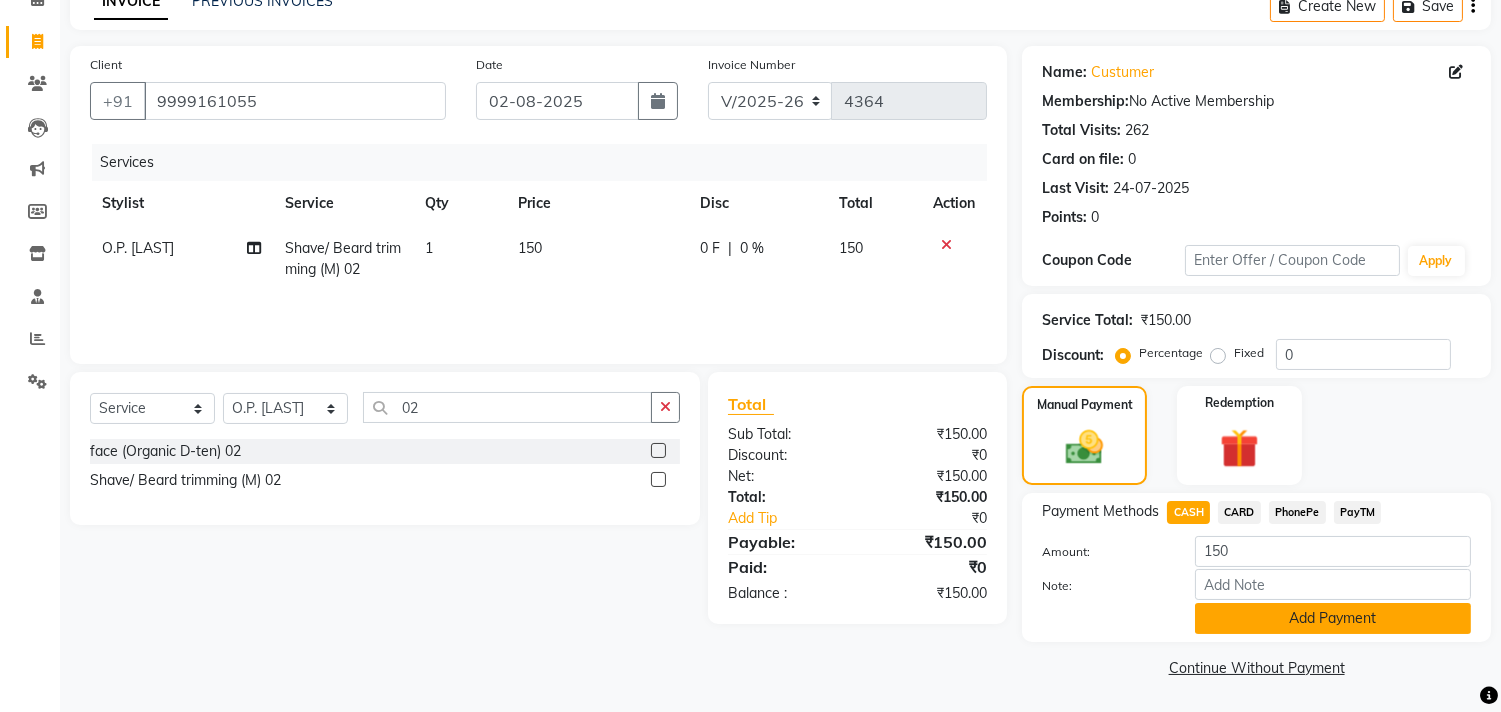 click on "Add Payment" 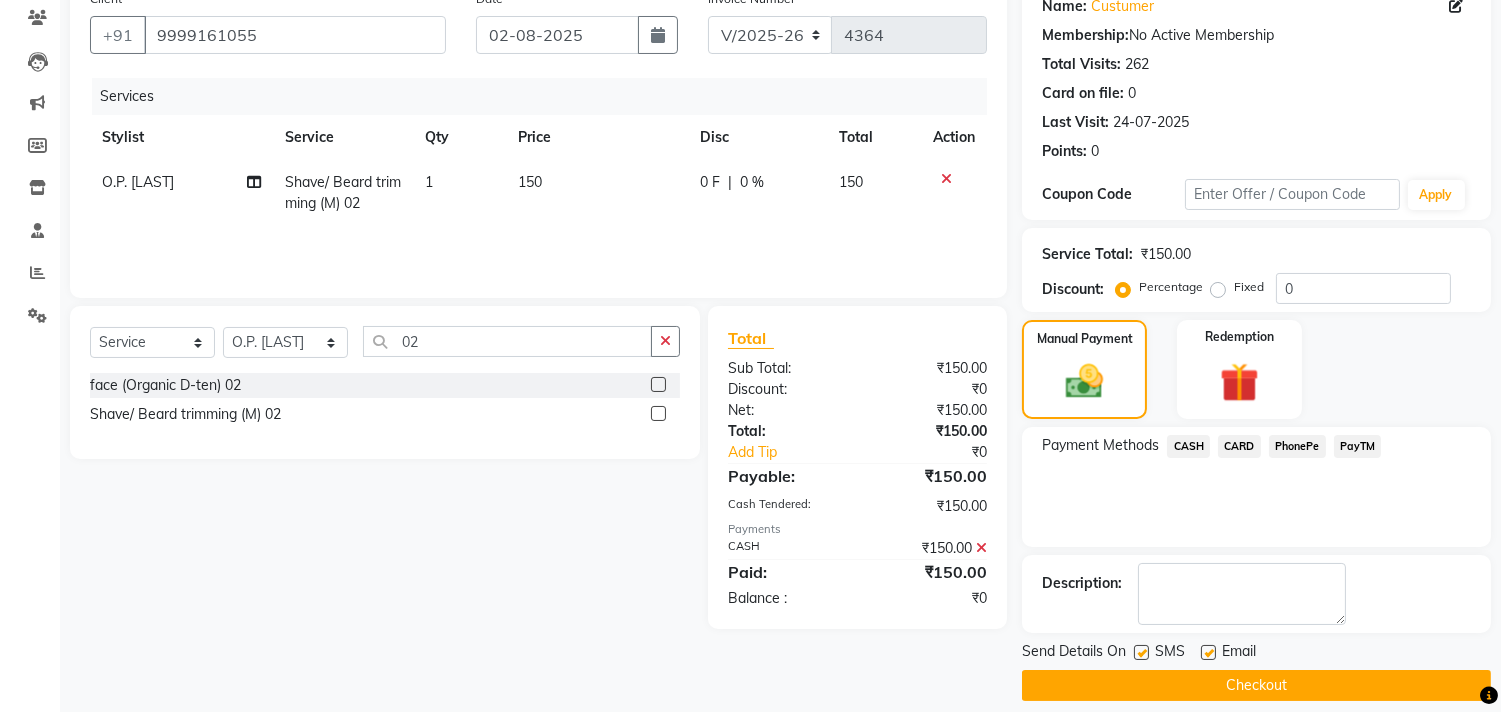 scroll, scrollTop: 187, scrollLeft: 0, axis: vertical 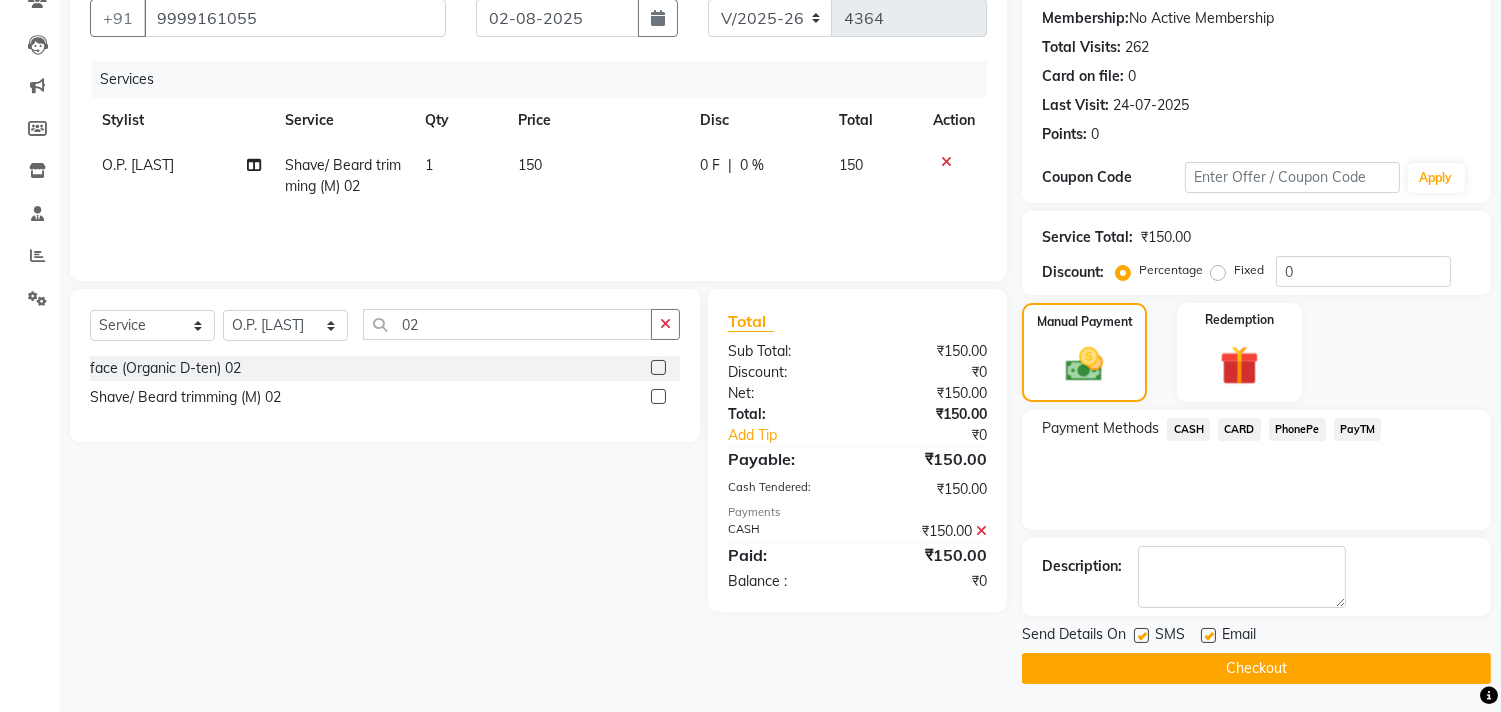 click on "Checkout" 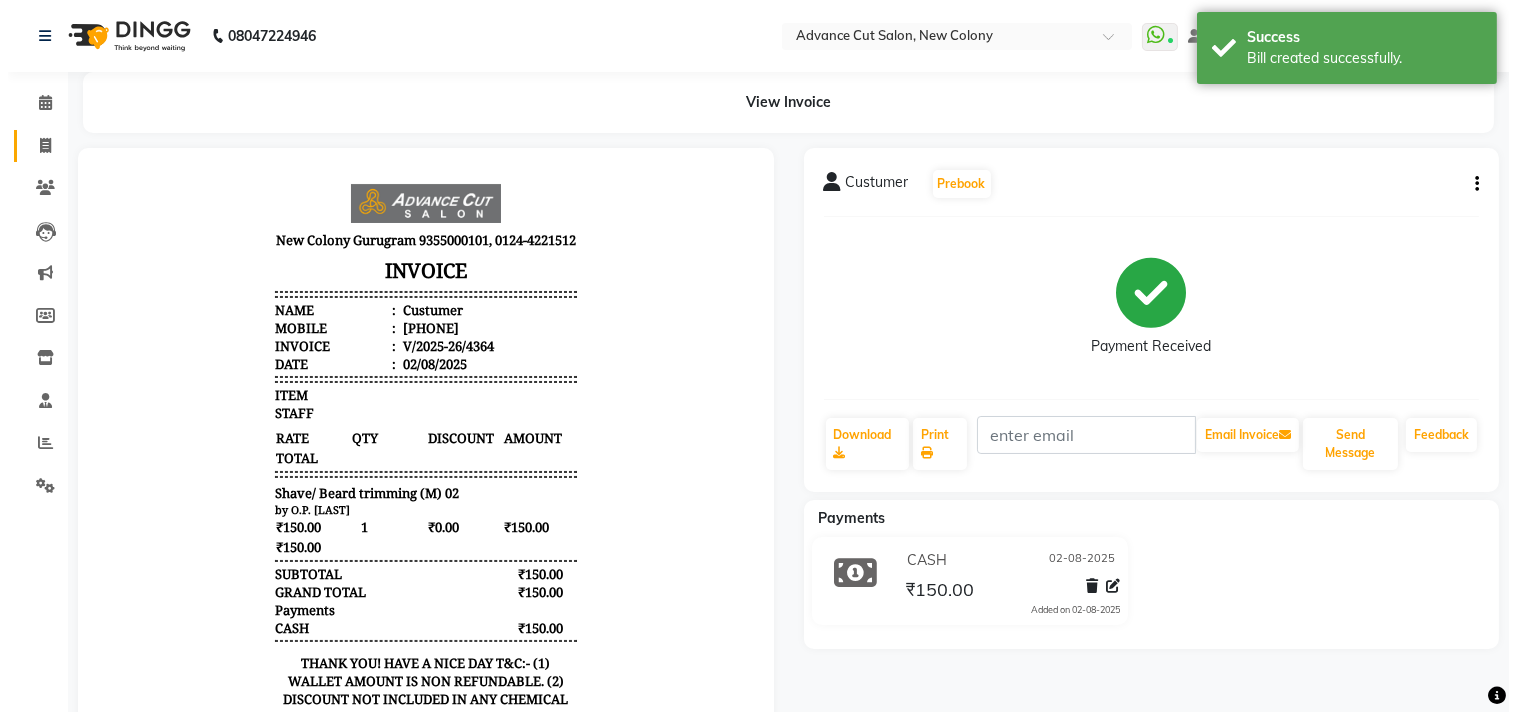 scroll, scrollTop: 0, scrollLeft: 0, axis: both 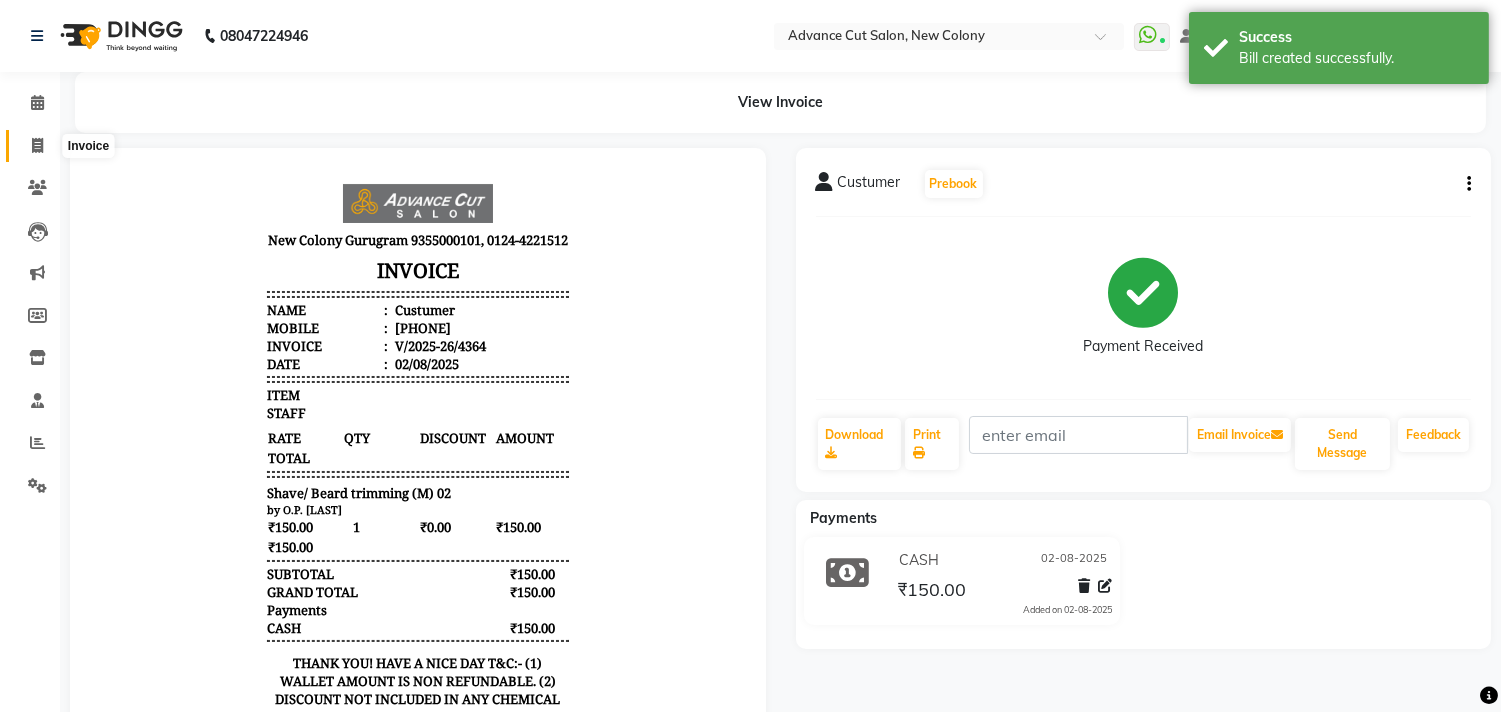 click 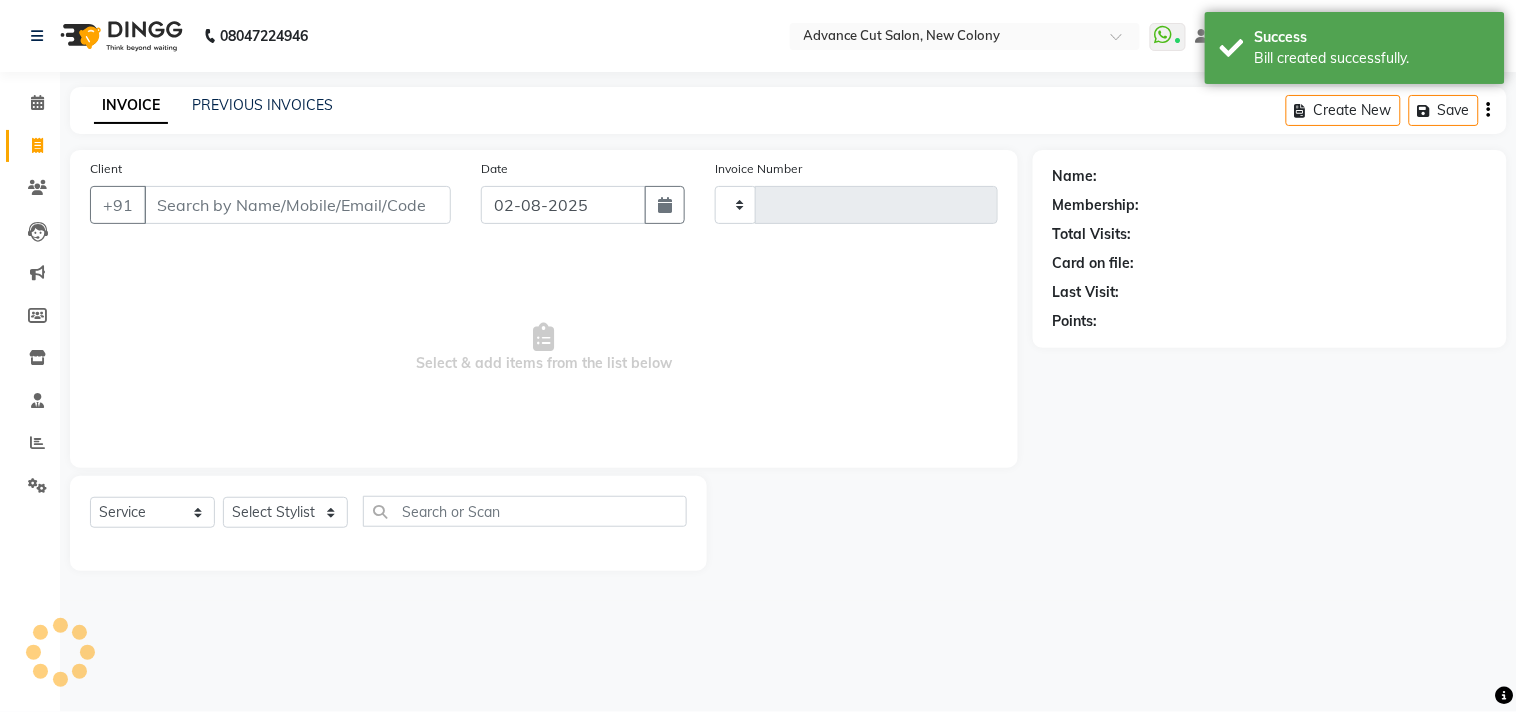 type on "4365" 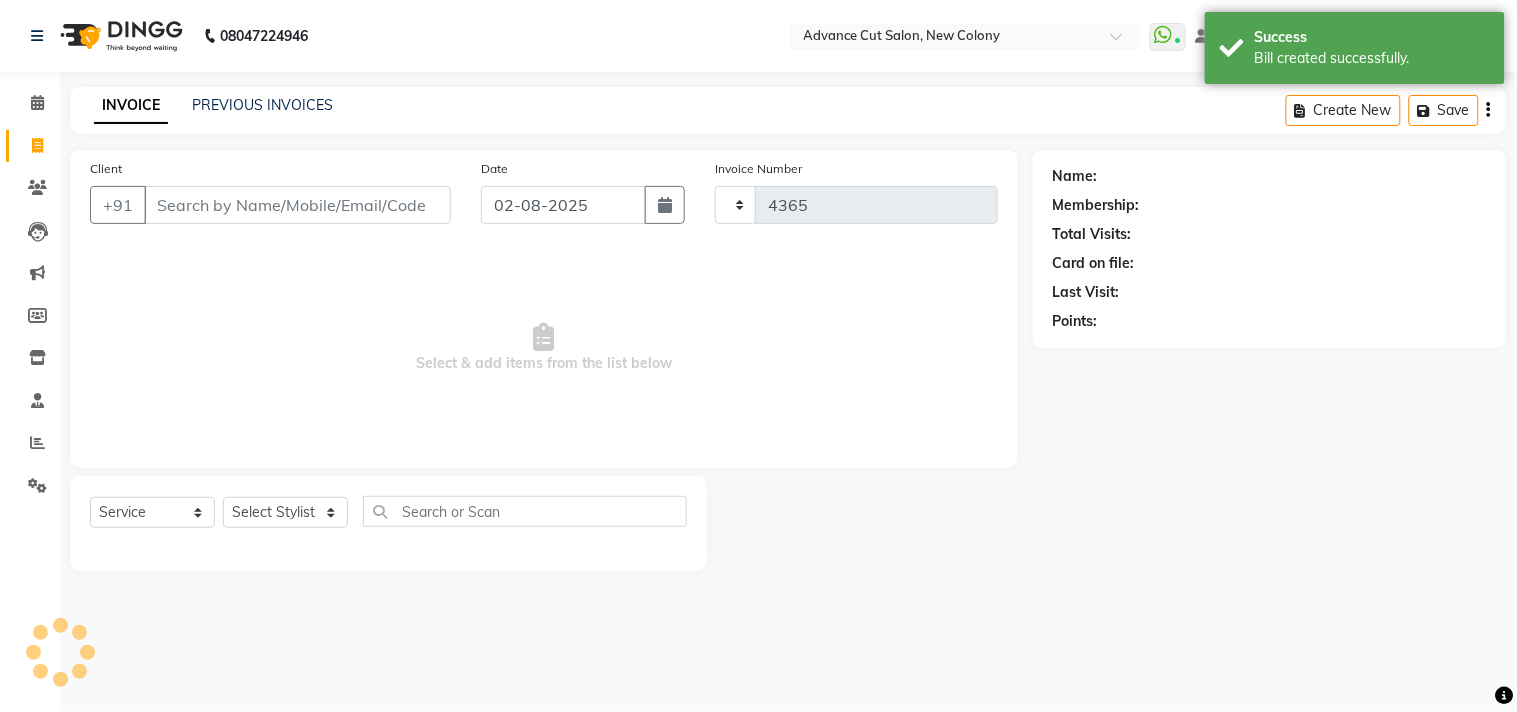 select on "922" 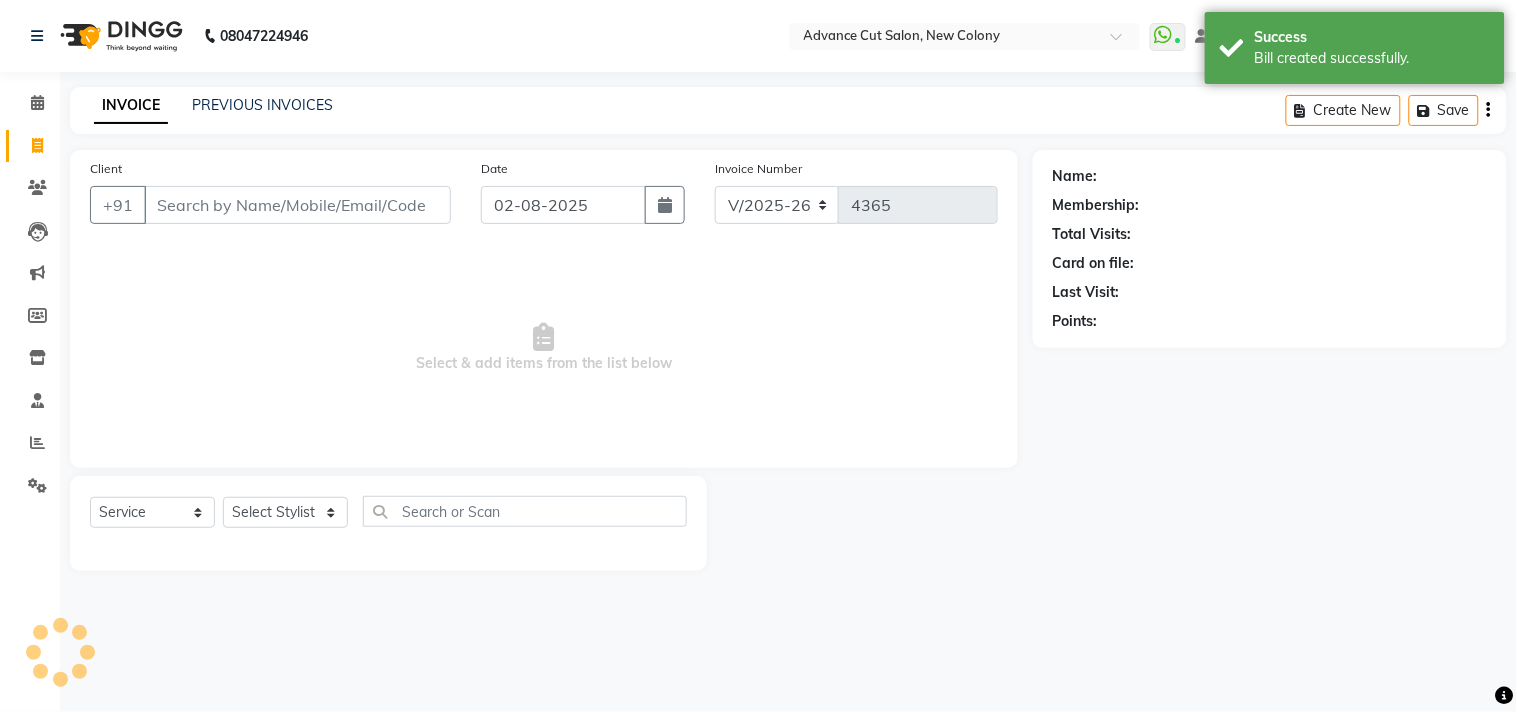 click on "INVOICE PREVIOUS INVOICES Create New   Save" 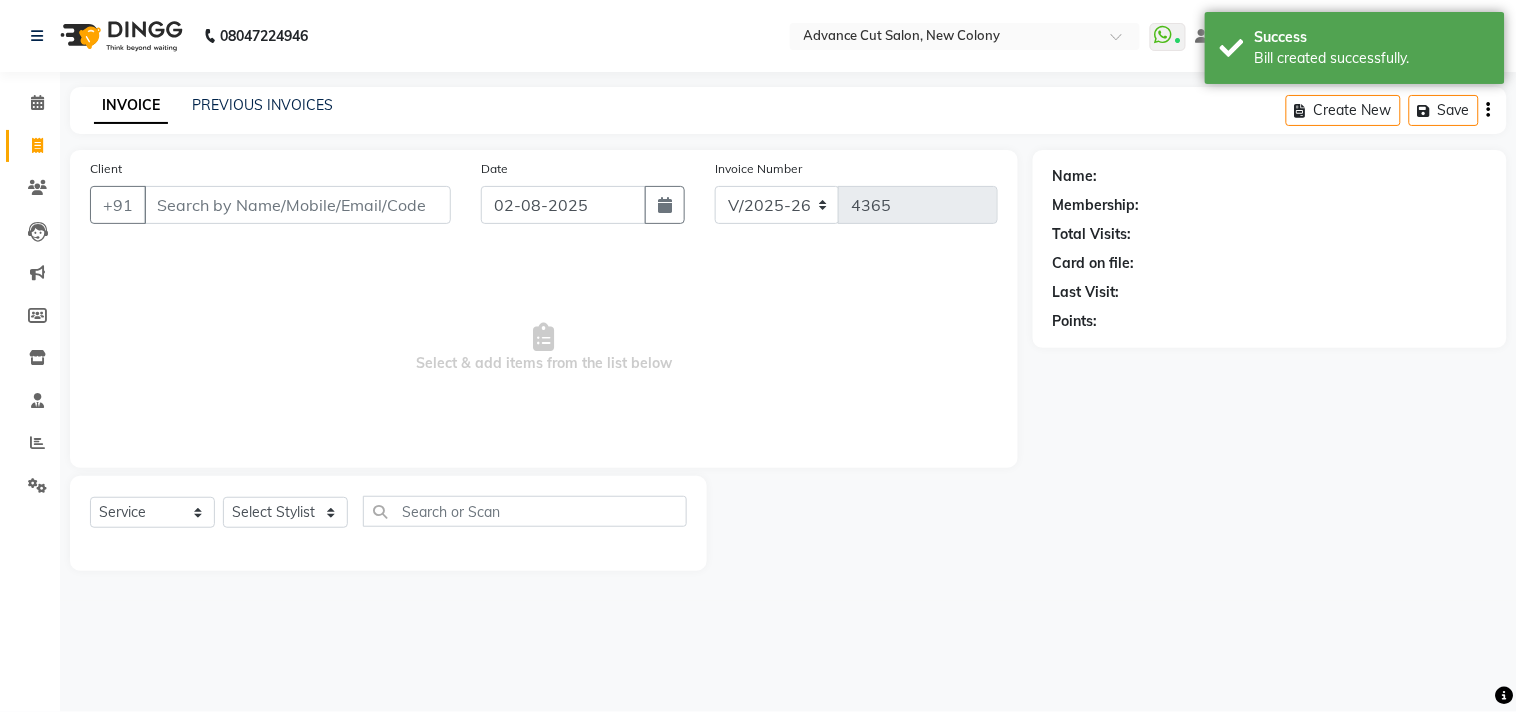 click on "INVOICE PREVIOUS INVOICES Create New   Save" 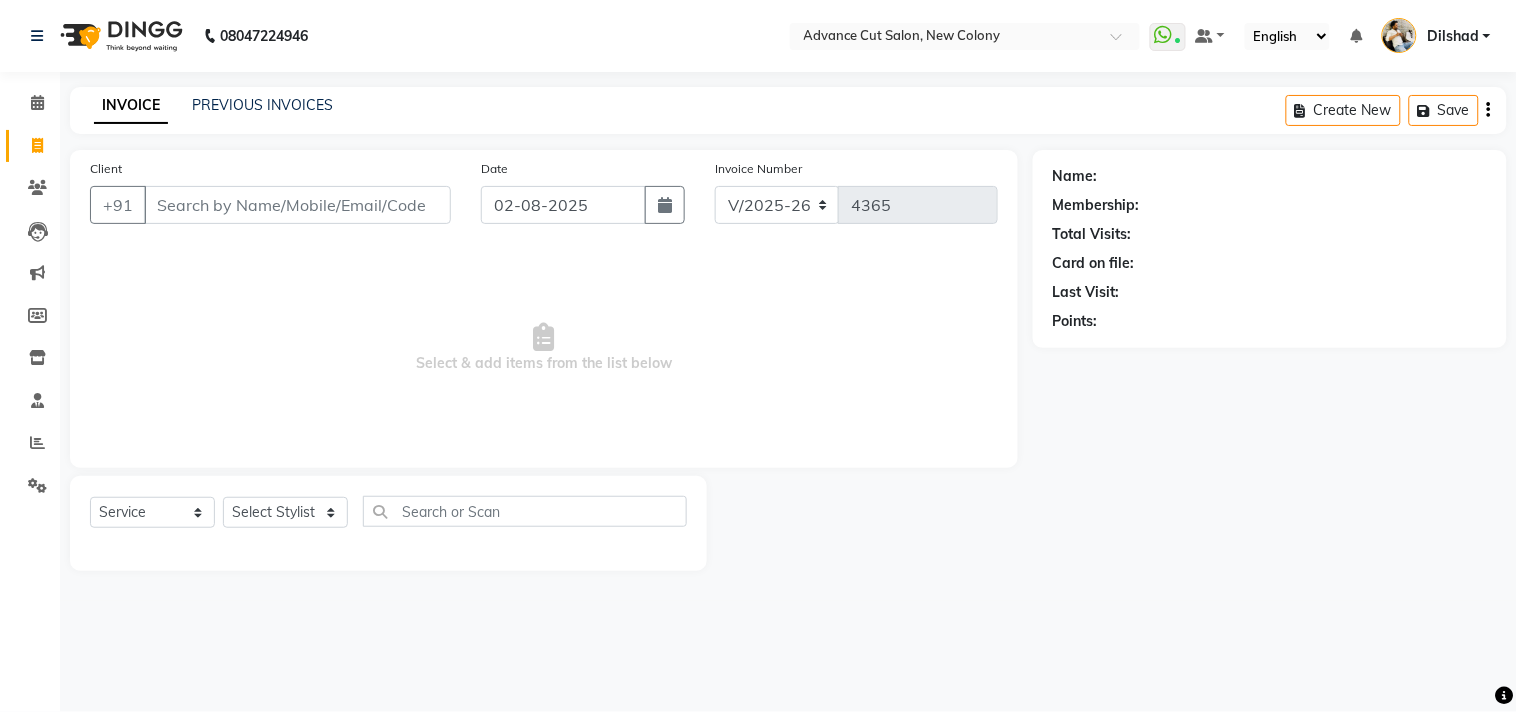 click on "INVOICE PREVIOUS INVOICES Create New   Save" 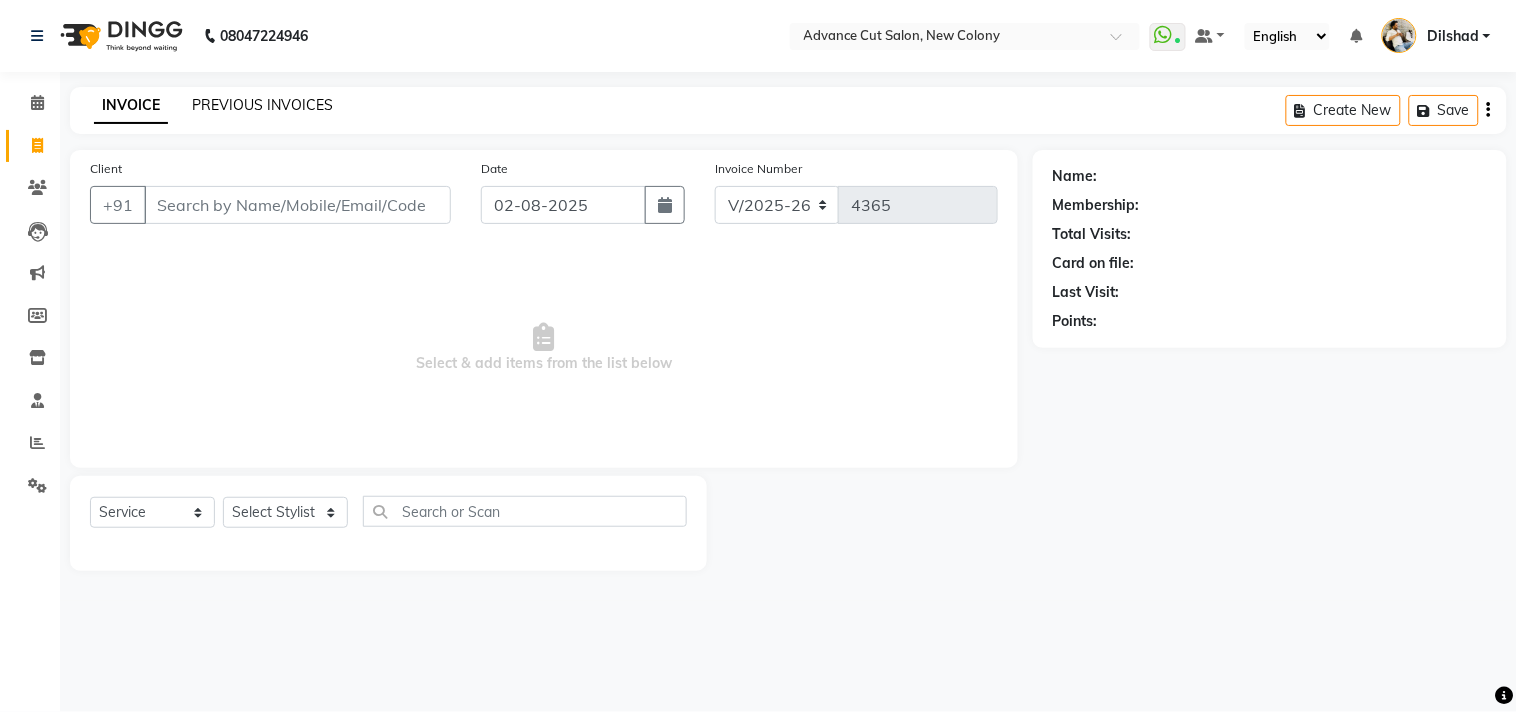 click on "PREVIOUS INVOICES" 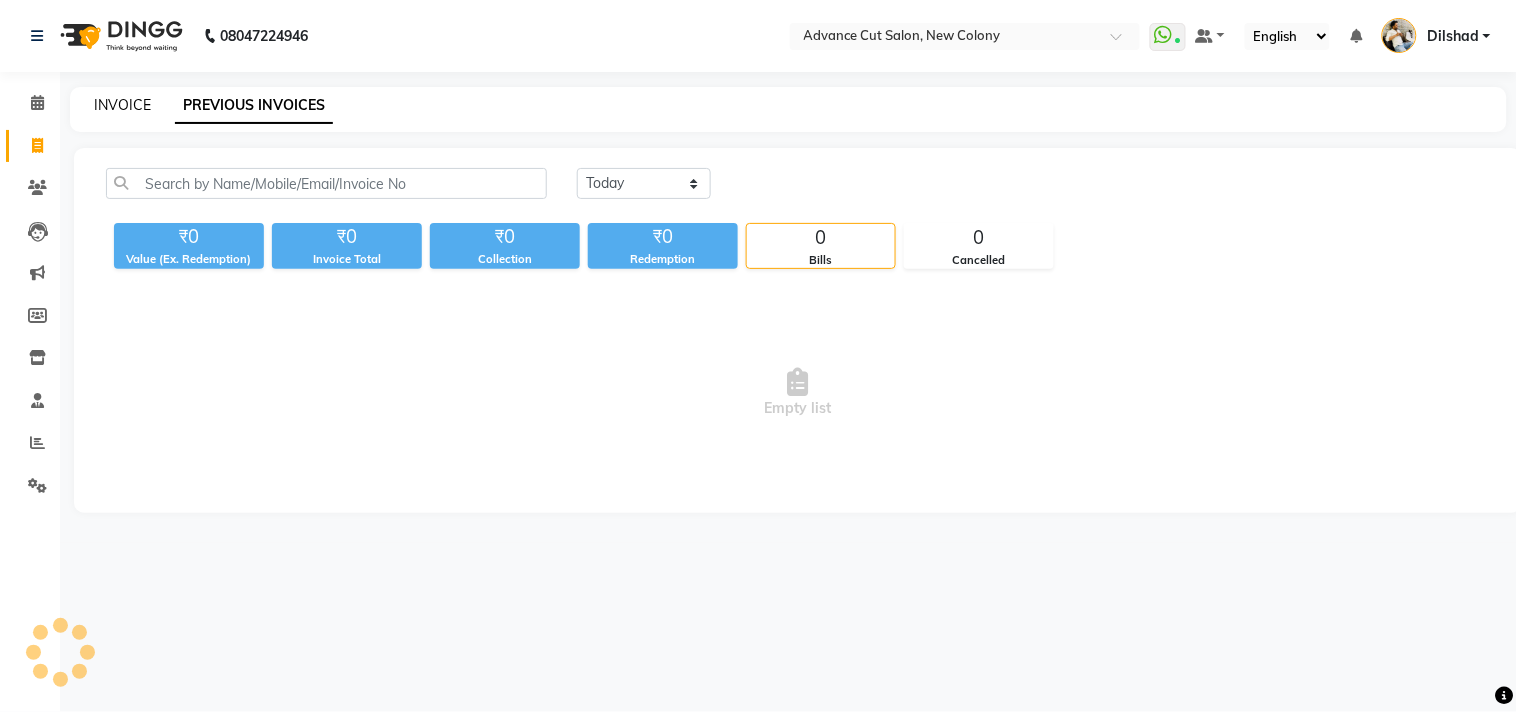click on "INVOICE" 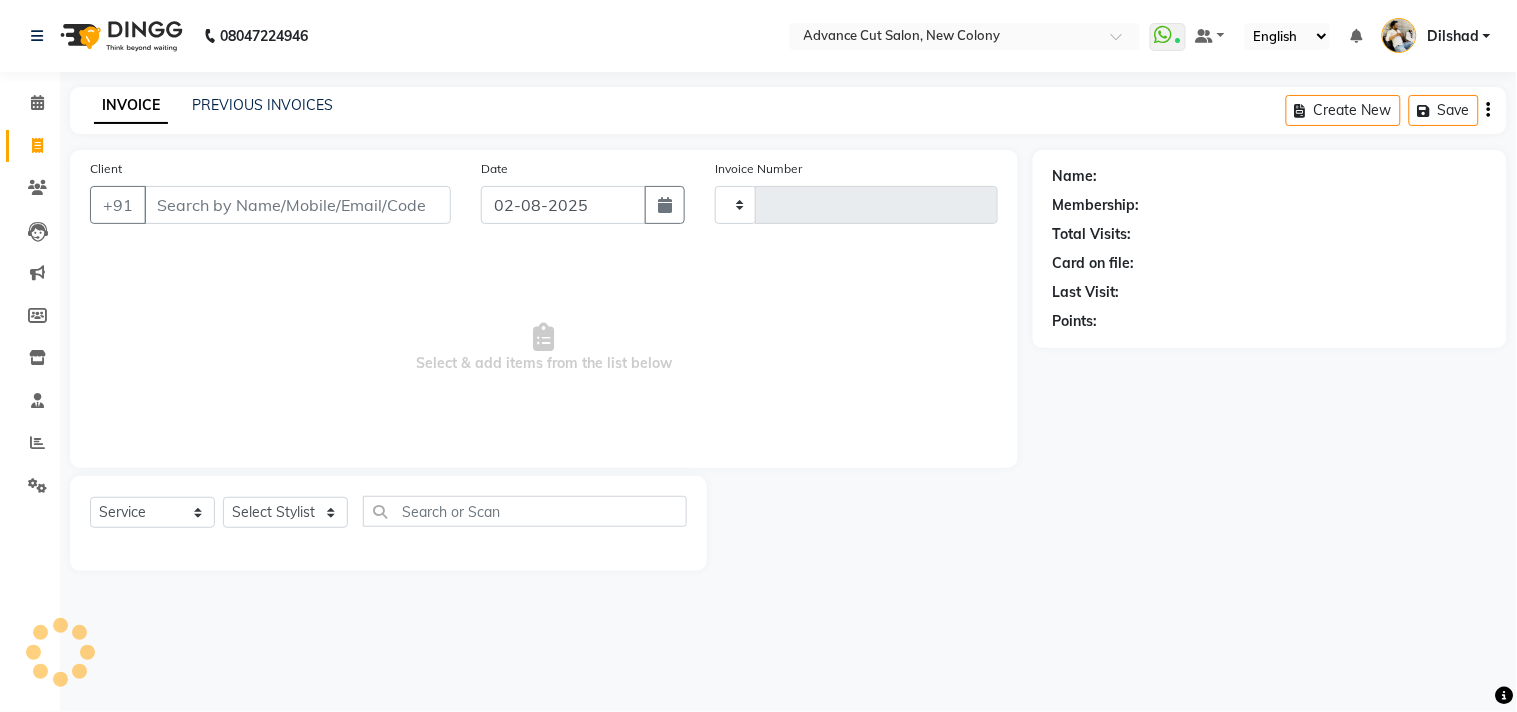click on "INVOICE PREVIOUS INVOICES Create New Save Client +91 Date 02-08-2025 Invoice Number Select & add items from the list below Select Service Product Membership Package Voucher Prepaid Gift Card Select Stylist Name: Membership: Total Visits: Card on file: Last Visit: Points:" 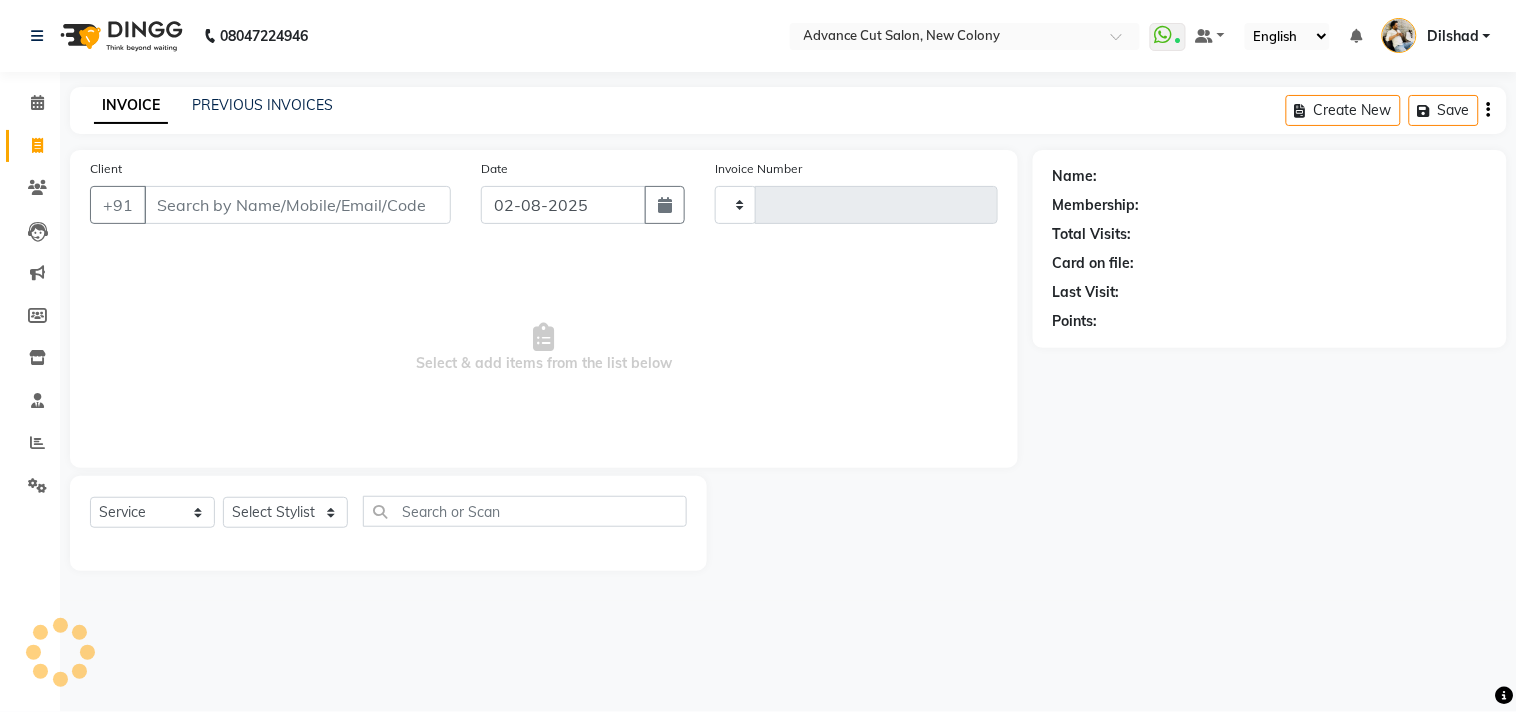 type on "4365" 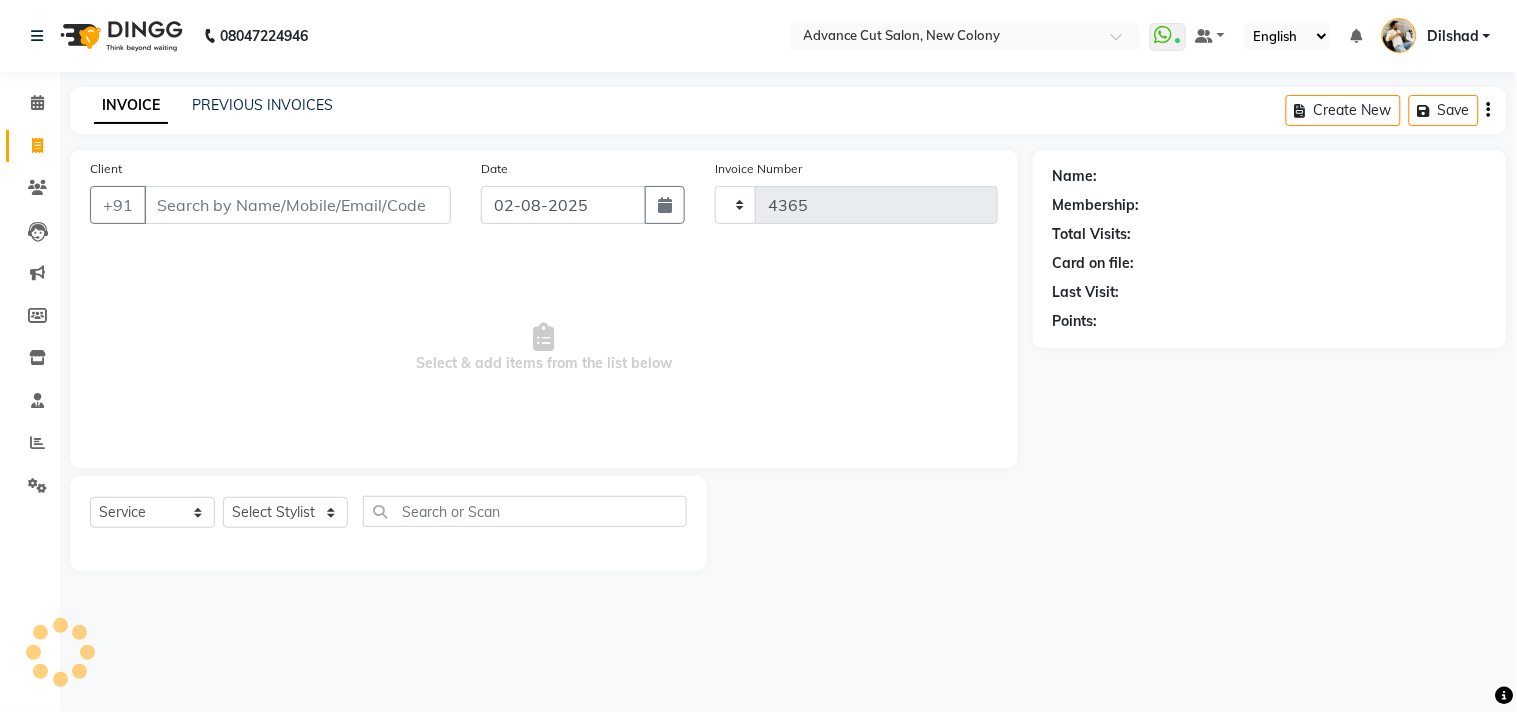 select on "922" 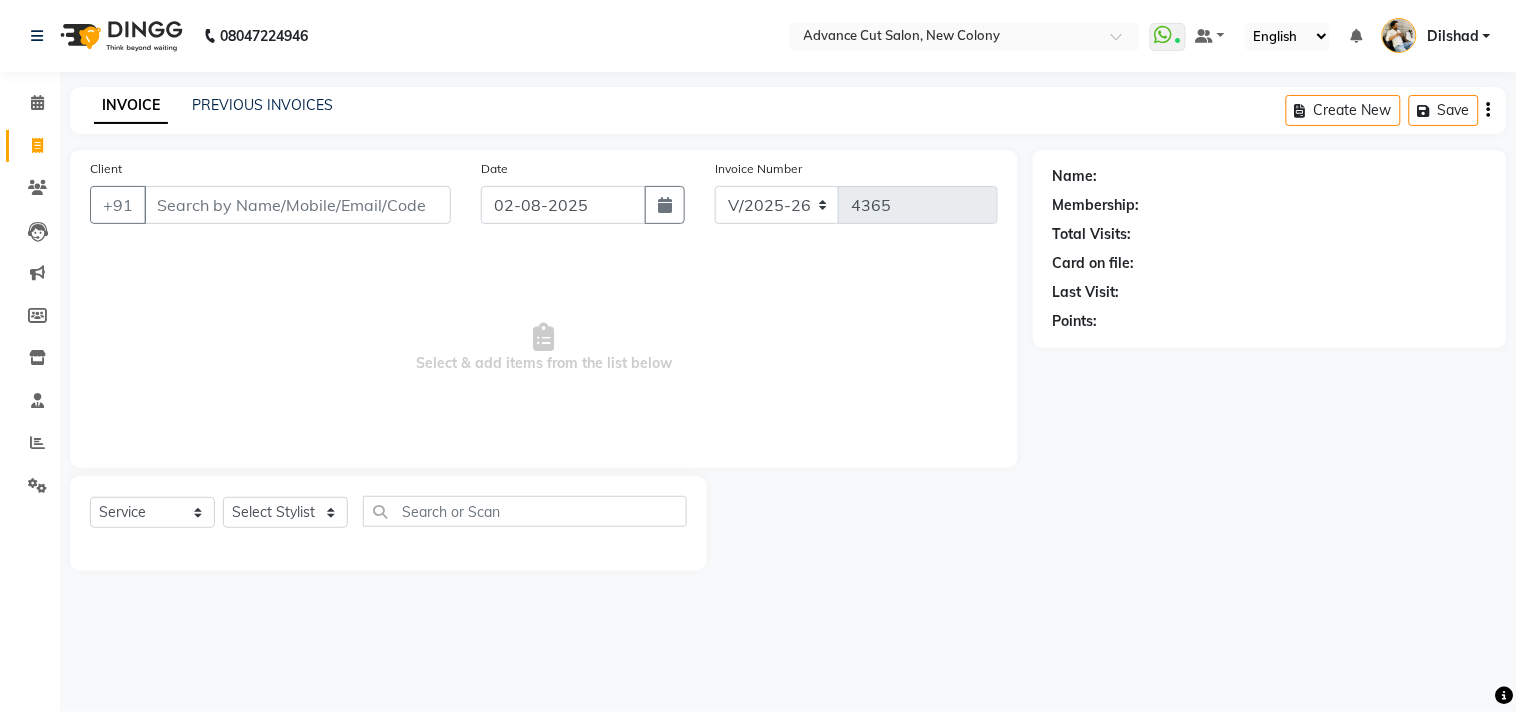 click on "Client +91" 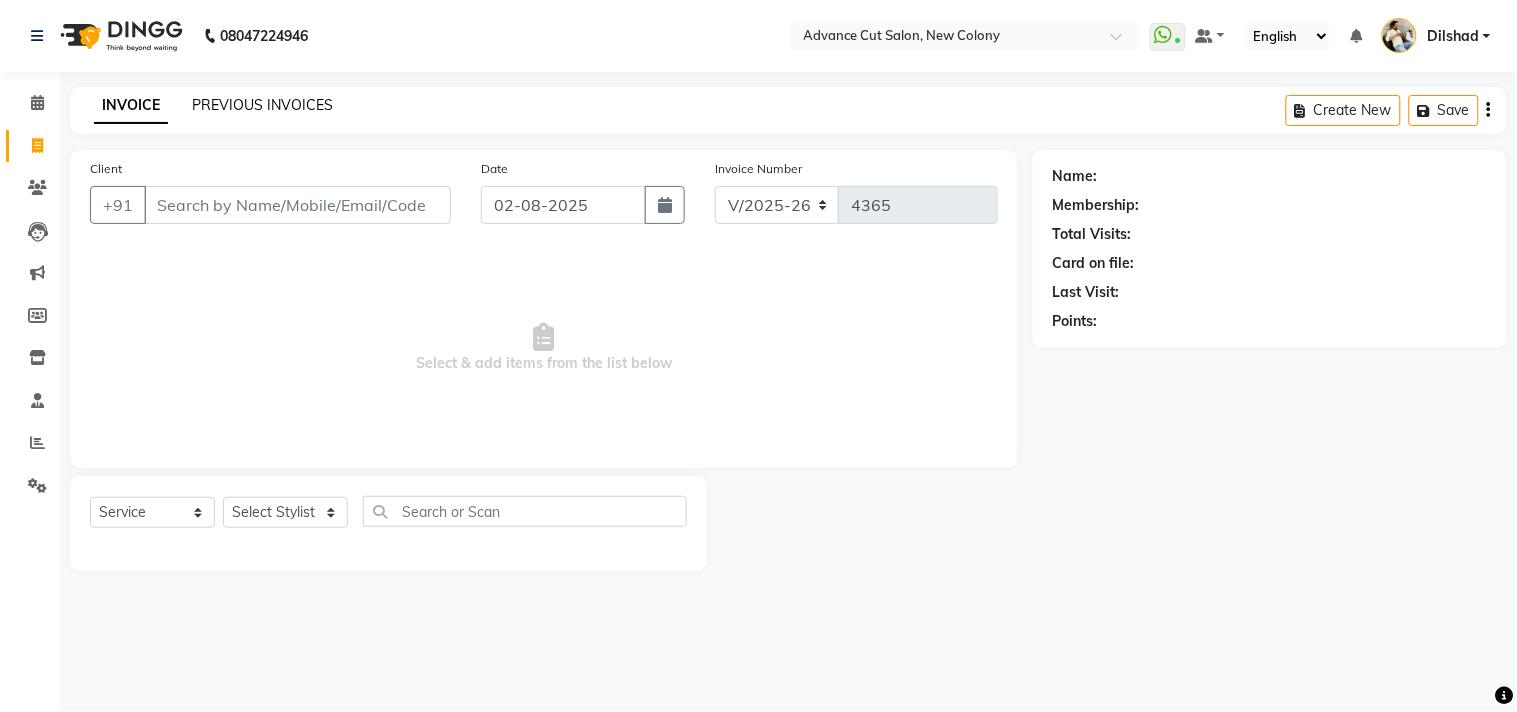 click on "PREVIOUS INVOICES" 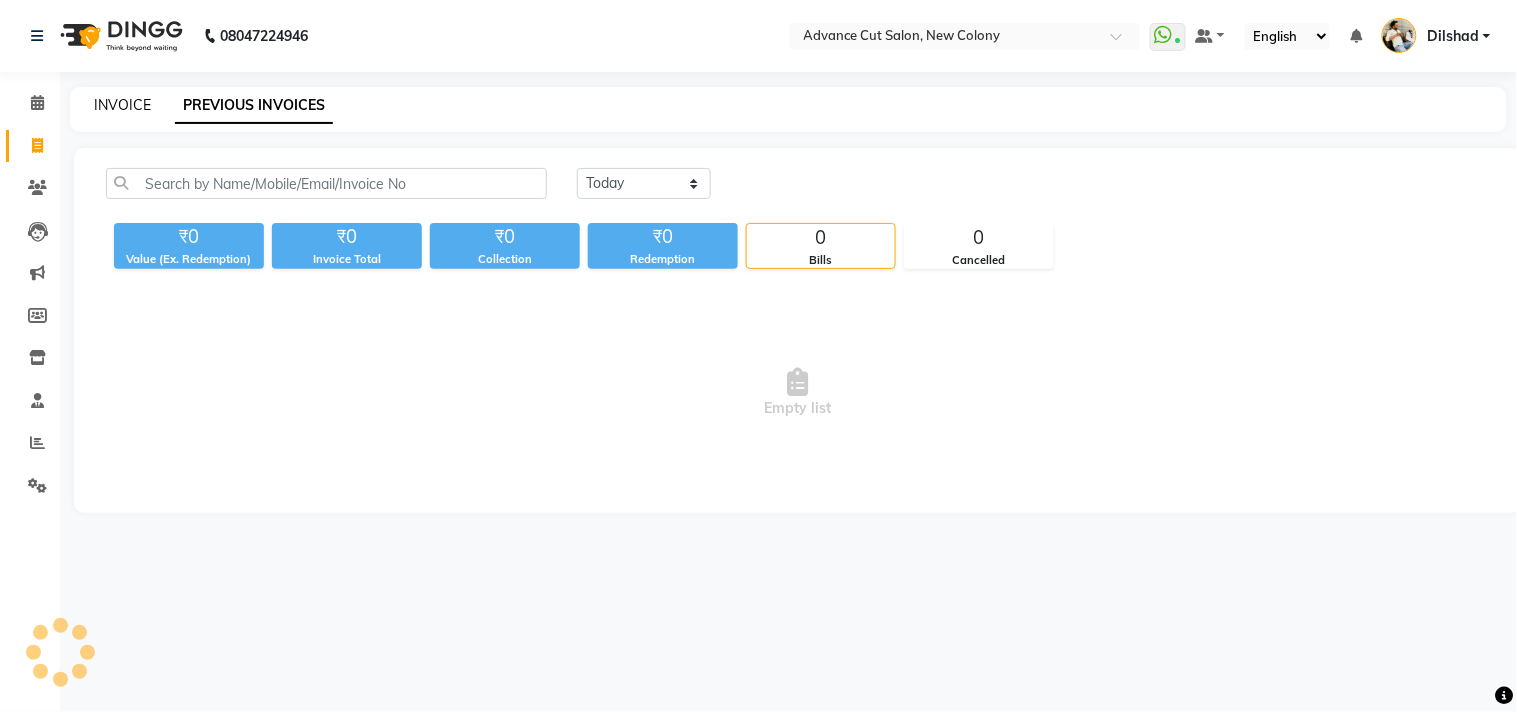 click on "INVOICE" 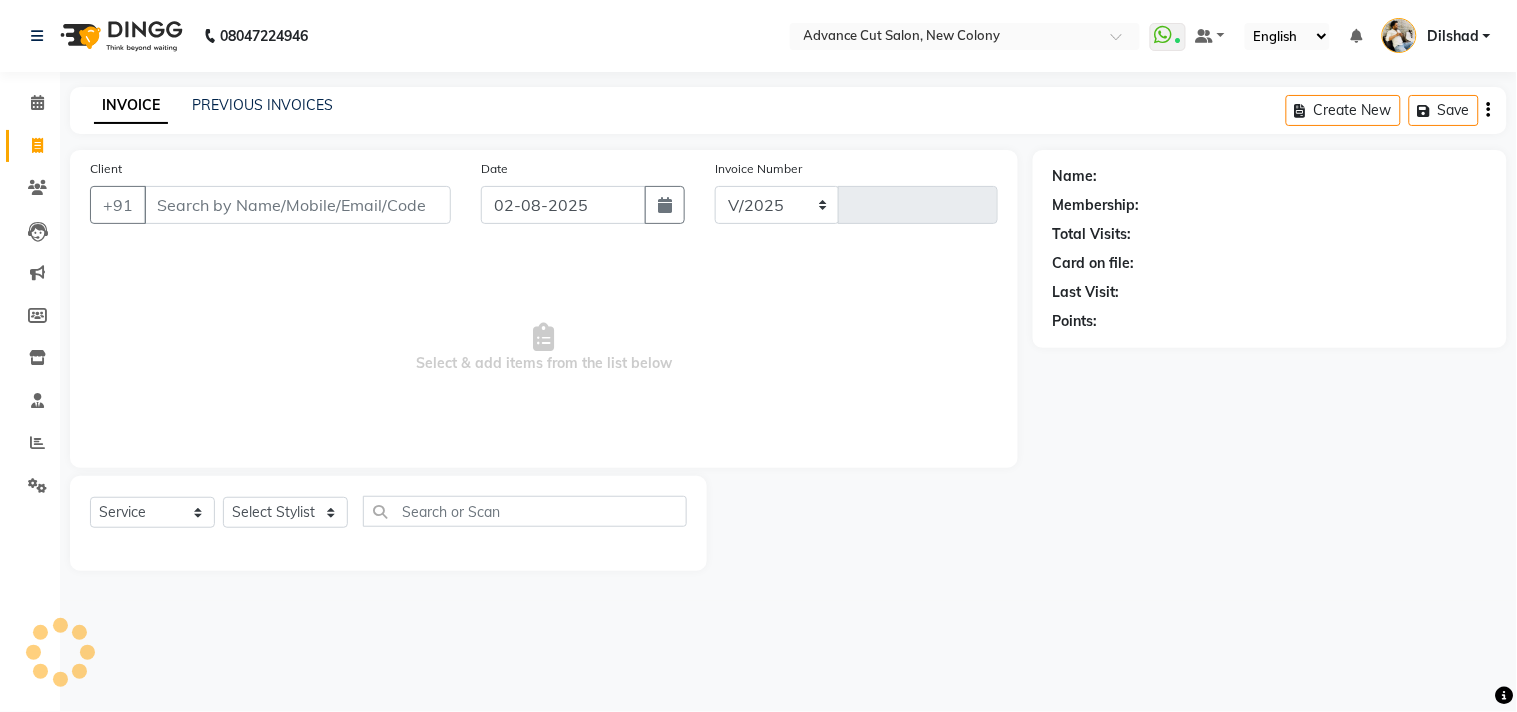 select on "922" 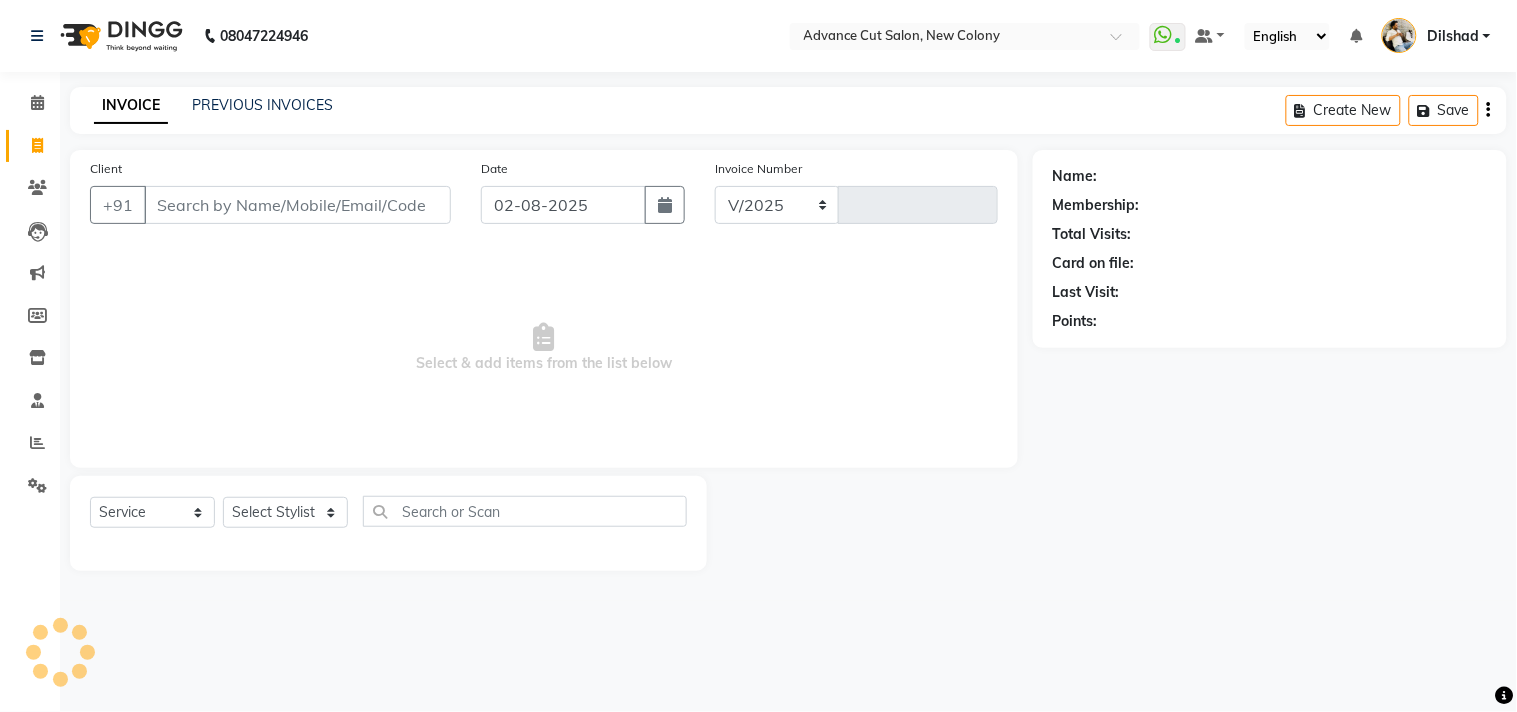 type on "4365" 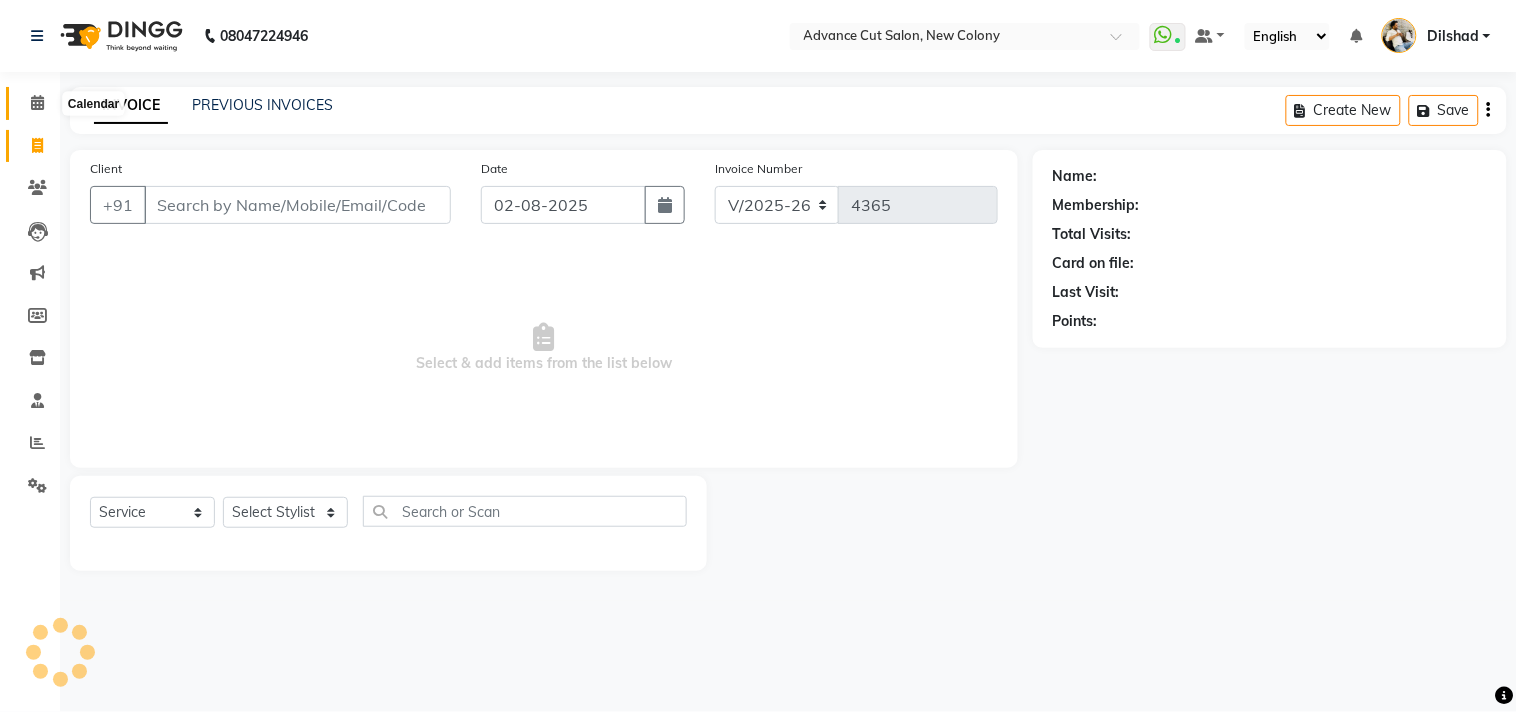 click 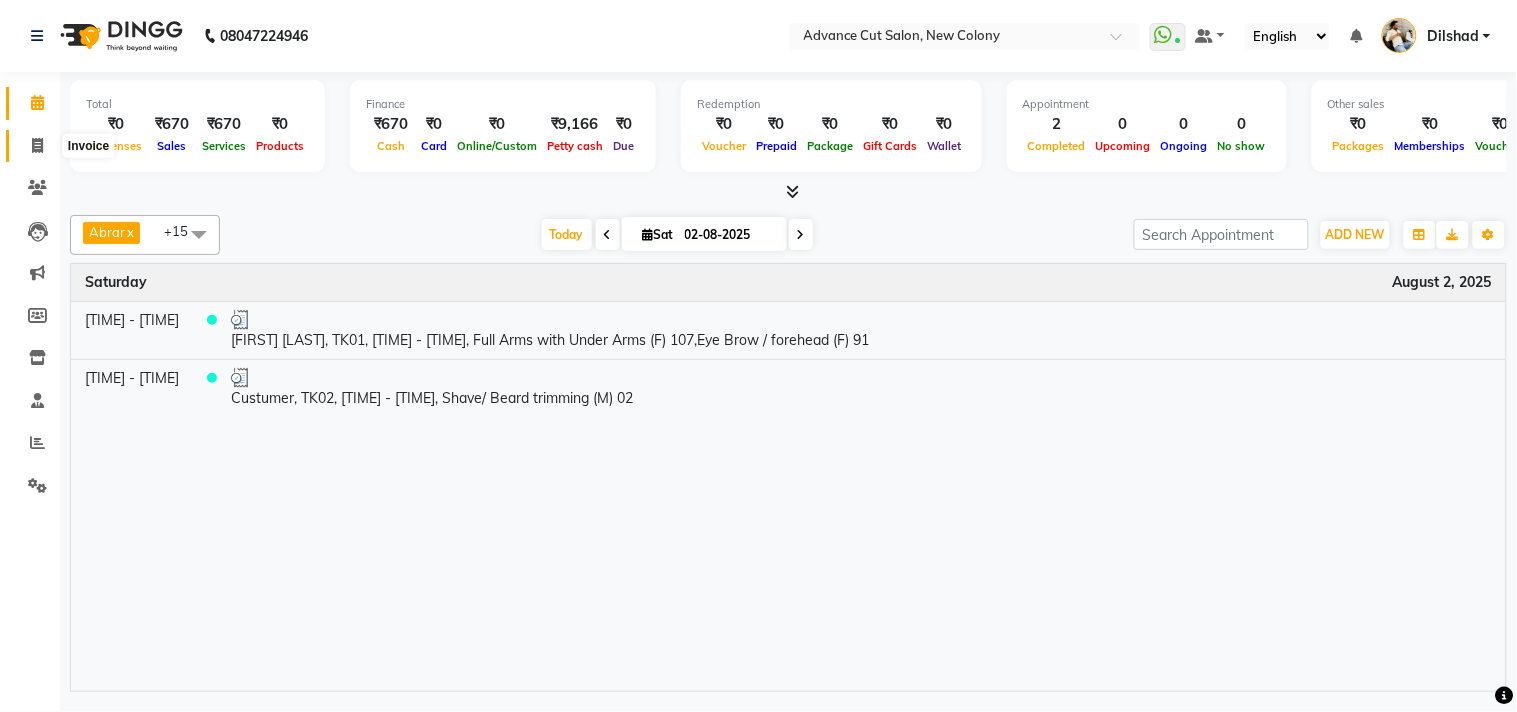 click 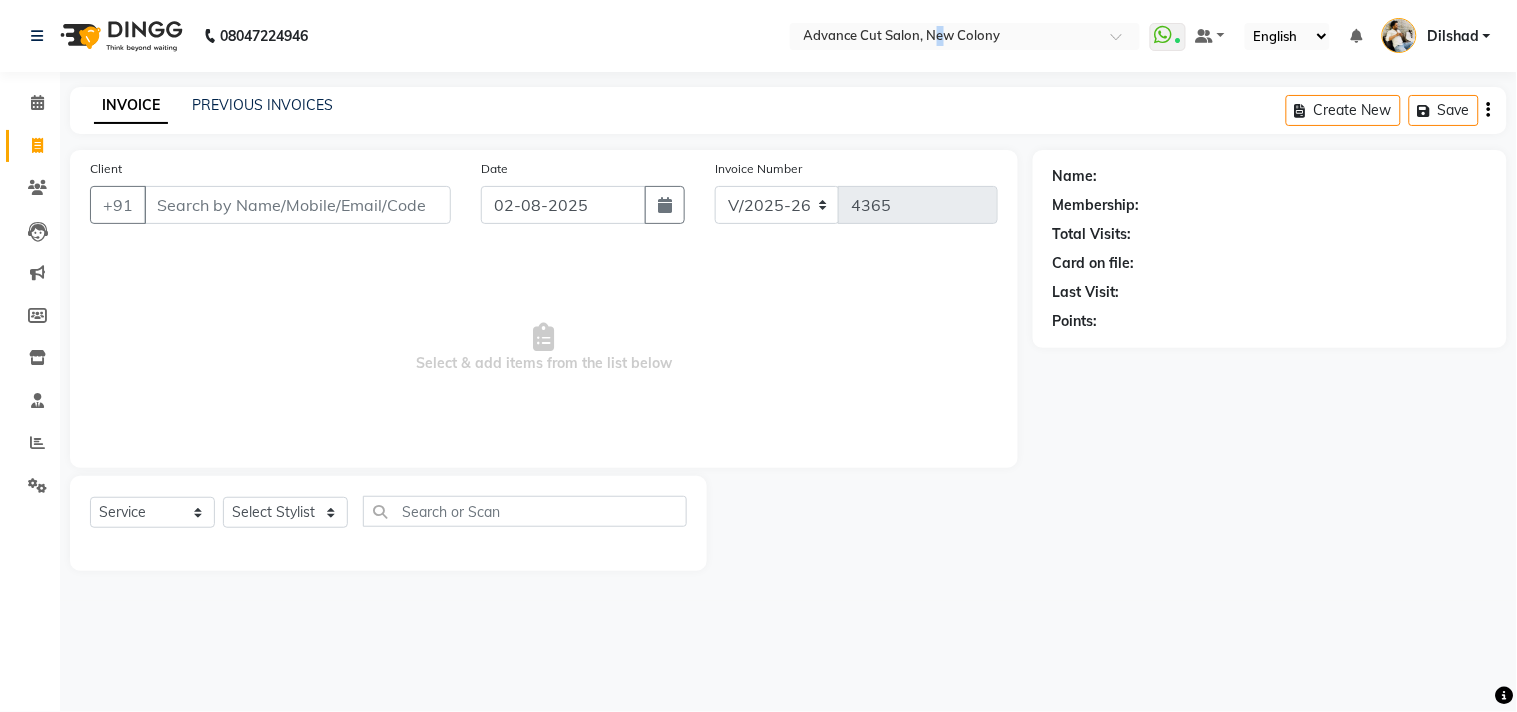 click on "Advance Cut Salon, New Colony Calendar Invoice Clients Leads Marketing Members Inventory Staff Reports Settings Completed InProgress Upcoming Dropped Tentative Check-In Confirm Bookings Generate Report Segments Page Builder INVOICE PREVIOUS INVOICES Create New Save Client +91 Date 02-08-2025 Invoice Number V/2025 V/2025-26 4365 Select & add items from the list below Select Service Product Membership Package Voucher Prepaid Gift Card Select Stylist Abrar Alam Dilshad Lallan Meenu Nafeesh Ahmad Naved O.P. Sharma Pryag Samar Shahzad SHWETA SINGH Zarina" at bounding box center (758, 356) 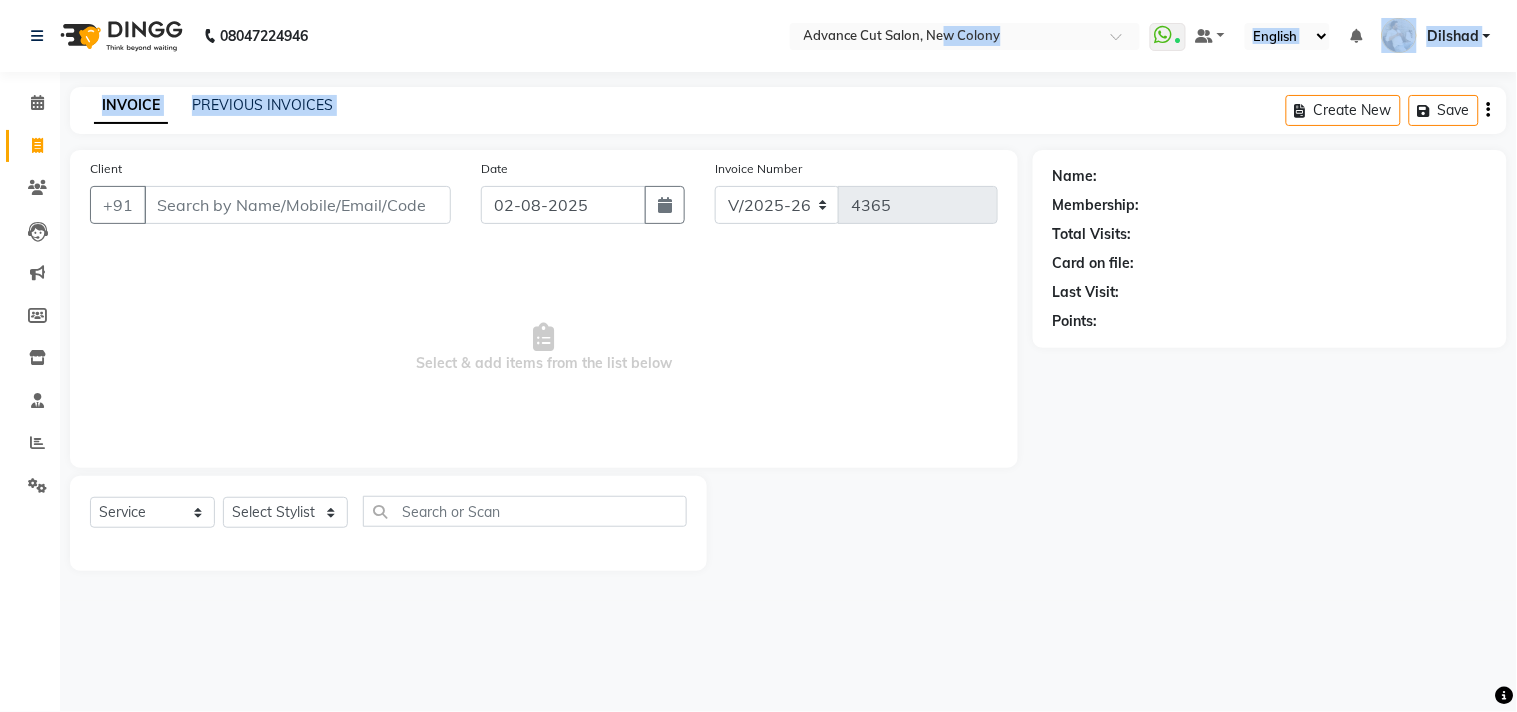 click on "Advance Cut Salon, New Colony Calendar Invoice Clients Leads Marketing Members Inventory Staff Reports Settings Completed InProgress Upcoming Dropped Tentative Check-In Confirm Bookings Generate Report Segments Page Builder INVOICE PREVIOUS INVOICES Create New Save Client +91 Date 02-08-2025 Invoice Number V/2025 V/2025-26 4365 Select & add items from the list below Select Service Product Membership Package Voucher Prepaid Gift Card Select Stylist Abrar Alam Dilshad Lallan Meenu Nafeesh Ahmad Naved O.P. Sharma Pryag Samar Shahzad SHWETA SINGH Zarina" at bounding box center (758, 356) 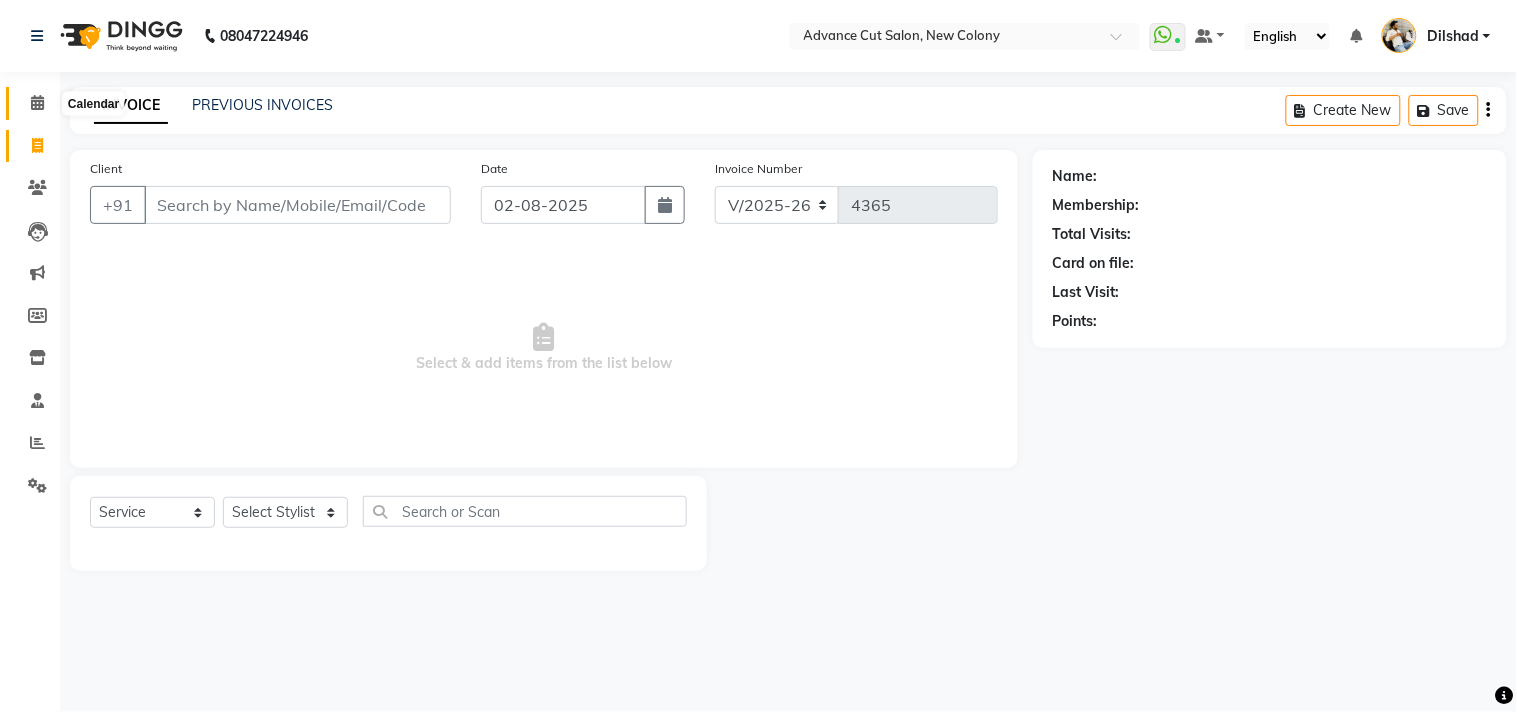 click 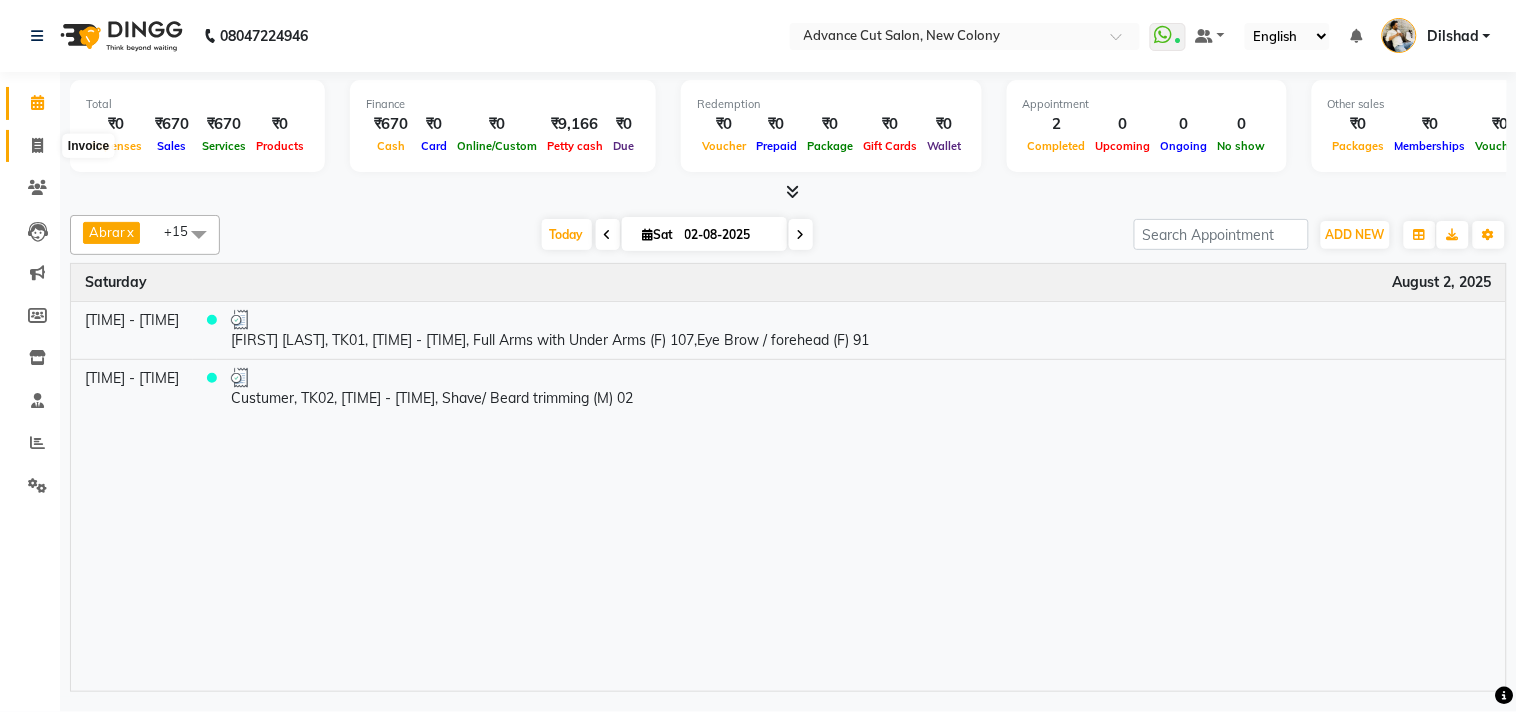 click 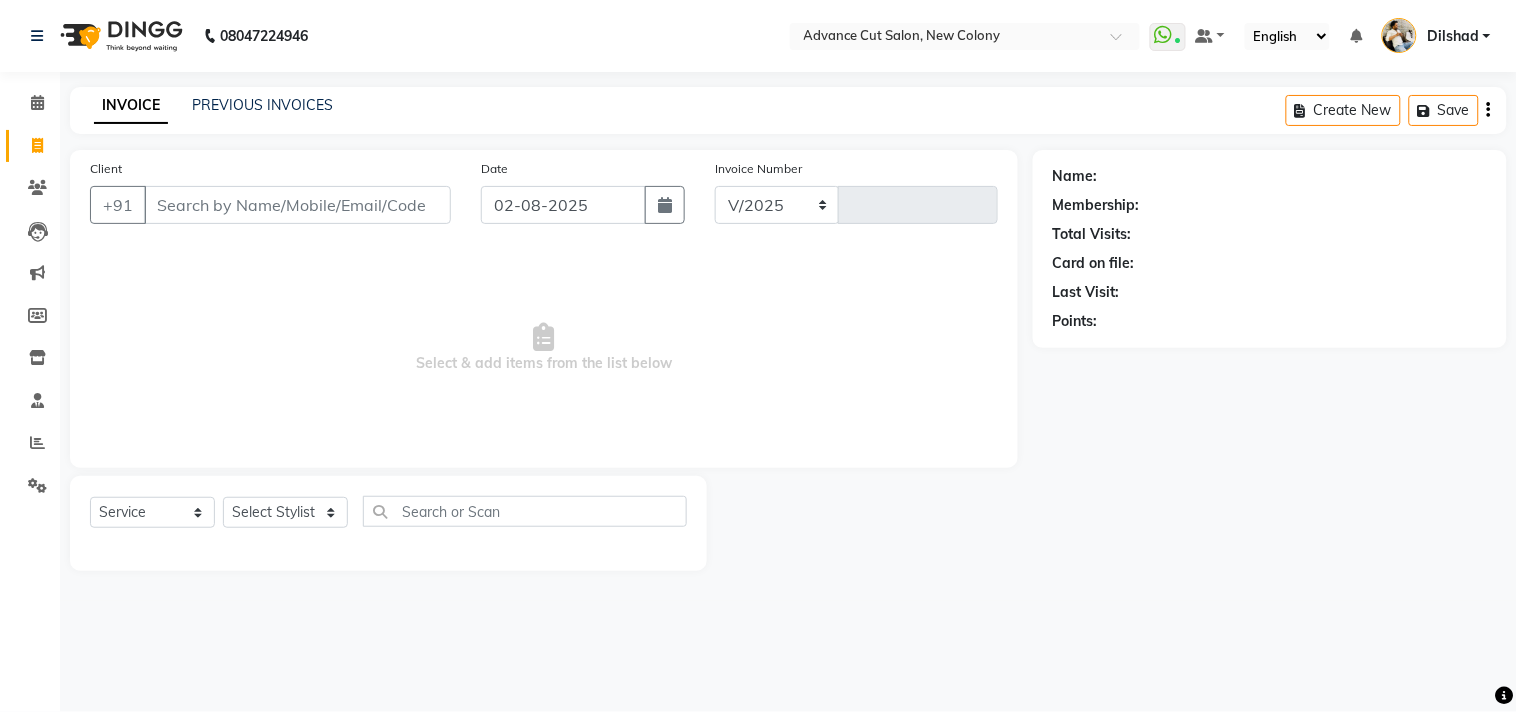 select on "922" 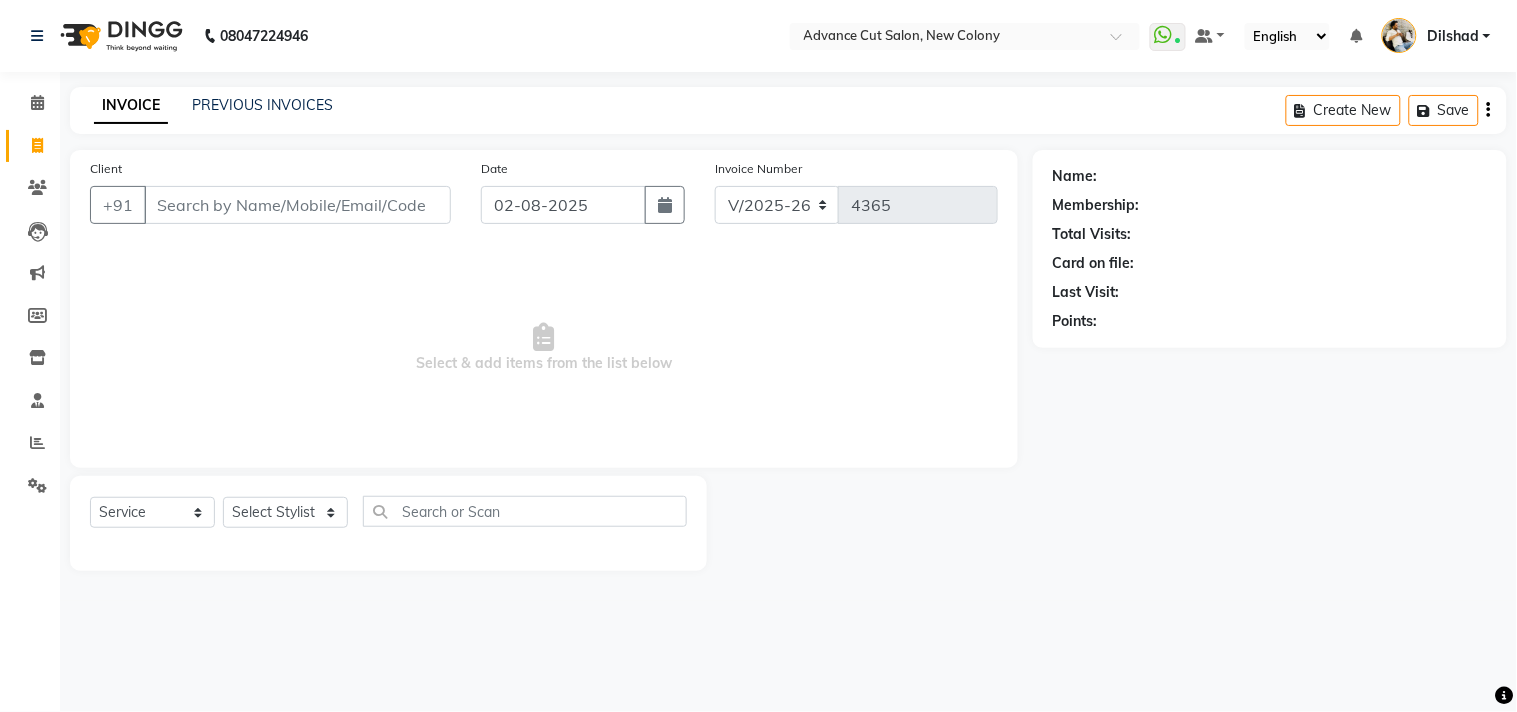 click on "INVOICE PREVIOUS INVOICES Create New   Save" 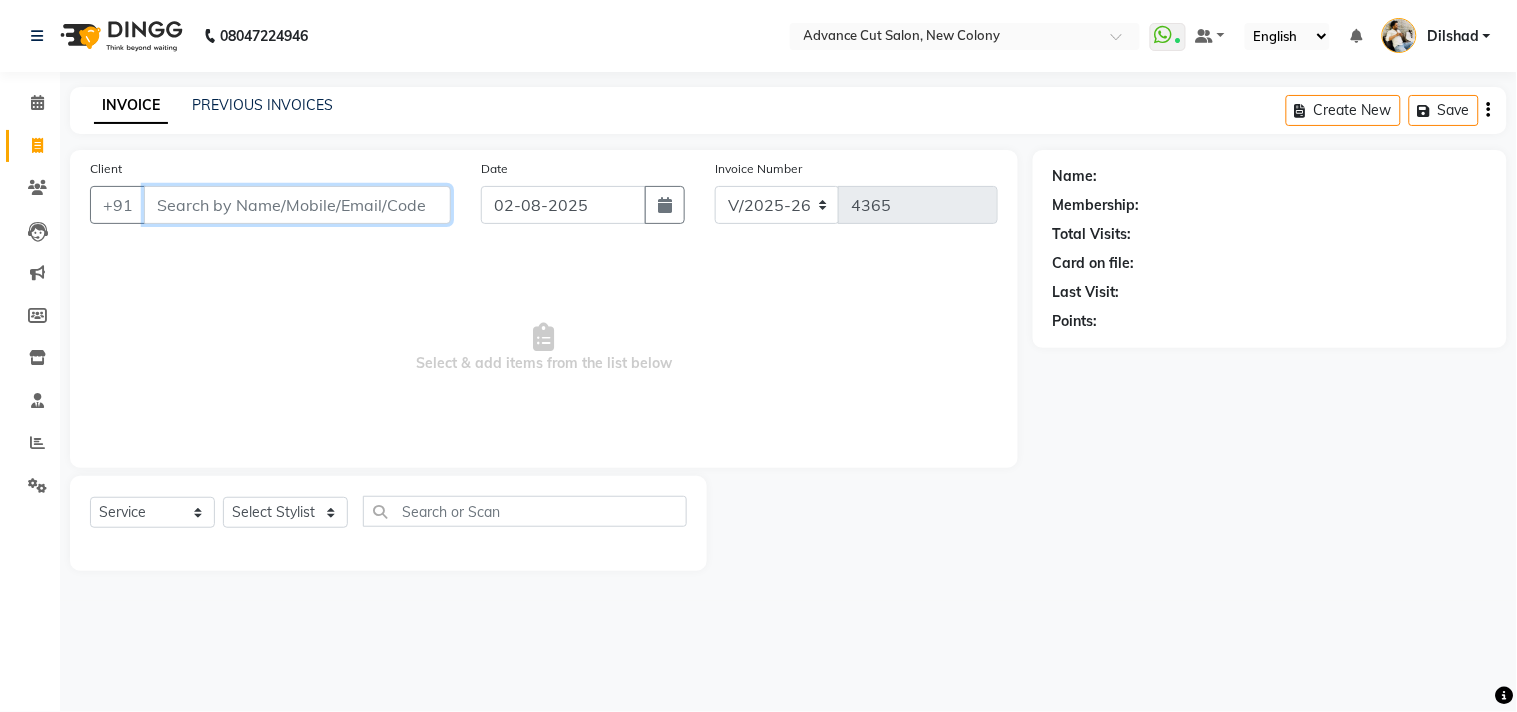 click on "Client" at bounding box center [297, 205] 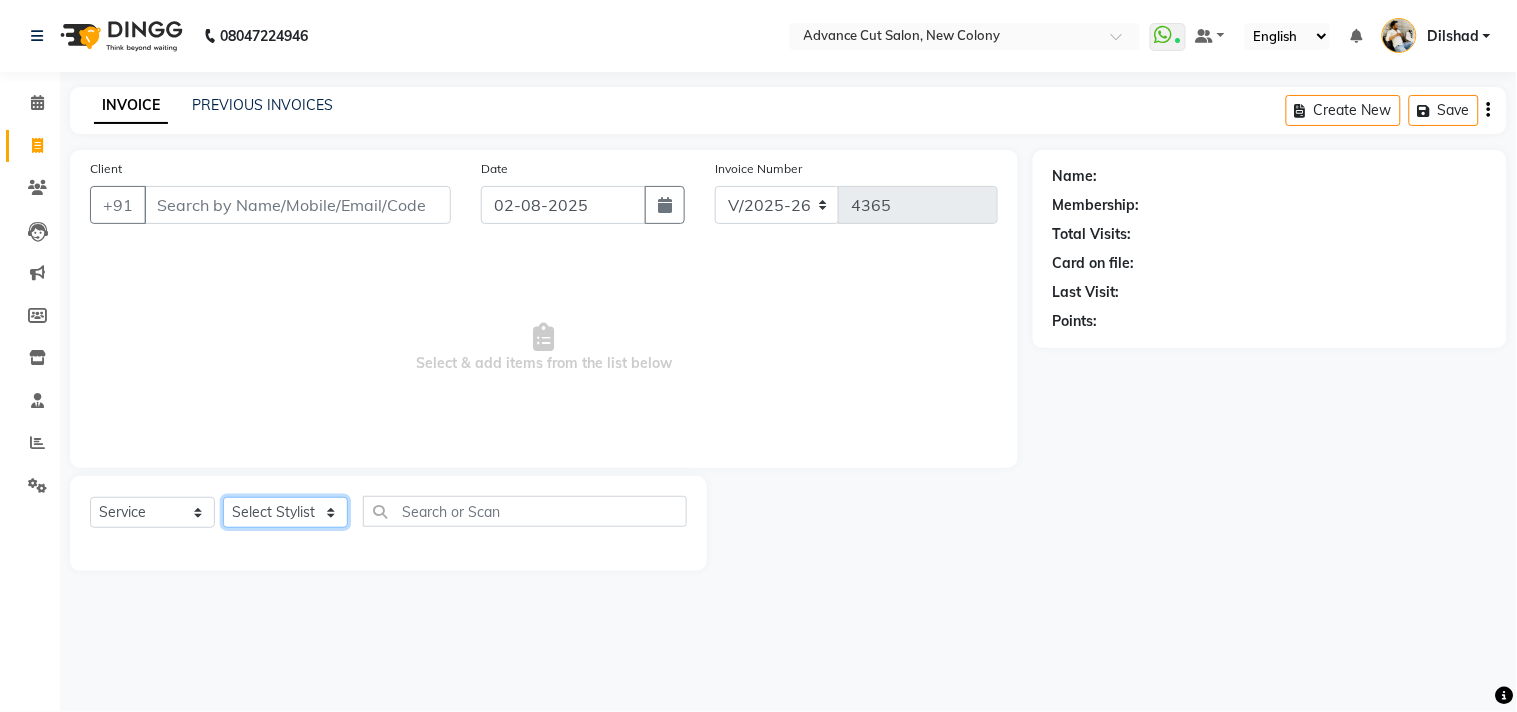 click on "Select Stylist Abrar Alam Dilshad Lallan Meenu Nafeesh Ahmad Naved O.P. Sharma Pryag Samar Shahzad SHWETA SINGH Zarina" 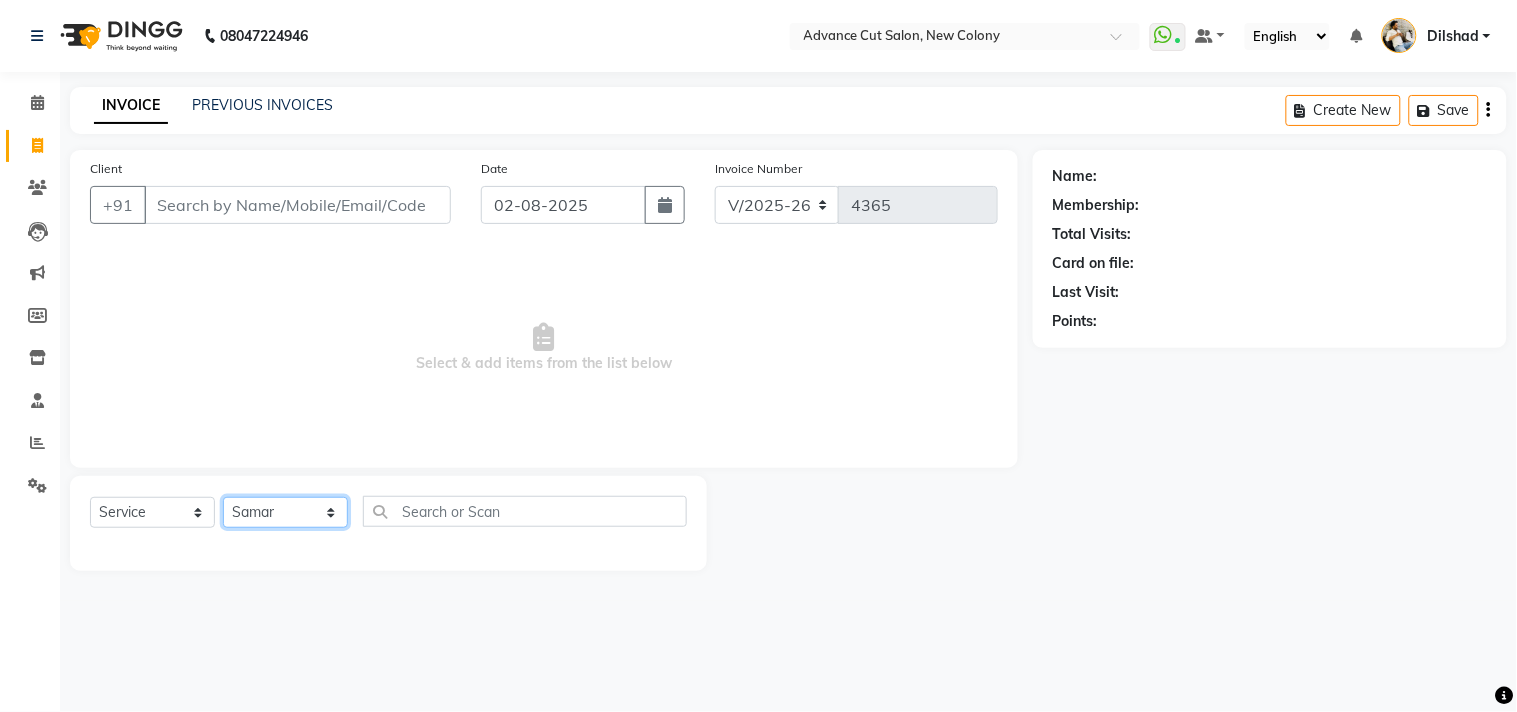 click on "Select Stylist Abrar Alam Dilshad Lallan Meenu Nafeesh Ahmad Naved O.P. Sharma Pryag Samar Shahzad SHWETA SINGH Zarina" 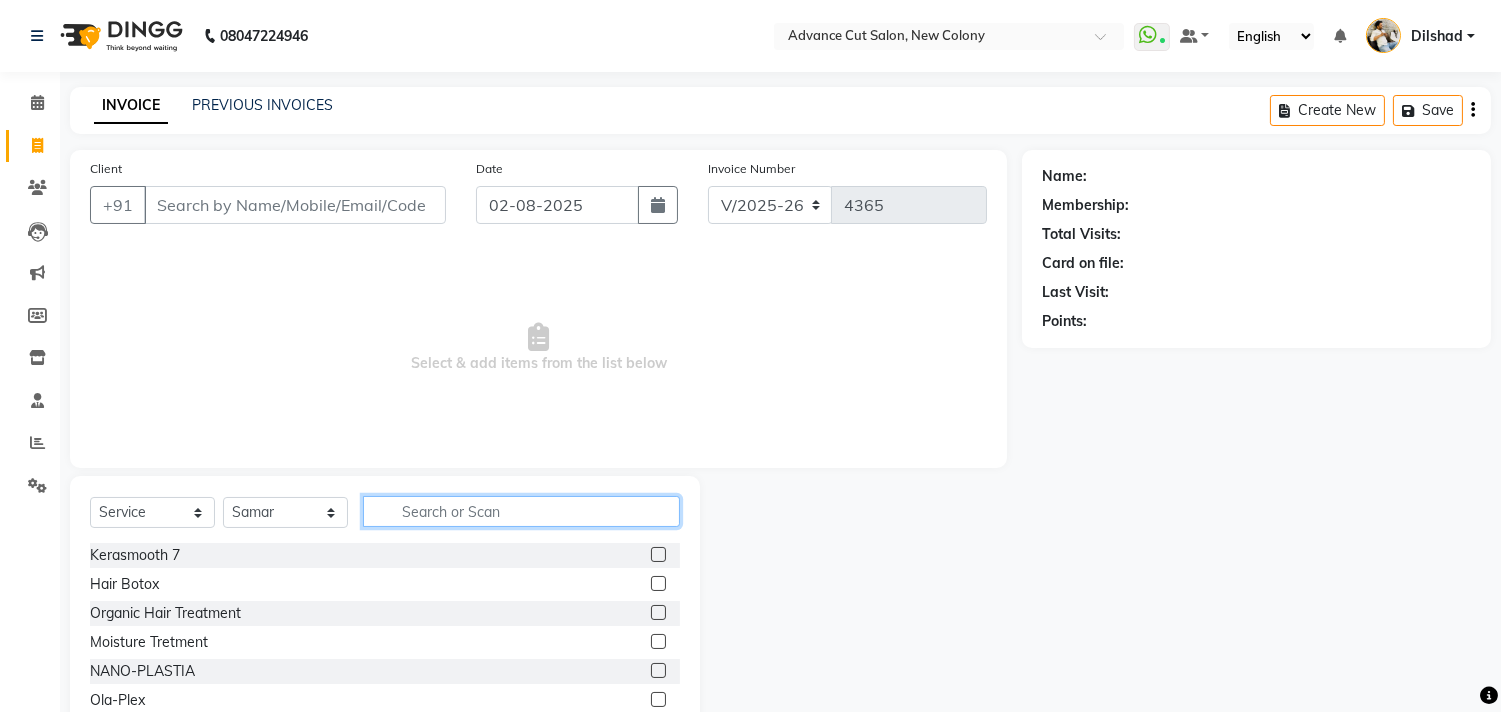 click 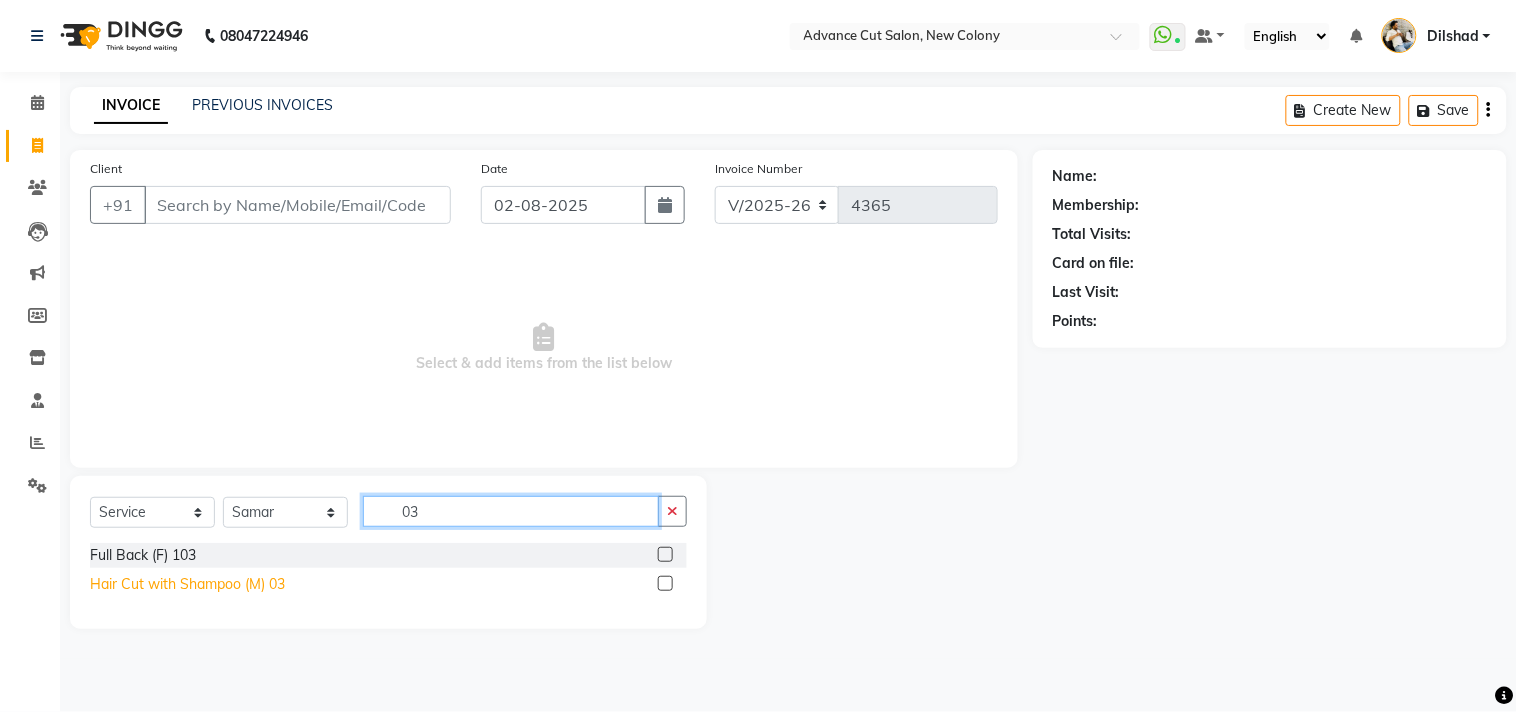 type on "03" 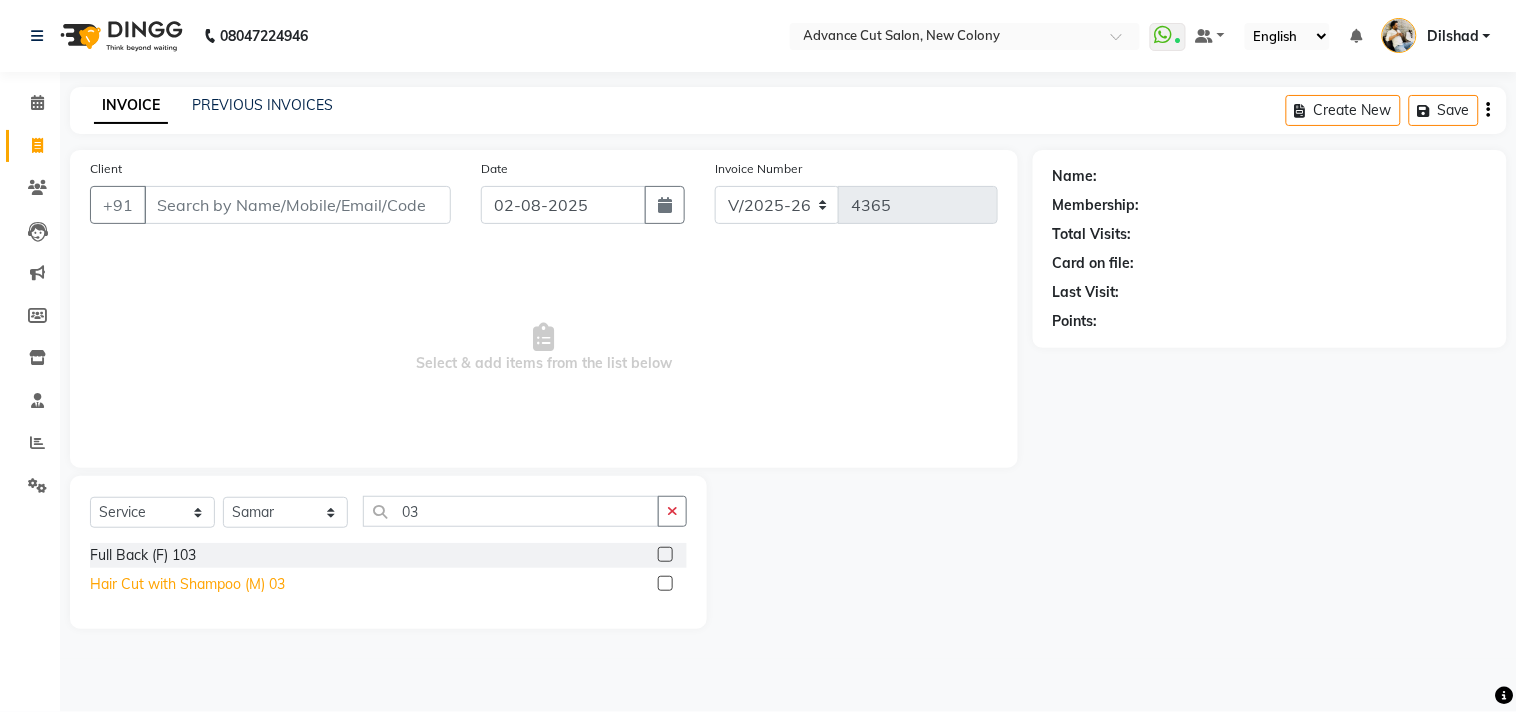 click on "Hair Cut with Shampoo (M) 03" 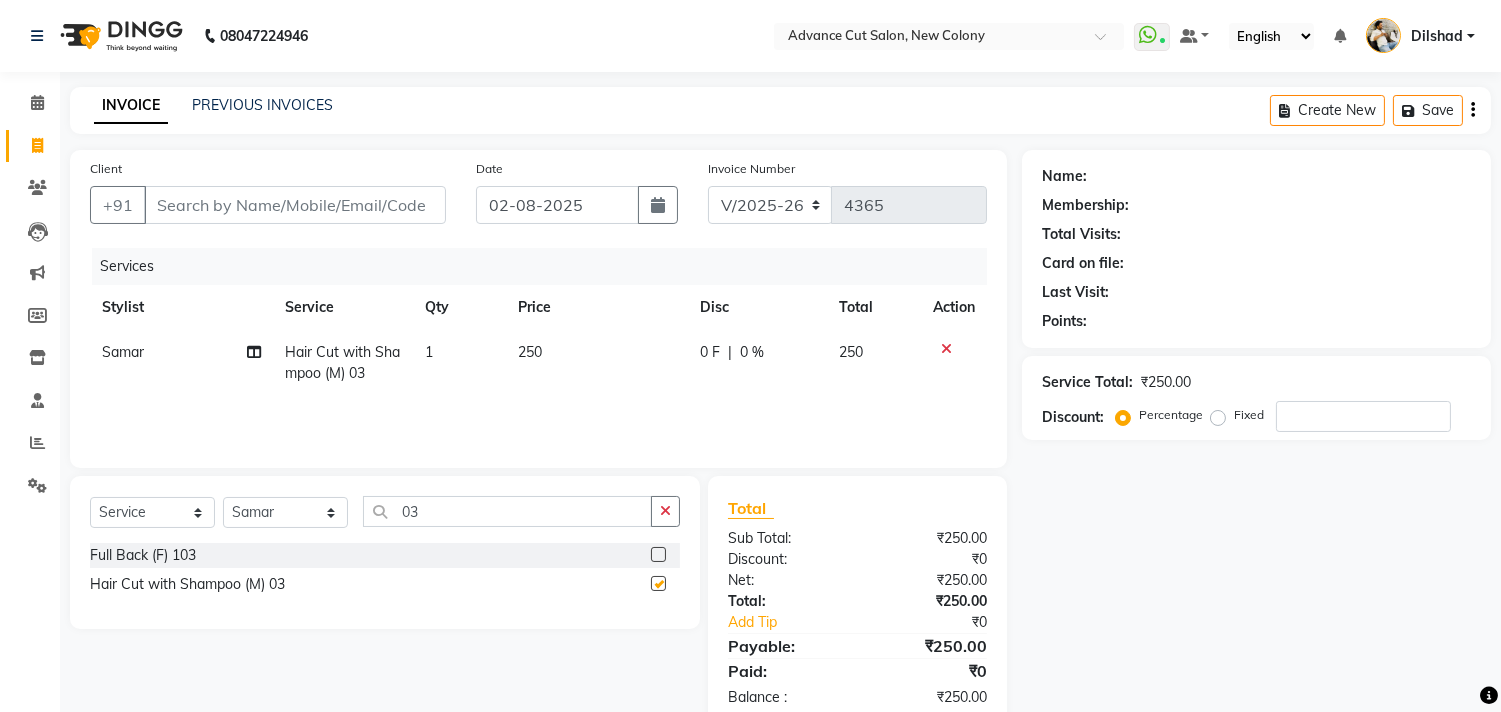 checkbox on "false" 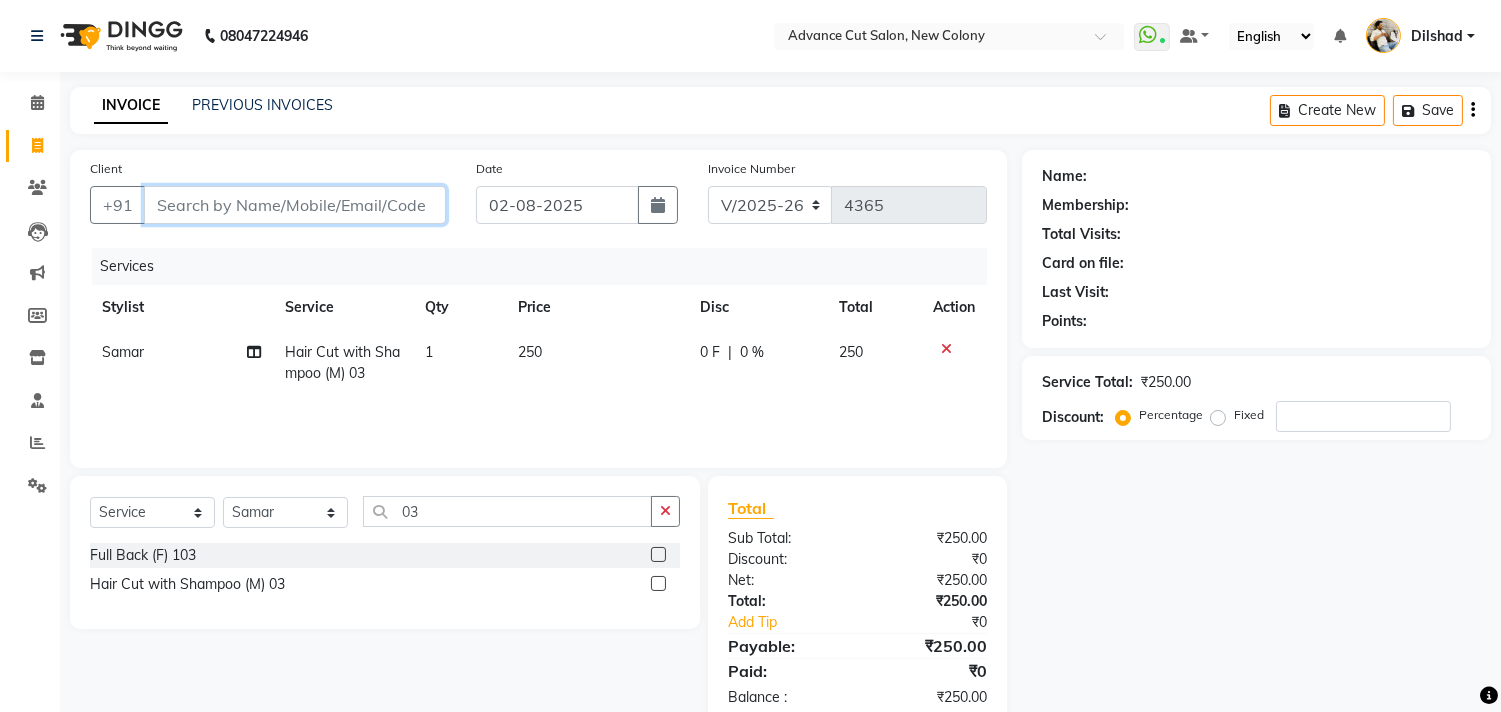 click on "Client" at bounding box center (295, 205) 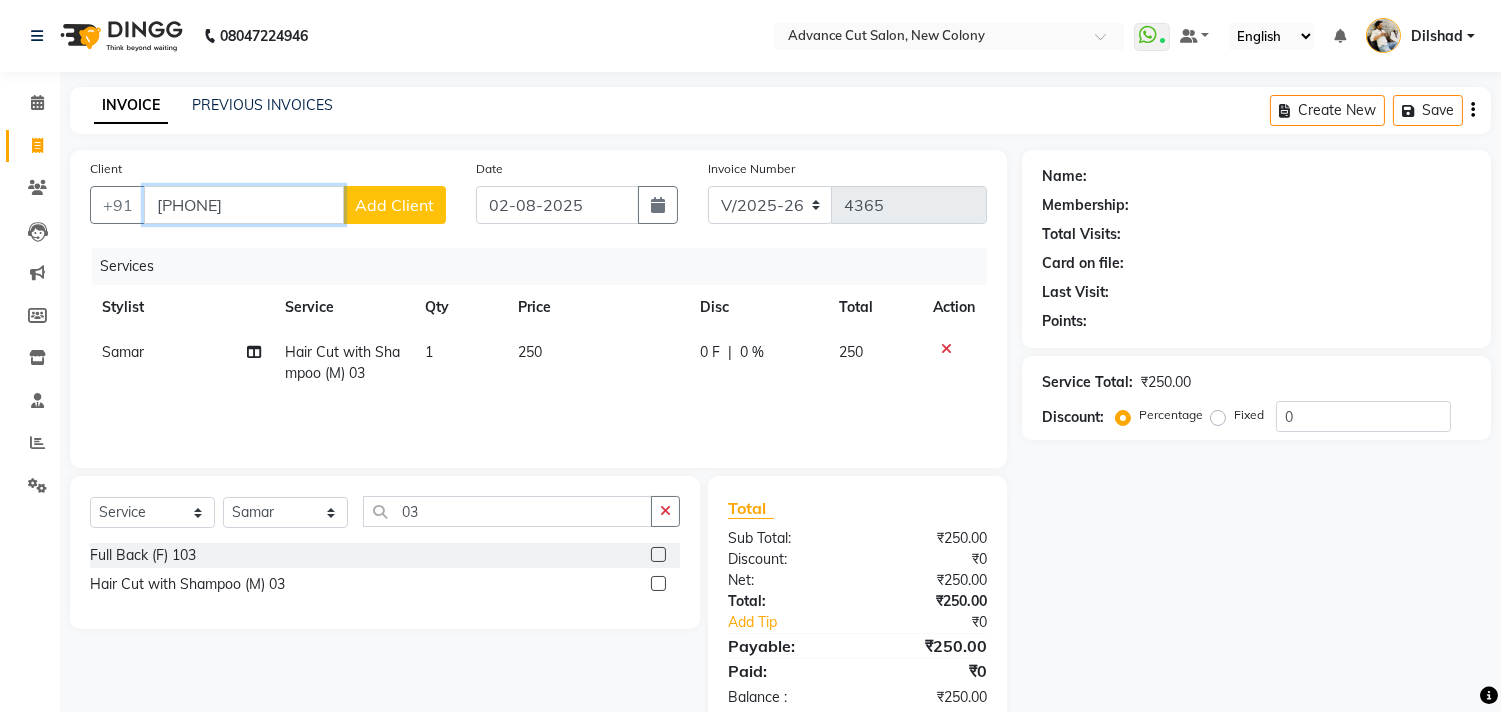 type on "[PHONE]" 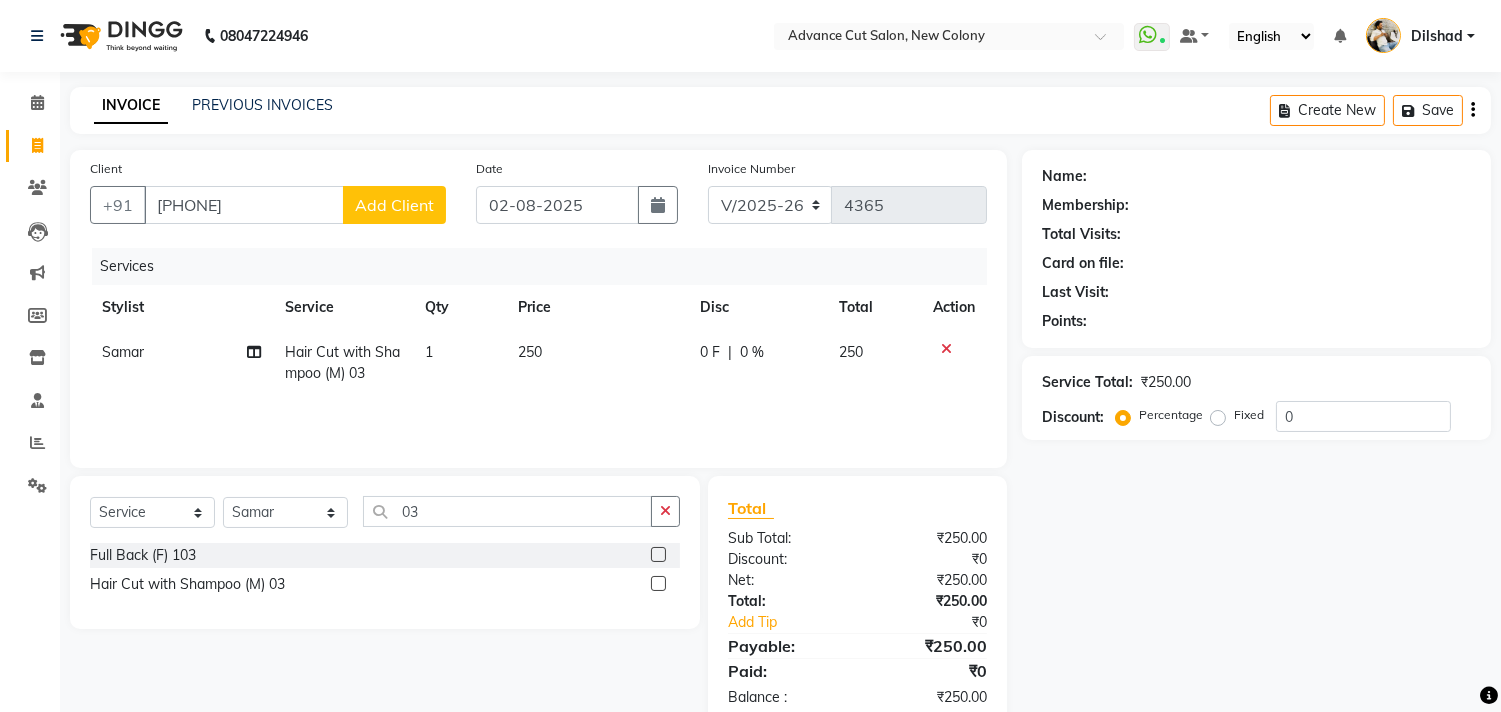 click on "Add Client" 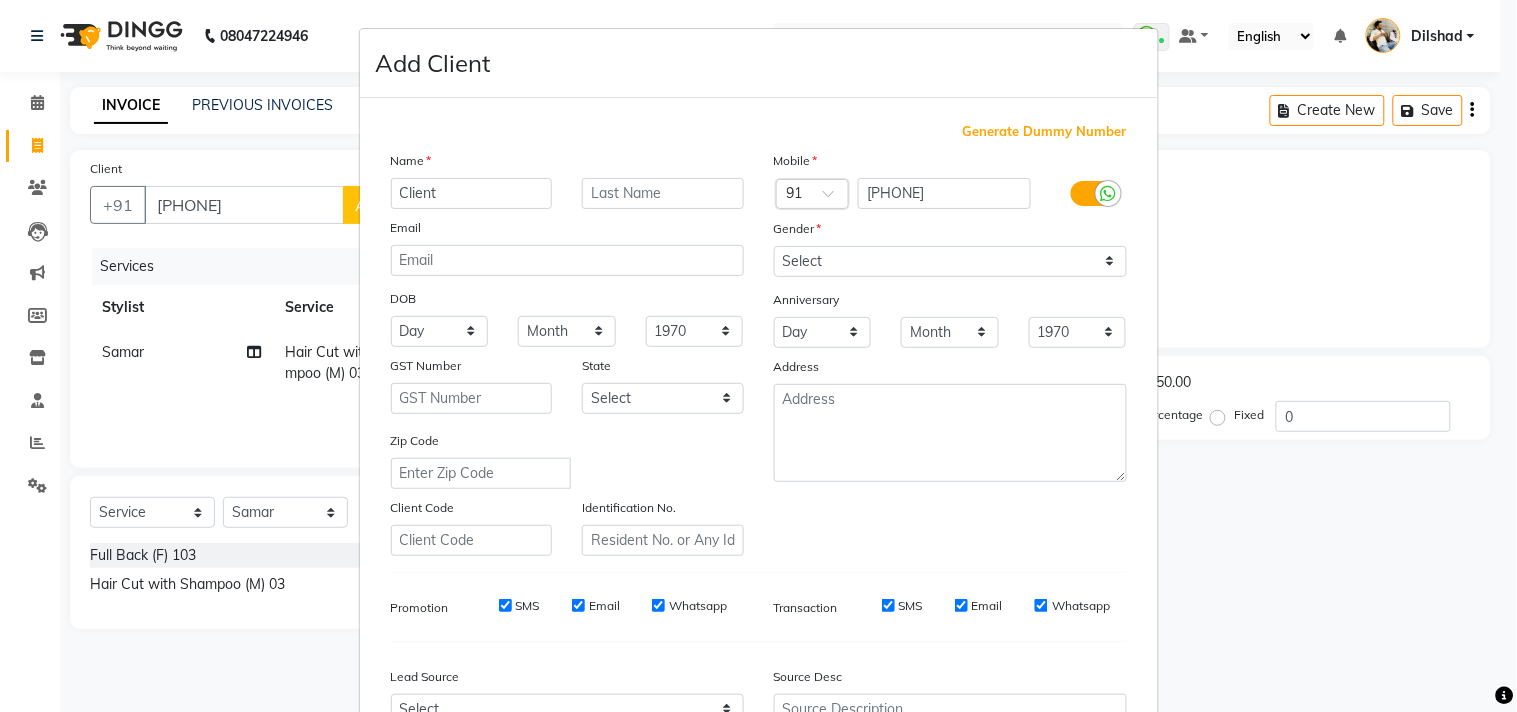 type on "Client" 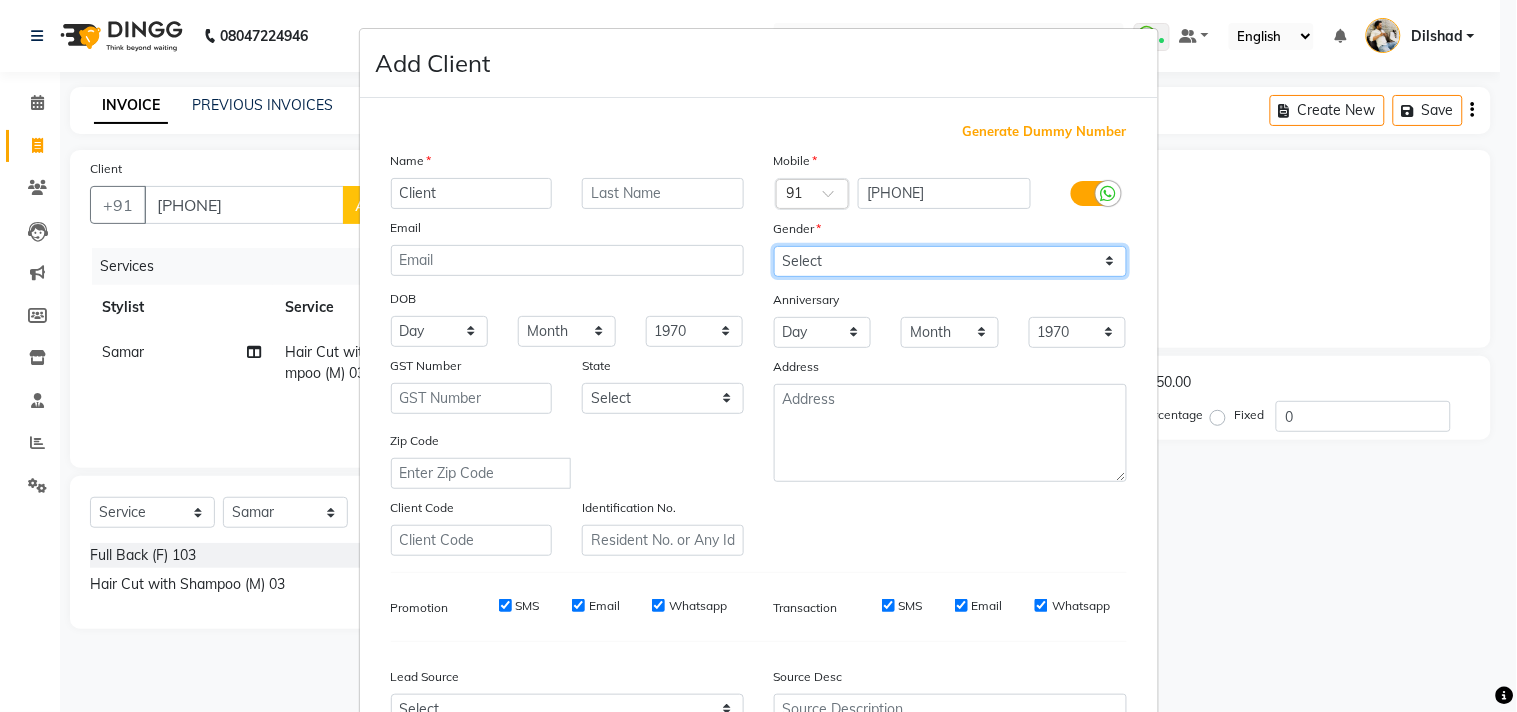 click on "Select Male Female Other Prefer Not To Say" at bounding box center (950, 261) 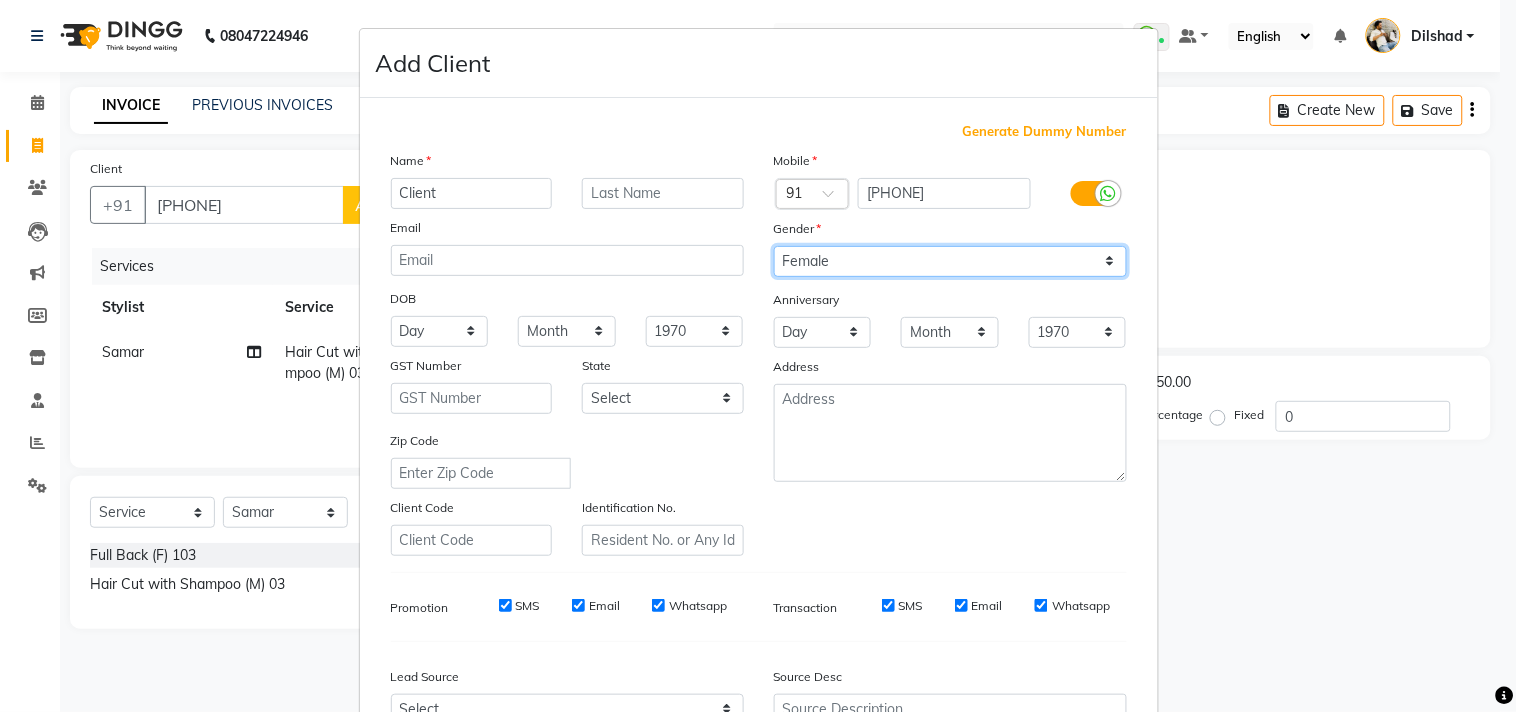 click on "Select Male Female Other Prefer Not To Say" at bounding box center [950, 261] 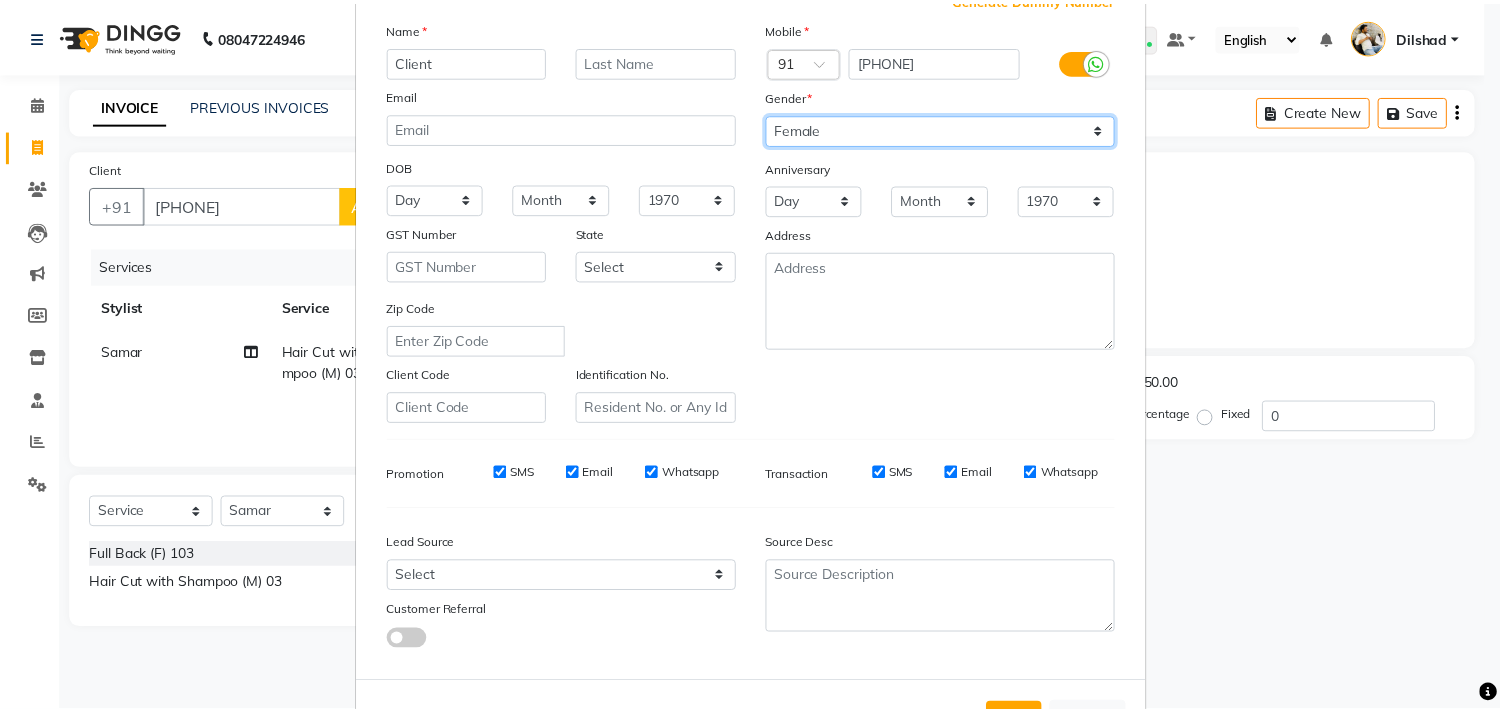 scroll, scrollTop: 212, scrollLeft: 0, axis: vertical 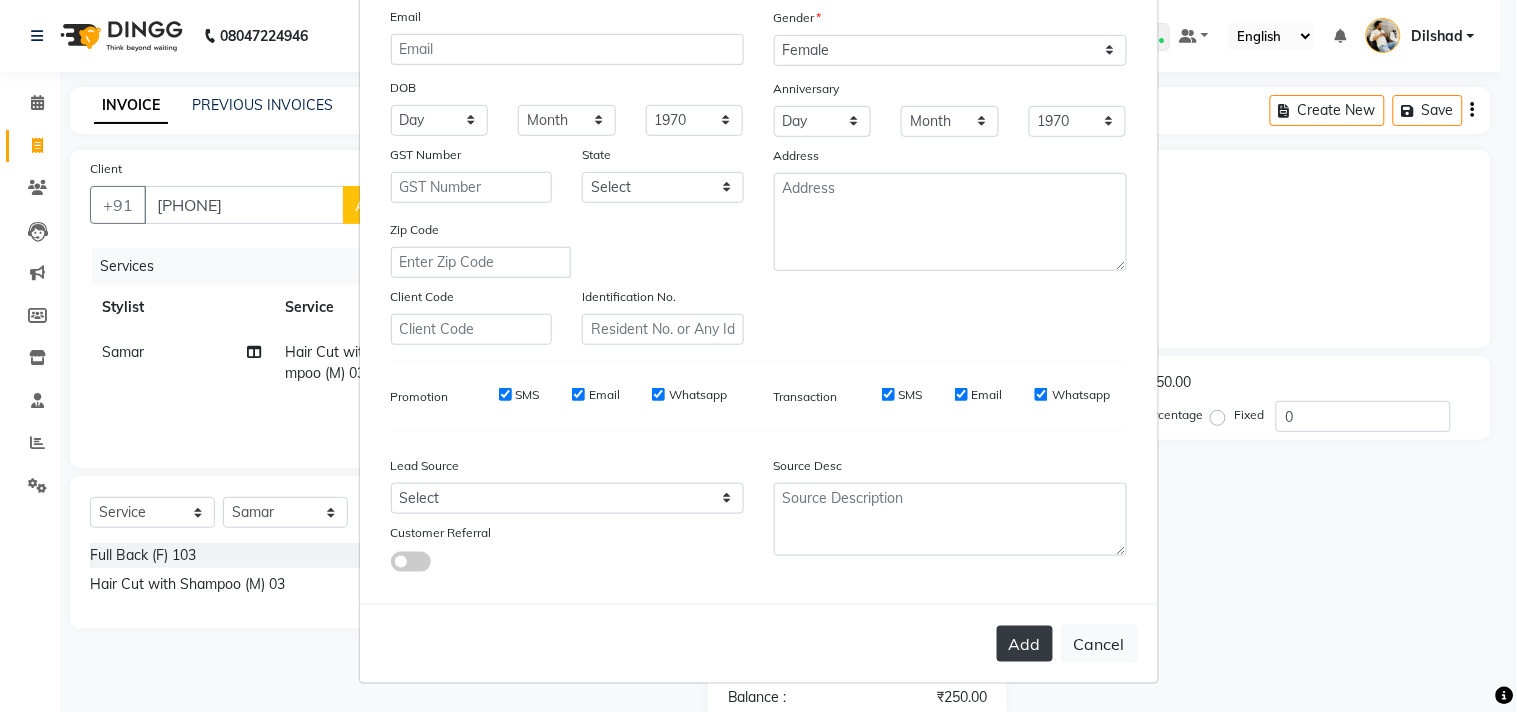 click on "Add" at bounding box center [1025, 644] 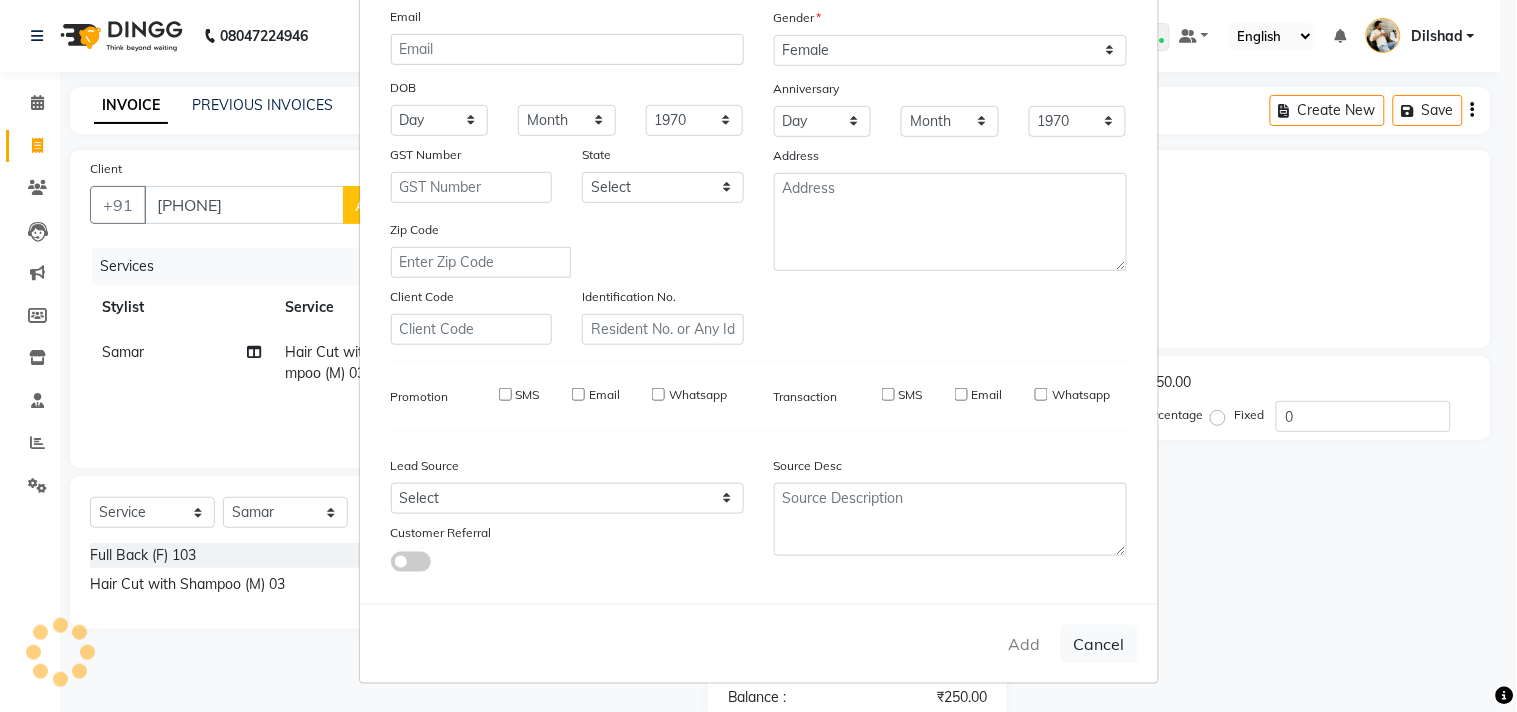 type 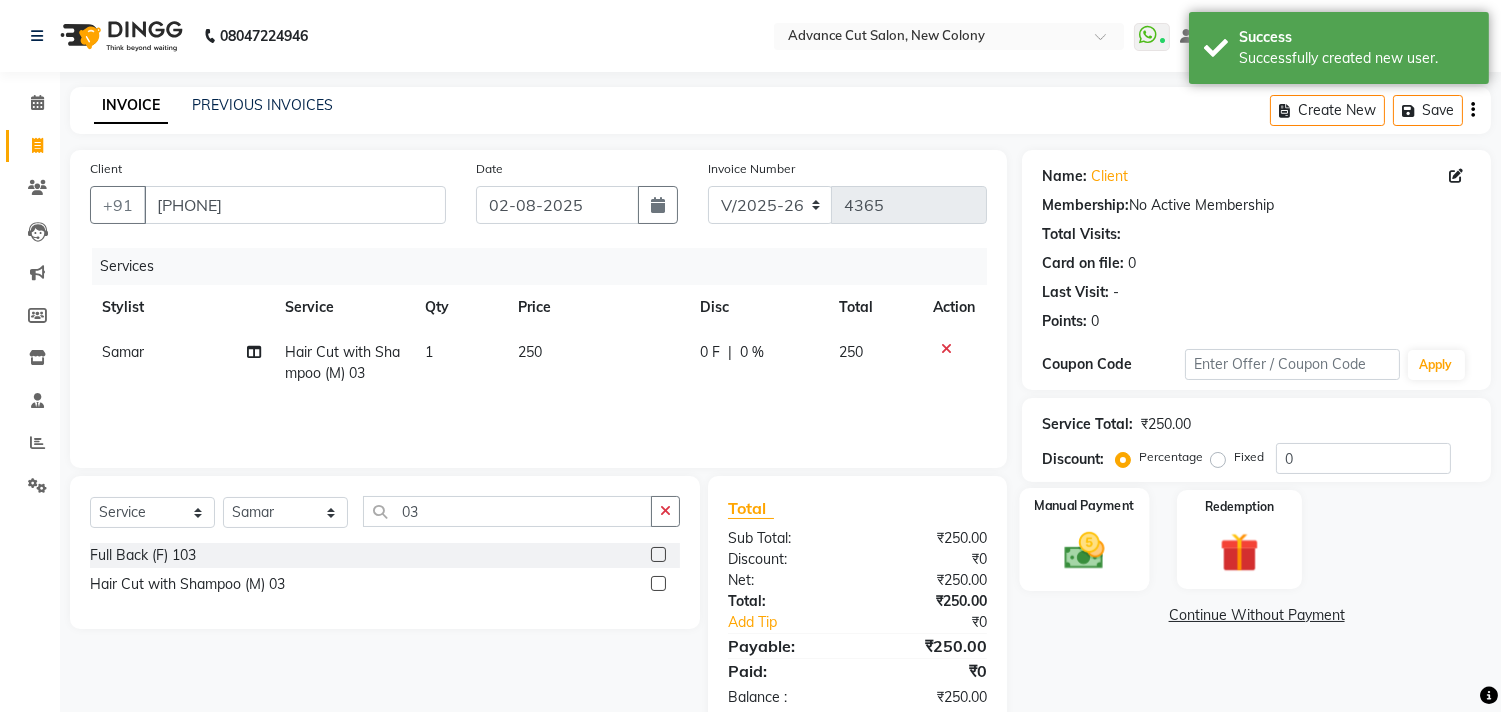 click 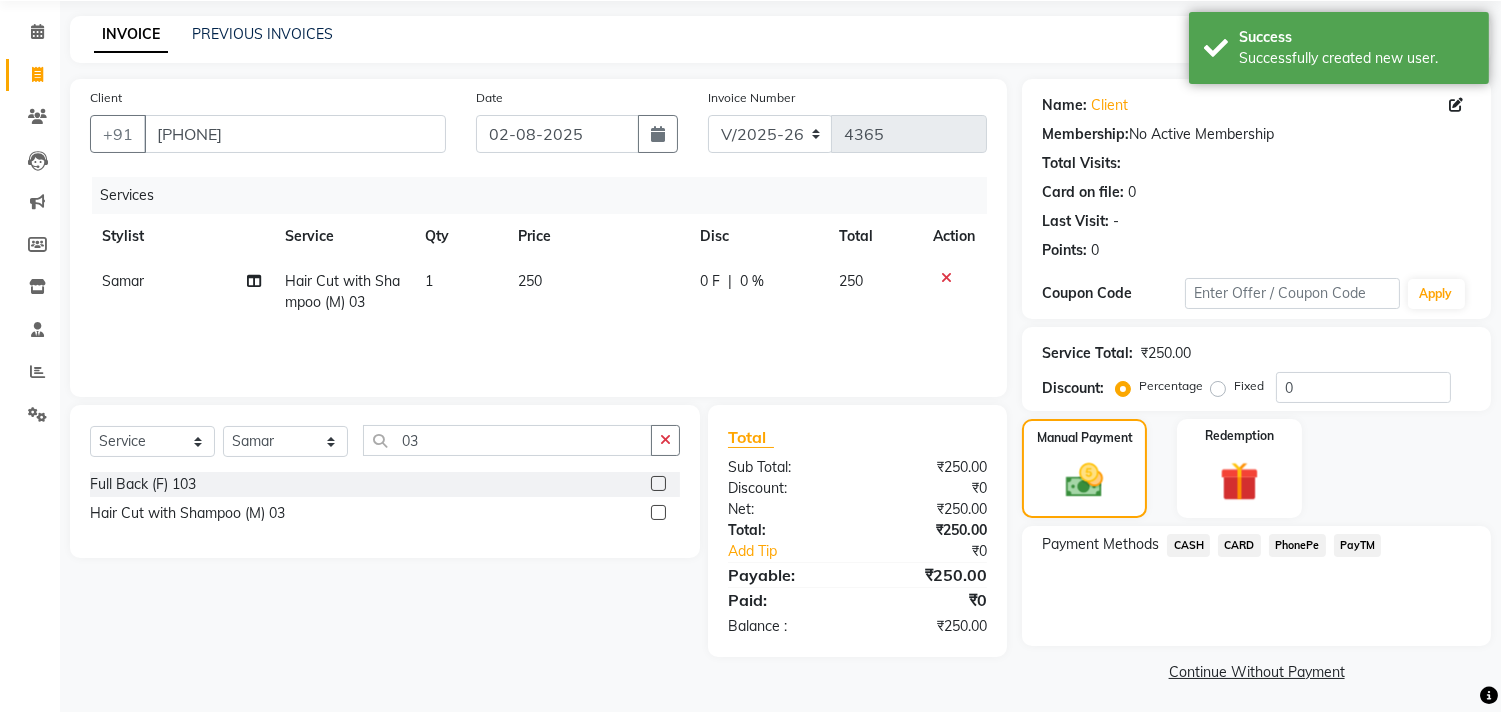 scroll, scrollTop: 74, scrollLeft: 0, axis: vertical 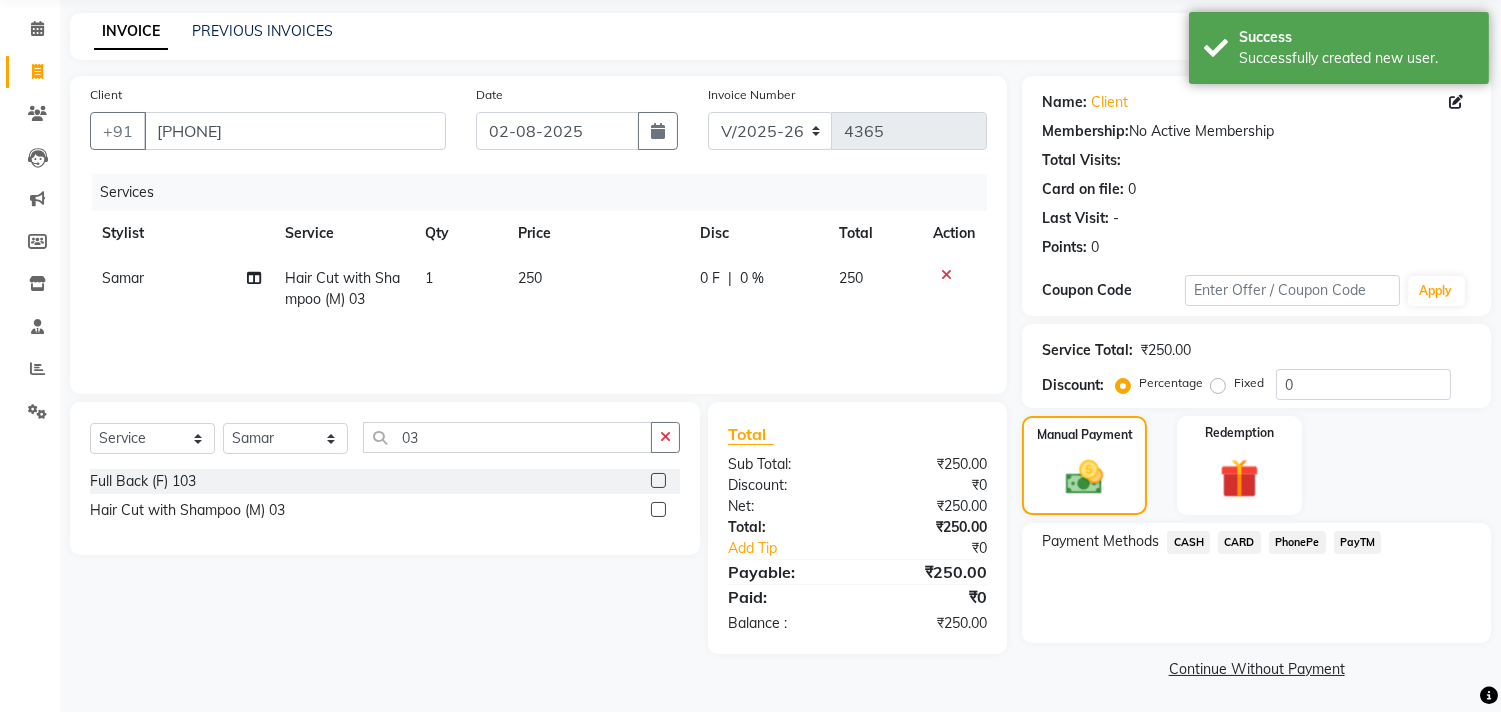 click on "PayTM" 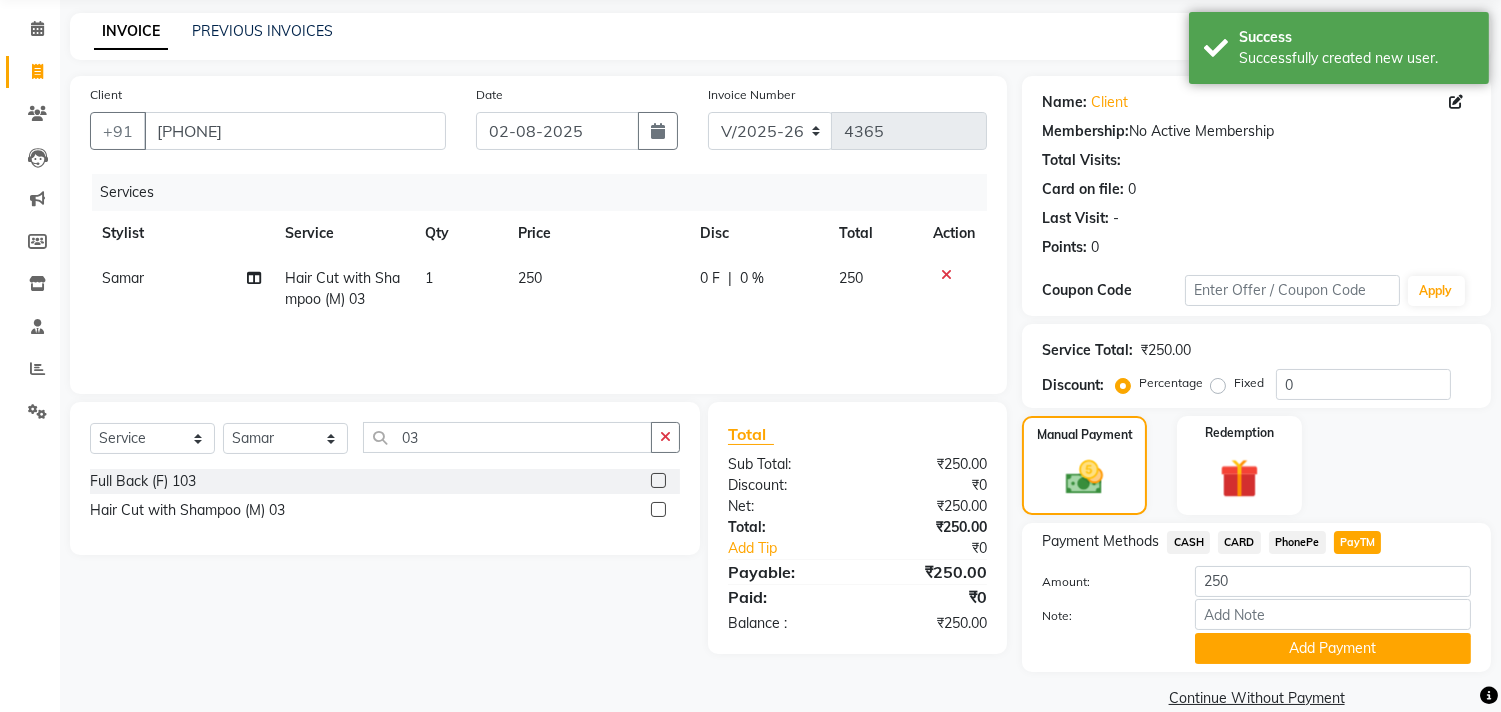 click on "Add Payment" 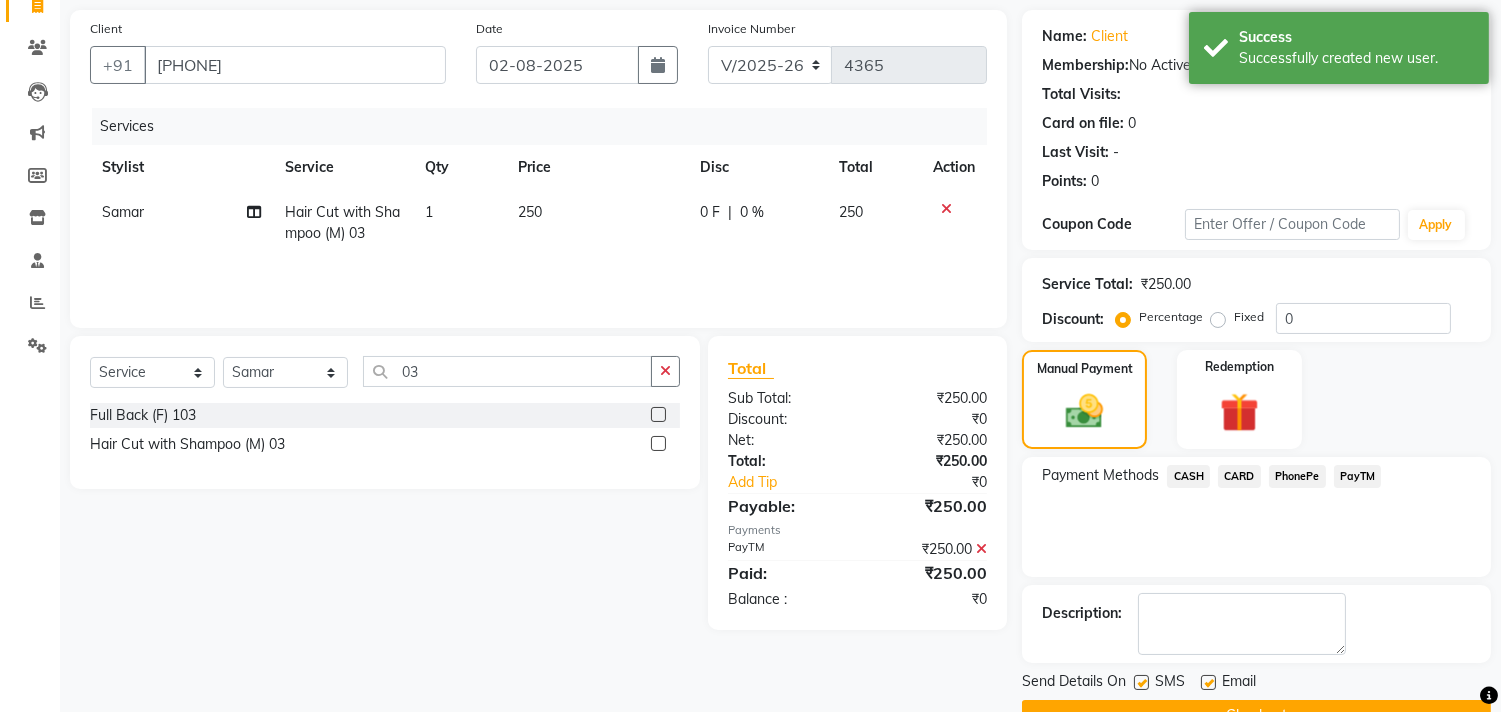 scroll, scrollTop: 187, scrollLeft: 0, axis: vertical 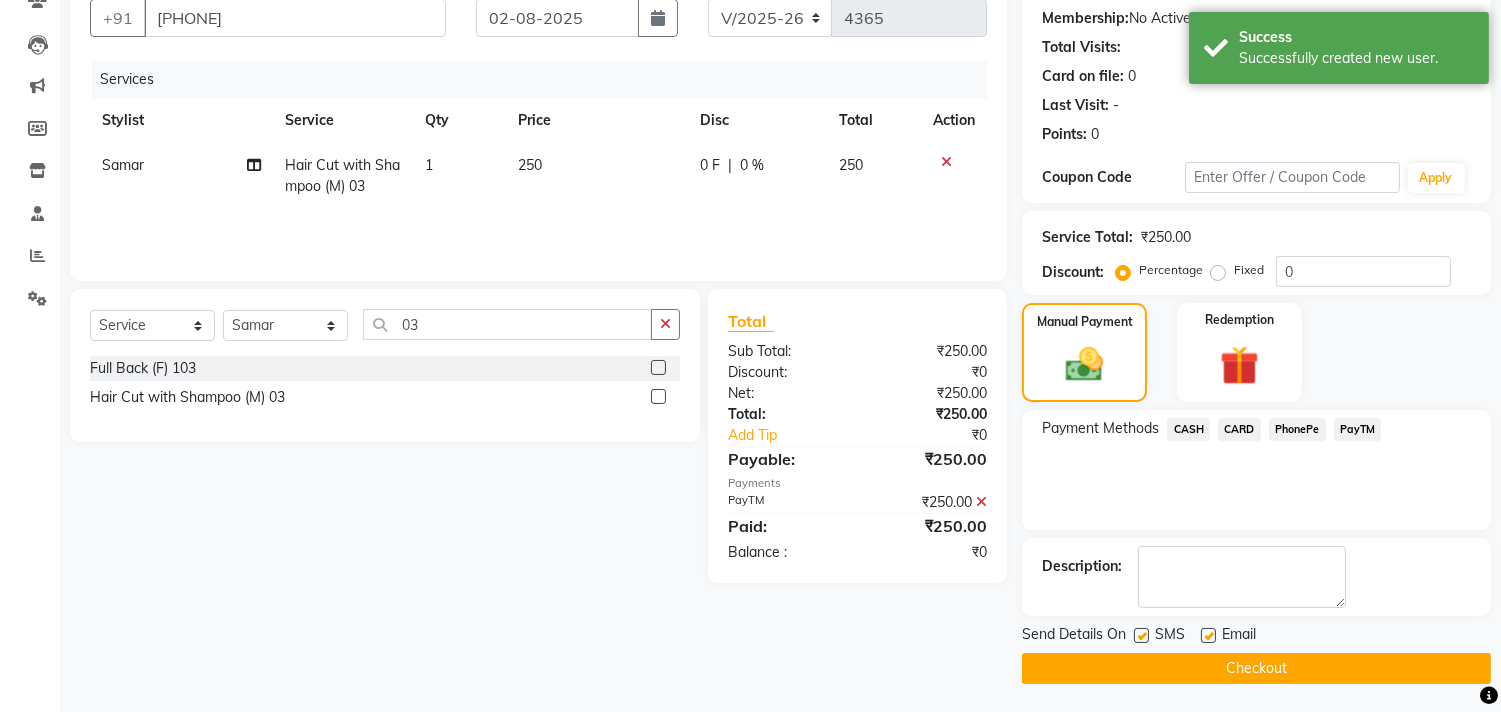 click 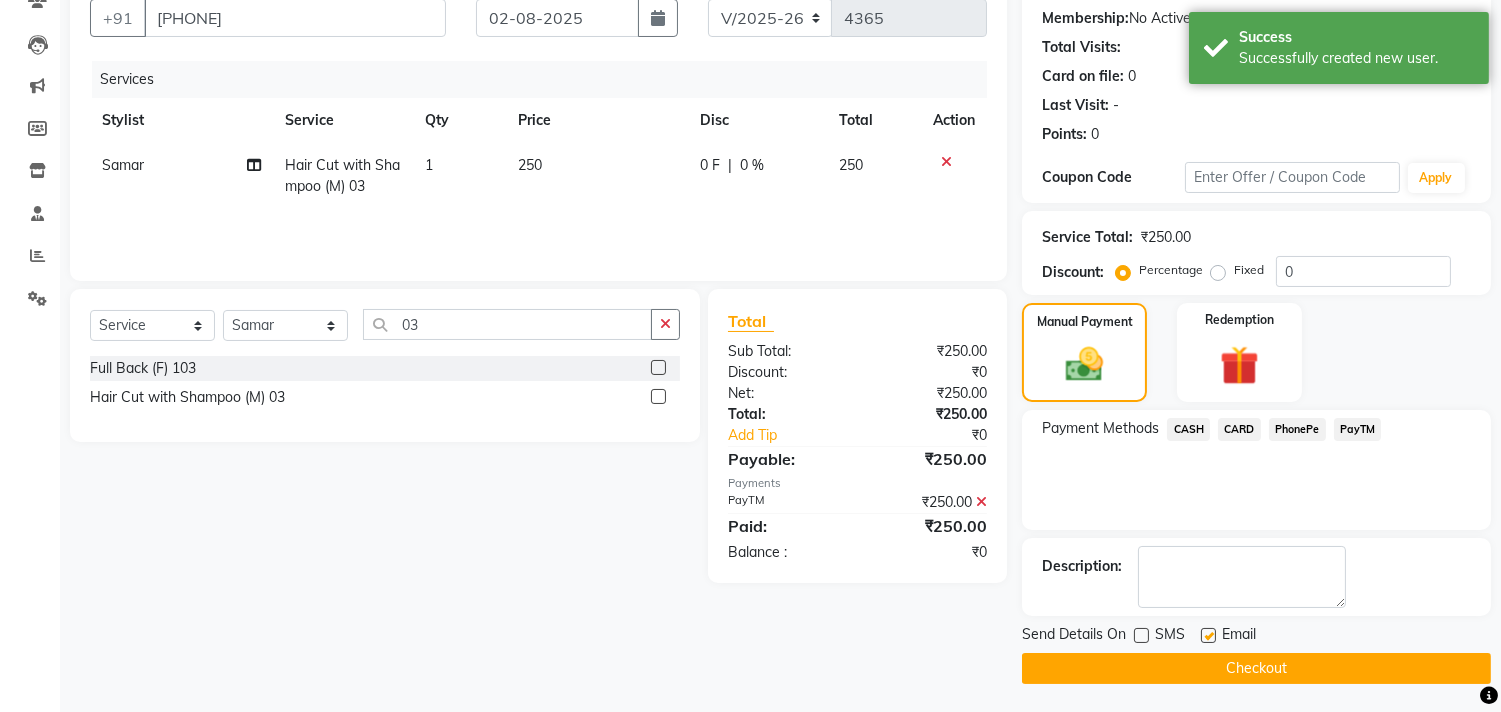 click 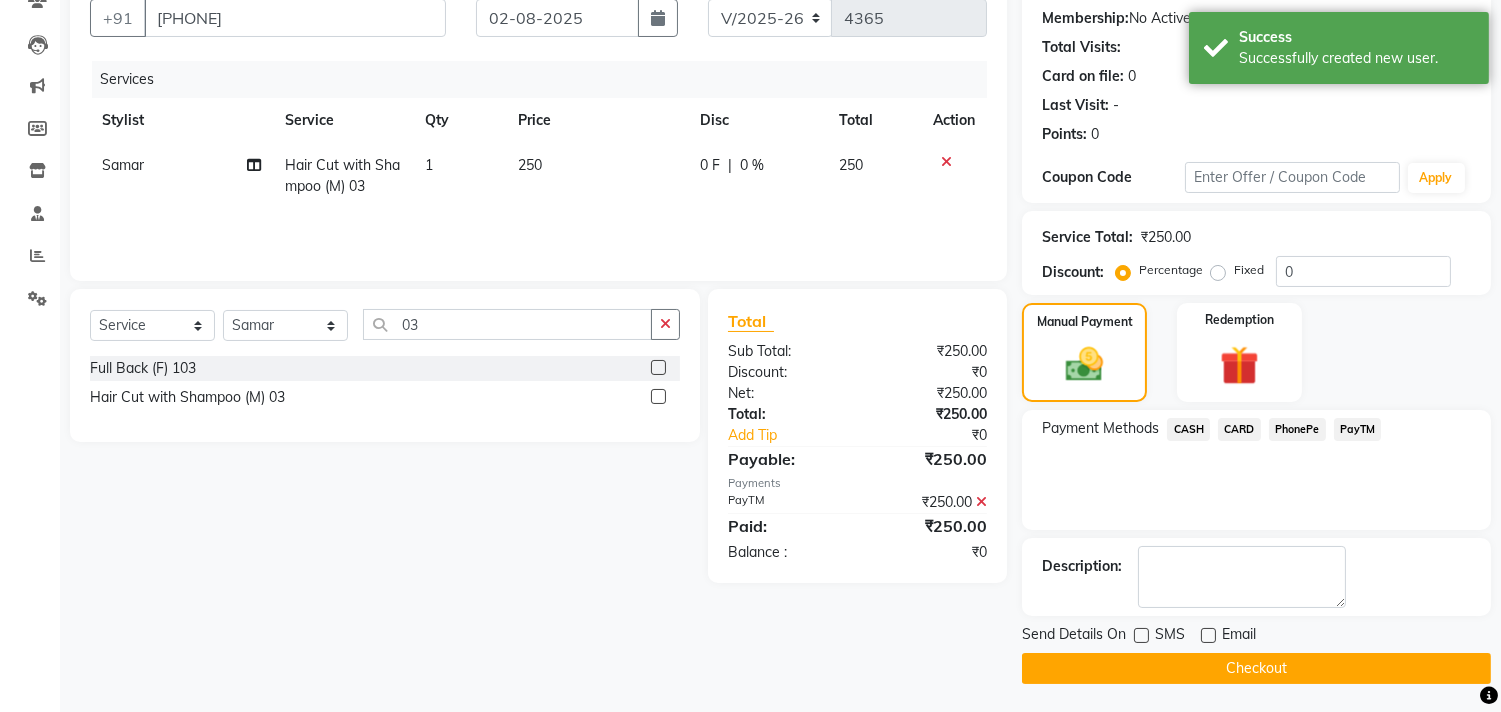 drag, startPoint x: 1224, startPoint y: 668, endPoint x: 1211, endPoint y: 675, distance: 14.764823 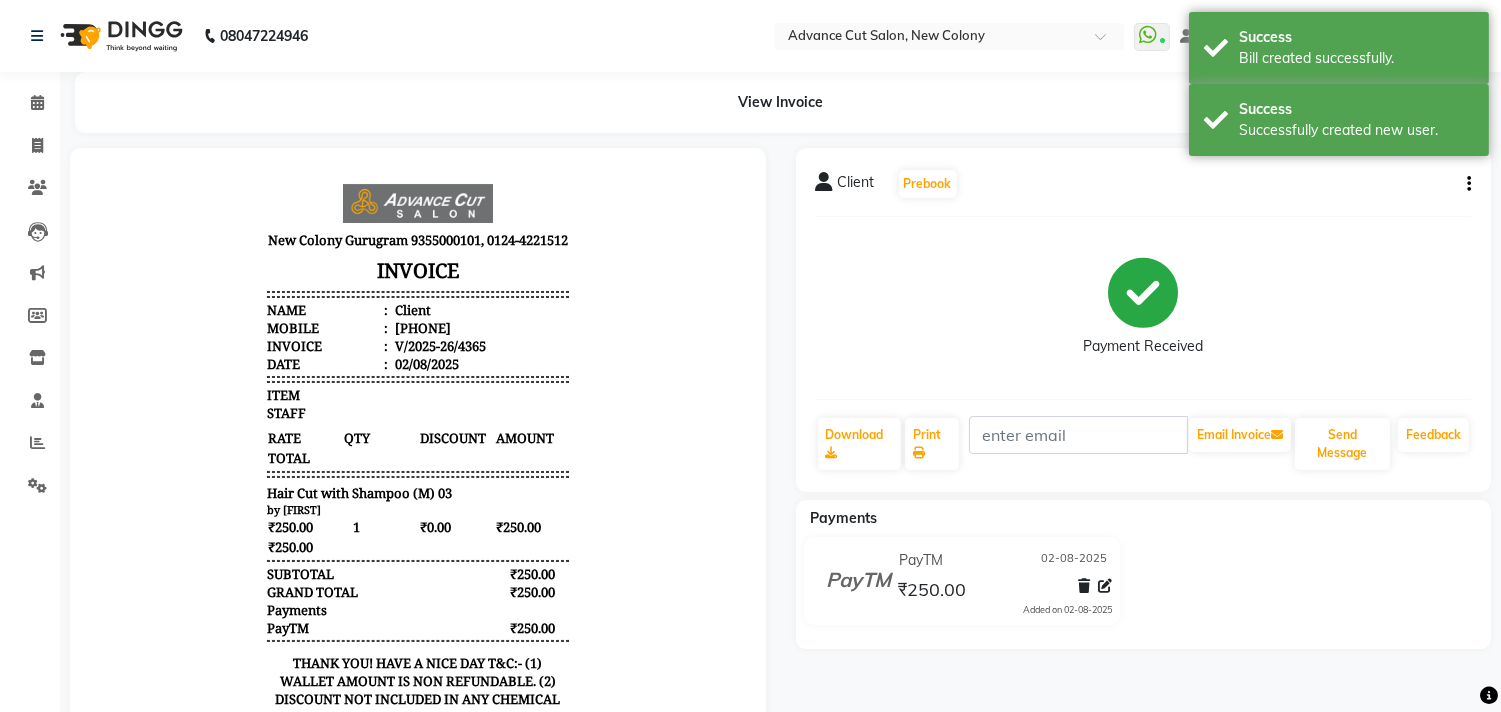 scroll, scrollTop: 0, scrollLeft: 0, axis: both 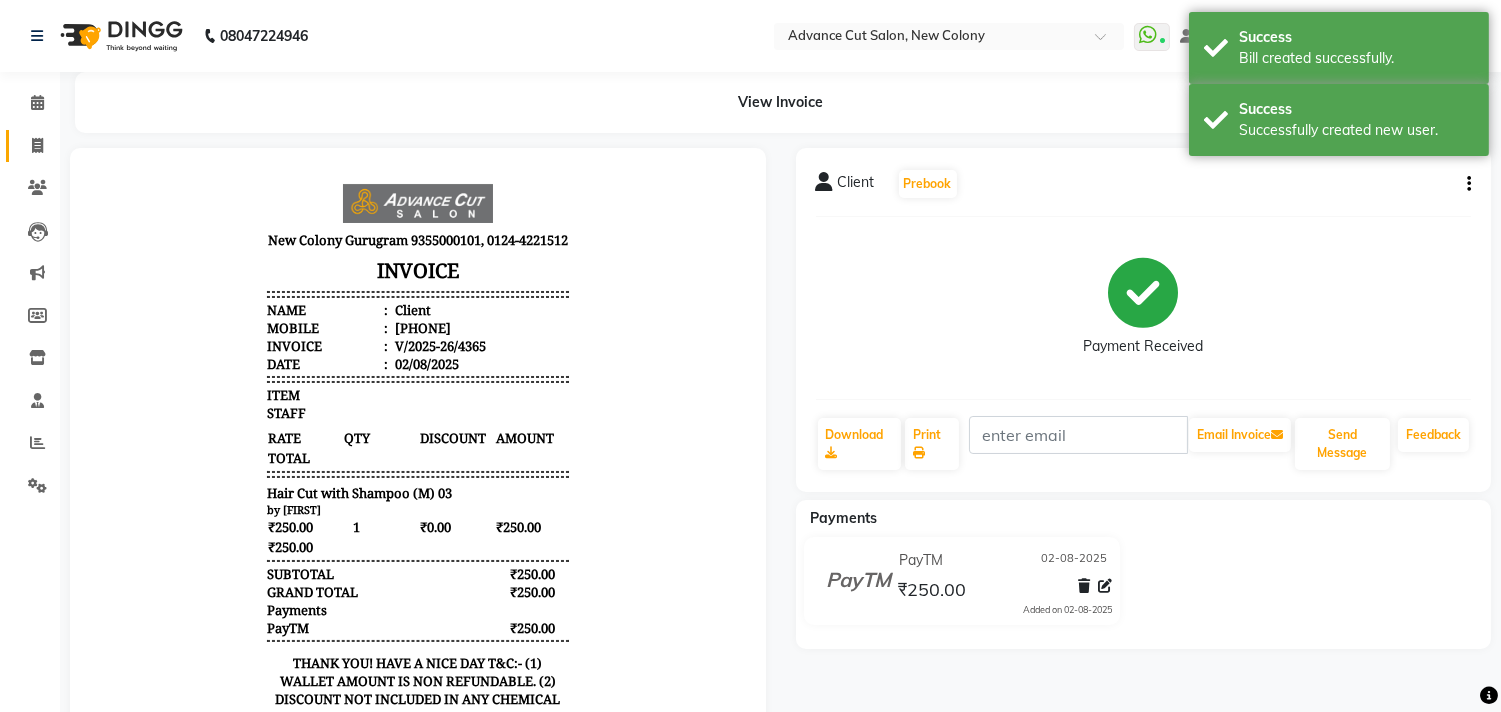click on "Invoice" 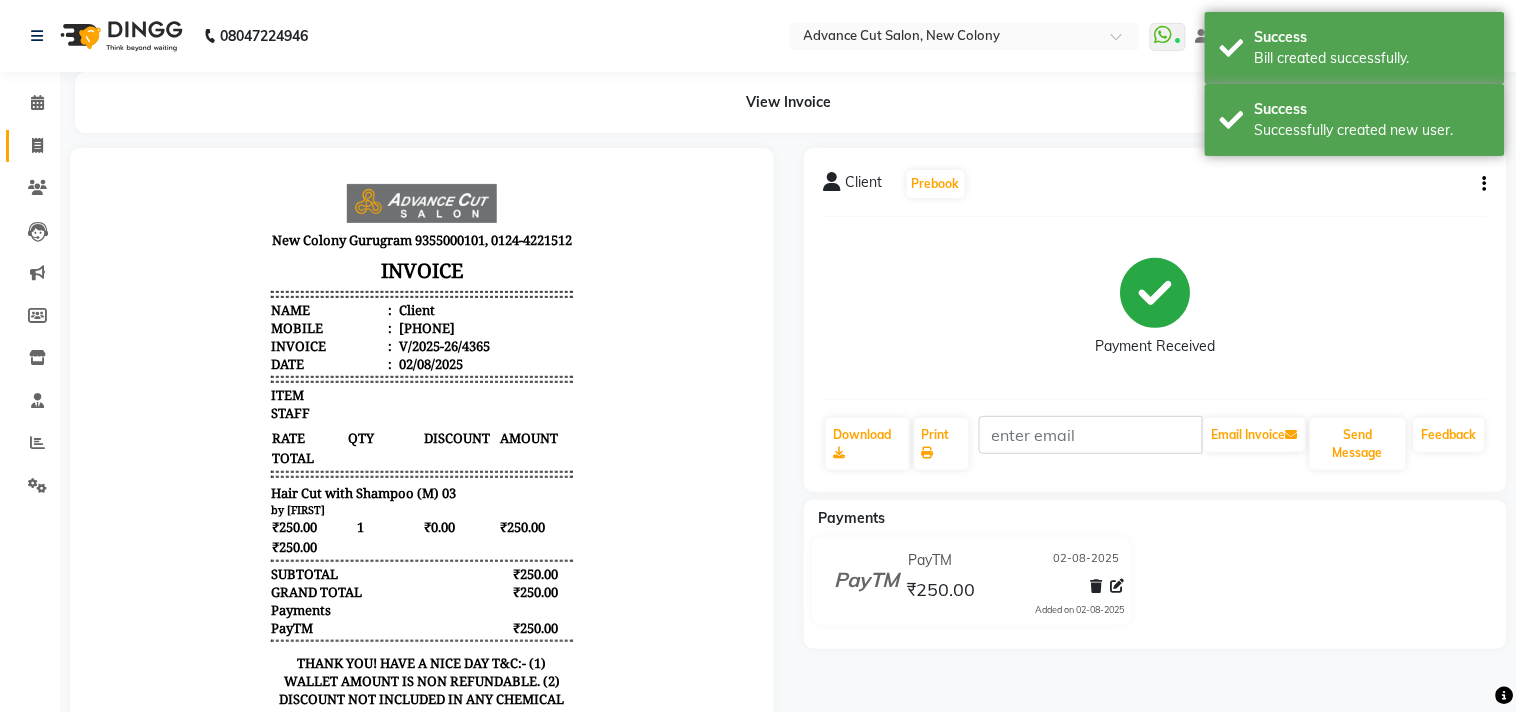 select on "service" 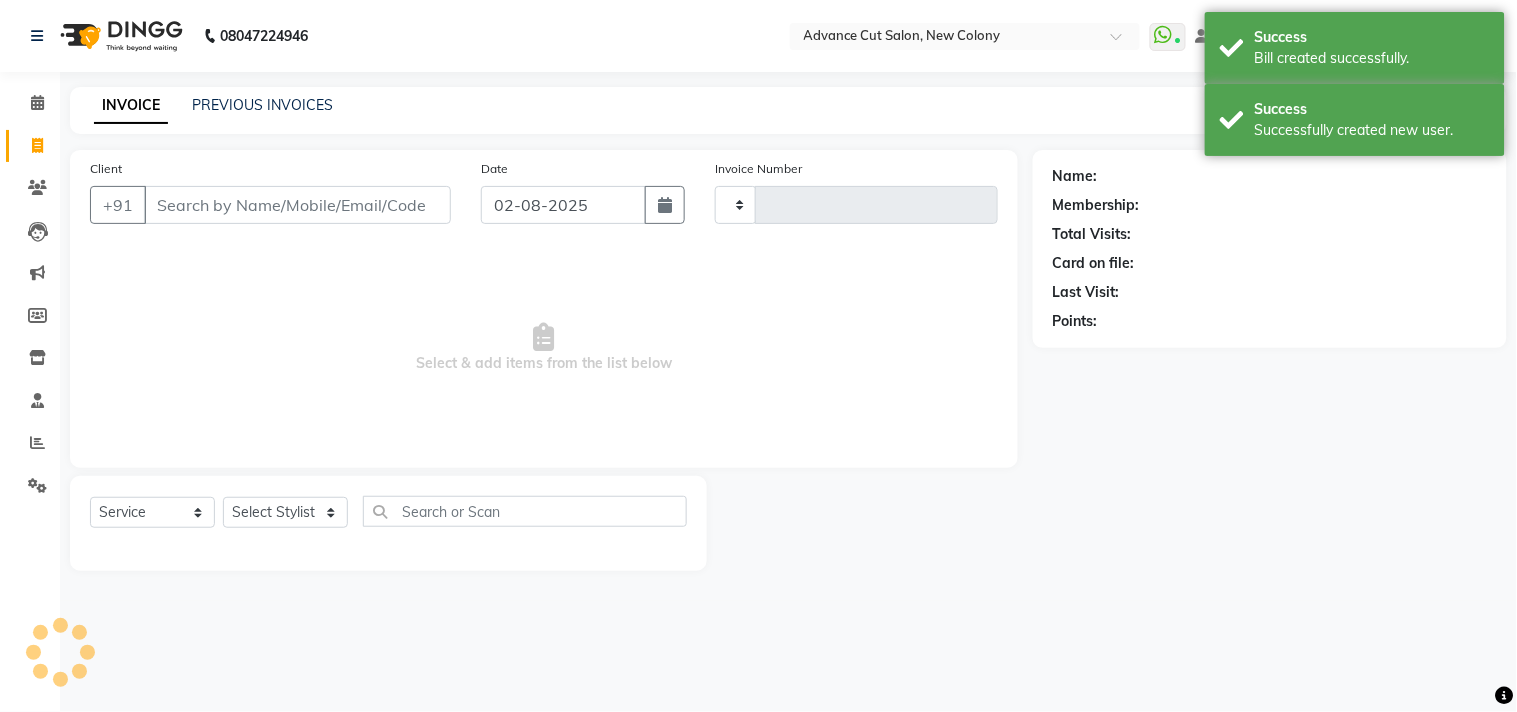 click on "Advance Cut Salon, New Colony Calendar Invoice Clients Leads Marketing Members Inventory Staff Reports Settings Completed InProgress Upcoming Dropped Tentative Check-In Confirm Bookings Generate Report Segments Page Builder INVOICE PREVIOUS INVOICES Create New Save Client +91 Date 02-08-2025 Invoice Number Select & add items from the list below Select Service Product Membership Package Voucher Prepaid Gift Card Select Stylist Name: Membership: Total Visits: Card on file: Last Visit: Points:" at bounding box center (758, 356) 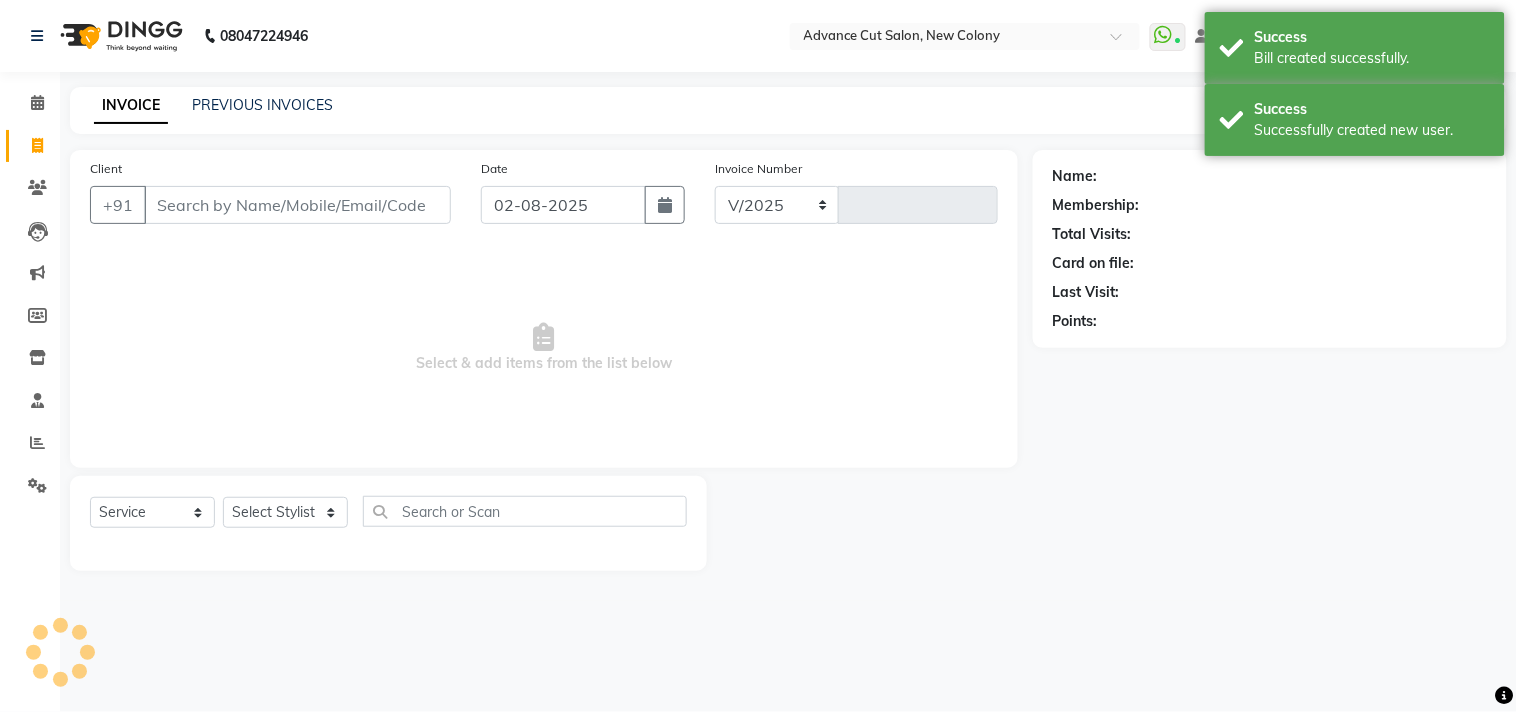 select on "922" 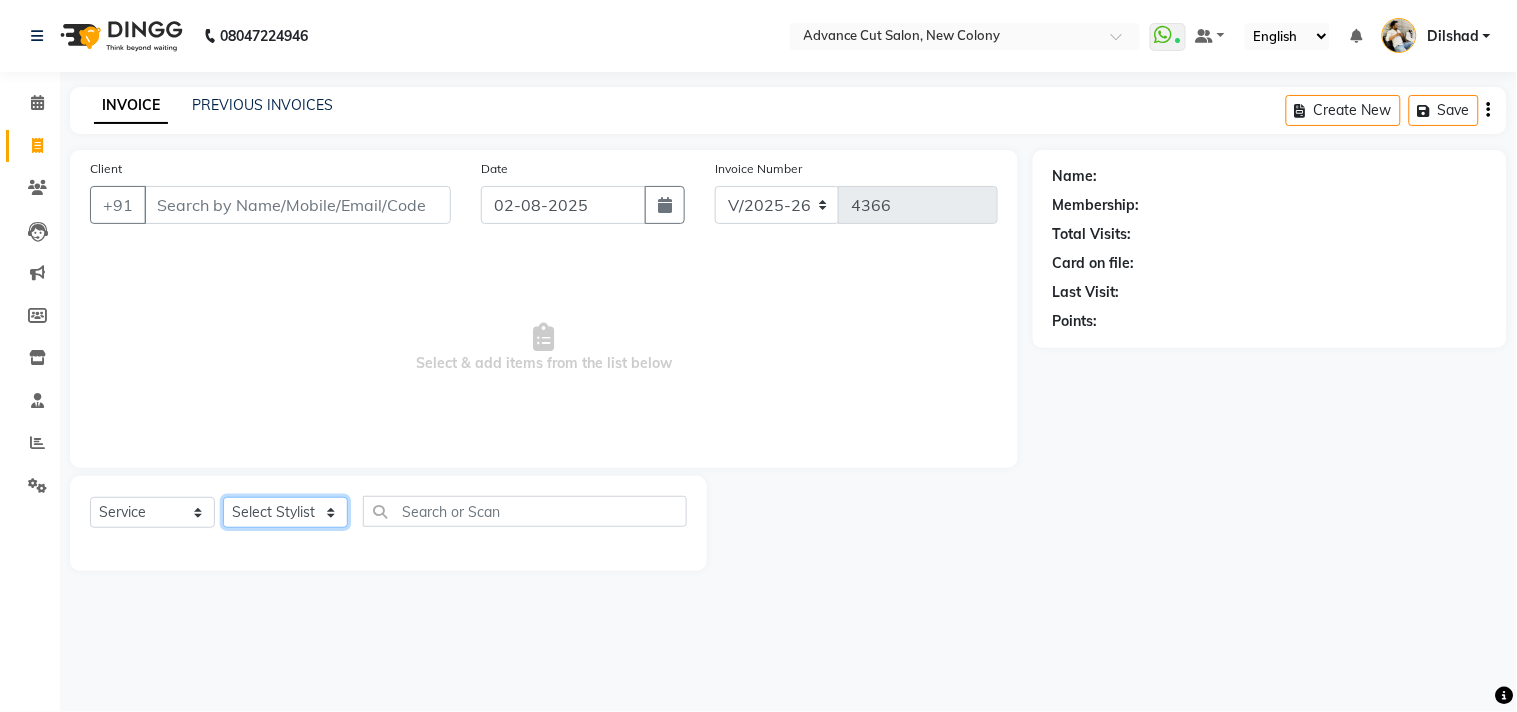 click on "Select Stylist Abrar Alam Dilshad Lallan Meenu Nafeesh Ahmad Naved O.P. Sharma Pryag Samar Shahzad SHWETA SINGH Zarina" 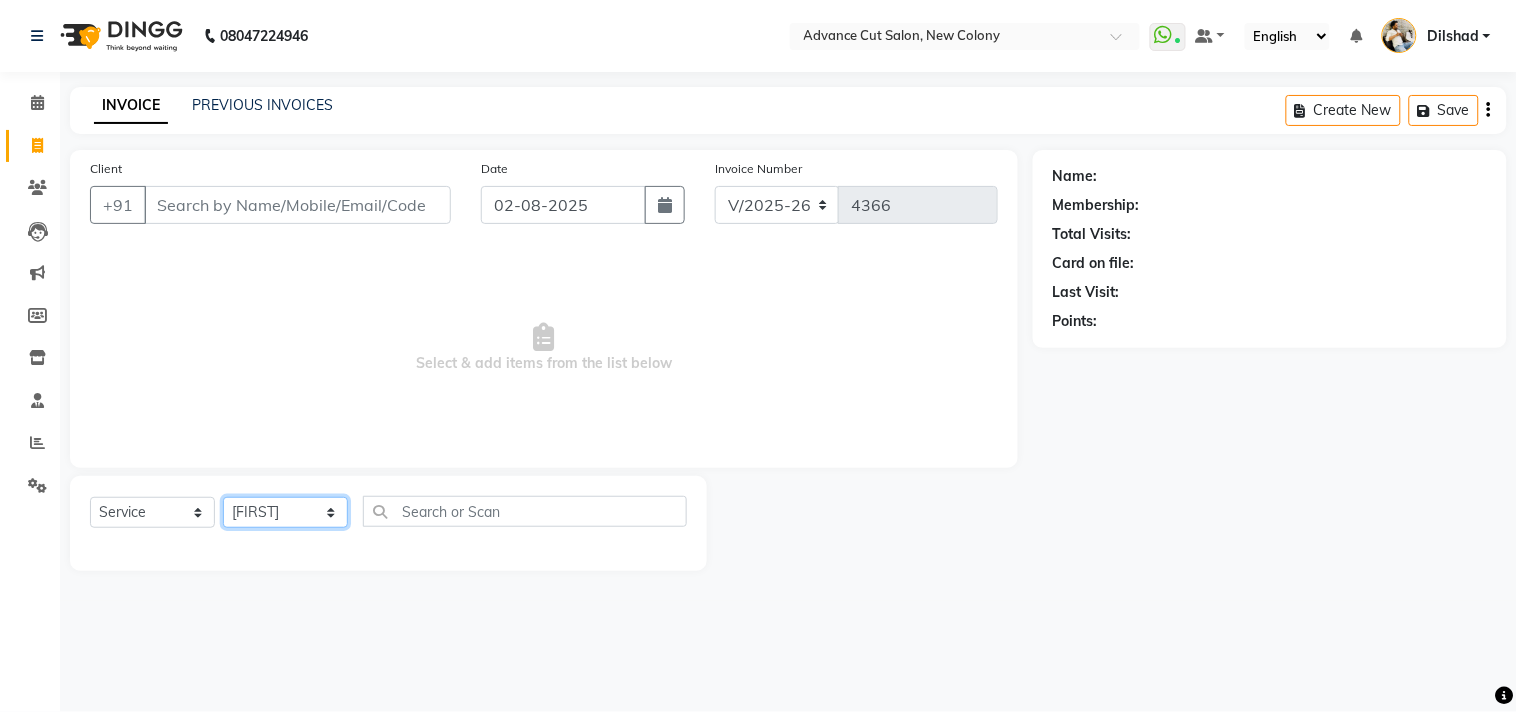click on "Select Stylist Abrar Alam Dilshad Lallan Meenu Nafeesh Ahmad Naved O.P. Sharma Pryag Samar Shahzad SHWETA SINGH Zarina" 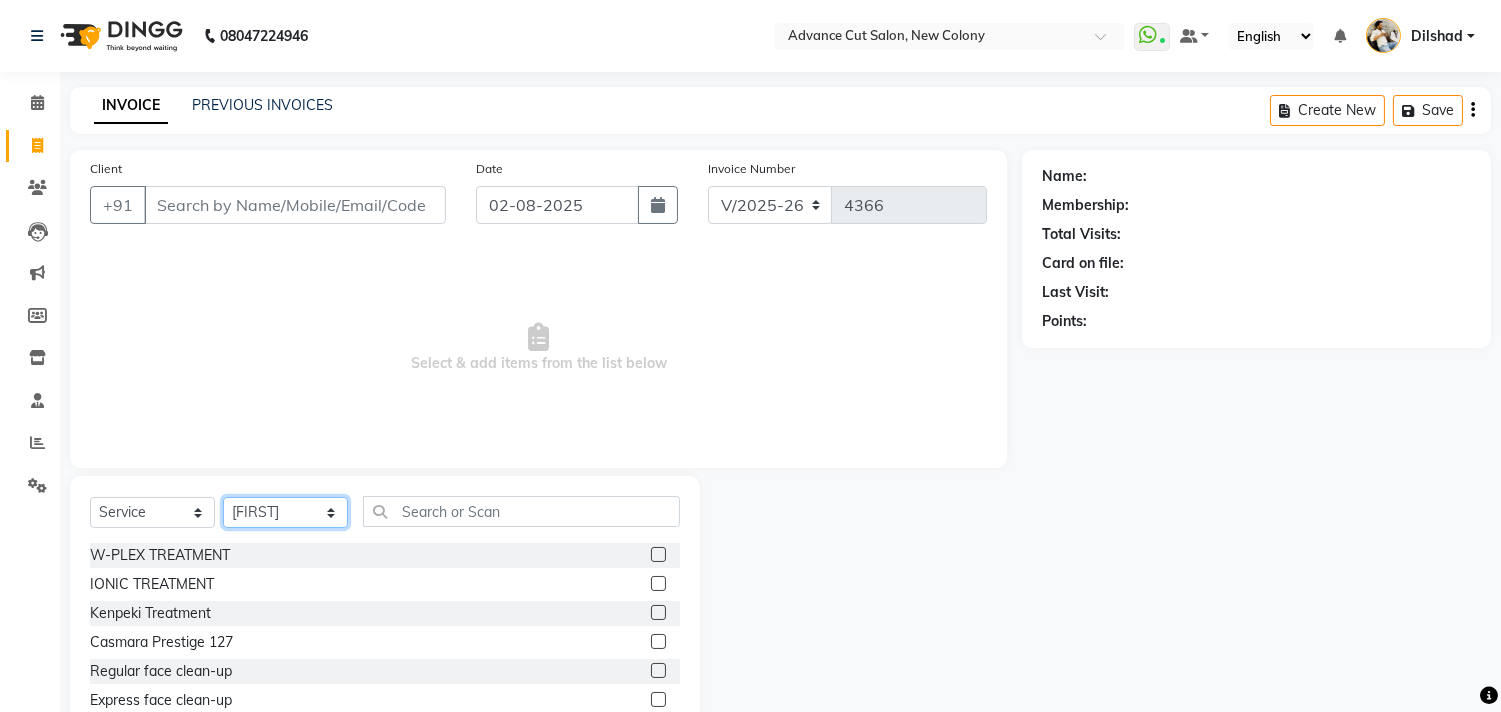 click on "Select Stylist Abrar Alam Dilshad Lallan Meenu Nafeesh Ahmad Naved O.P. Sharma Pryag Samar Shahzad SHWETA SINGH Zarina" 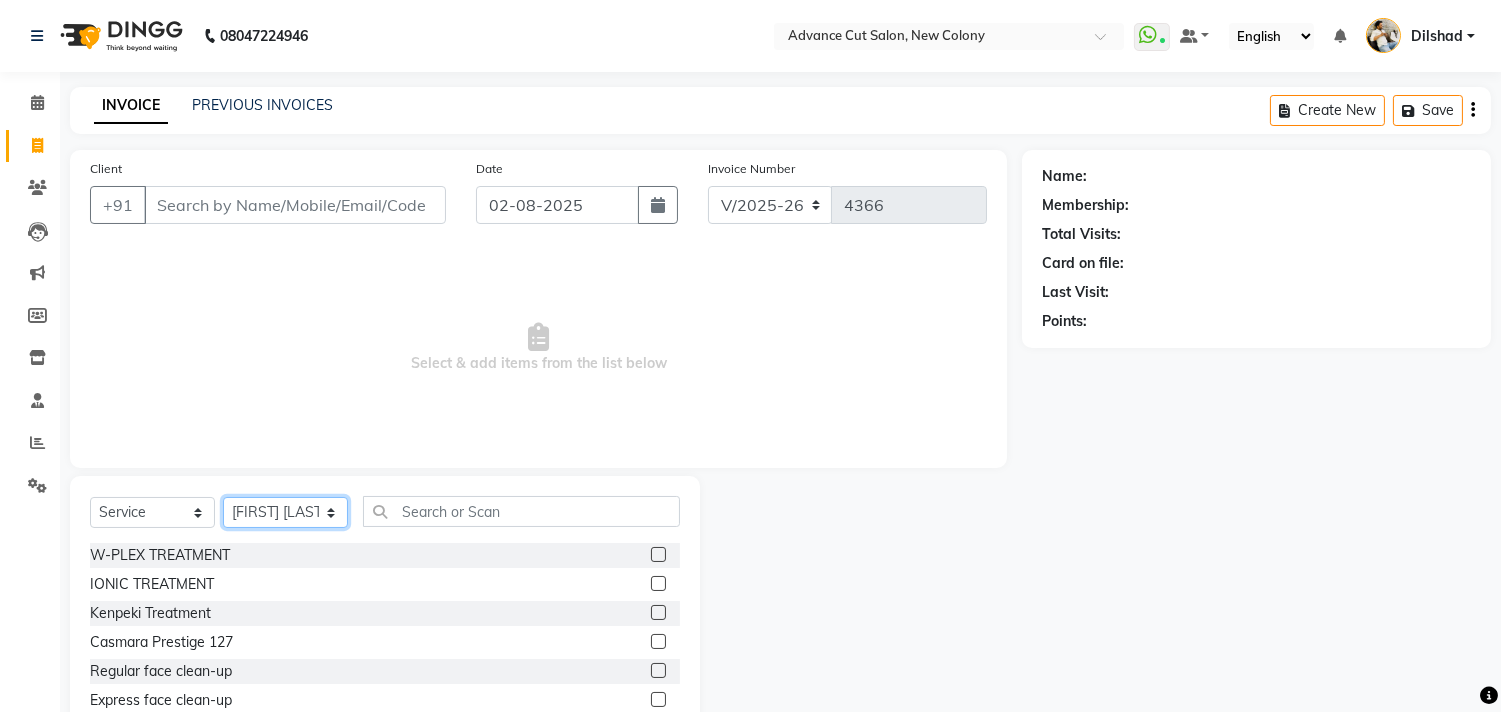 click on "Select Stylist Abrar Alam Dilshad Lallan Meenu Nafeesh Ahmad Naved O.P. Sharma Pryag Samar Shahzad SHWETA SINGH Zarina" 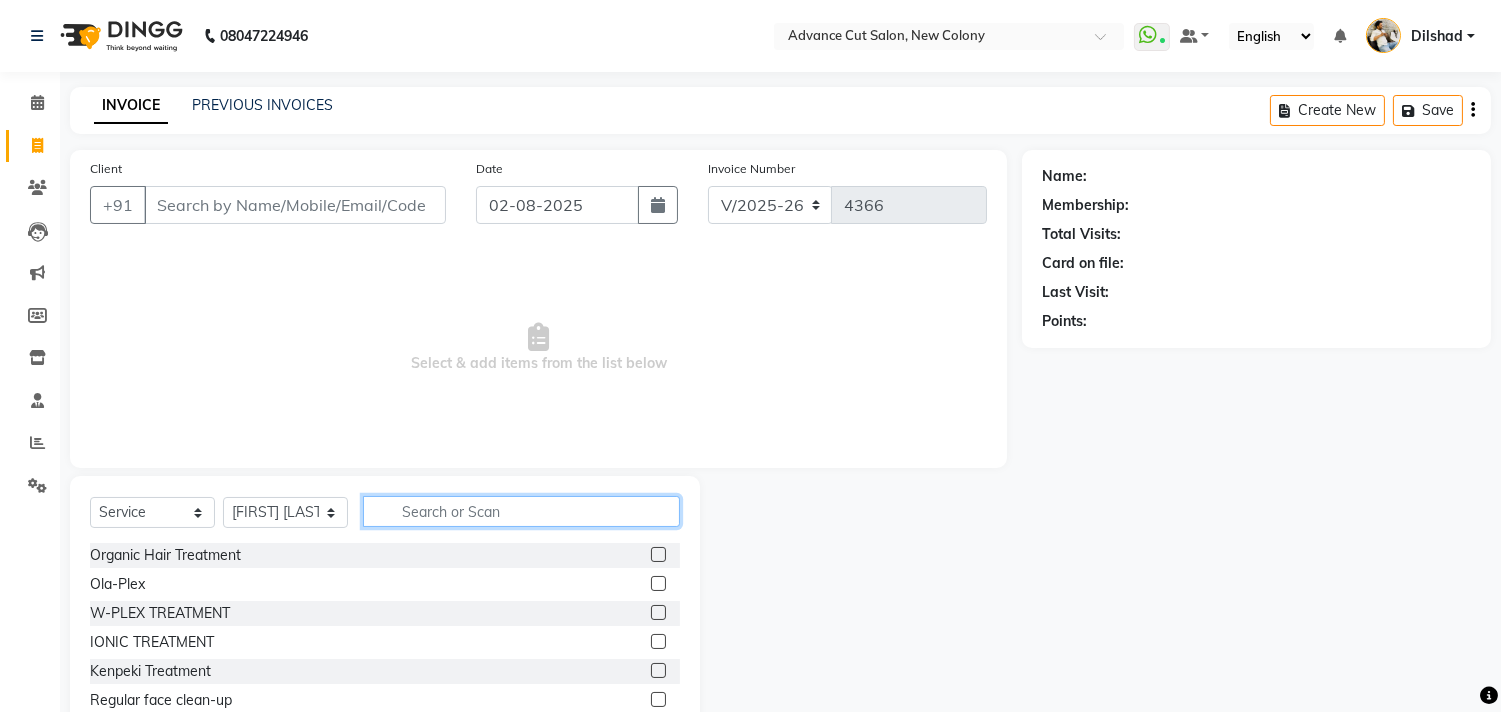 click 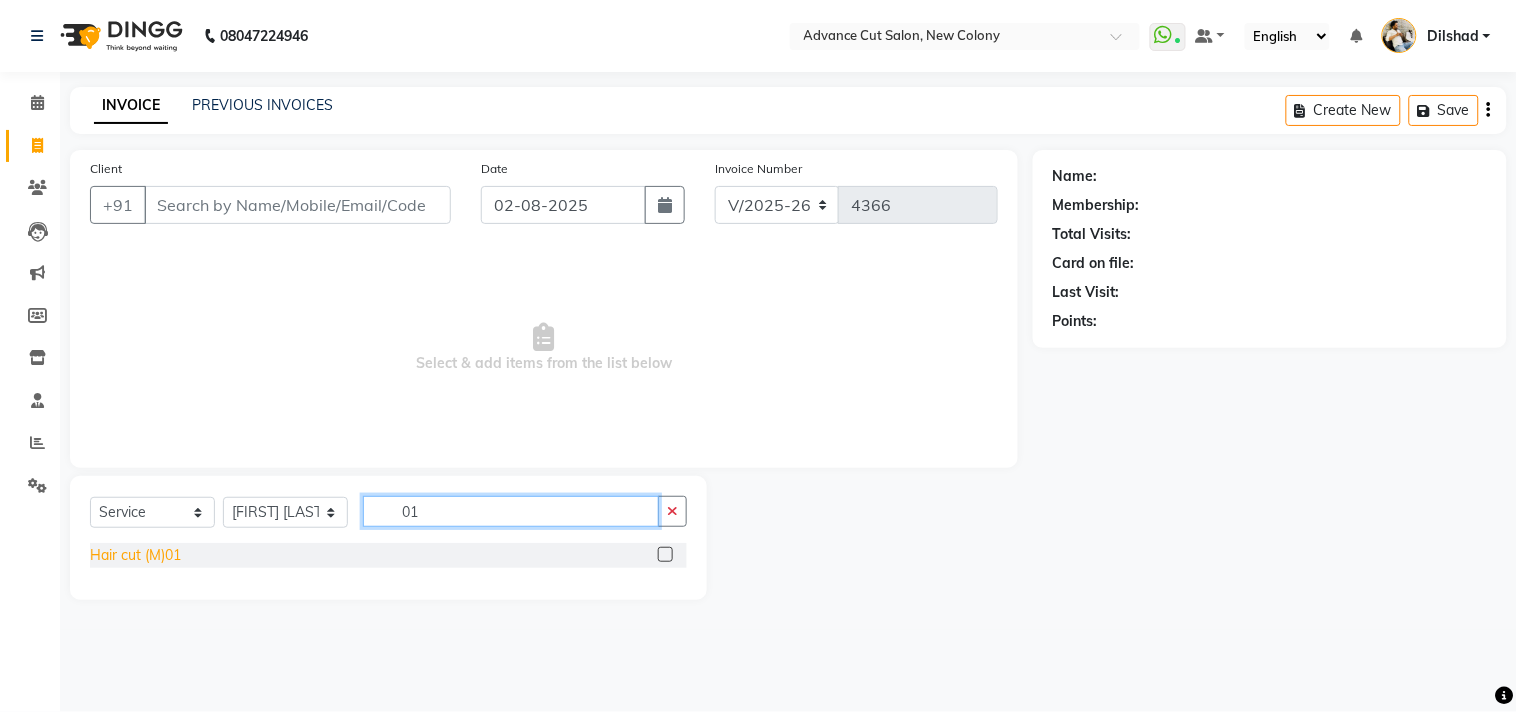 type on "01" 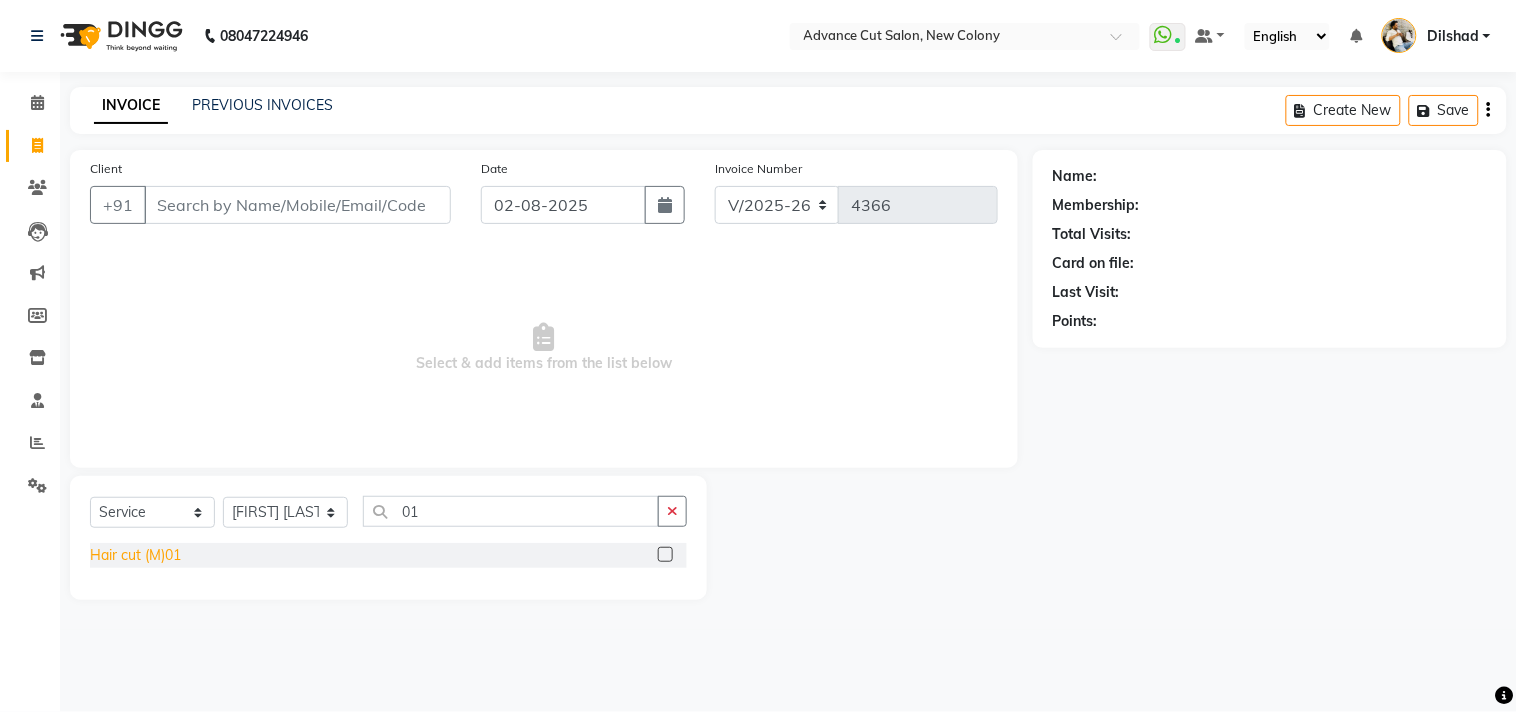 click on "Hair cut (M)01" 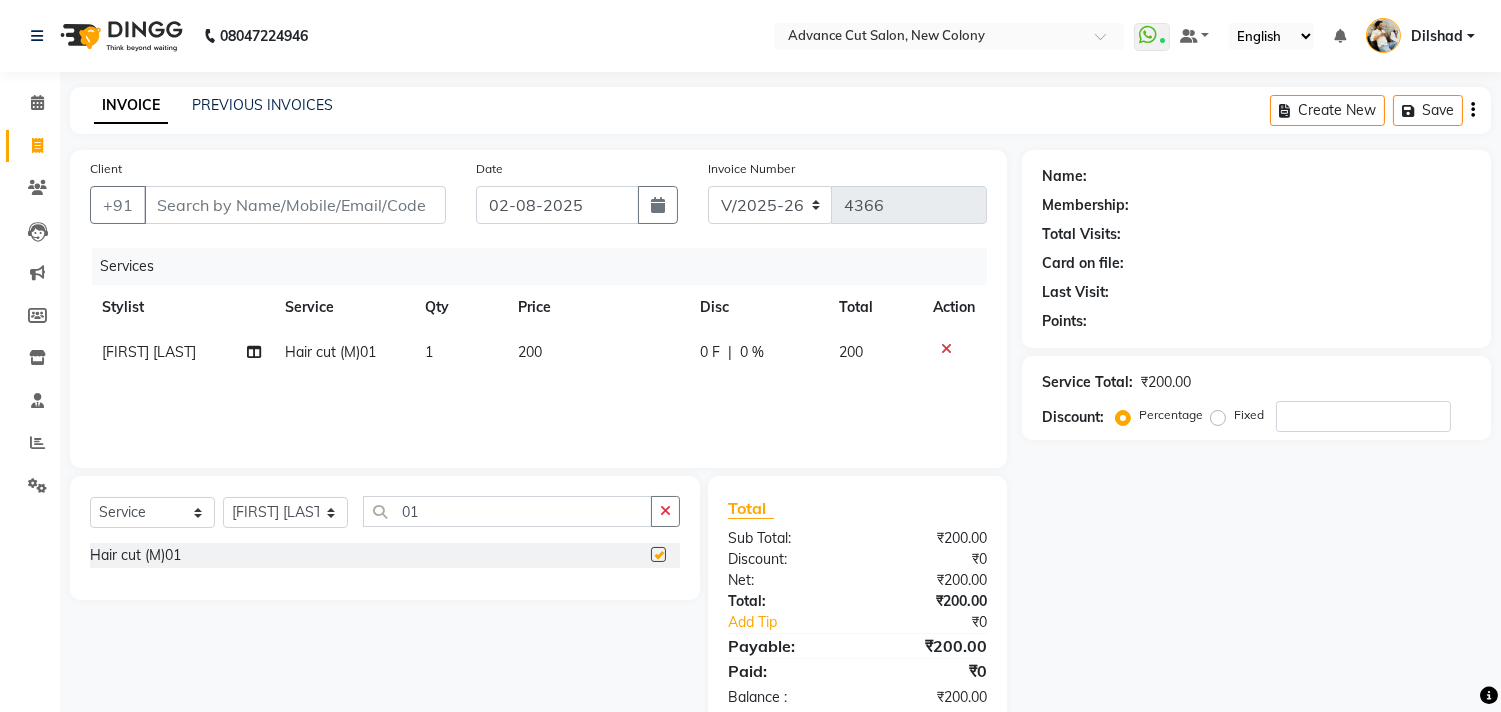 checkbox on "false" 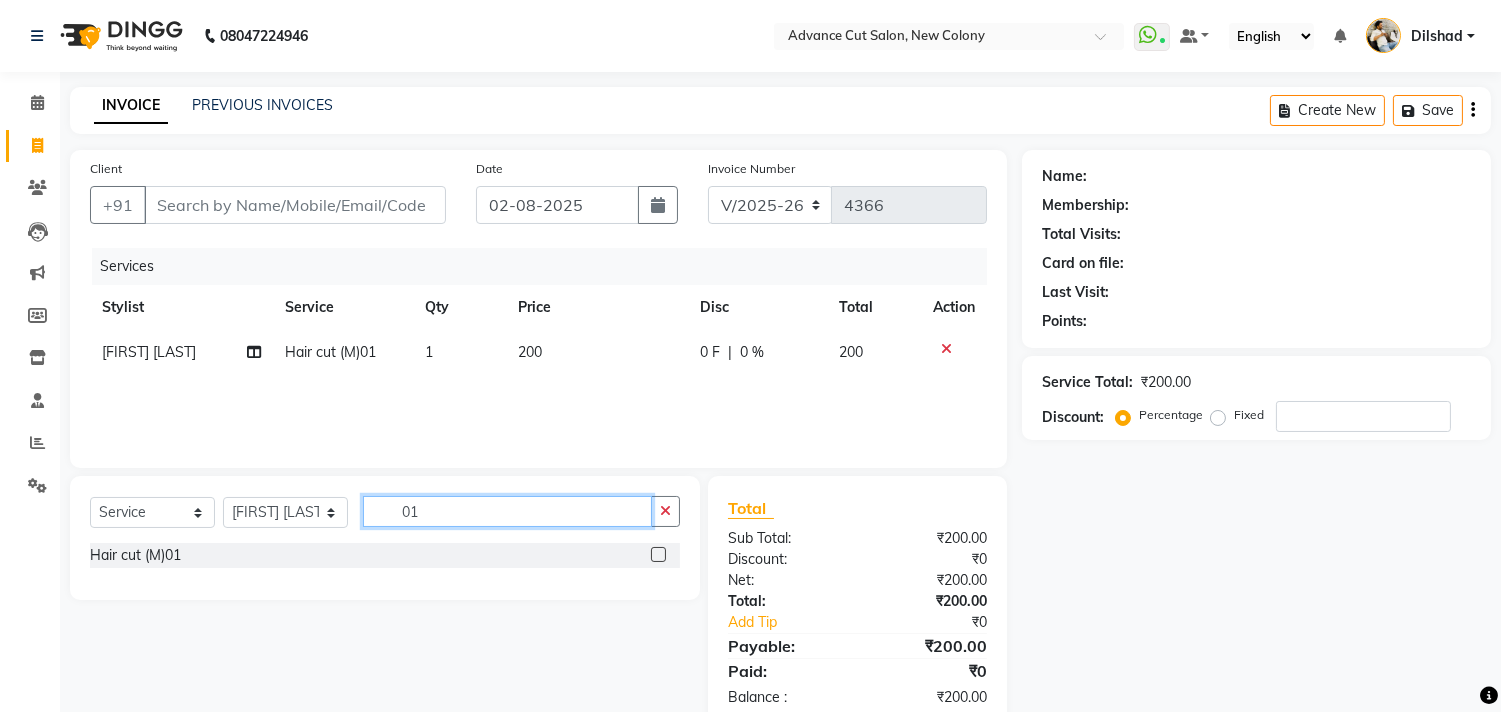 click on "01" 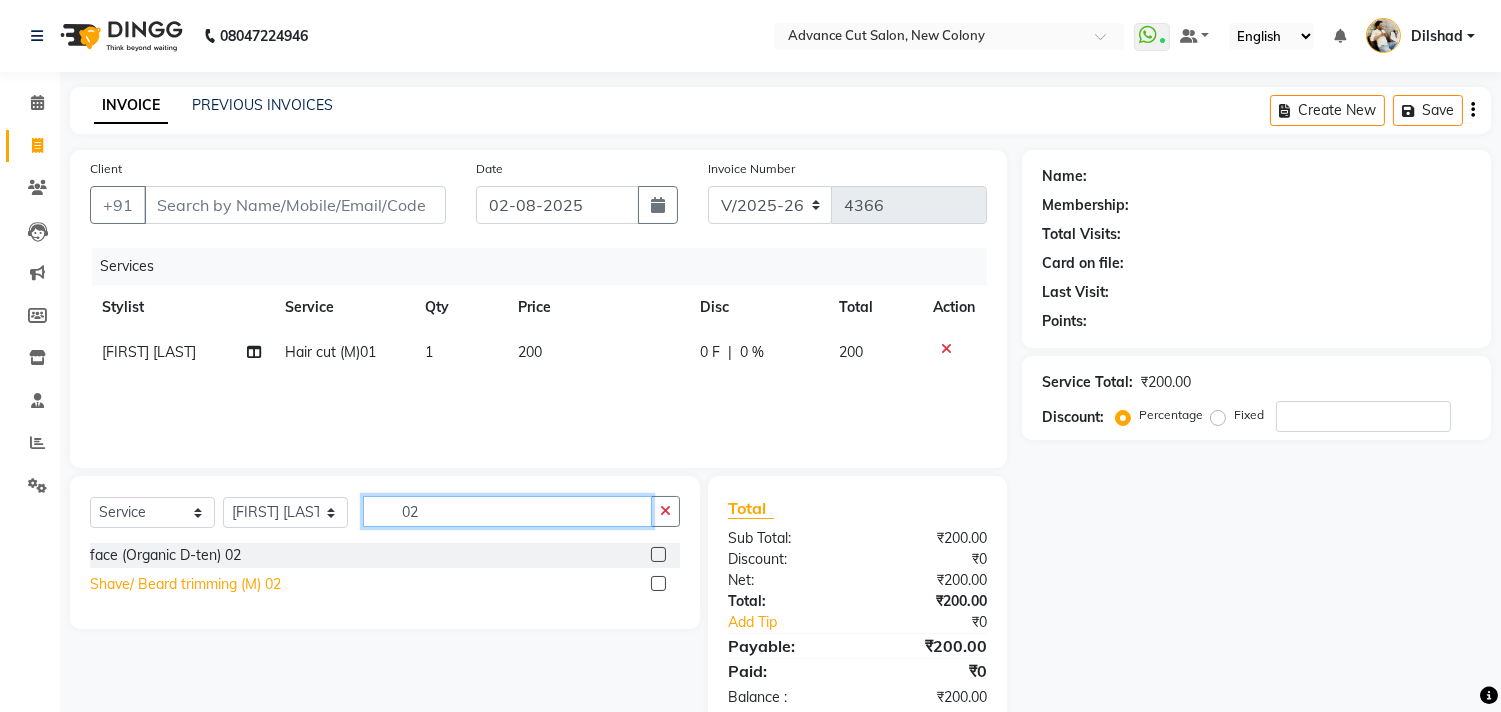 type on "02" 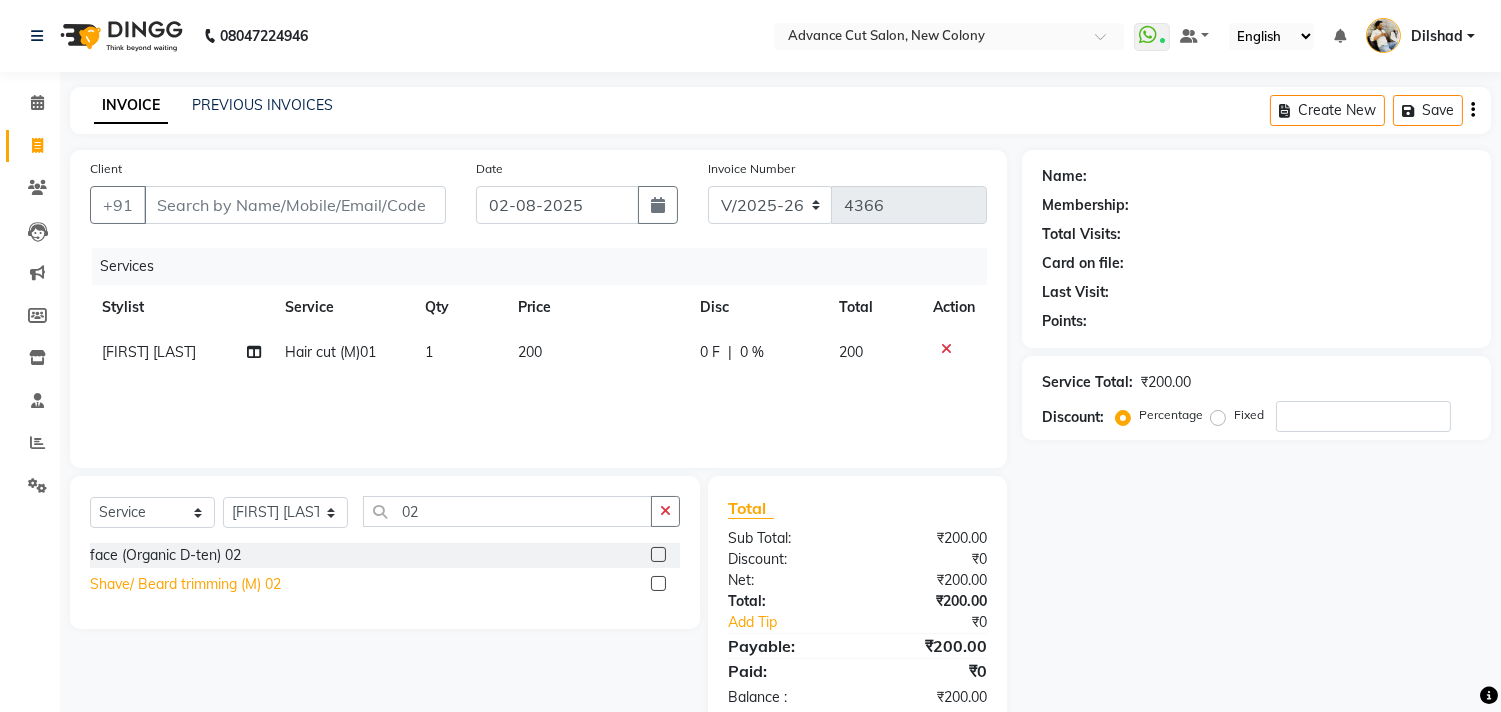 click on "Shave/ Beard trimming (M) 02" 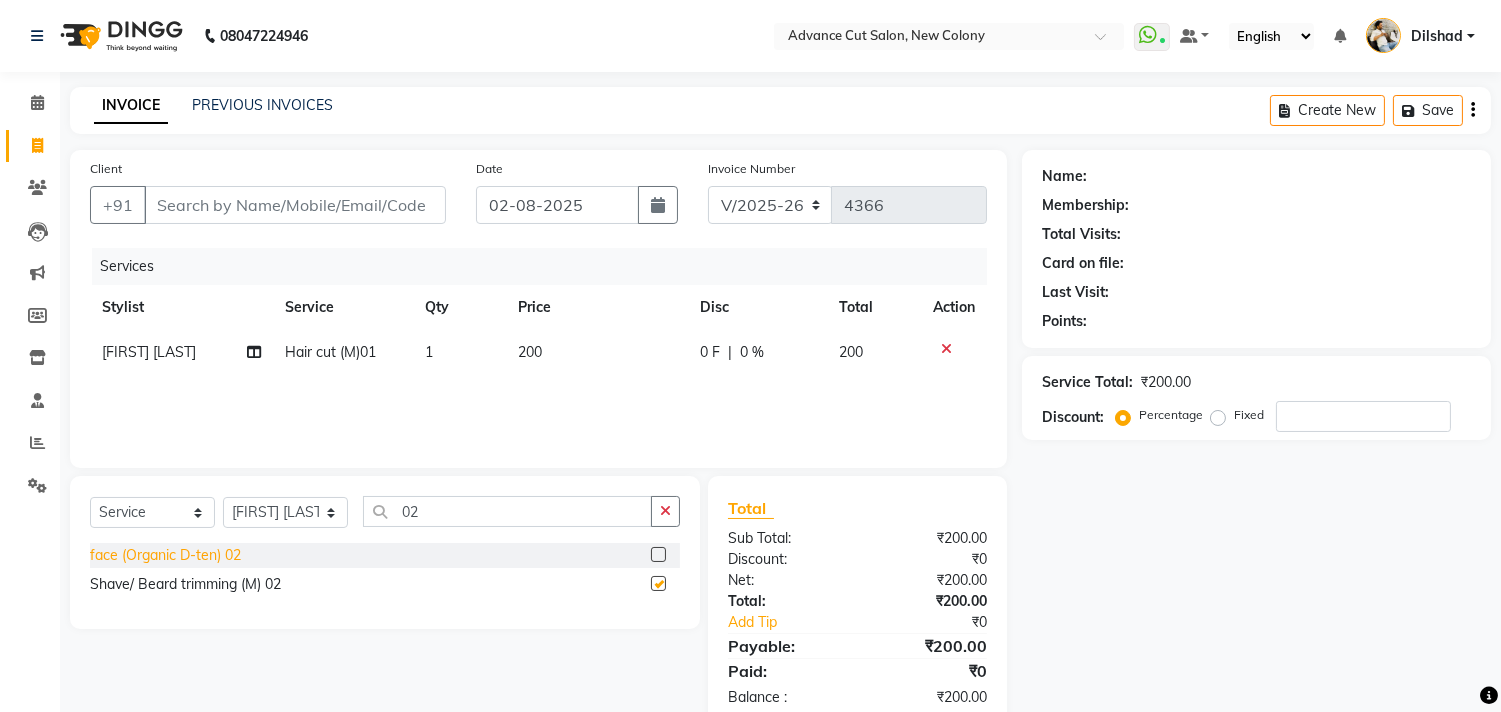 checkbox on "false" 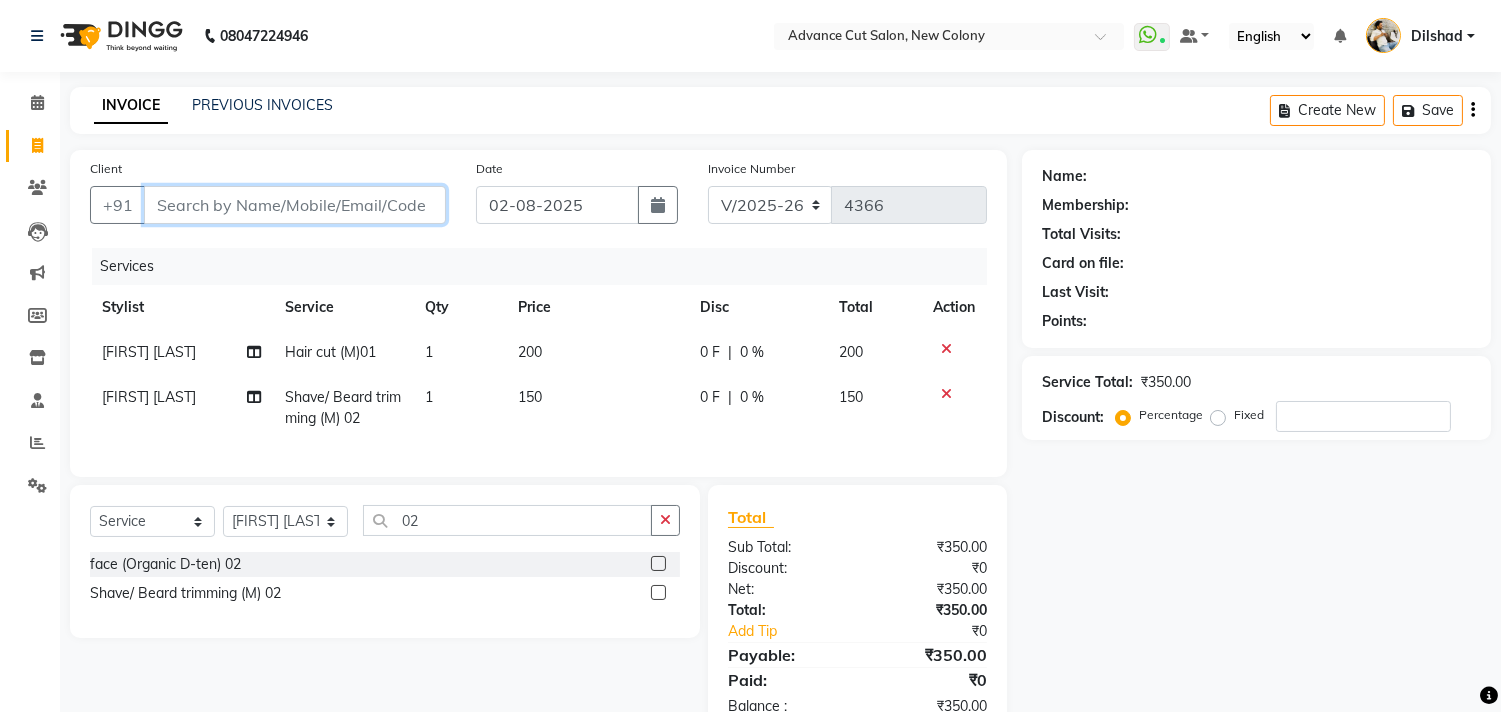 click on "Client" at bounding box center (295, 205) 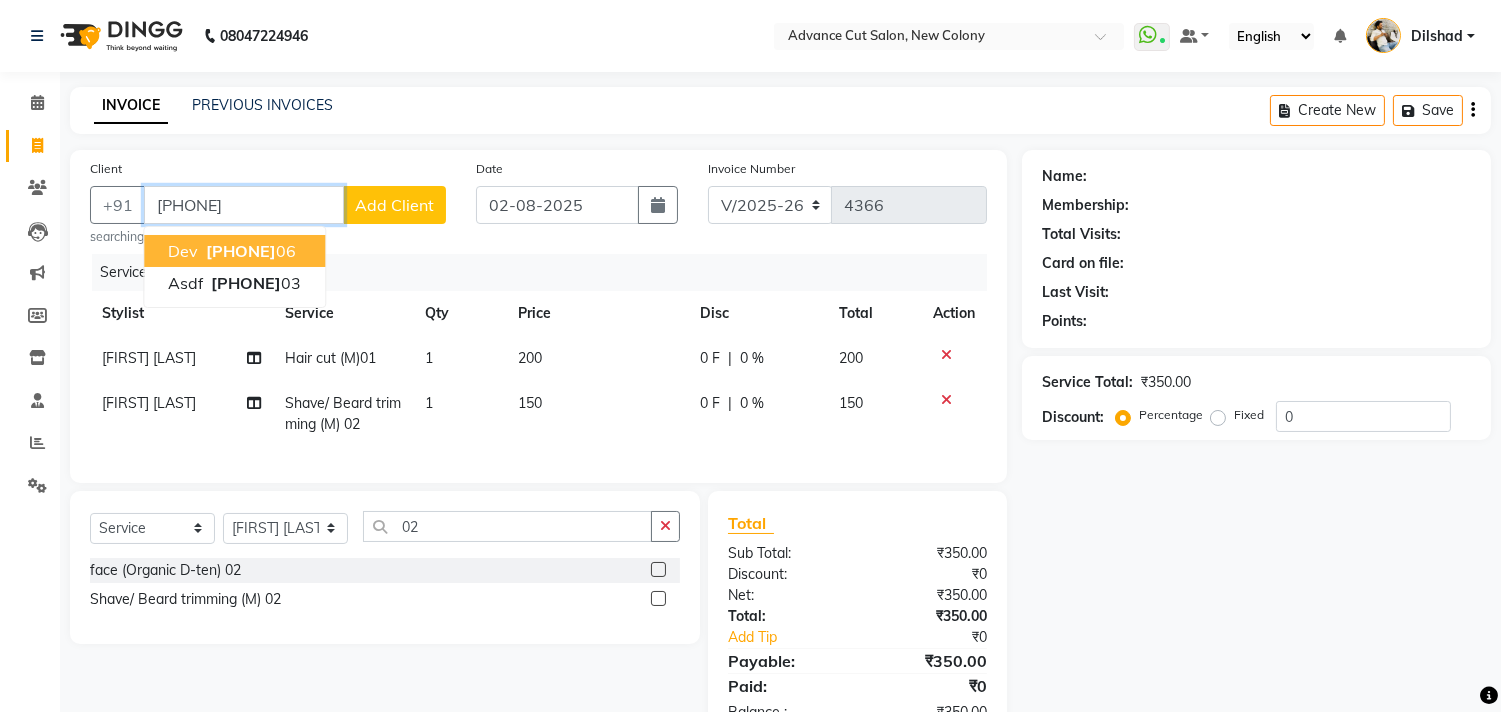 type on "[PHONE]" 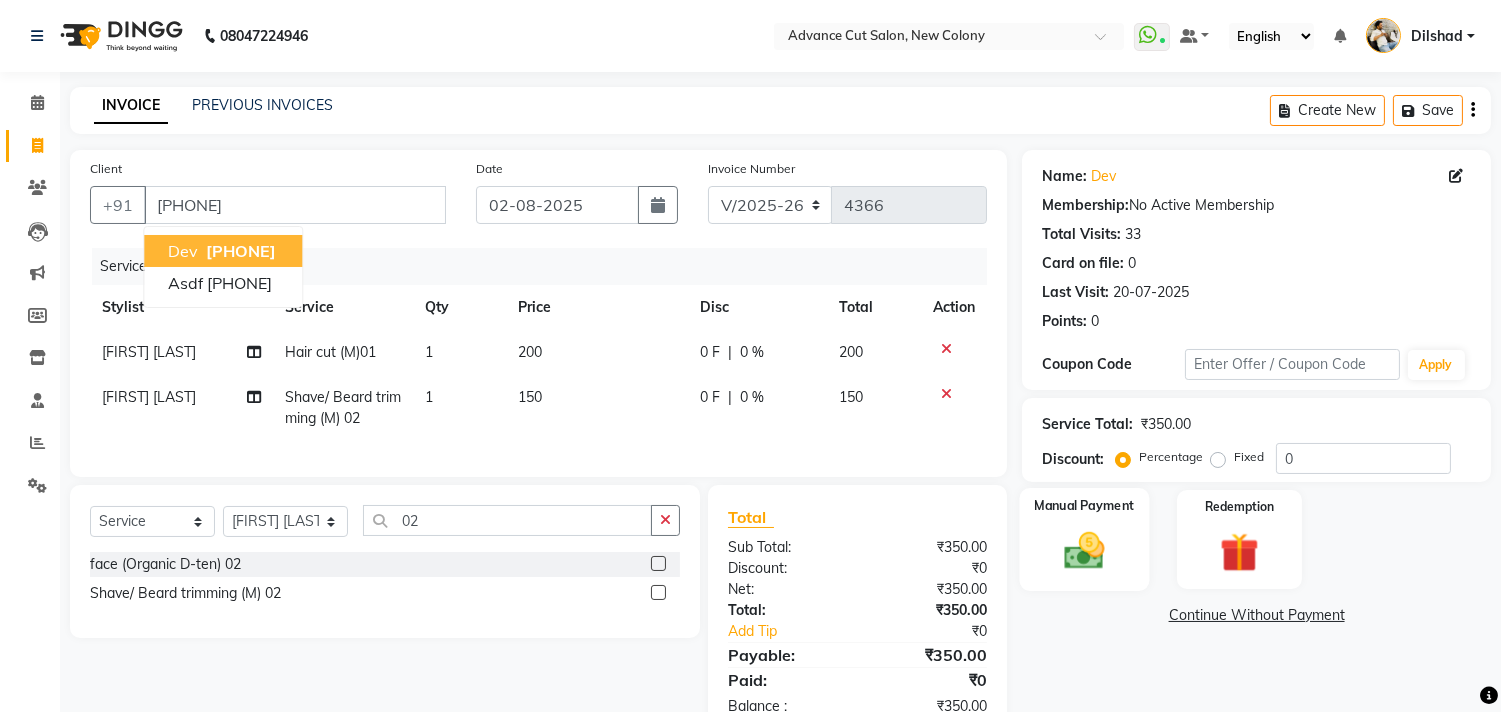 click 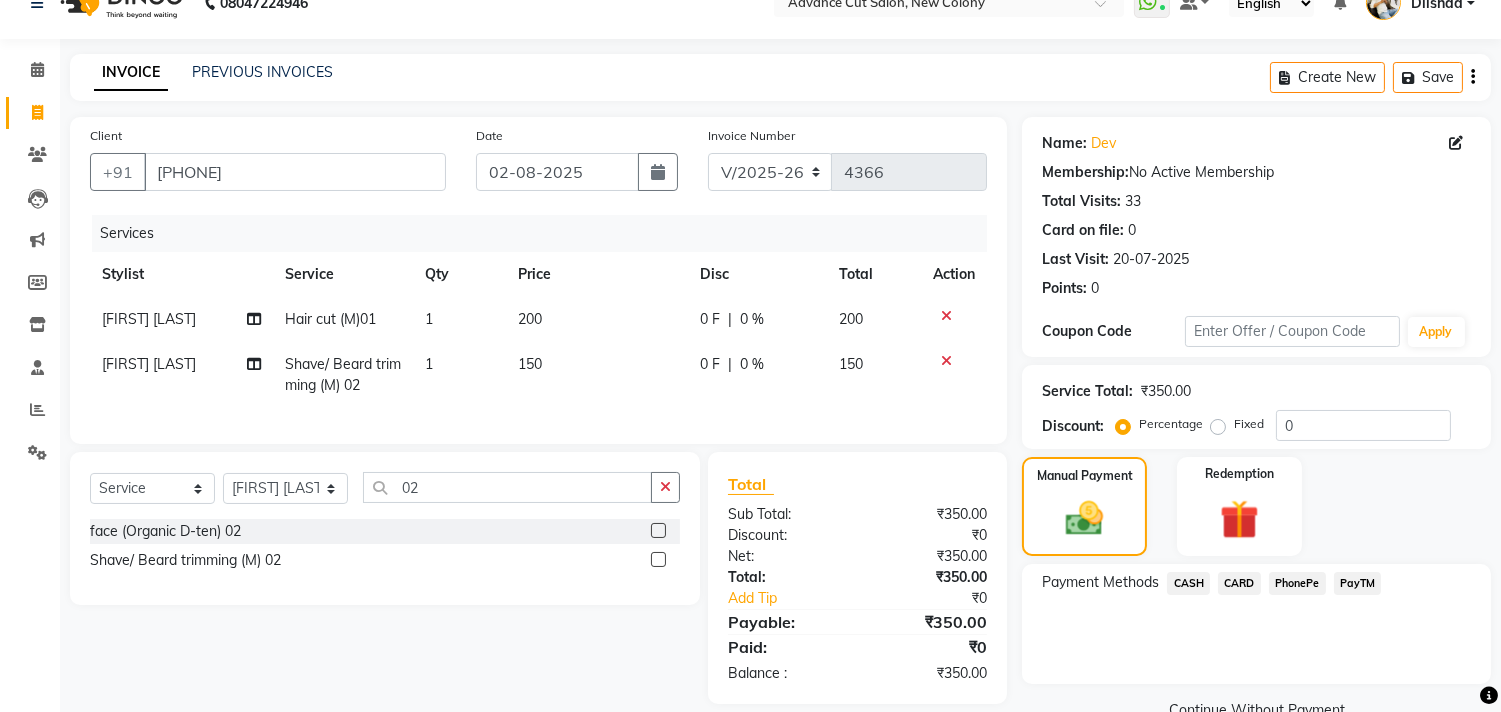 scroll, scrollTop: 74, scrollLeft: 0, axis: vertical 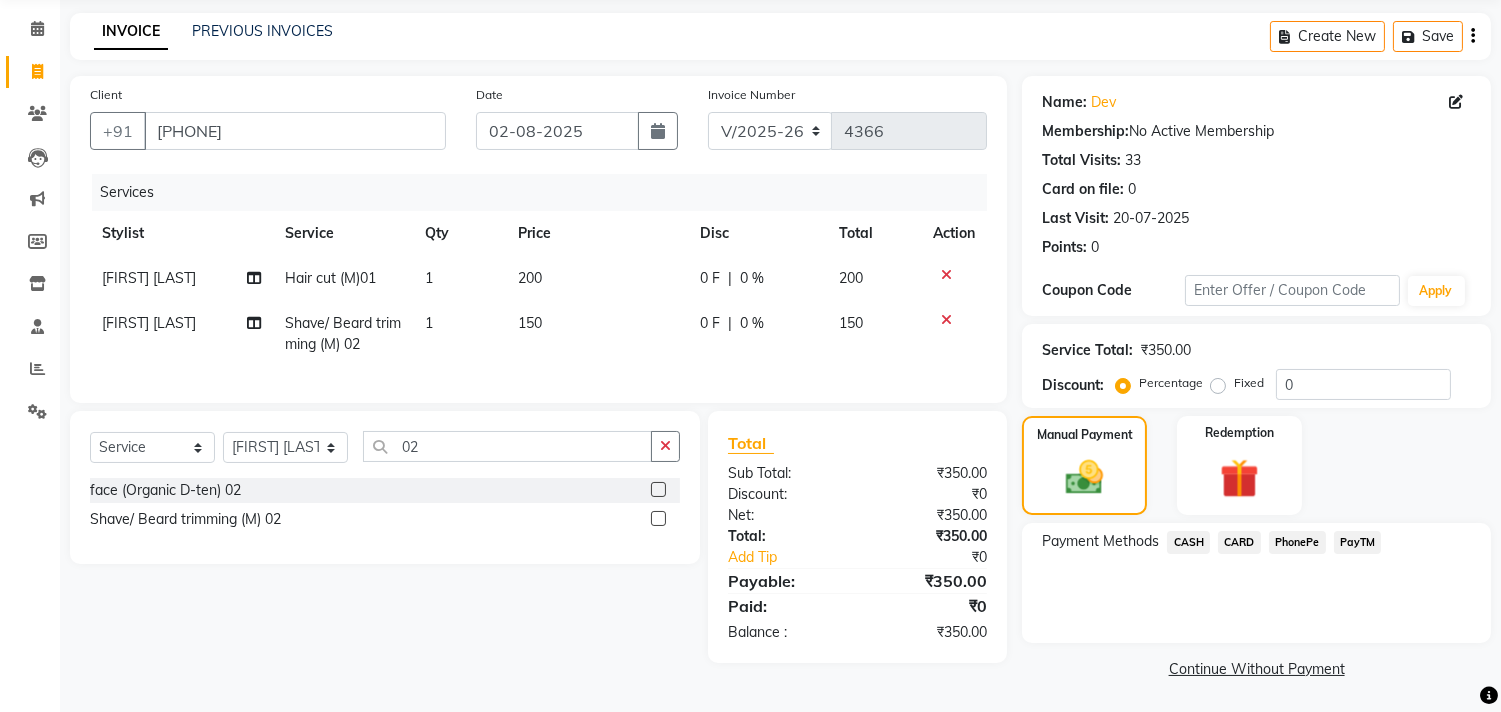 click on "PayTM" 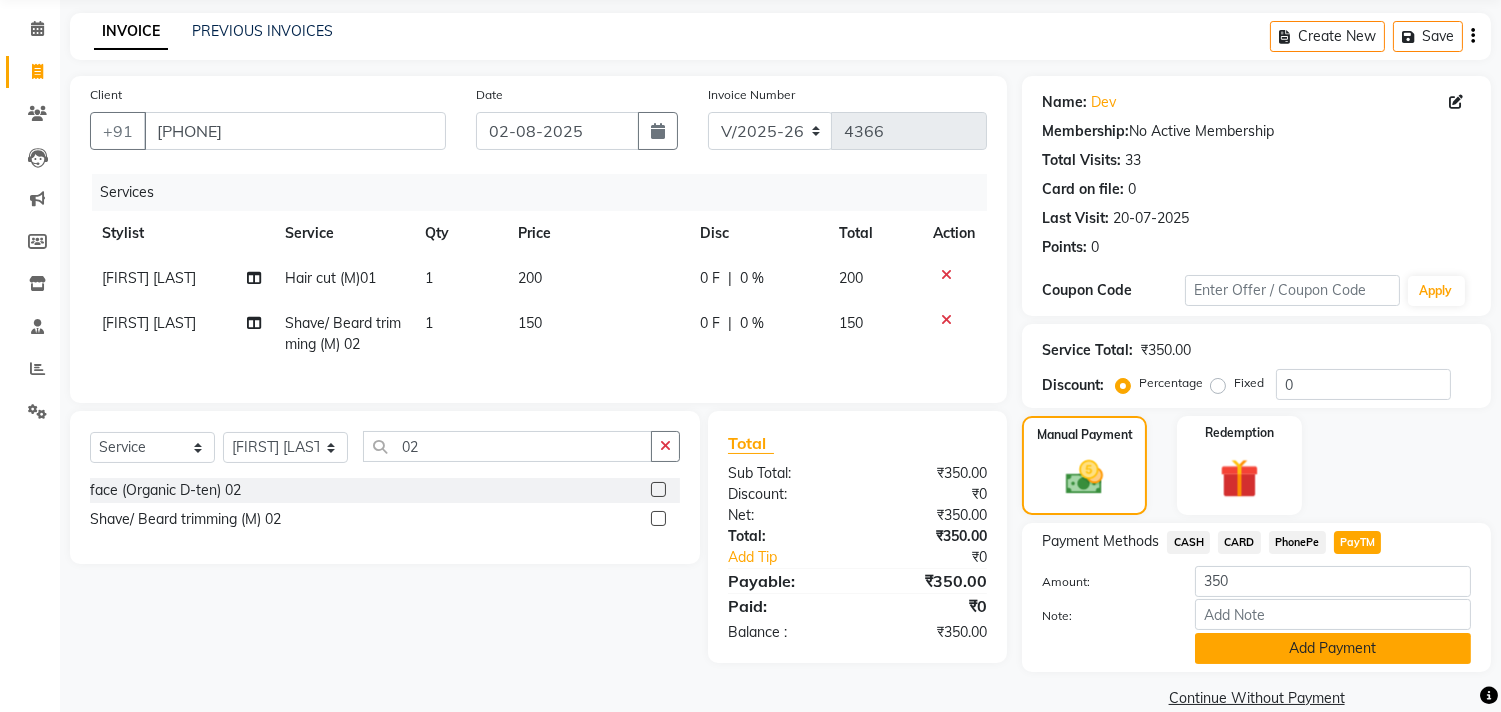 click on "Add Payment" 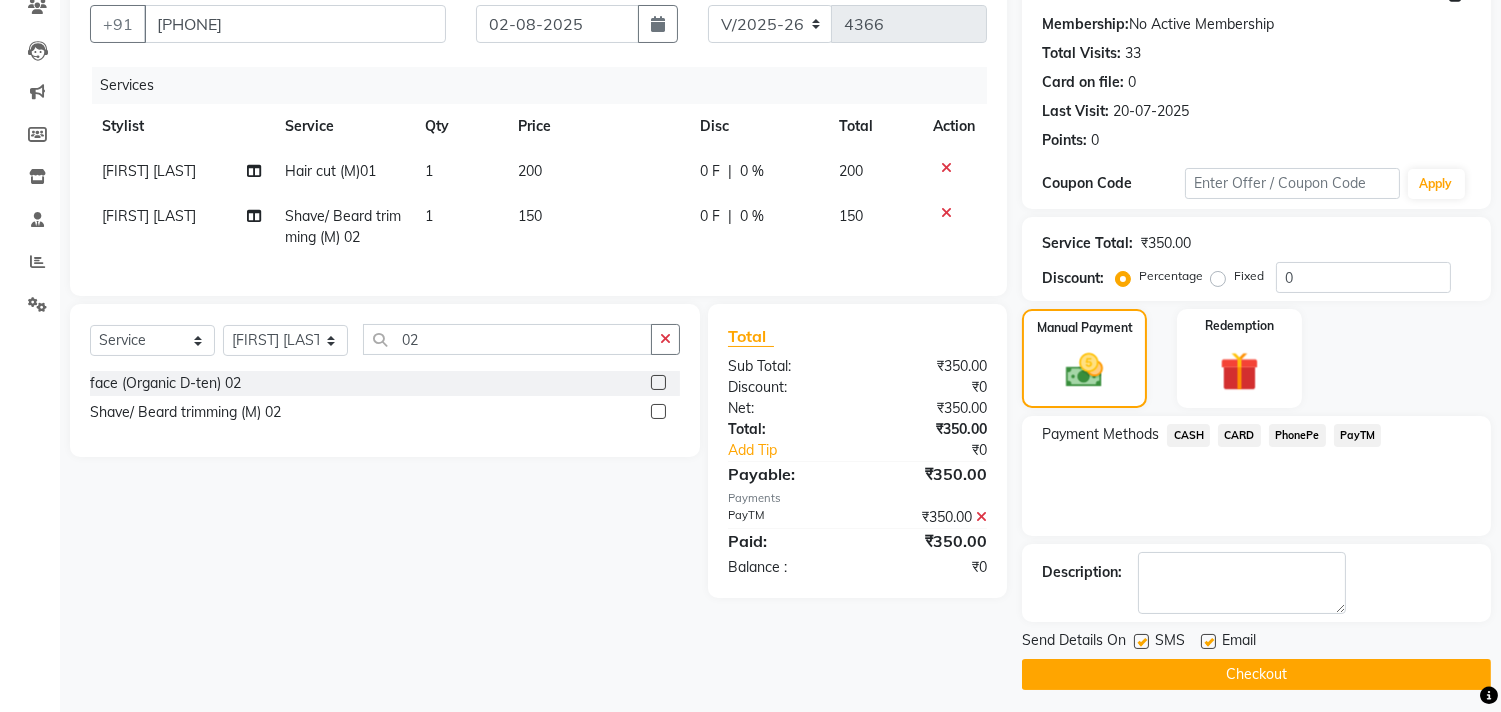 scroll, scrollTop: 187, scrollLeft: 0, axis: vertical 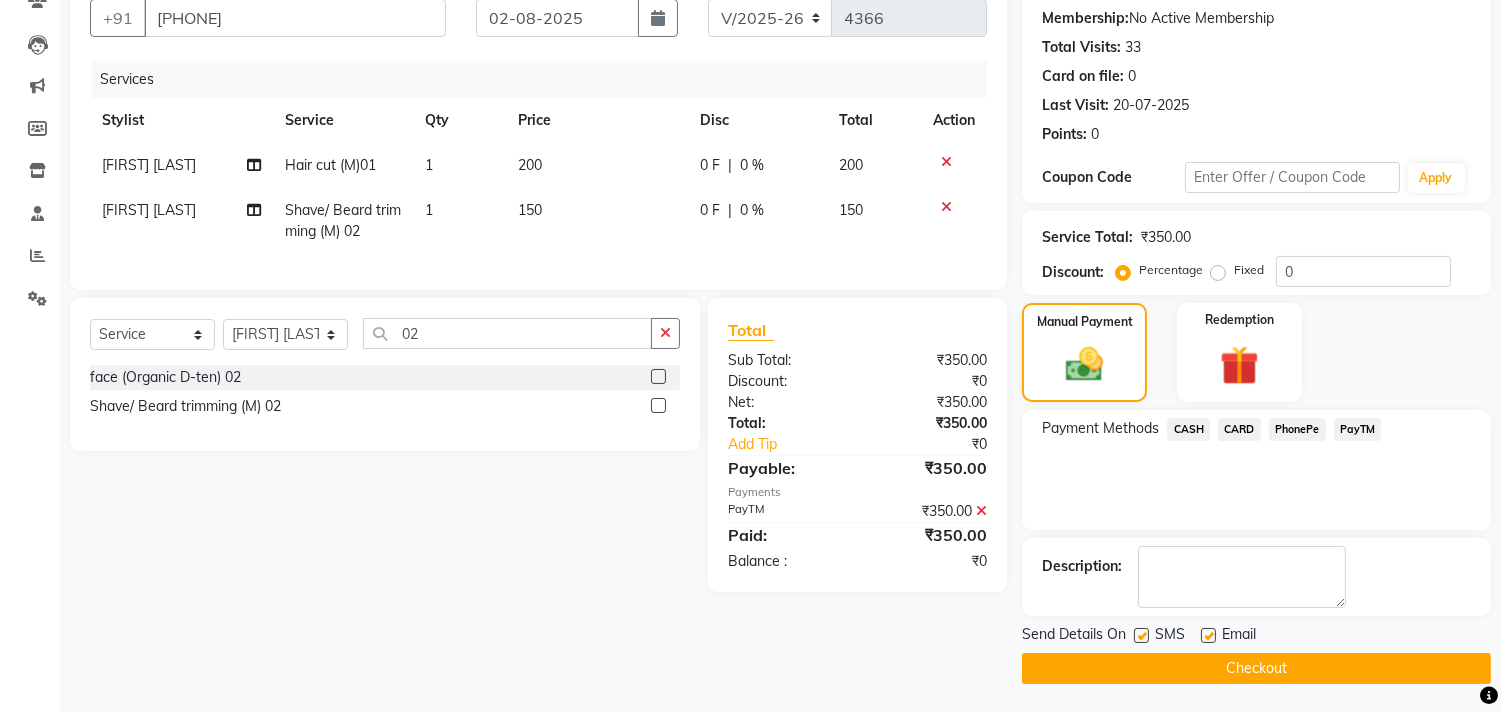 click on "Checkout" 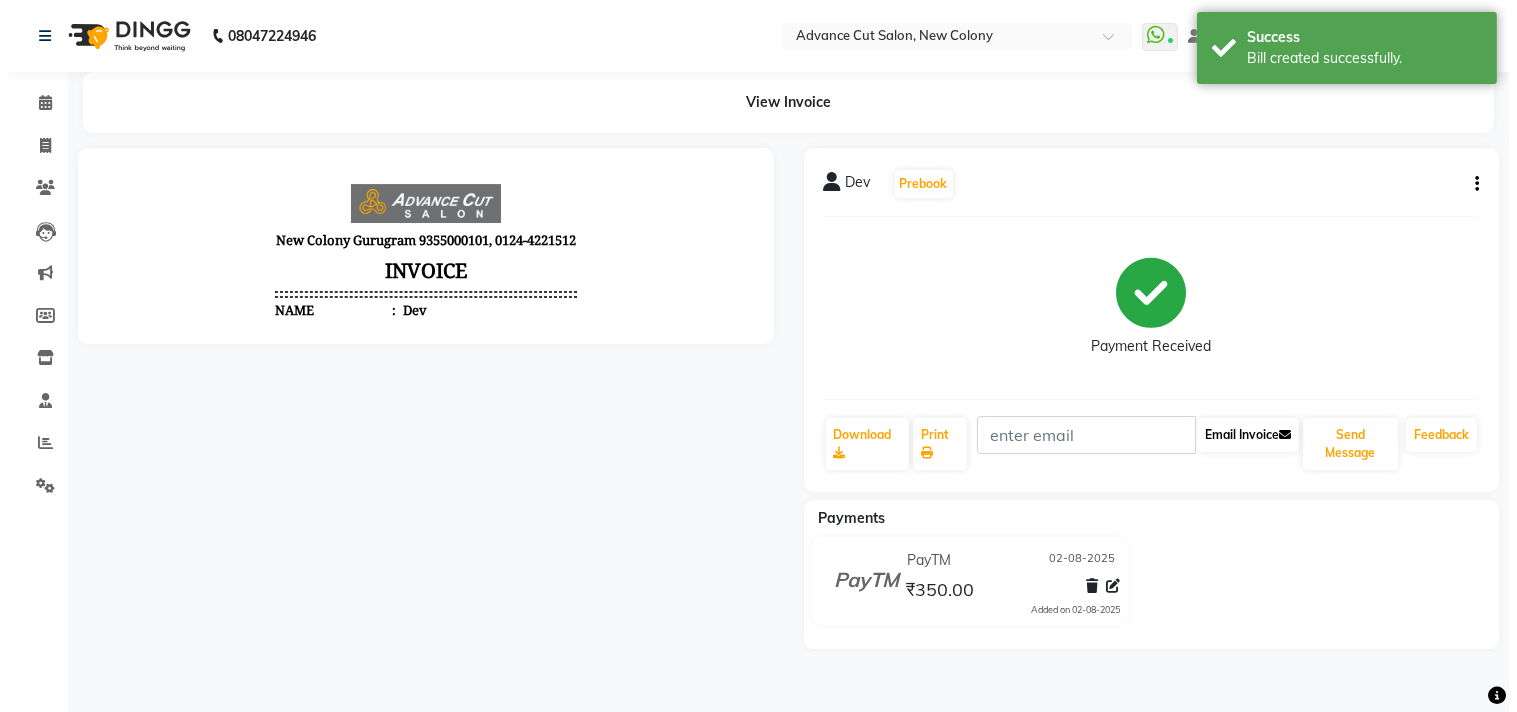 scroll, scrollTop: 0, scrollLeft: 0, axis: both 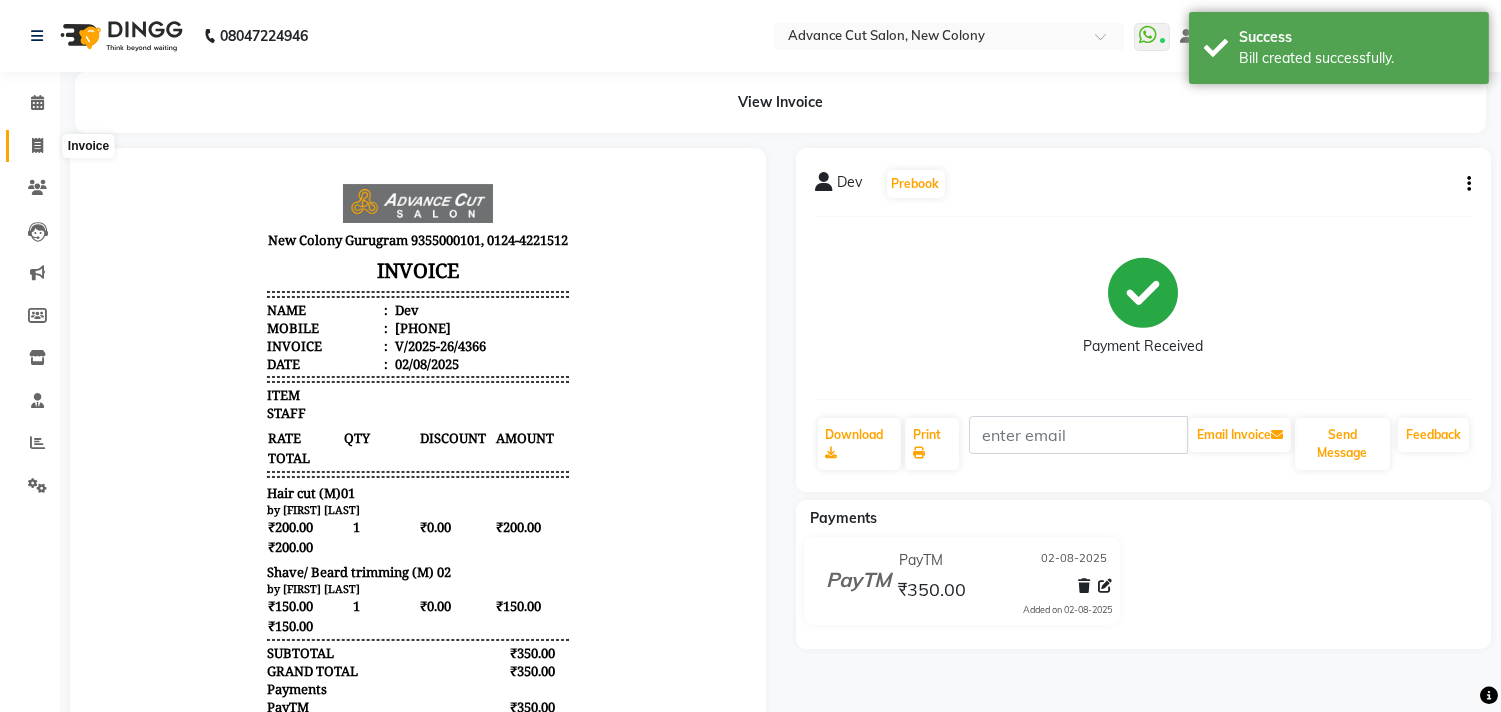 click 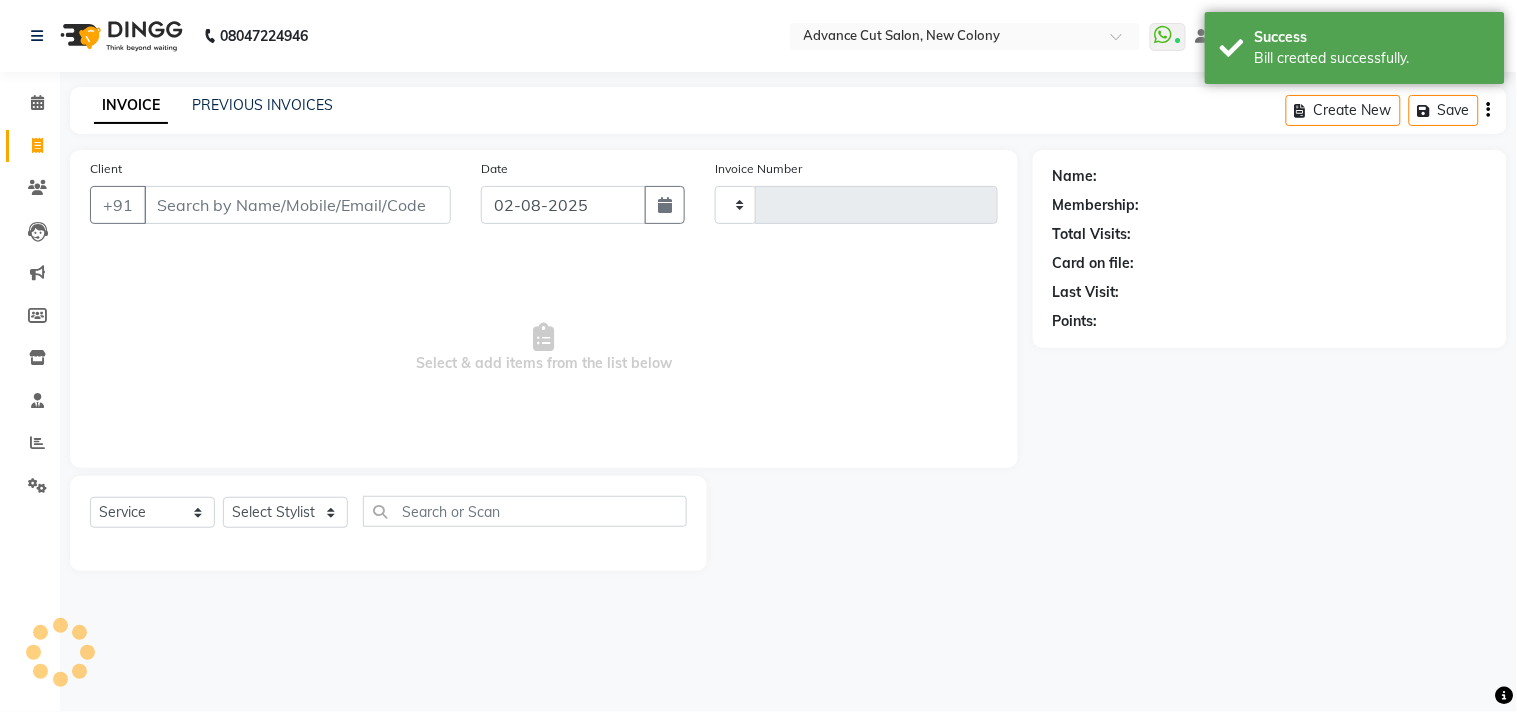 type on "4367" 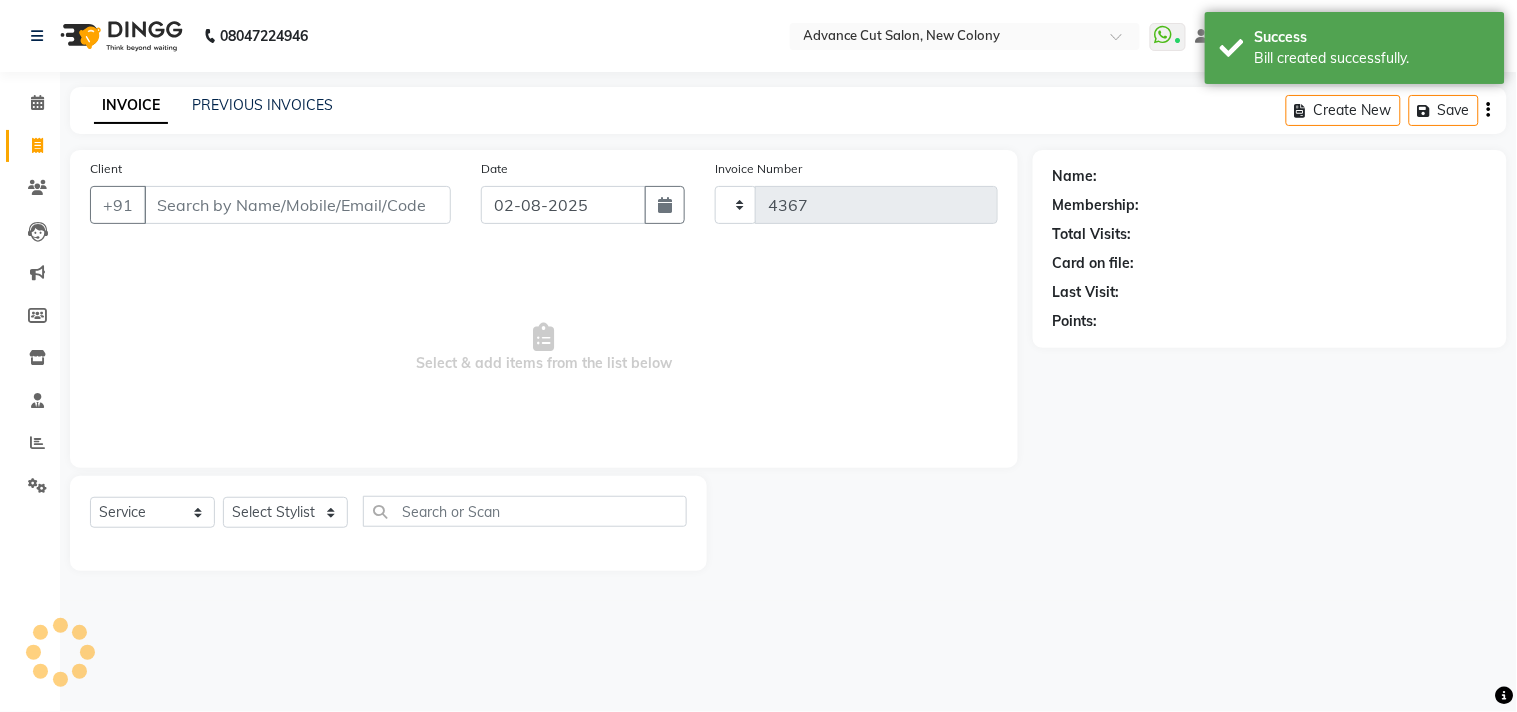 select on "922" 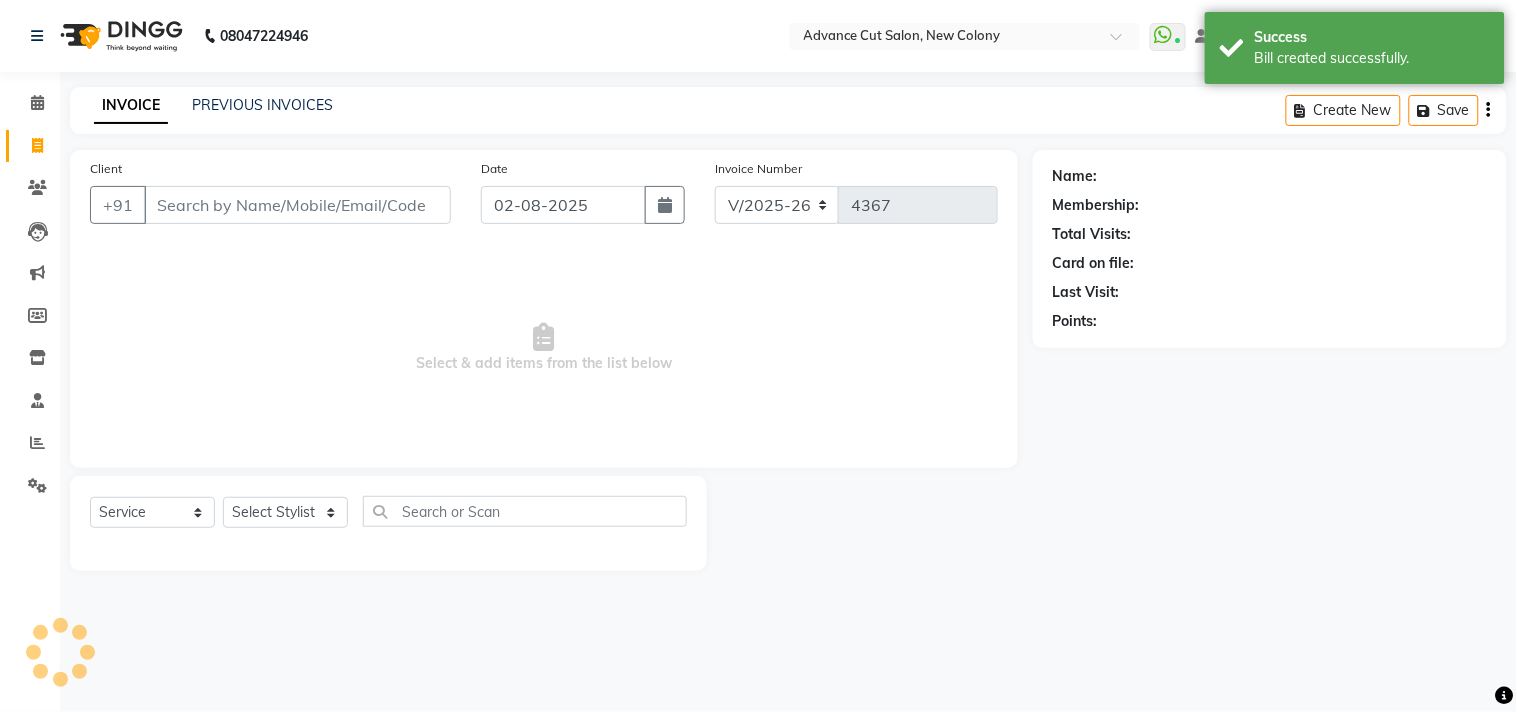 click on "INVOICE PREVIOUS INVOICES Create New   Save" 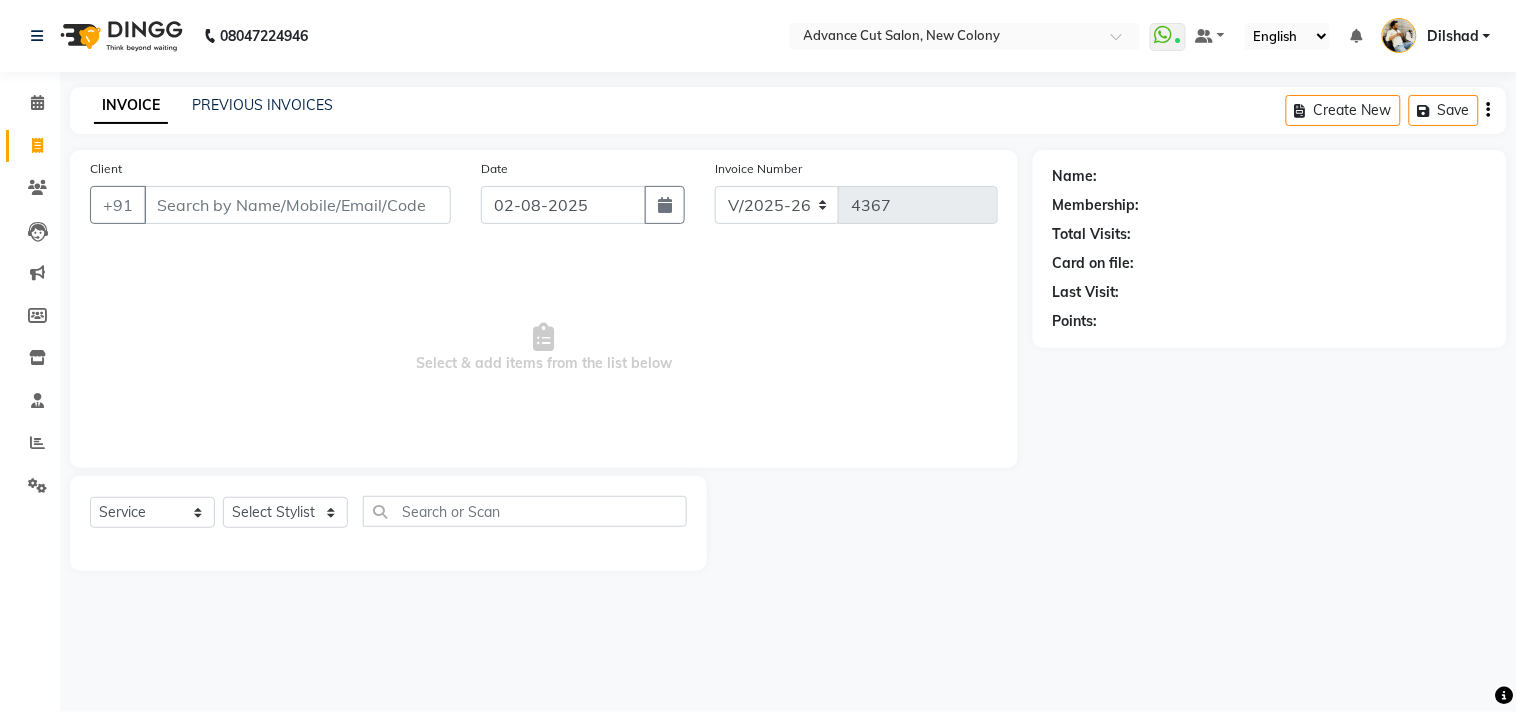 click on "Client +91 Date 02-08-2025 Invoice Number V/2025 V/2025-26 4367 Select & add items from the list below" 